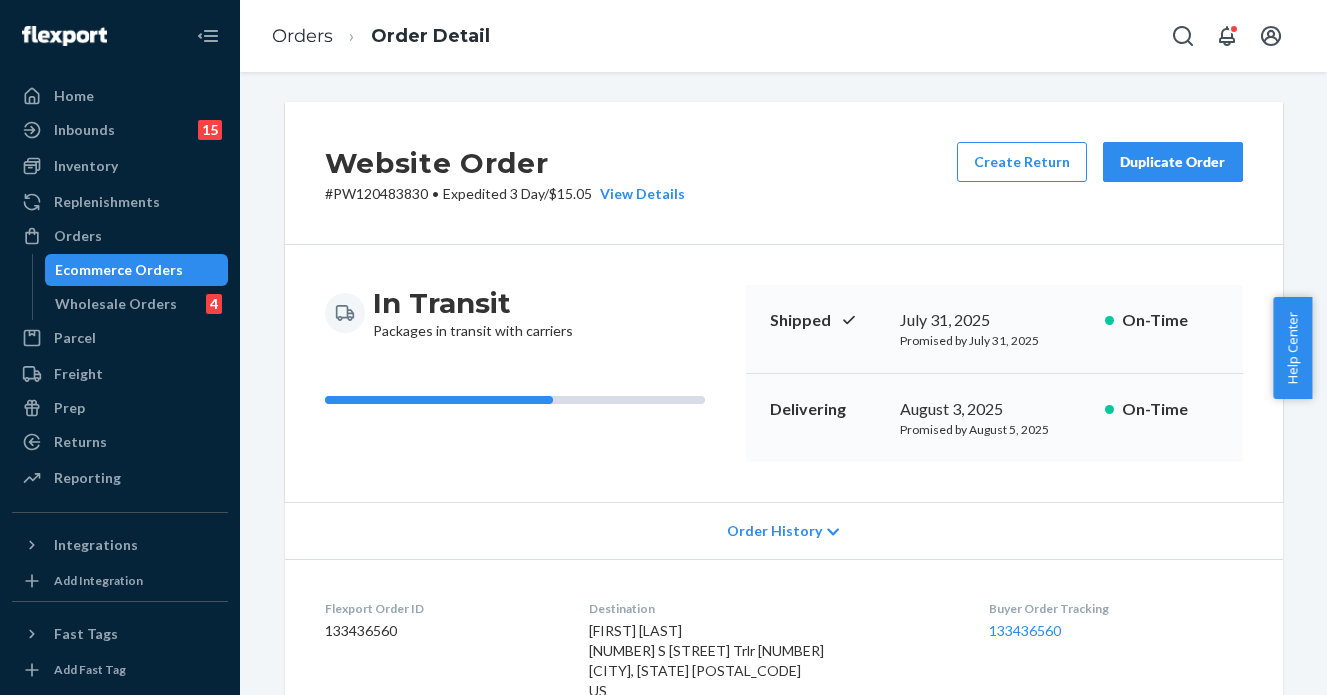 scroll, scrollTop: 0, scrollLeft: 0, axis: both 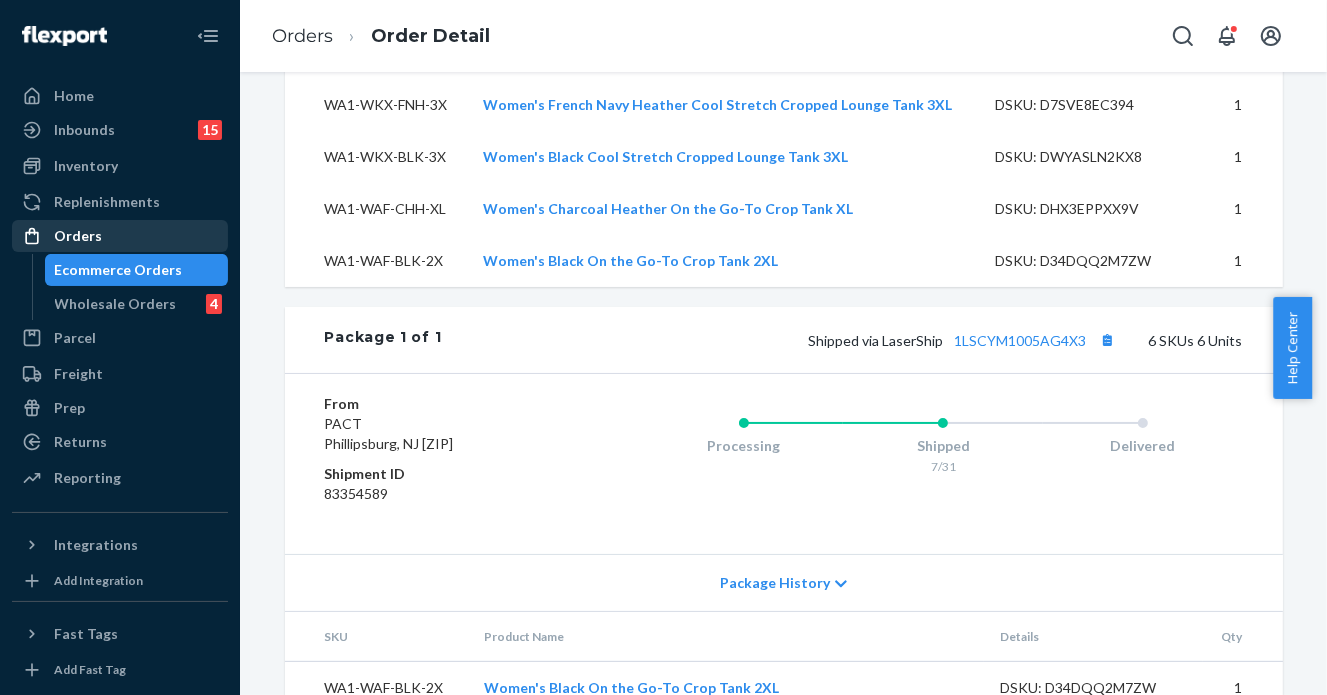 click on "Orders" at bounding box center (120, 236) 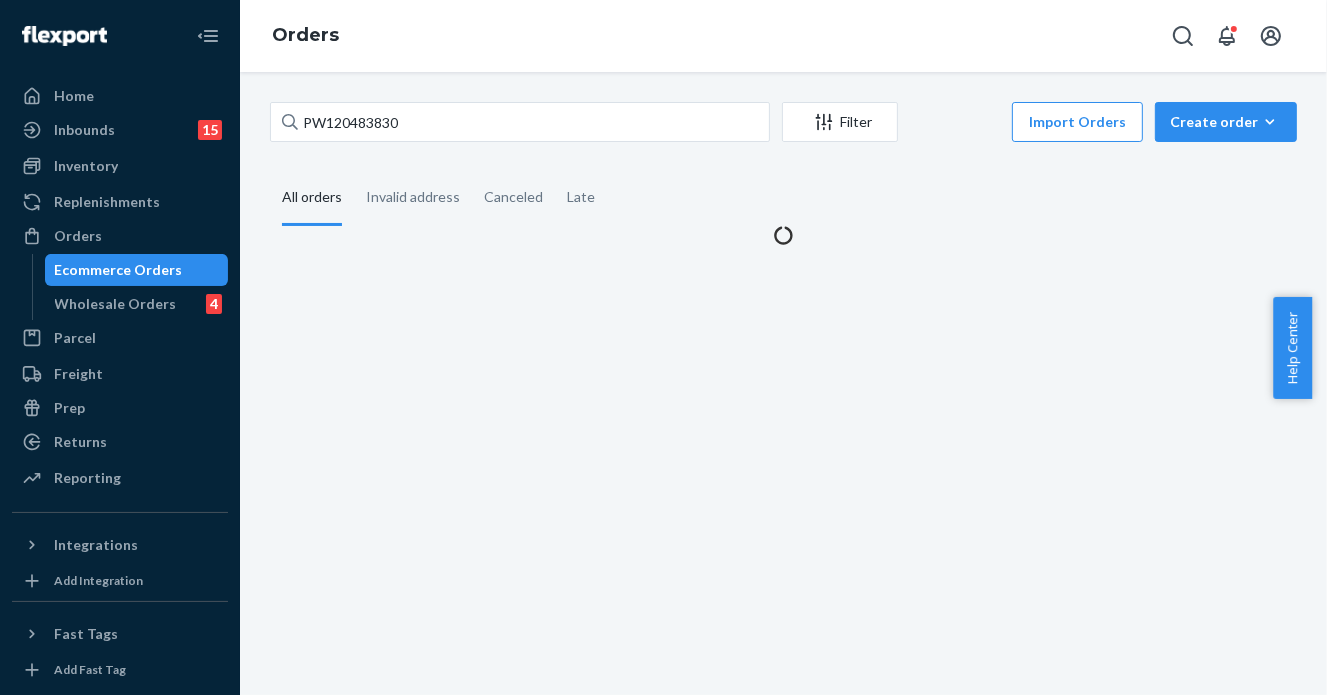 scroll, scrollTop: 0, scrollLeft: 0, axis: both 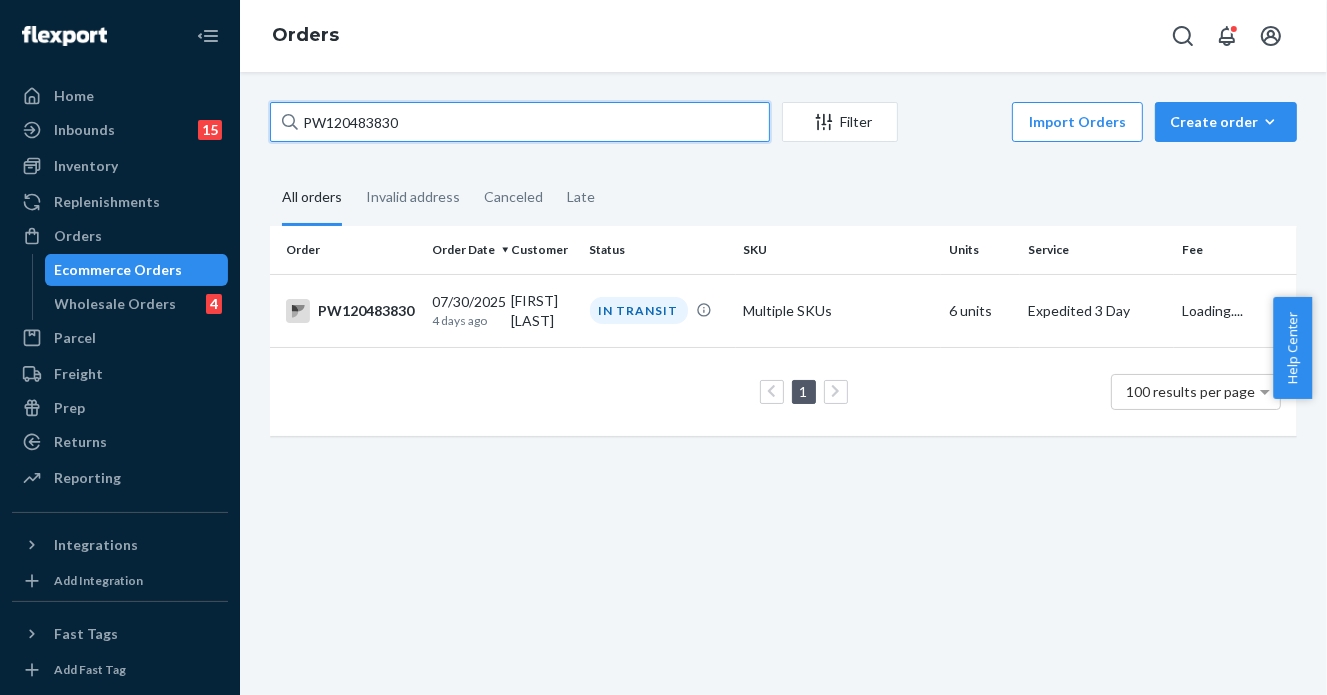 drag, startPoint x: 429, startPoint y: 103, endPoint x: 243, endPoint y: 101, distance: 186.01076 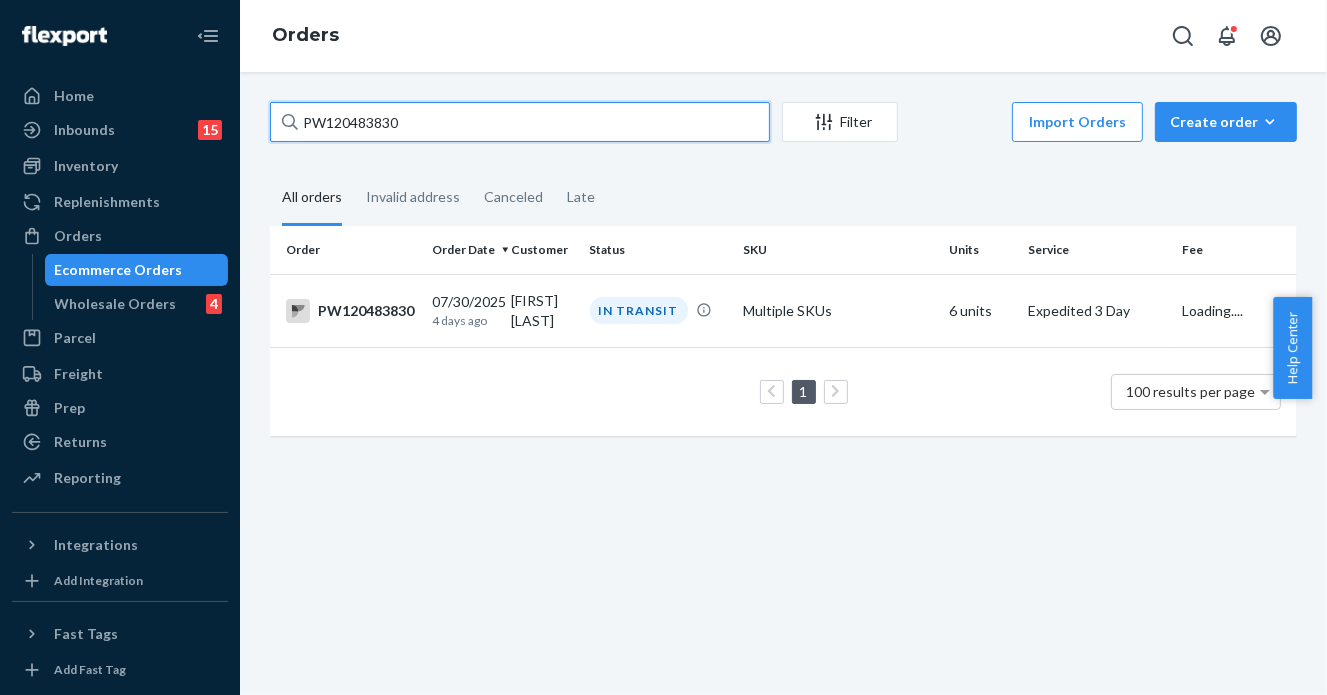 click on "PW[NUMBER] [MONTH]/[DAY]/[YEAR] [DAYS] ago [FIRST] [LAST] IN TRANSIT Multiple SKUs [UNITS] units Expedited 3 Day Loading.... [NUMBER] [NUMBER] results per page" at bounding box center [783, 383] 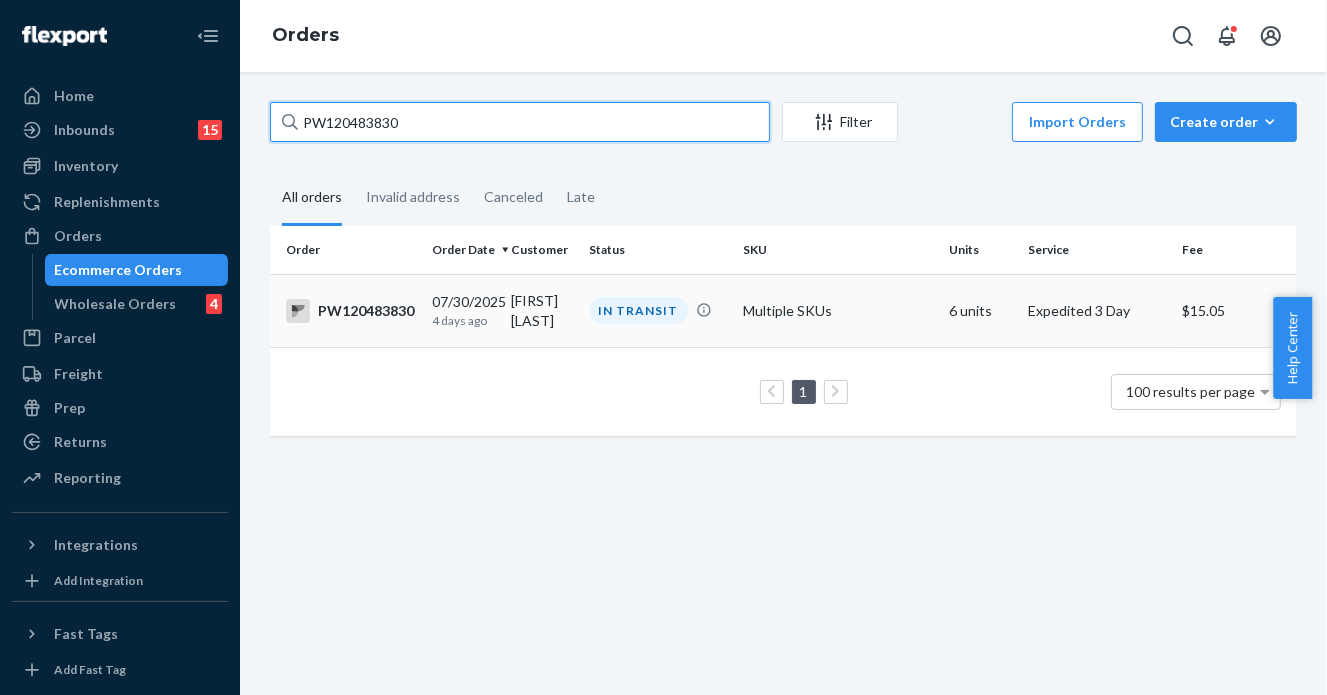 paste on "69544" 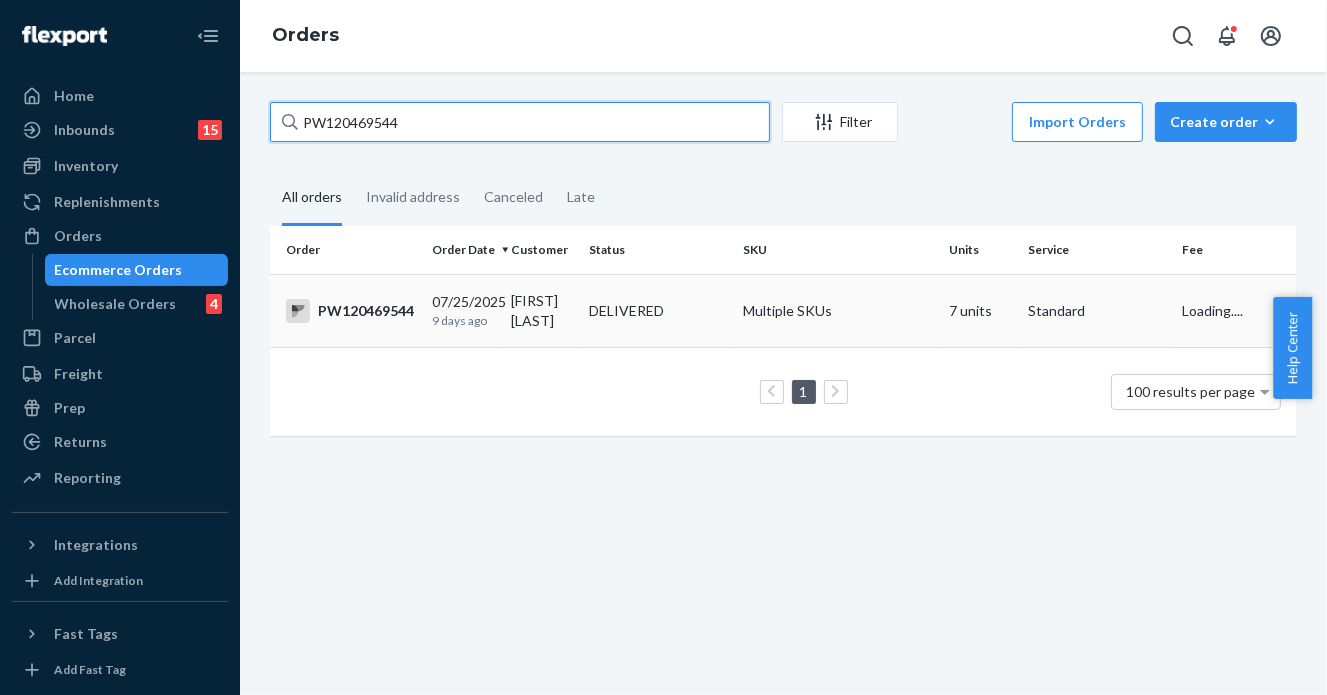 type on "PW120469544" 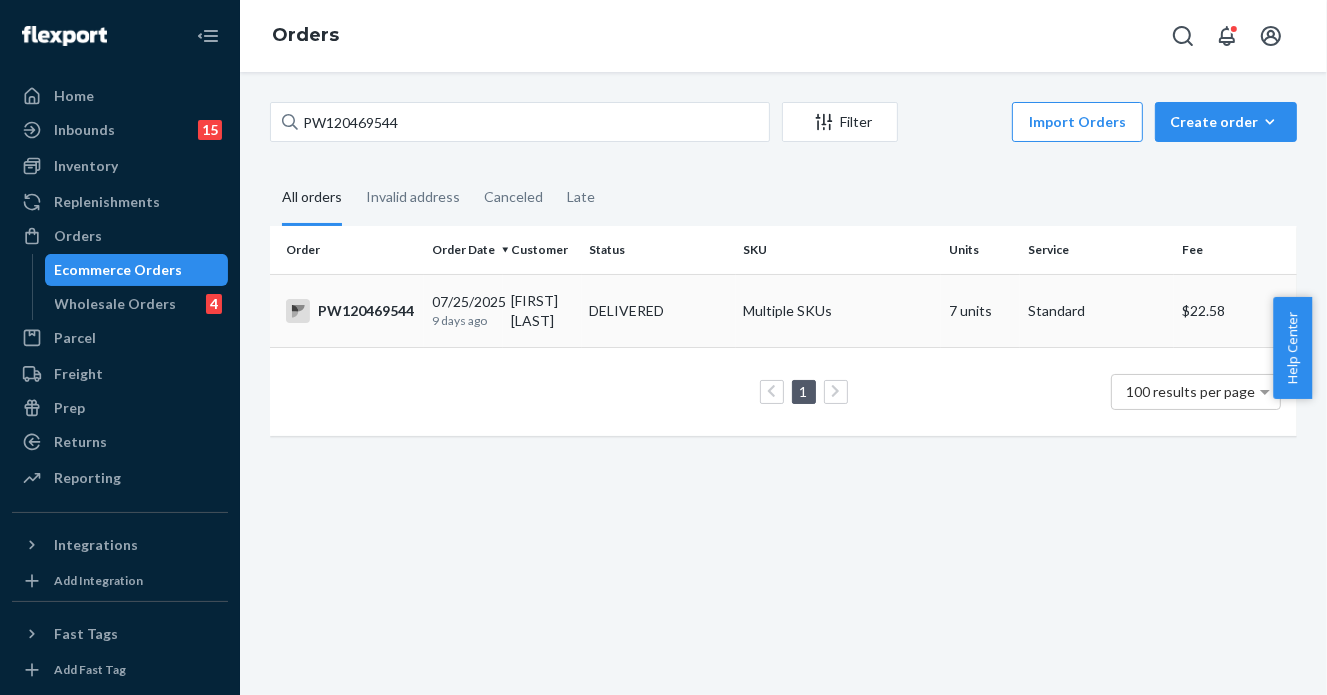 click on "DELIVERED" at bounding box center (659, 310) 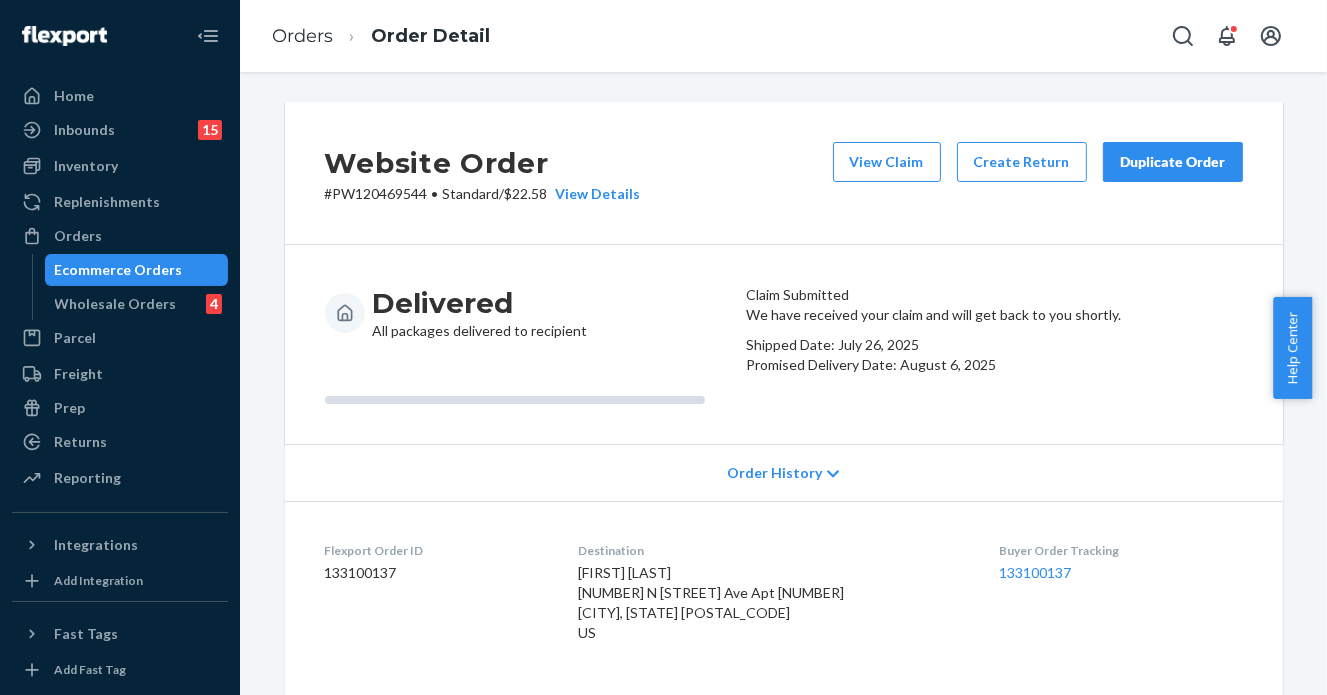 drag, startPoint x: 97, startPoint y: 247, endPoint x: 174, endPoint y: 266, distance: 79.30952 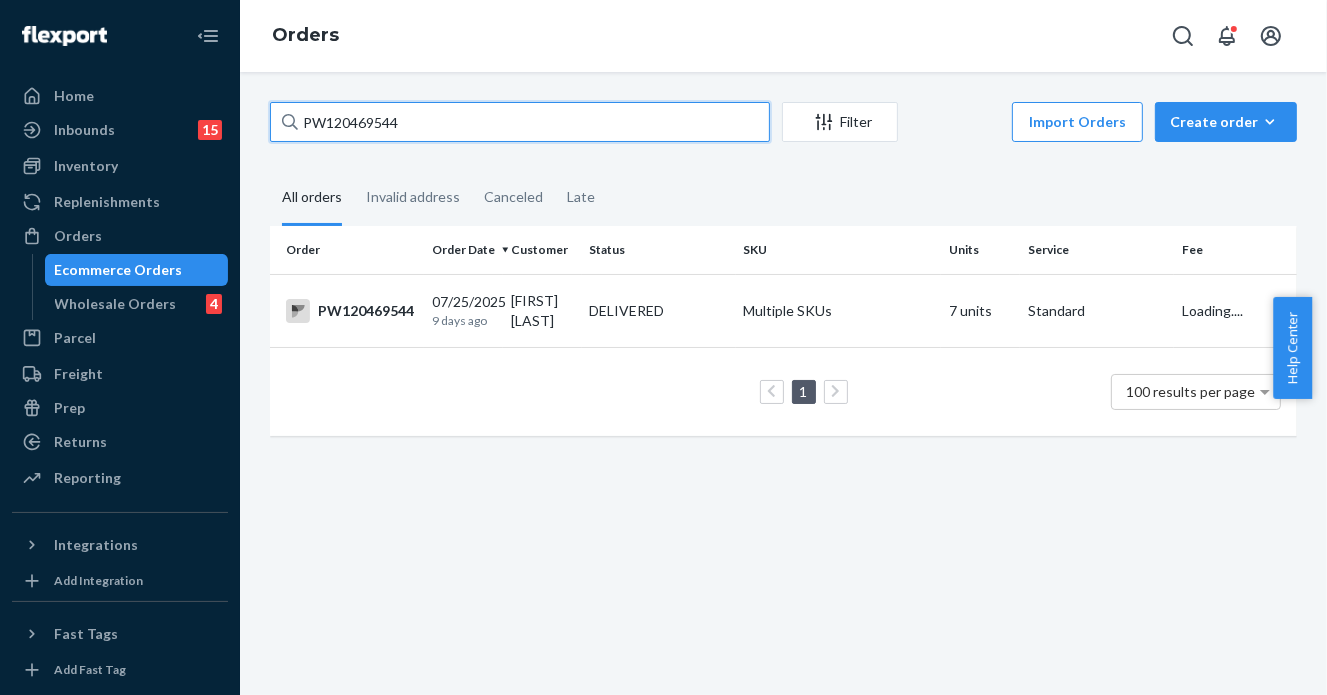 drag, startPoint x: 436, startPoint y: 115, endPoint x: 102, endPoint y: 72, distance: 336.7566 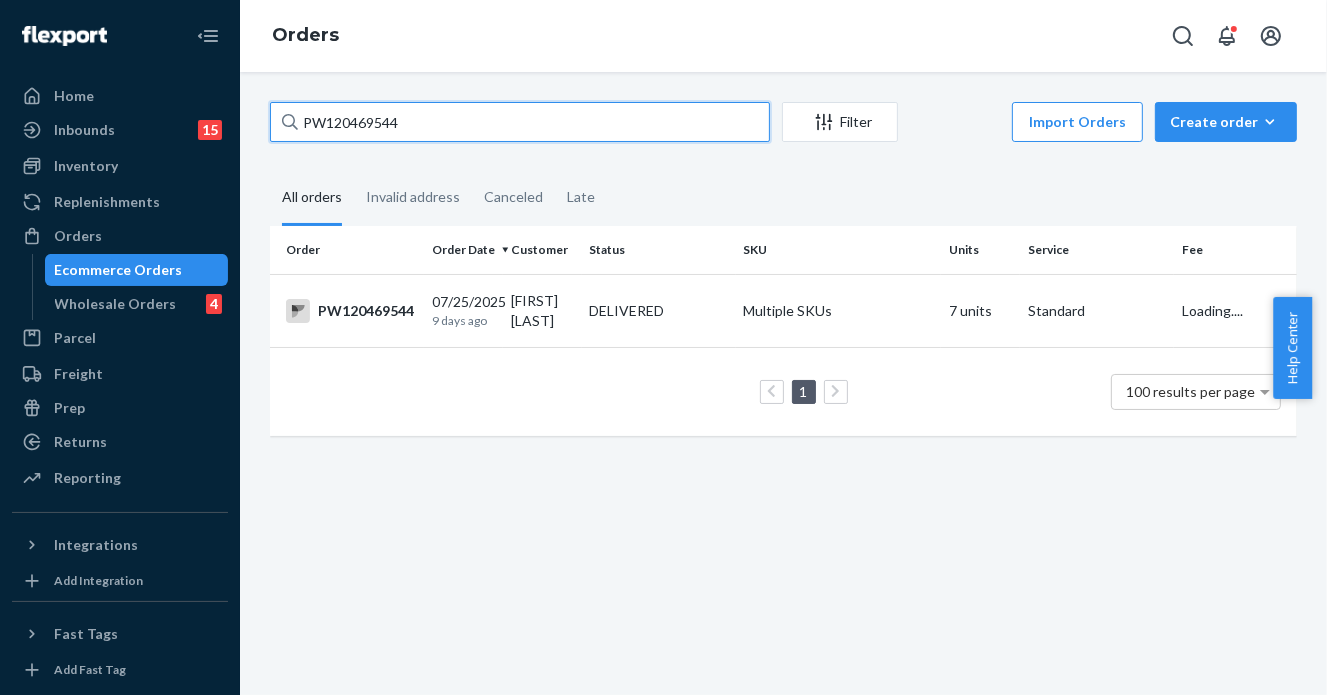 click on "Home Inbounds 15 Shipping Plans Problems 15 Inventory Products Branded Packaging Replenishments Orders Ecommerce Orders Wholesale Orders 4 Parcel Parcel orders Integrations Freight Prep Returns All Returns Settings Packages Reporting Reports Analytics Integrations Add Integration Fast Tags Add Fast Tag Settings Talk to Support Help Center Give Feedback Orders PW120469544 Filter Import Orders Create order Ecommerce order Removal order All orders Invalid address Canceled Late Order Order Date Customer Status SKU Units Service Fee PW120469544 07/25/2025 9 days ago [FIRST] [LAST] DELIVERED Multiple SKUs 7 units Standard Loading.... 1 100 results per page" at bounding box center (663, 347) 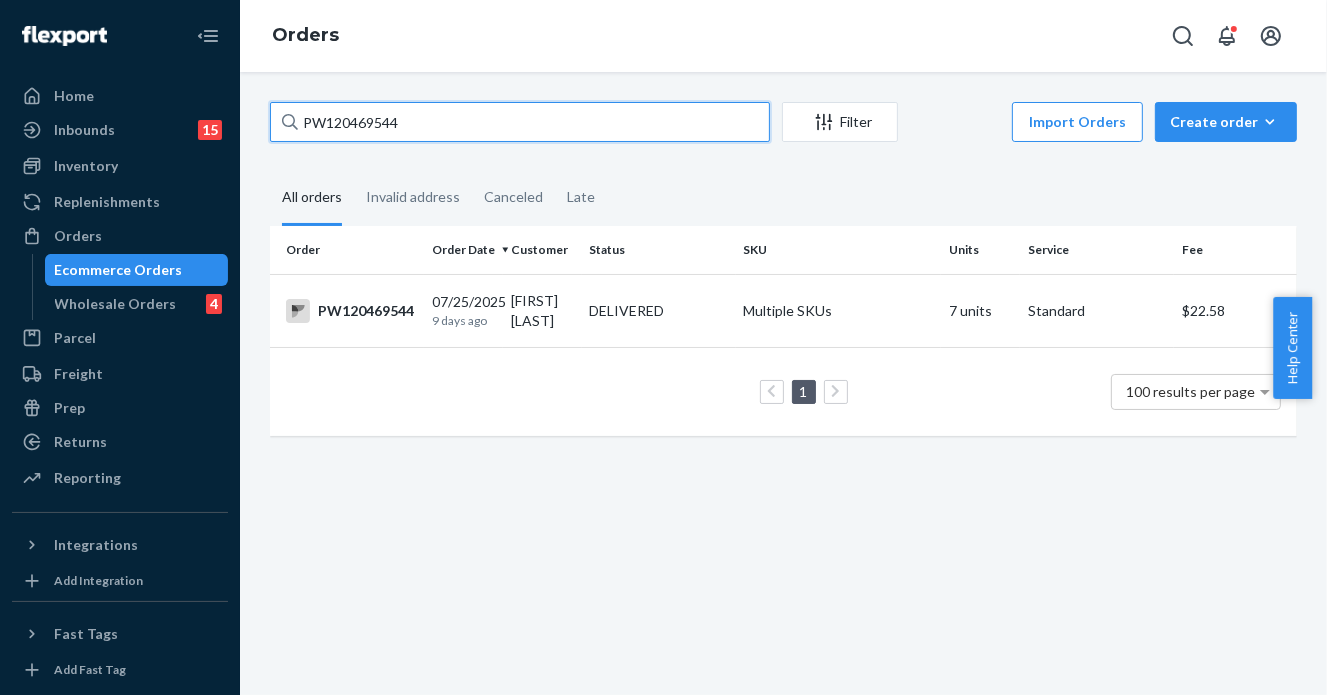 paste on "[NUMBER]" 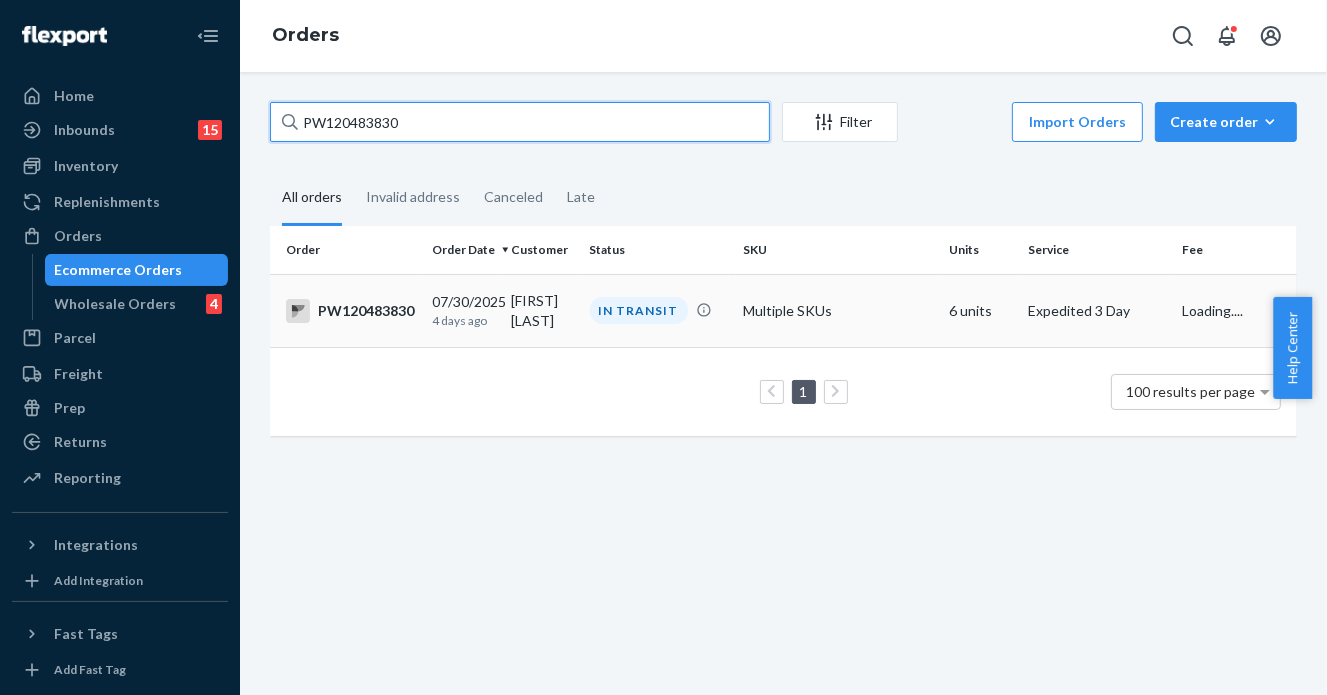 type on "PW120483830" 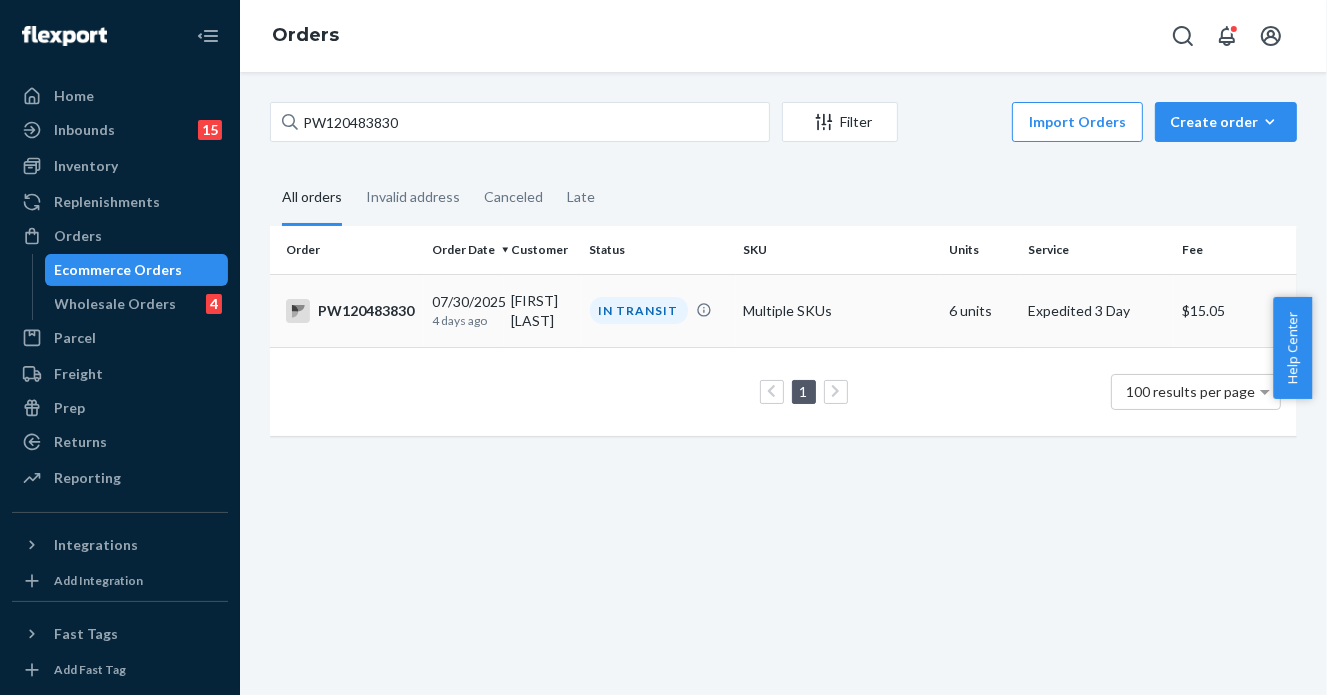 click on "IN TRANSIT" at bounding box center (639, 310) 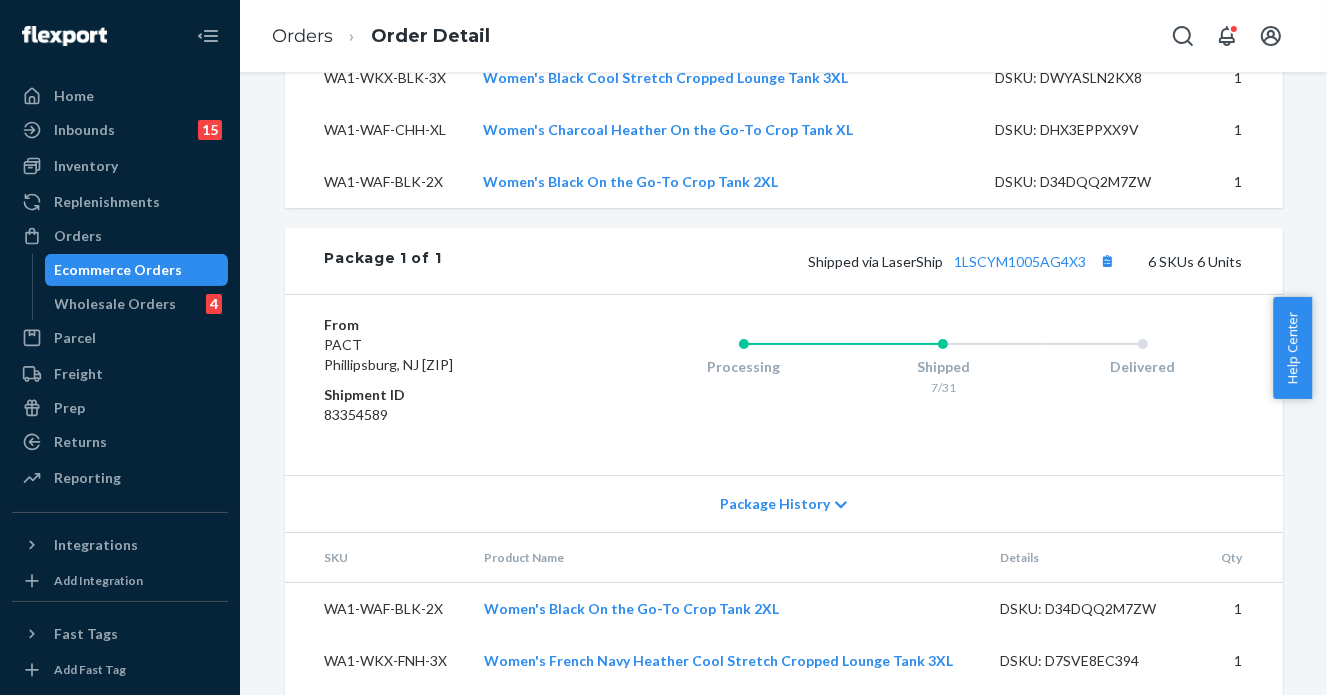 scroll, scrollTop: 1000, scrollLeft: 0, axis: vertical 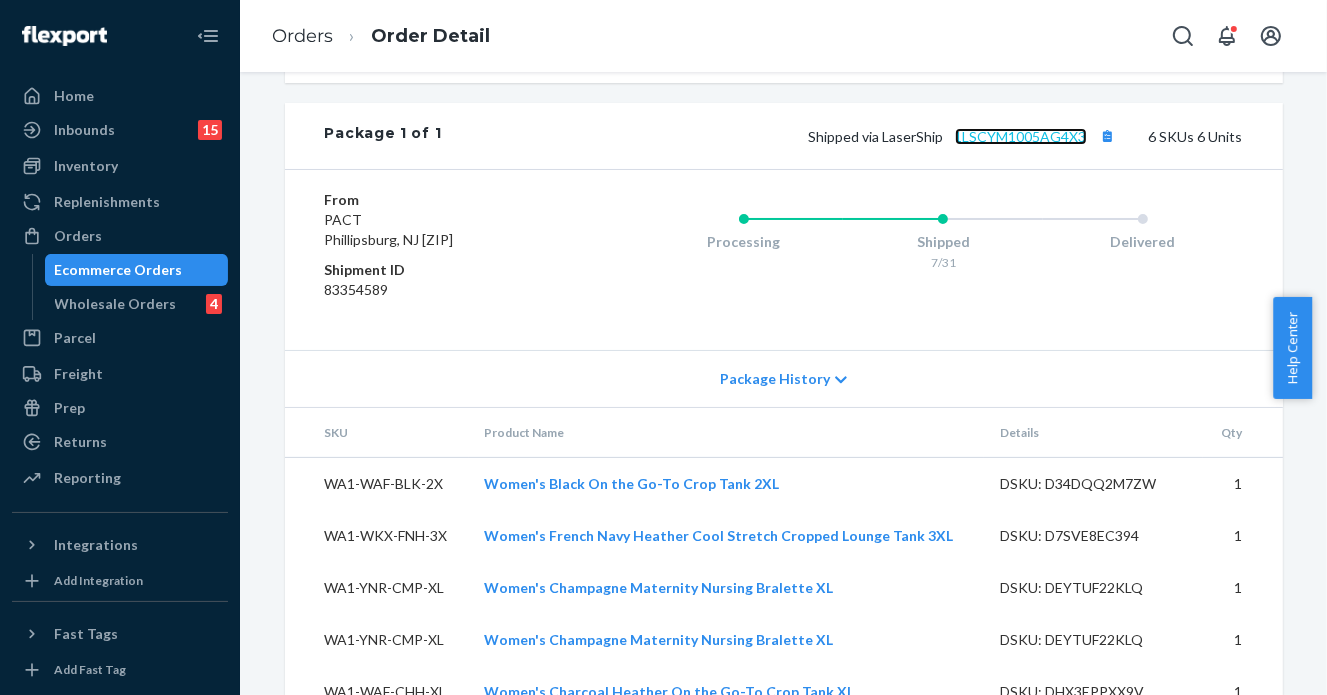 click on "1LSCYM1005AG4X3" at bounding box center (1021, 136) 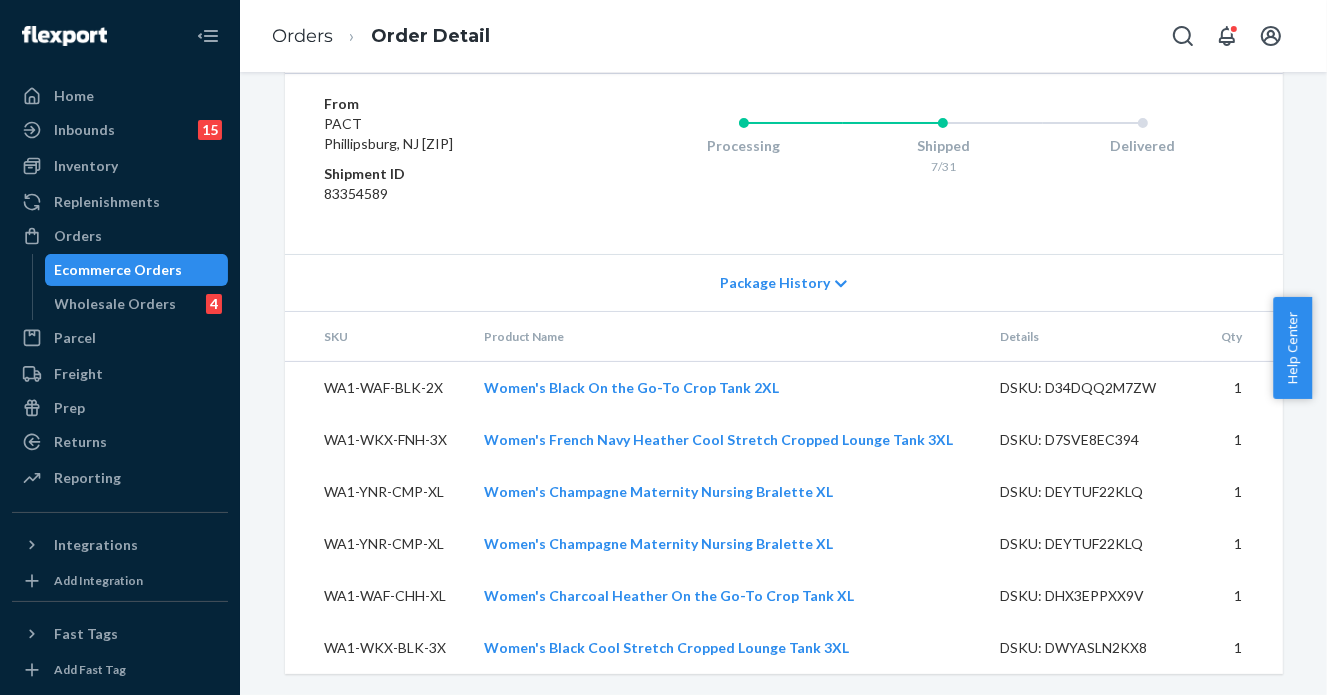 scroll, scrollTop: 696, scrollLeft: 0, axis: vertical 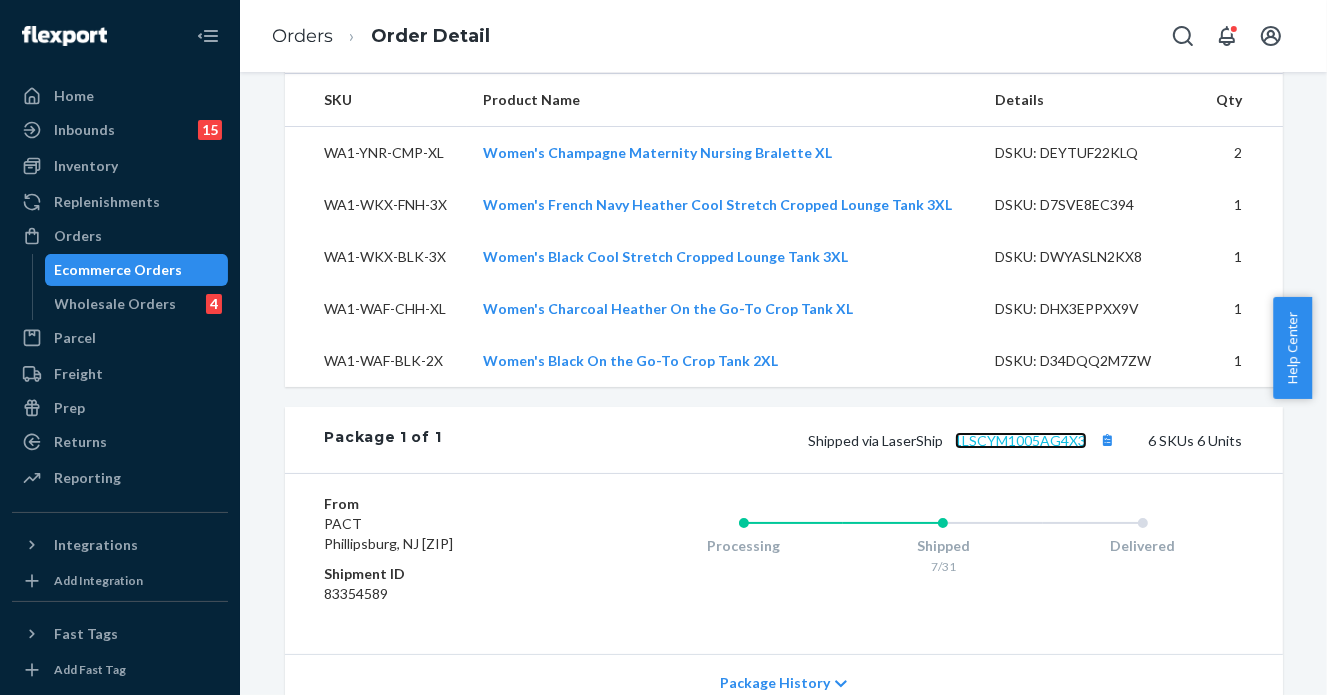click on "1LSCYM1005AG4X3" at bounding box center (1021, 440) 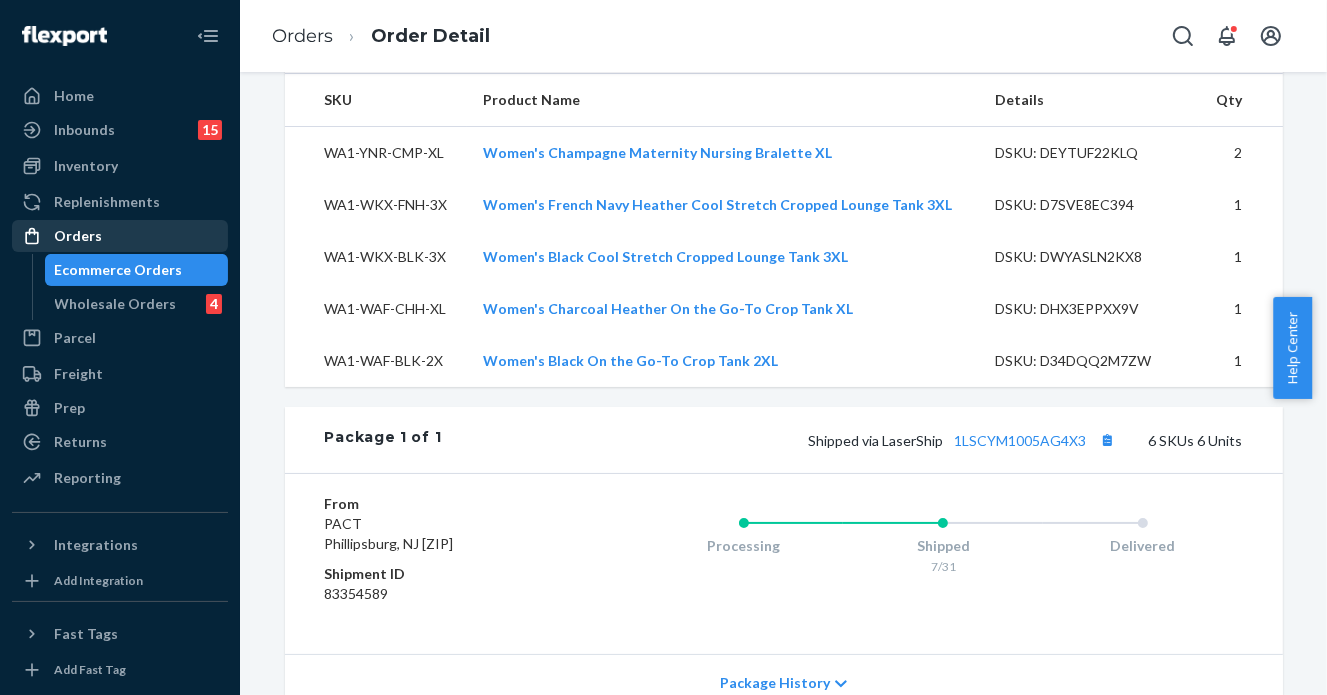 click on "Orders" at bounding box center (120, 236) 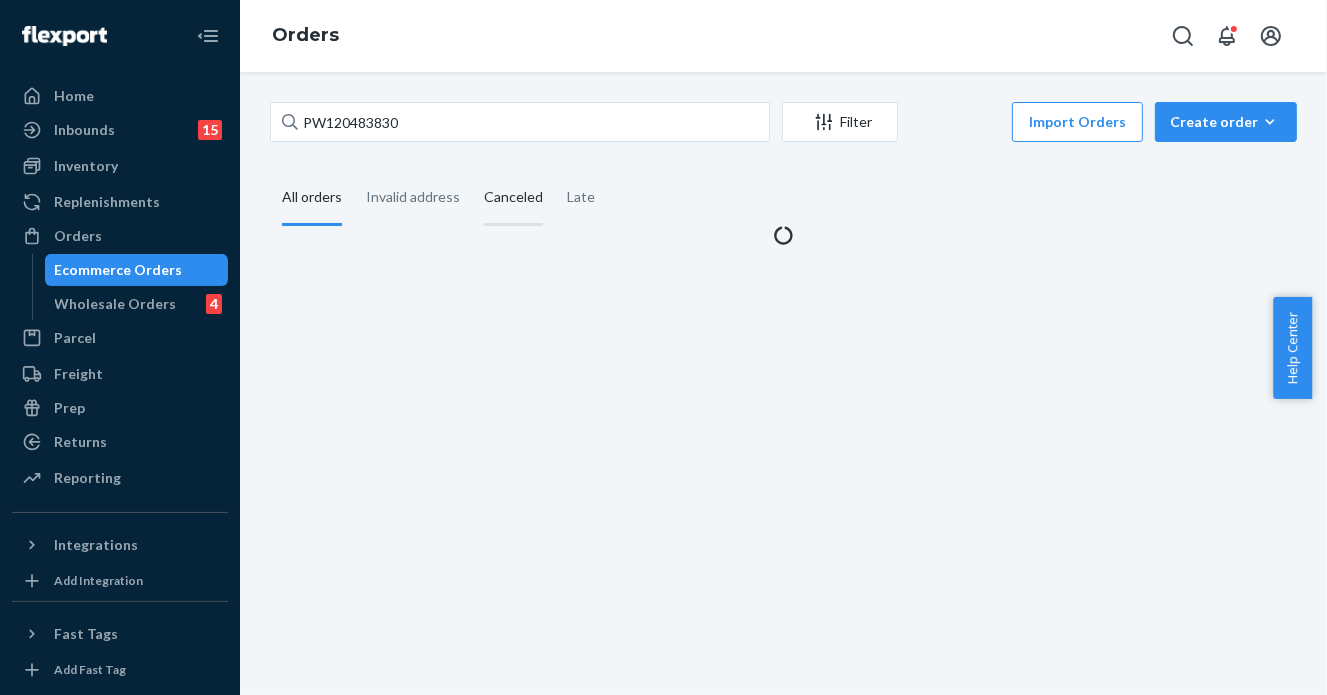 scroll, scrollTop: 0, scrollLeft: 0, axis: both 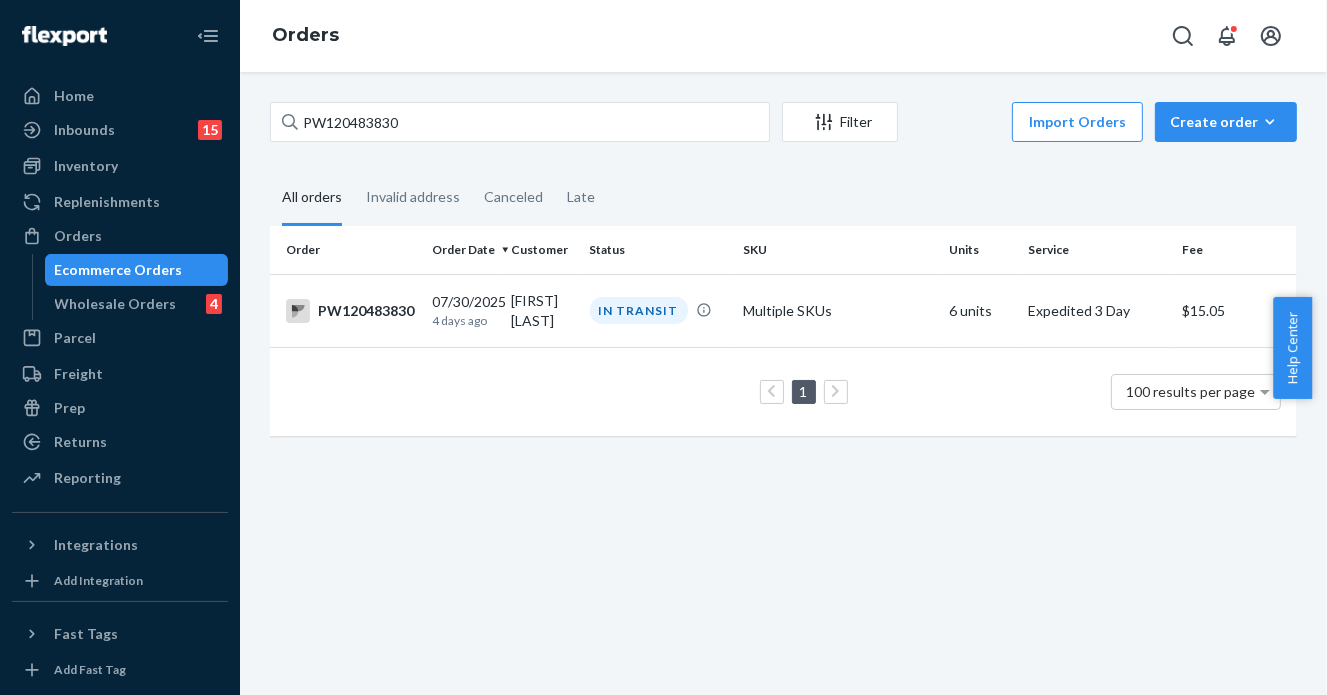 drag, startPoint x: 543, startPoint y: 100, endPoint x: 398, endPoint y: 105, distance: 145.08618 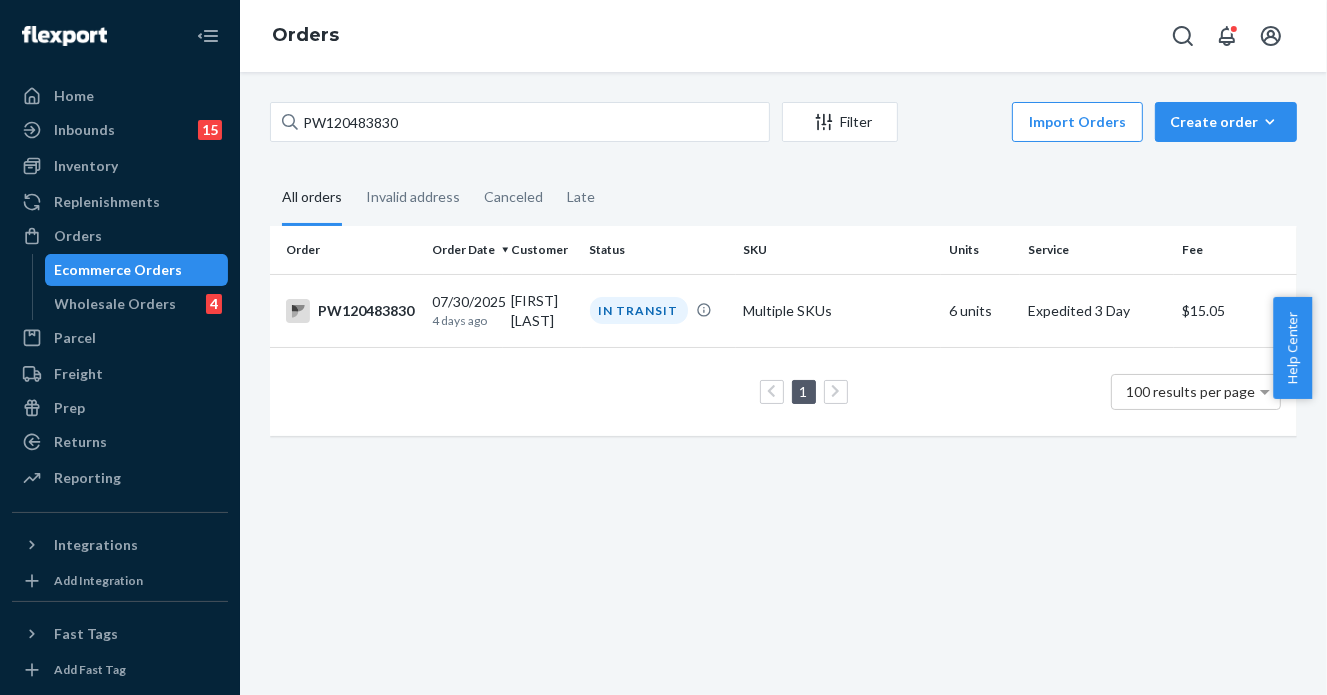 click on "PW120483830 Filter Import Orders Create order Ecommerce order Removal order All orders Invalid address Canceled Late Order Order Date Customer Status SKU Units Service Fee PW120483830 07/30/2025 4 days ago [FIRST] [LAST] IN TRANSIT Multiple SKUs 6 units Expedited 3 Day $15.05 1 100 results per page" at bounding box center (783, 383) 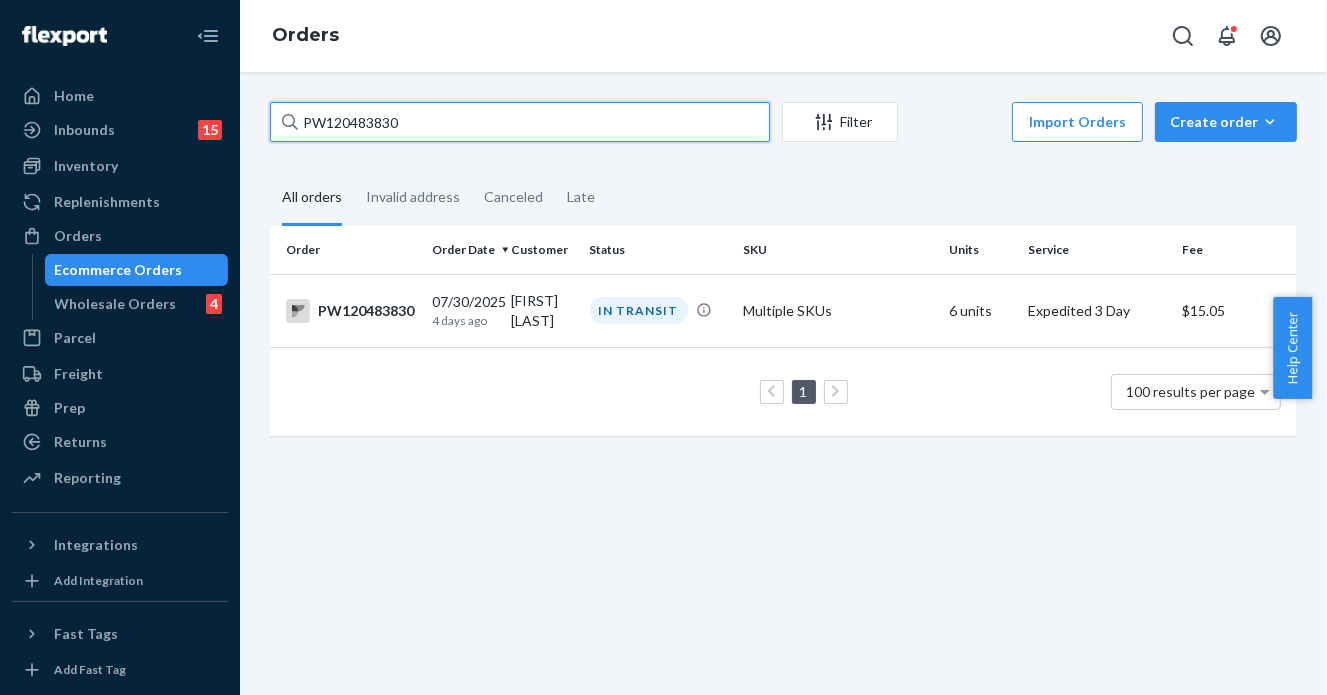 drag, startPoint x: 424, startPoint y: 118, endPoint x: 216, endPoint y: 109, distance: 208.19463 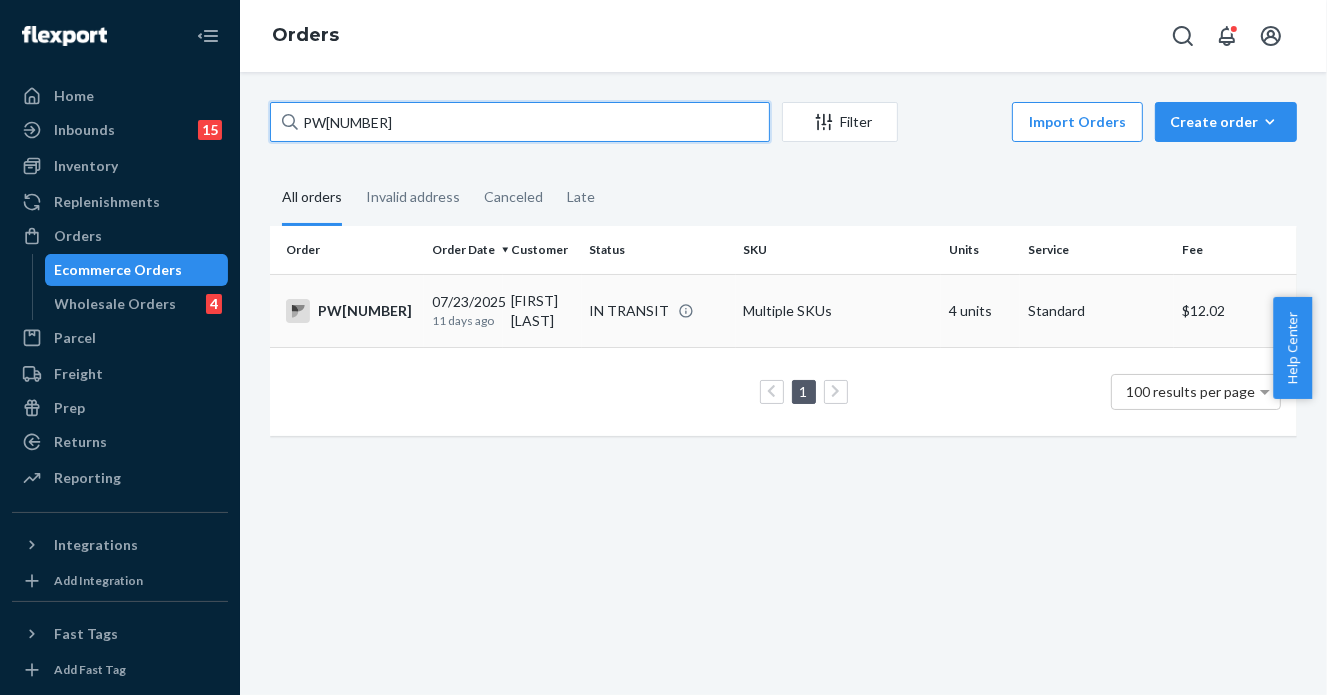 type on "PW[NUMBER]" 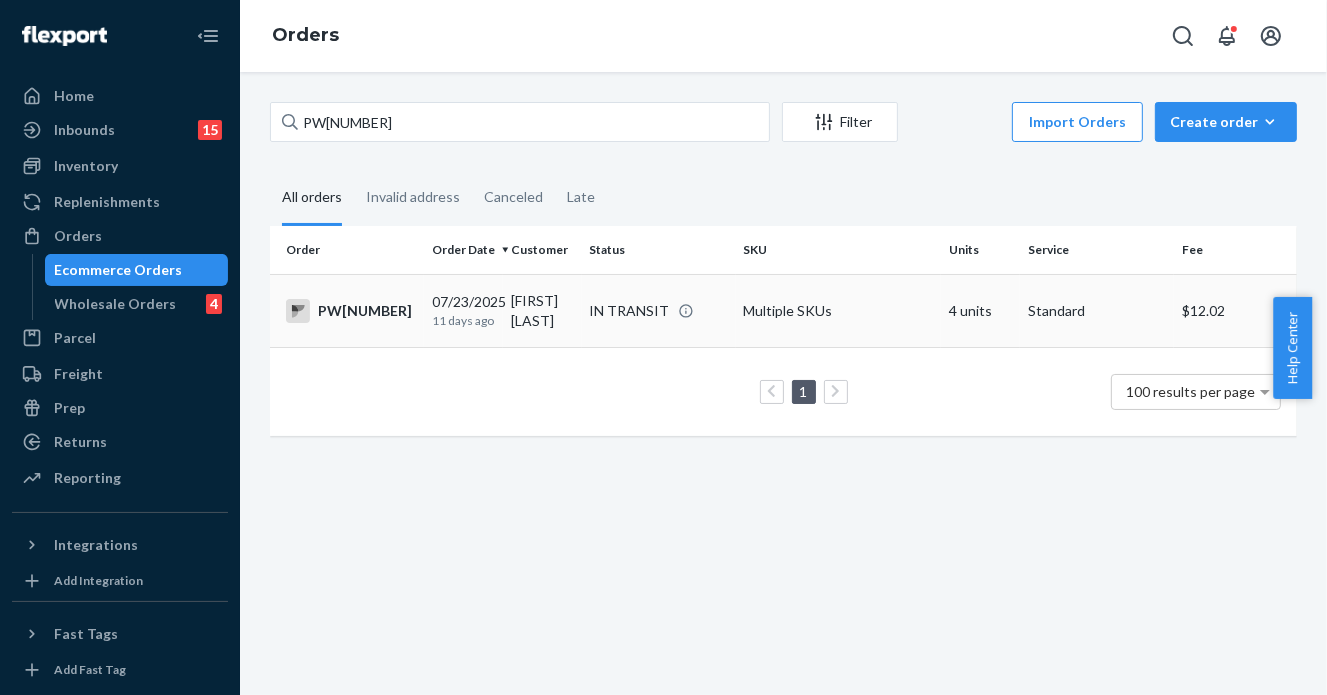 click on "IN TRANSIT" at bounding box center [659, 311] 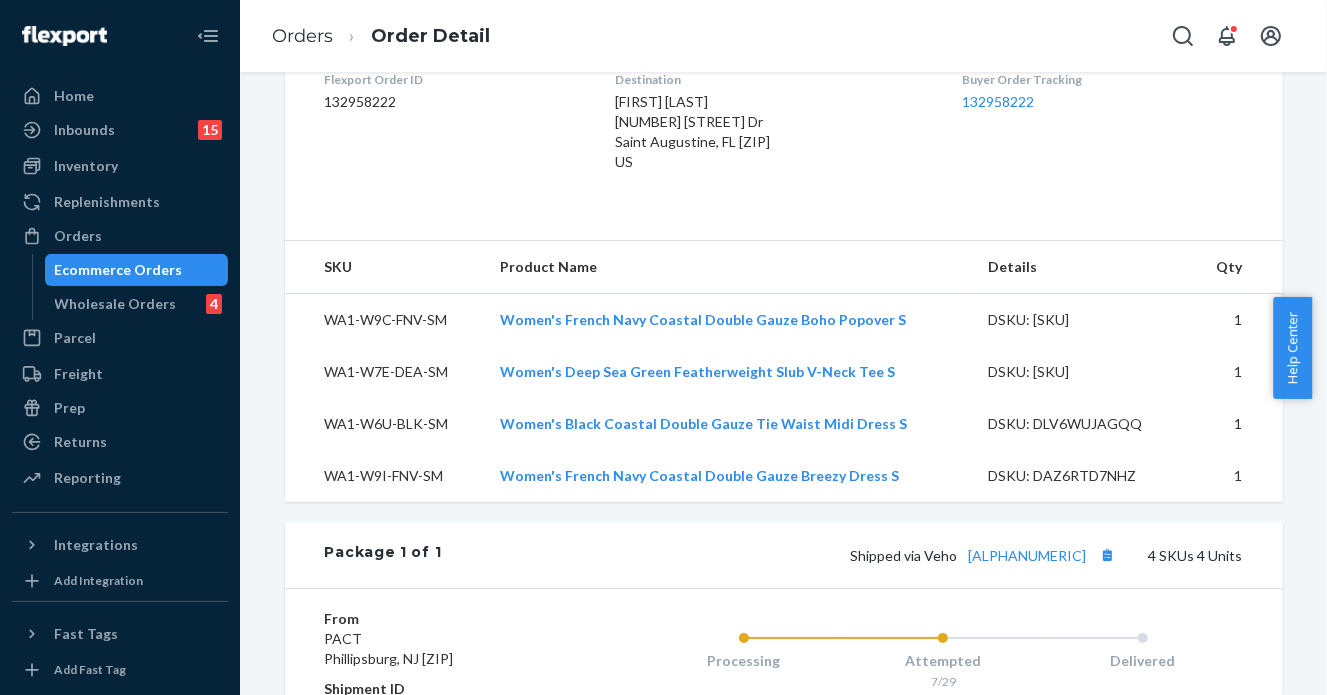 scroll, scrollTop: 940, scrollLeft: 0, axis: vertical 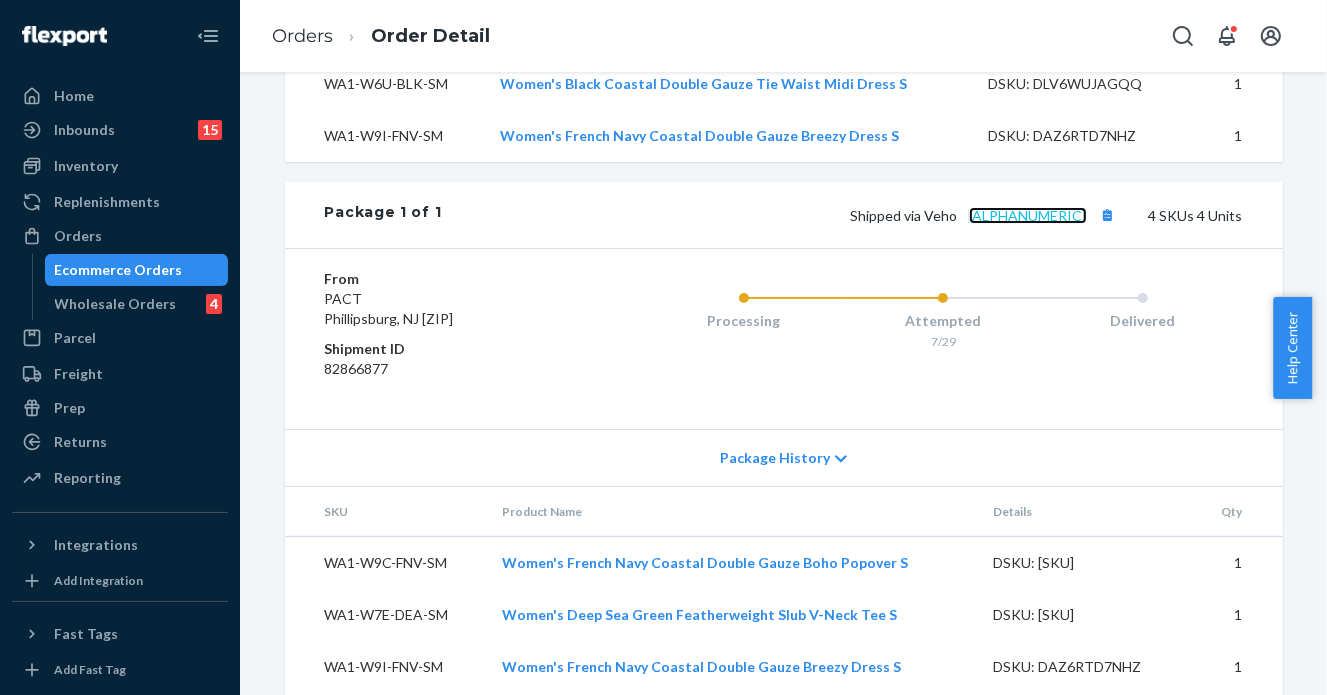 click on "[ALPHANUMERIC]" at bounding box center (1028, 215) 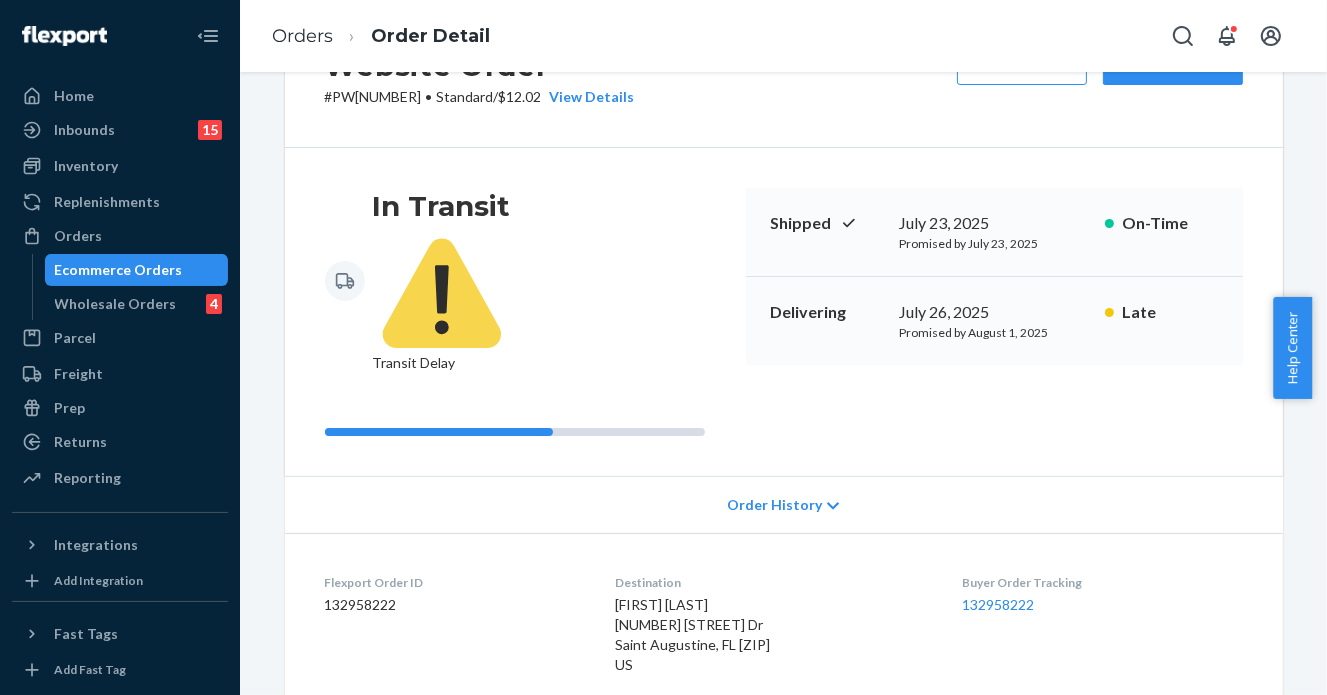 scroll, scrollTop: 0, scrollLeft: 0, axis: both 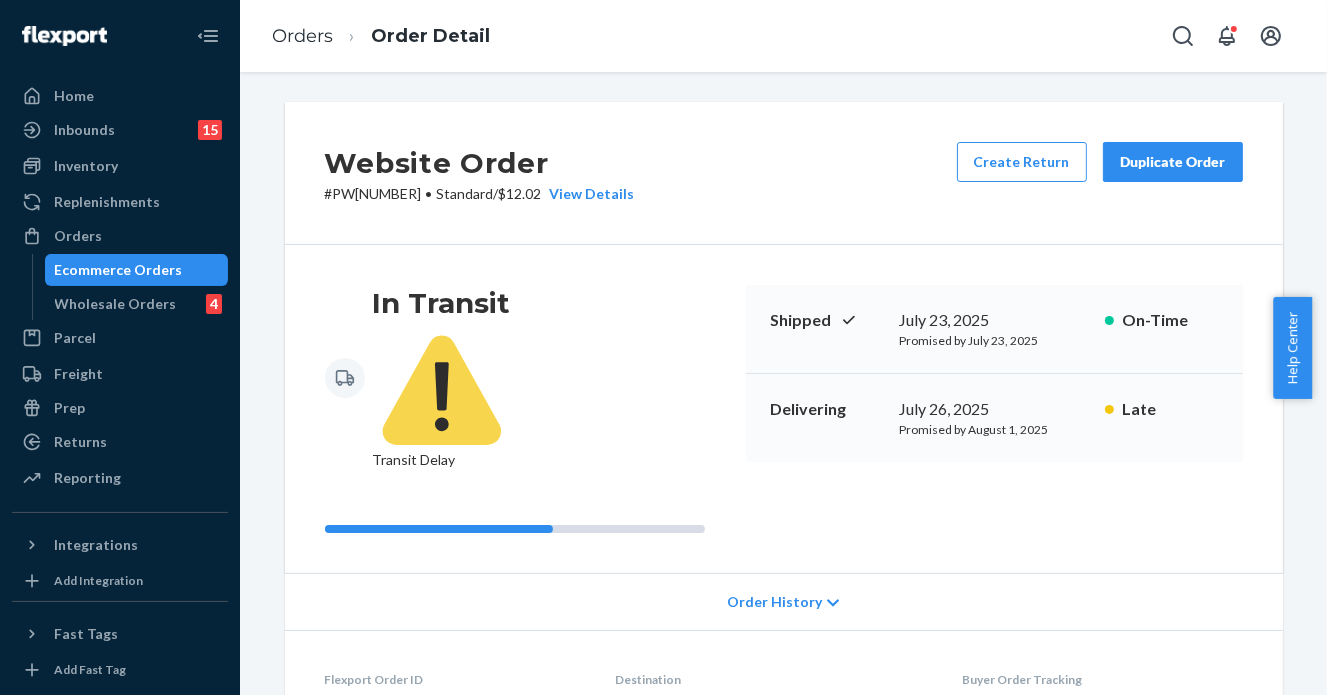 drag, startPoint x: 419, startPoint y: 191, endPoint x: 326, endPoint y: 188, distance: 93.04838 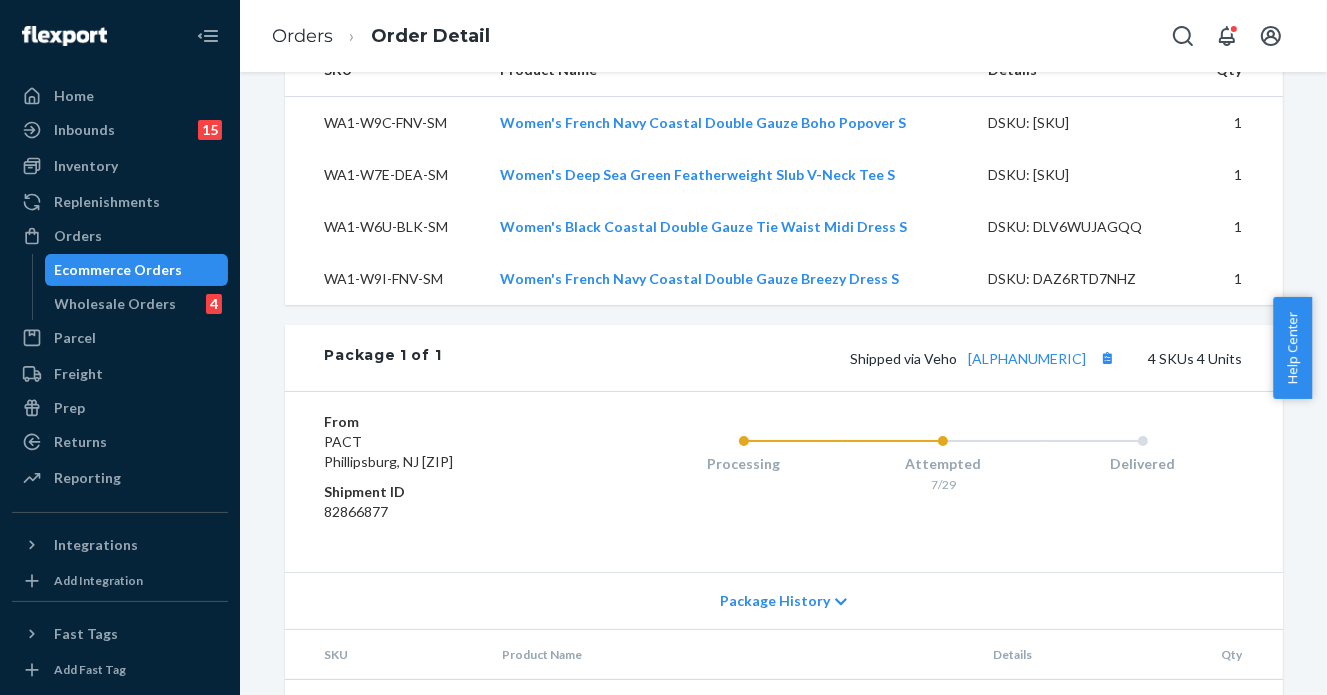 scroll, scrollTop: 940, scrollLeft: 0, axis: vertical 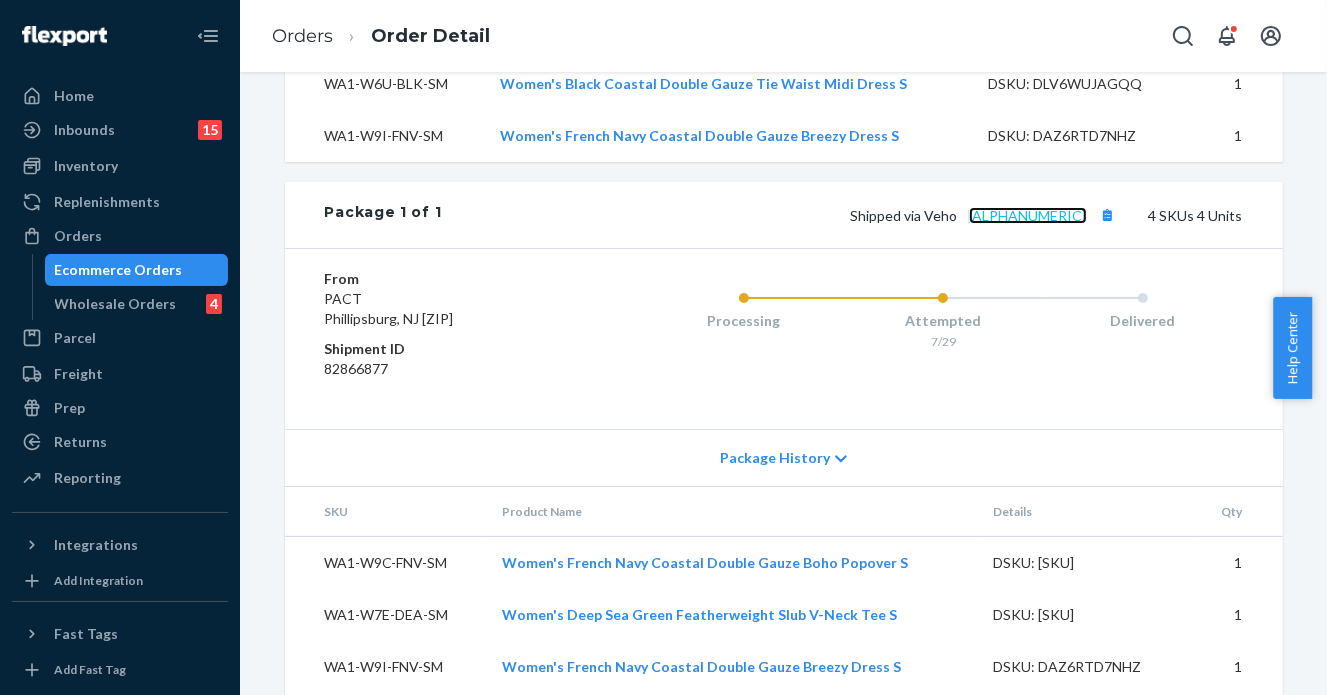 click on "[ALPHANUMERIC]" at bounding box center (1028, 215) 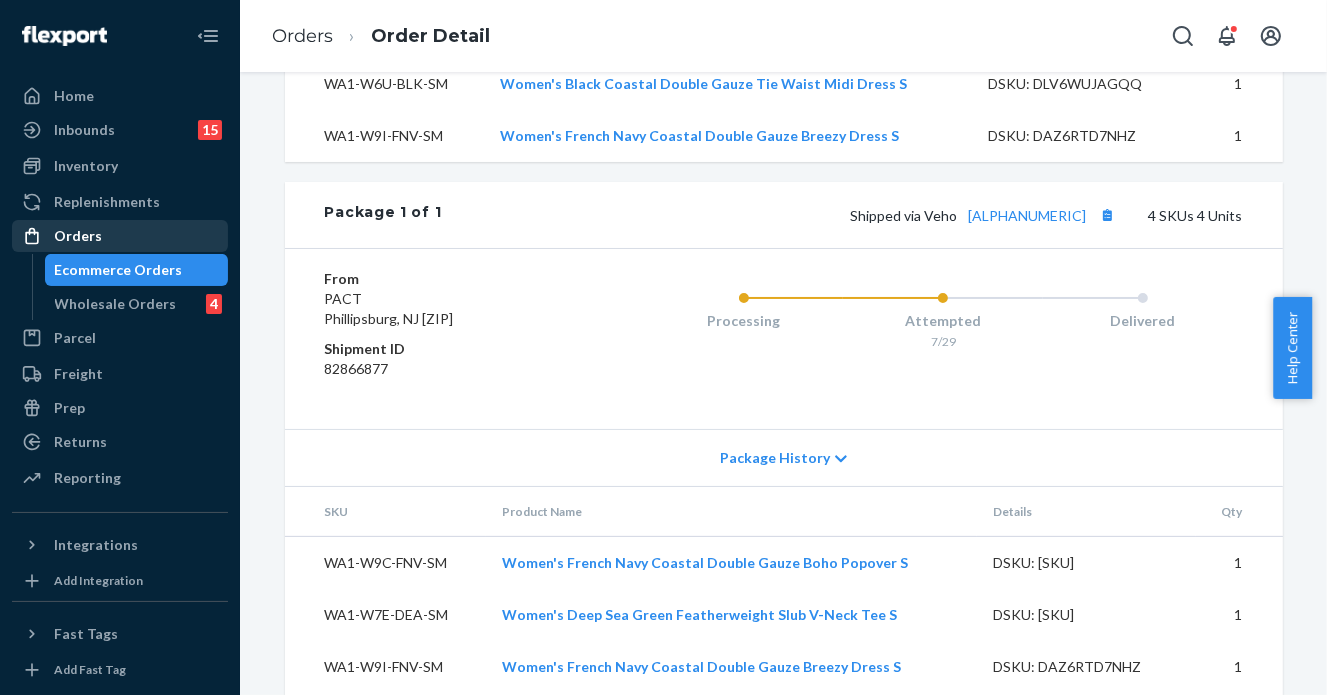 click on "Orders" at bounding box center (120, 236) 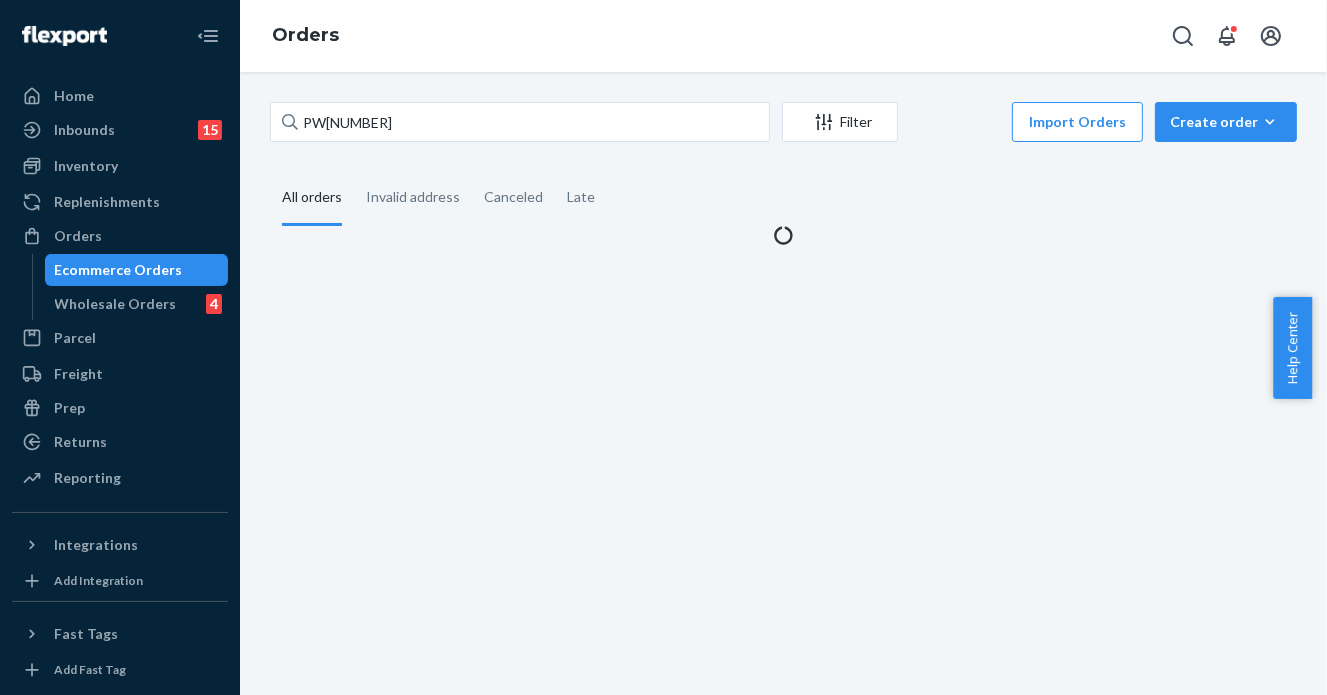 scroll, scrollTop: 0, scrollLeft: 0, axis: both 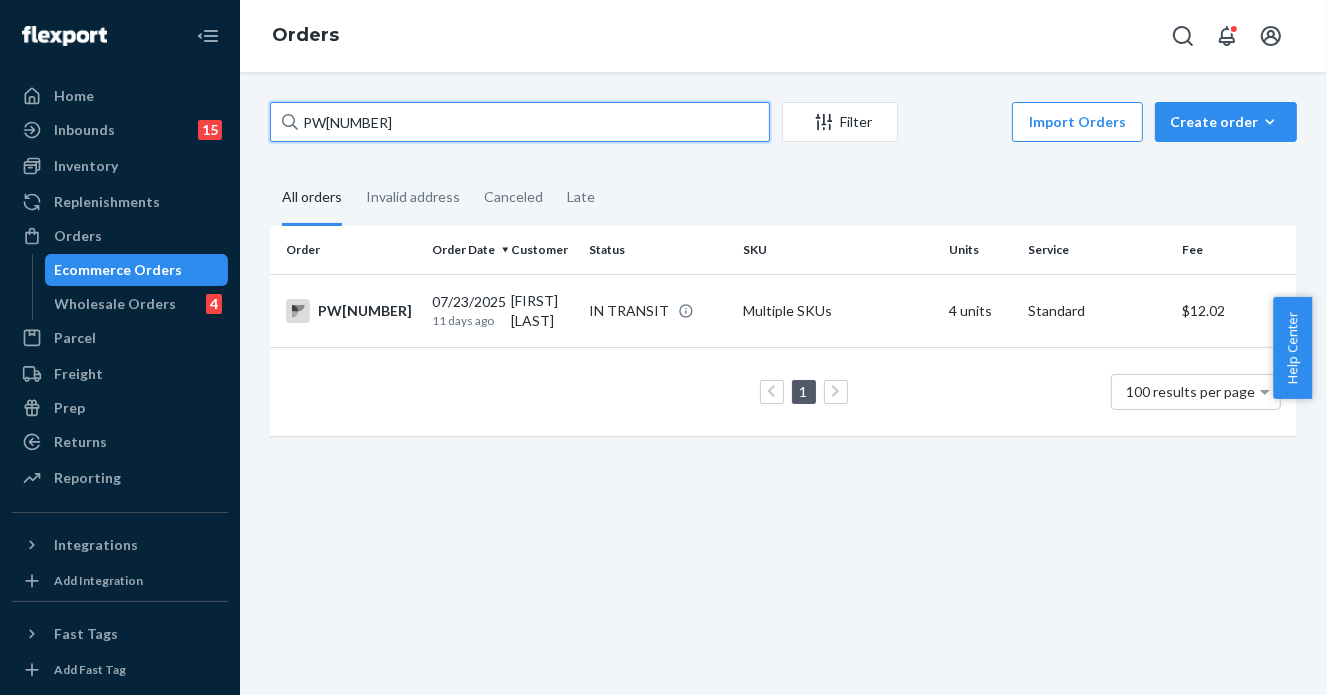 drag, startPoint x: 443, startPoint y: 118, endPoint x: 238, endPoint y: 68, distance: 211.00948 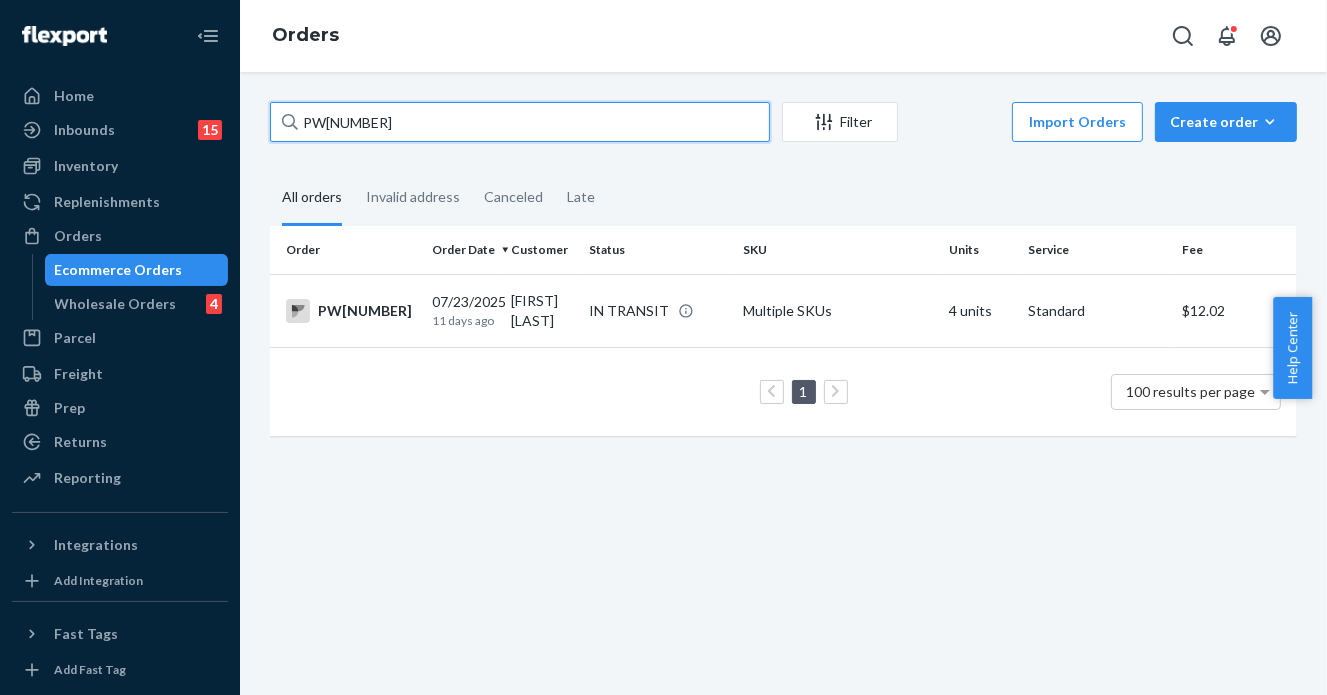 click on "Home Inbounds 15 Shipping Plans Problems 15 Inventory Products Branded Packaging Replenishments Orders Ecommerce Orders Wholesale Orders 4 Parcel Parcel orders Integrations Freight Prep Returns All Returns Settings Packages Reporting Reports Analytics Integrations Add Integration Fast Tags Add Fast Tag Settings Talk to Support Help Center Give Feedback Orders PW120463231 Filter Import Orders Create order Ecommerce order Removal order All orders Invalid address Canceled Late Order Order Date Customer Status SKU Units Service Fee PW120463231 07/23/2025 11 days ago [FIRST] [LAST] IN TRANSIT Multiple SKUs 4 units Standard $12.02 1 100 results per page" at bounding box center (663, 347) 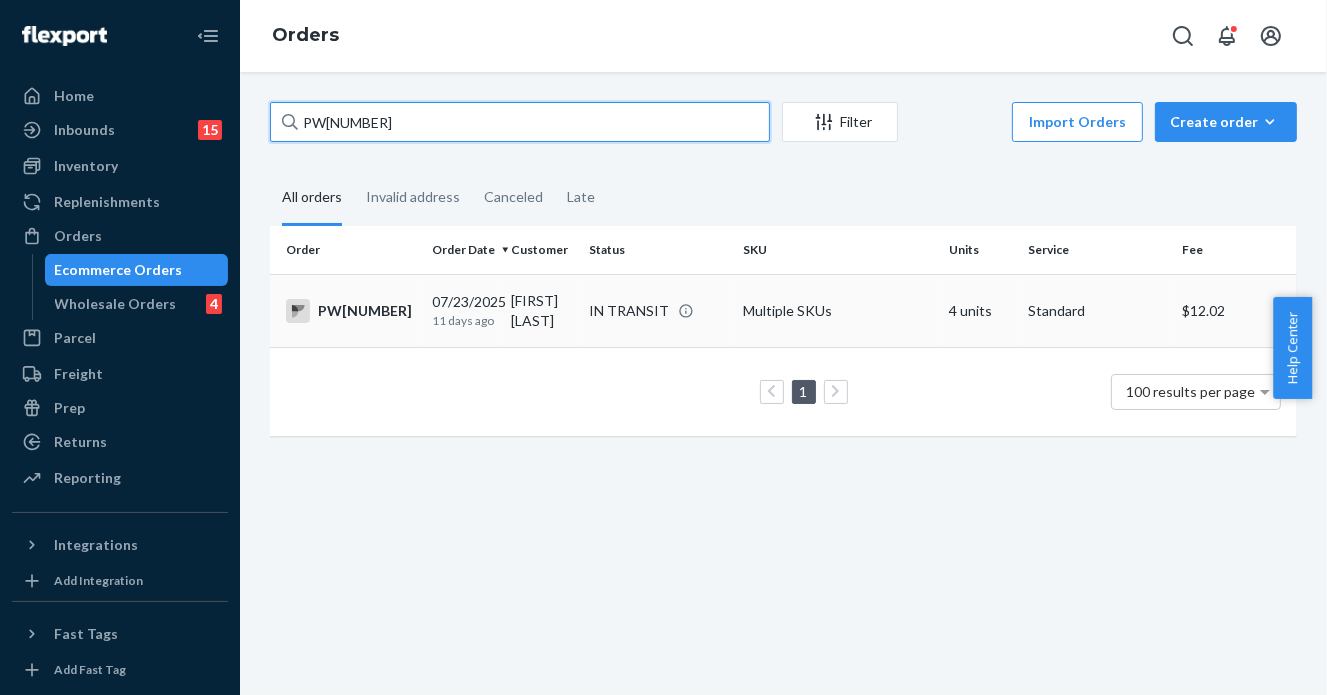 paste on "7373" 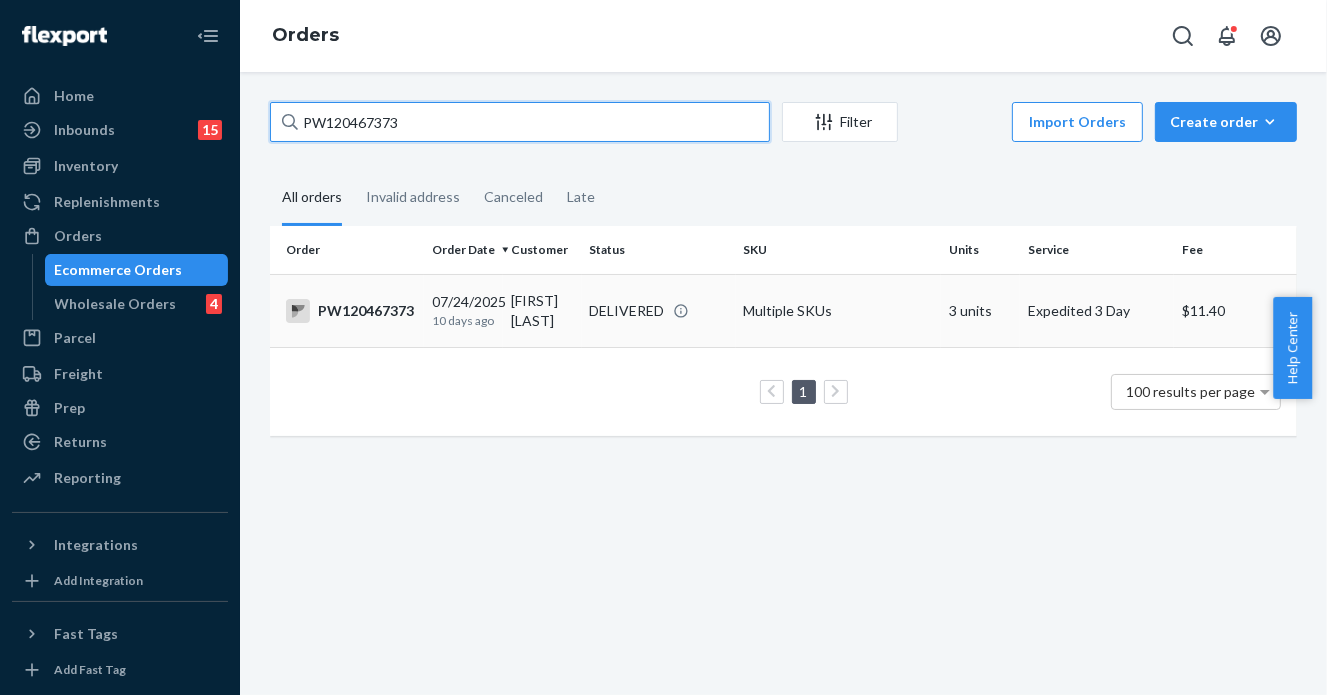type on "PW120467373" 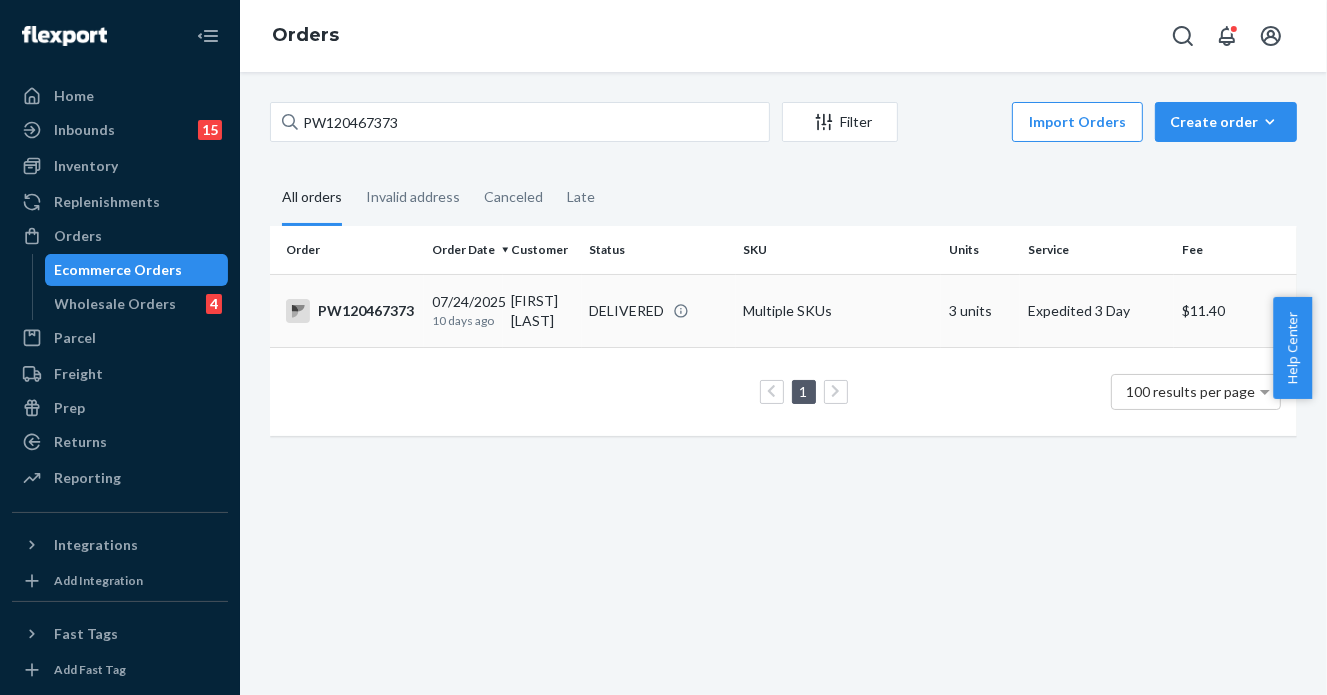 click on "DELIVERED" at bounding box center [627, 311] 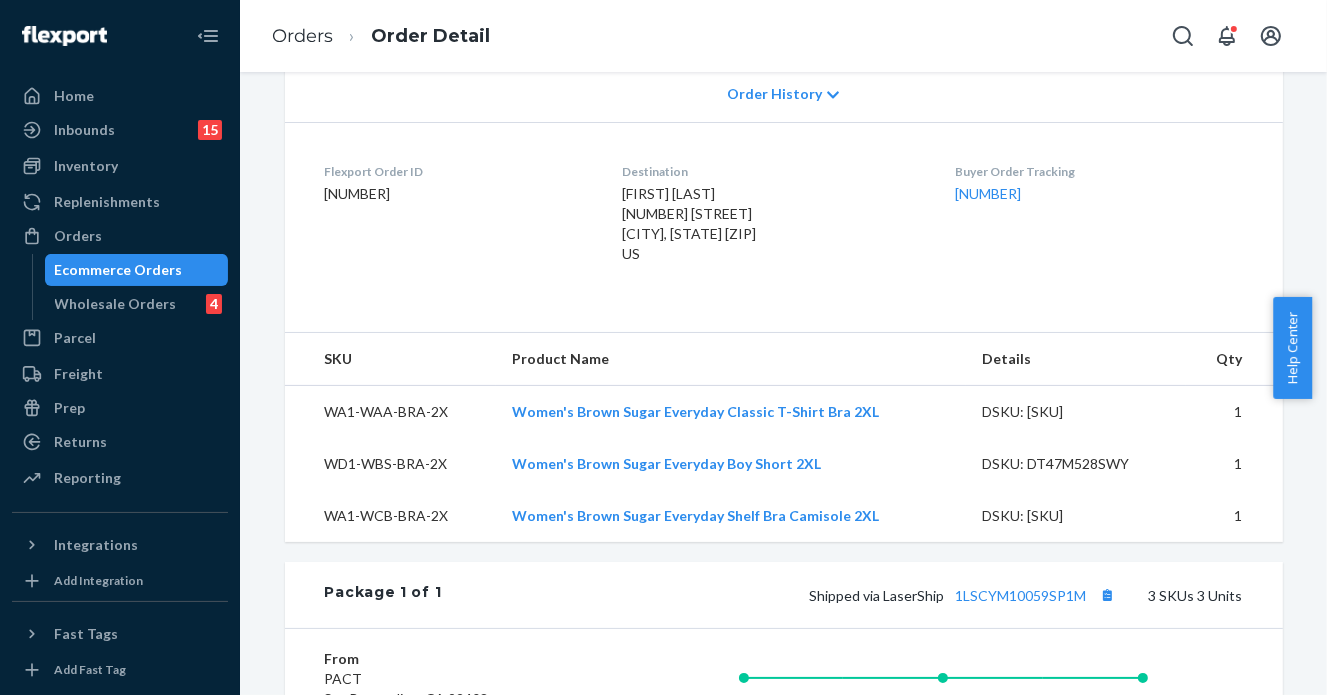 scroll, scrollTop: 700, scrollLeft: 0, axis: vertical 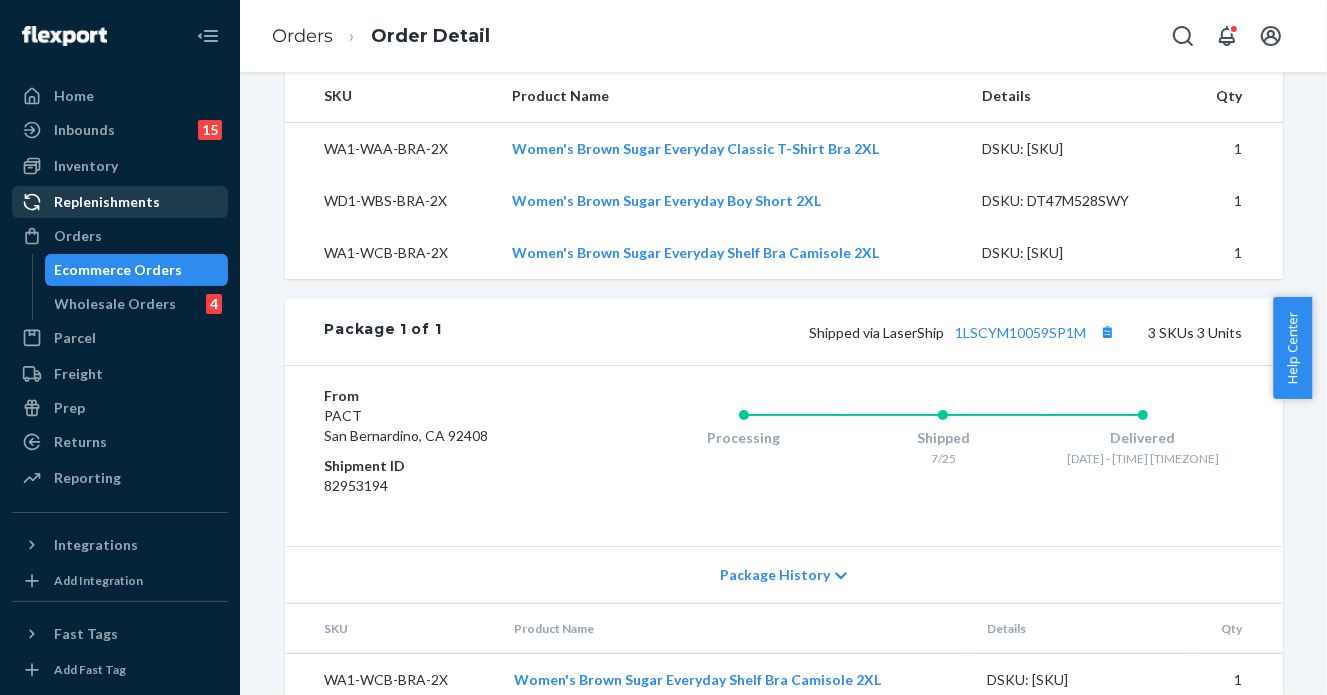 click on "Replenishments" at bounding box center [120, 202] 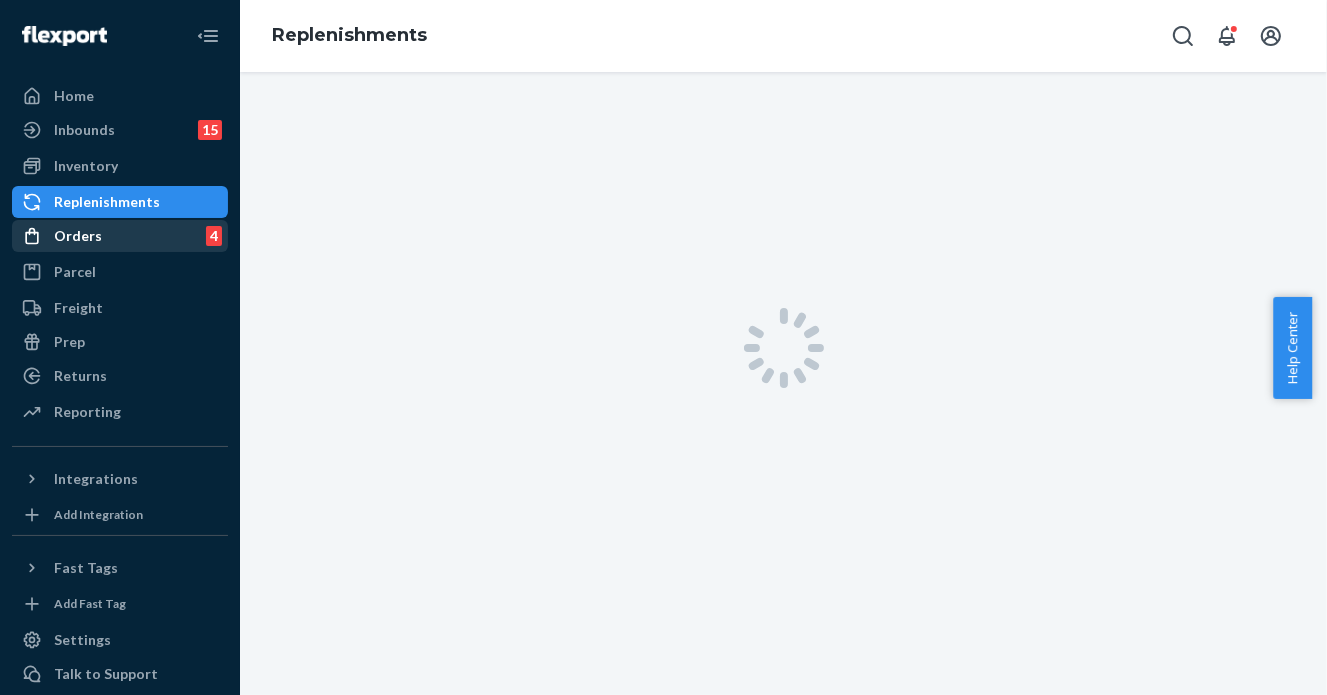 scroll, scrollTop: 0, scrollLeft: 0, axis: both 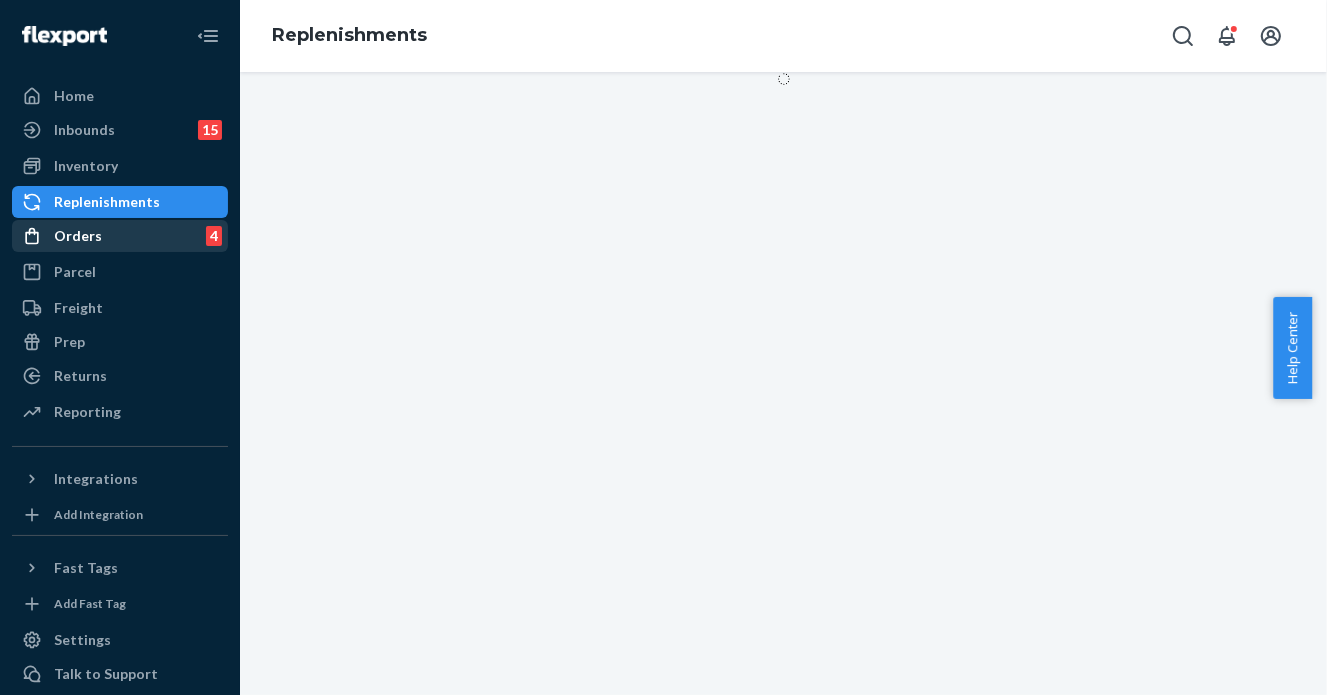 click on "Orders 4" at bounding box center [120, 236] 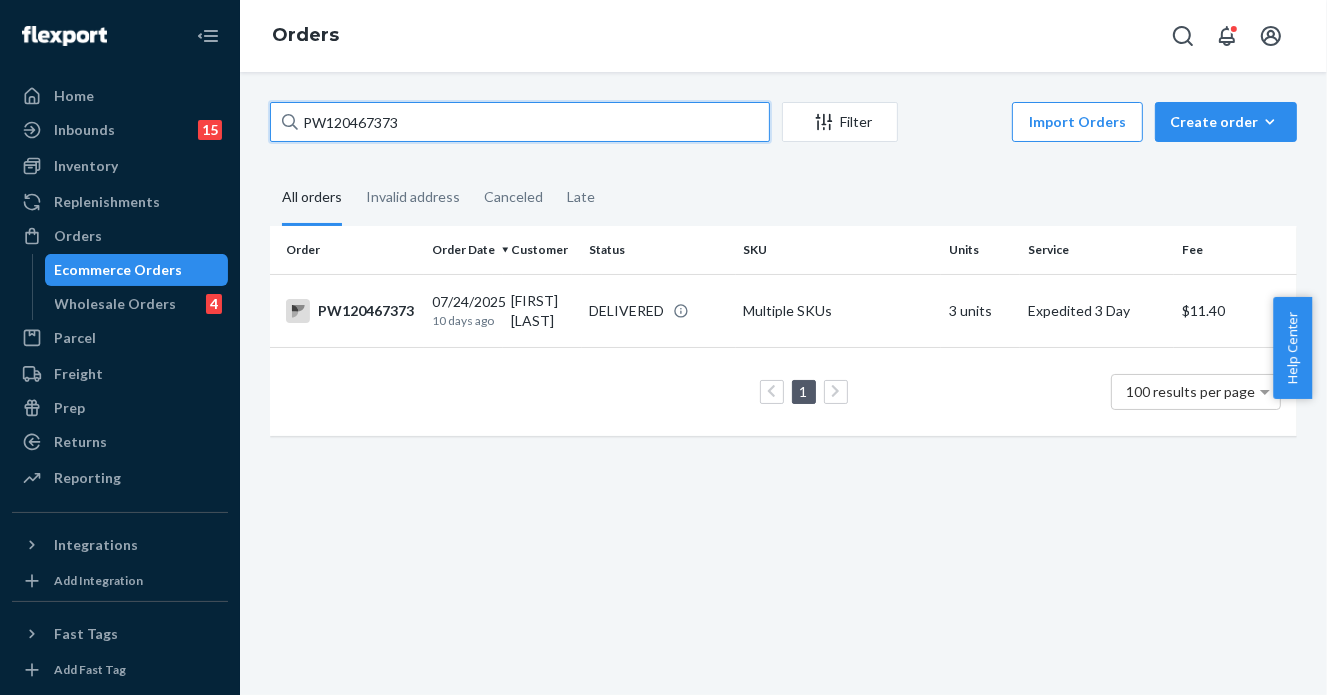 drag, startPoint x: 434, startPoint y: 126, endPoint x: 253, endPoint y: 106, distance: 182.10162 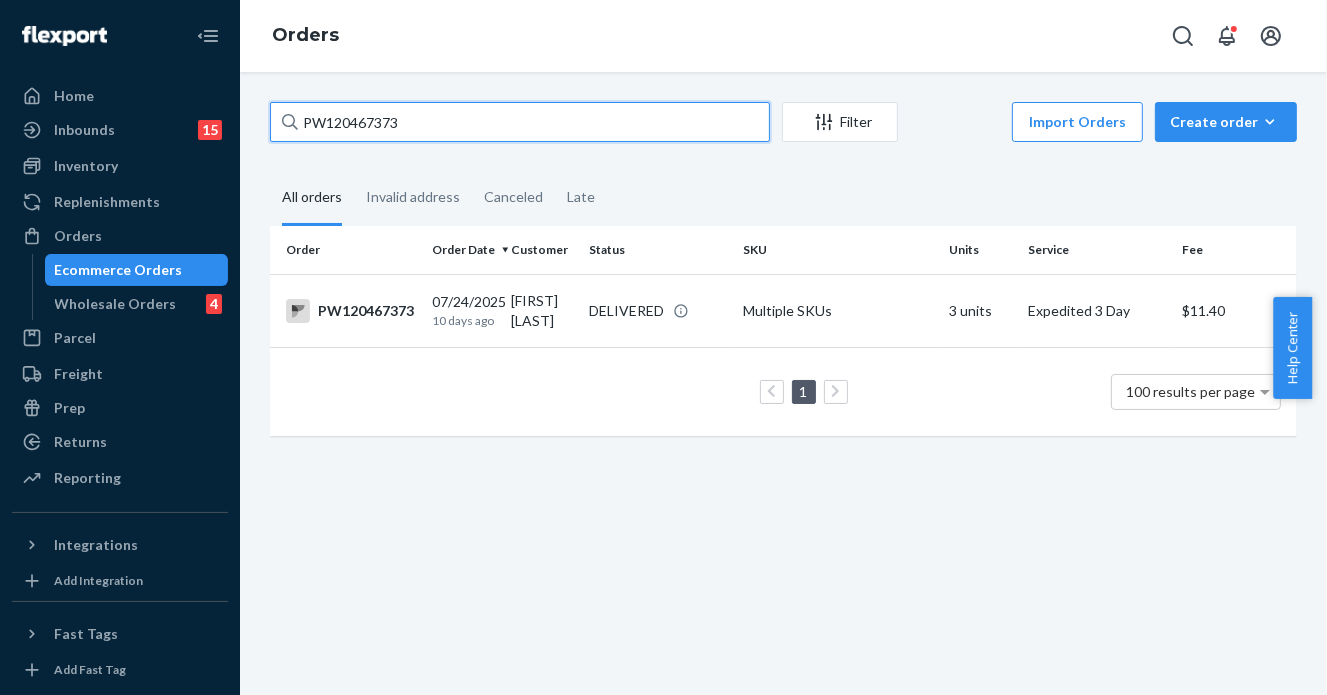 click on "Home Inbounds 15 Shipping Plans Problems 15 Inventory Products Branded Packaging Replenishments Orders Ecommerce Orders Wholesale Orders 4 Parcel Parcel orders Integrations Freight Prep Returns All Returns Settings Packages Reporting Reports Analytics Integrations Add Integration Fast Tags Add Fast Tag Settings Talk to Support Help Center Give Feedback Orders PW120467373 Filter Import Orders Create order Ecommerce order Removal order All orders Invalid address Canceled Late Order Order Date Customer Status SKU Units Service Fee PW120467373 07/24/2025 10 days ago [FIRST] [LAST] DELIVERED Multiple SKUs 3 units Expedited 3 Day $11.40 1 100 results per page" at bounding box center [783, 279] 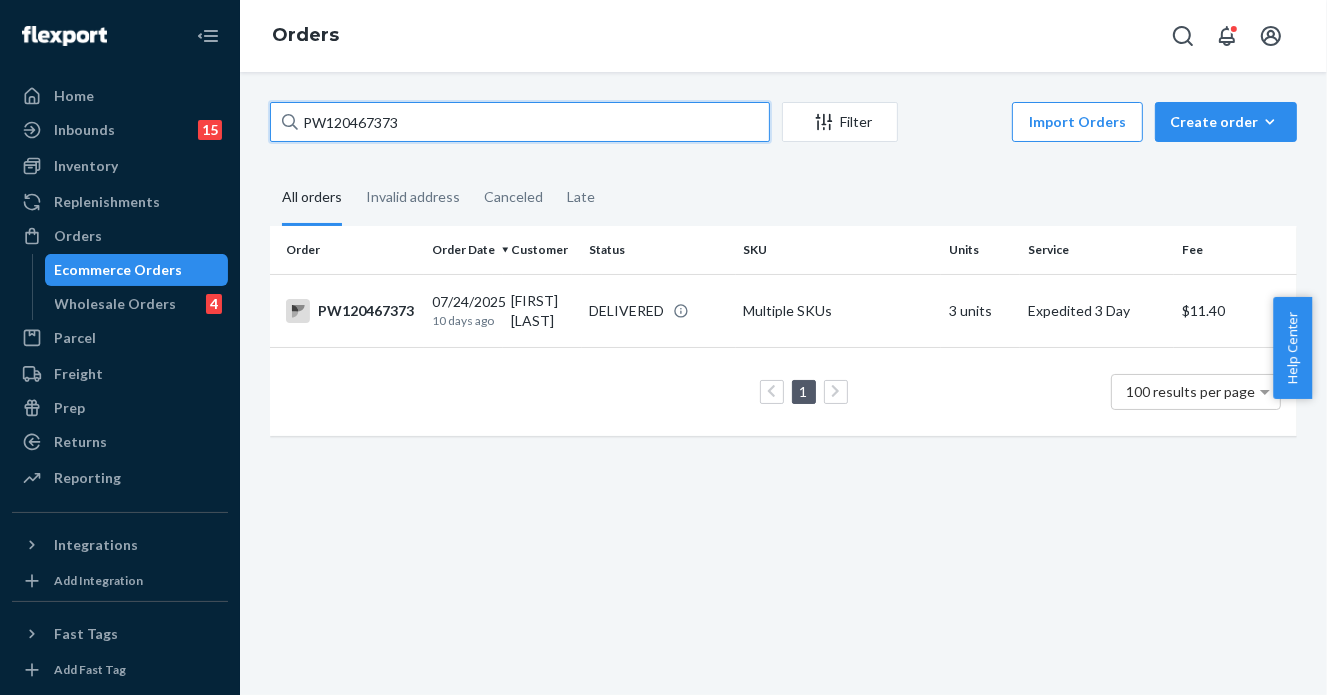 paste on "96375" 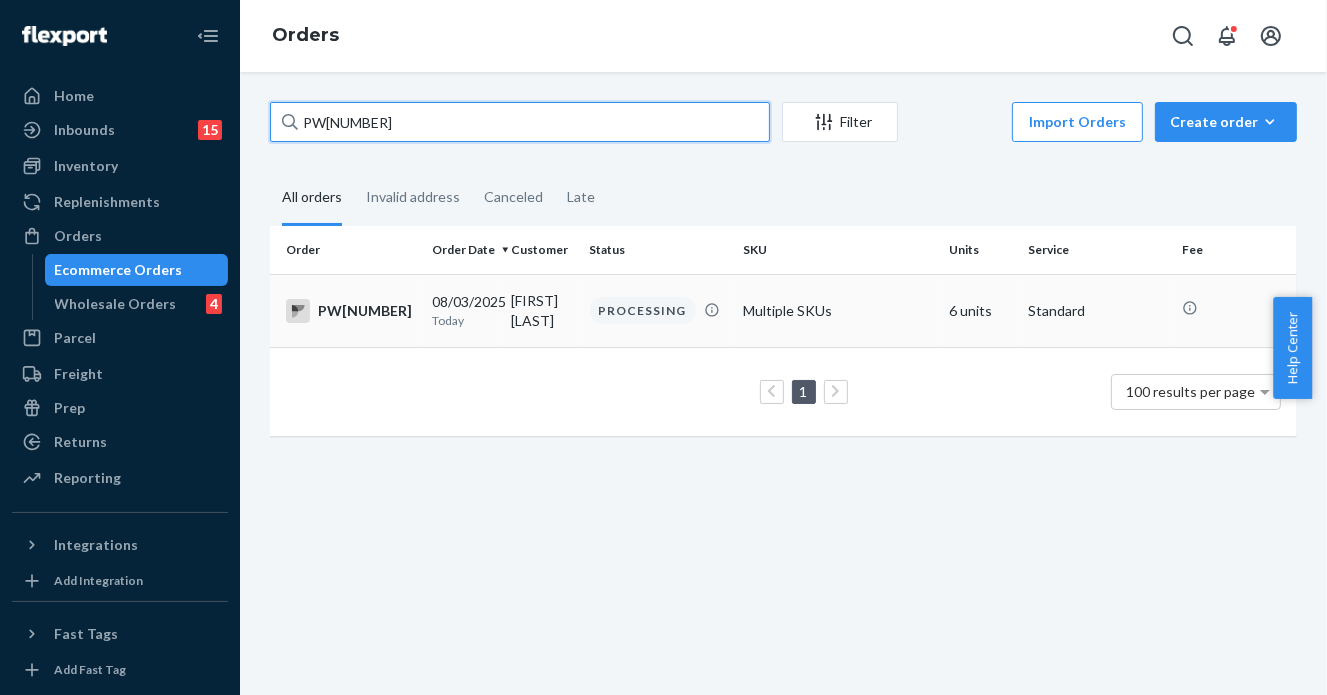 type on "PW[NUMBER]" 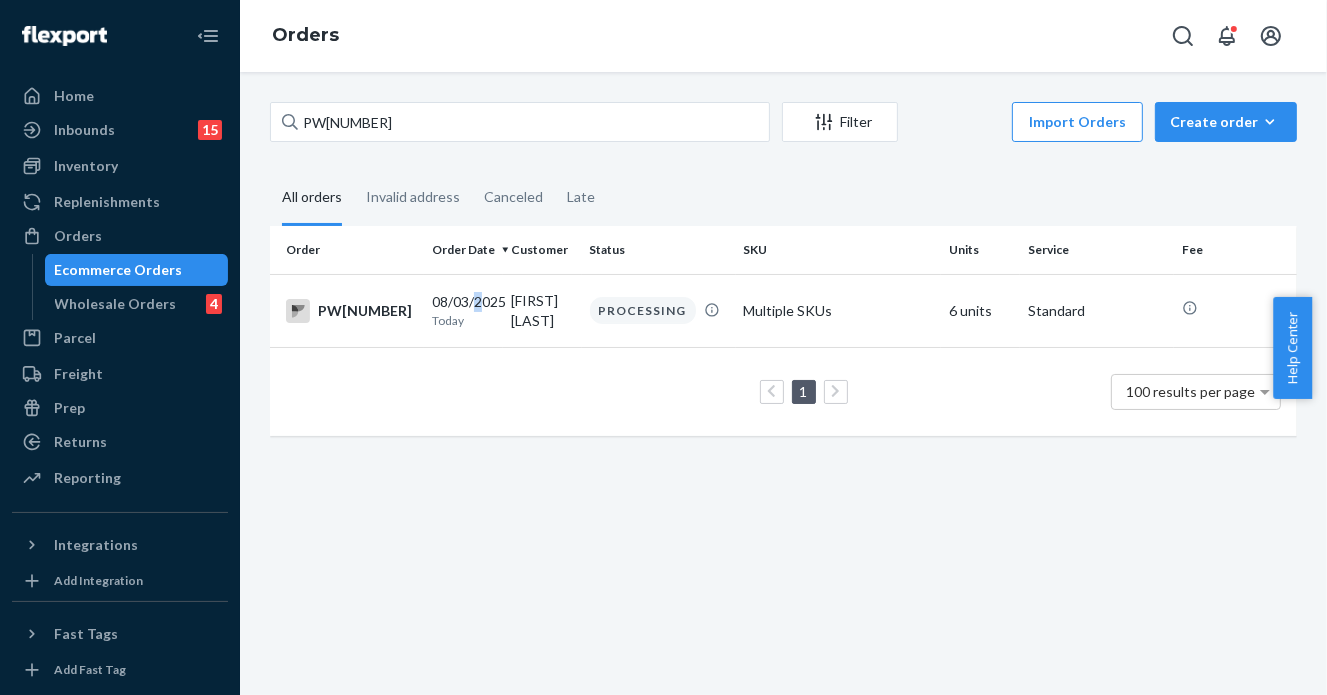 click on "08/03/2025 Today" at bounding box center (463, 310) 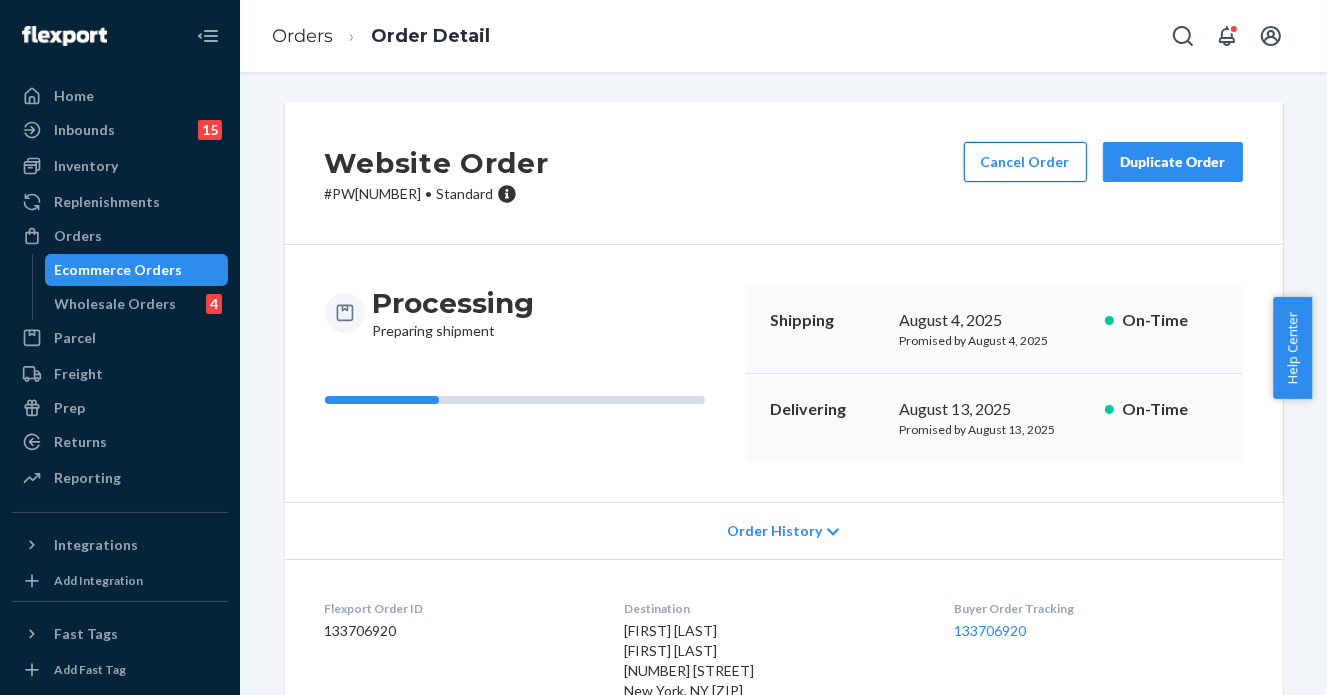 click on "Cancel Order" at bounding box center [1025, 162] 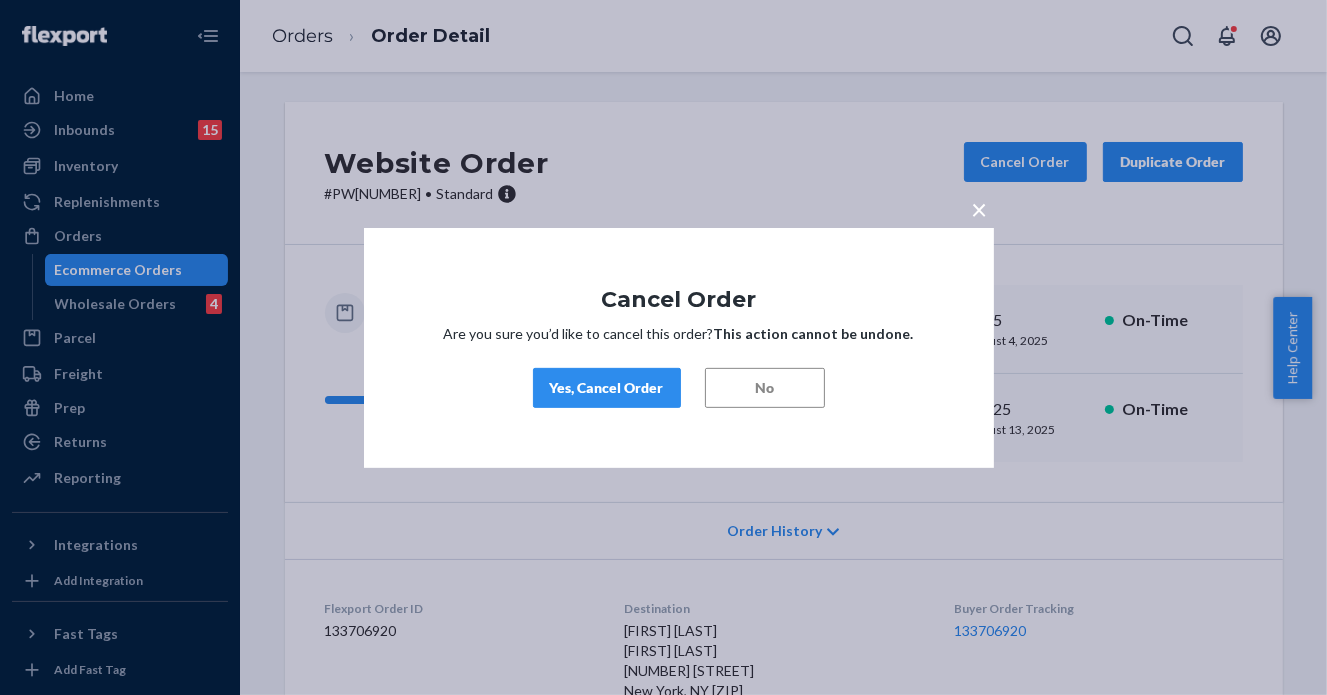 click on "Yes, Cancel Order" at bounding box center (607, 388) 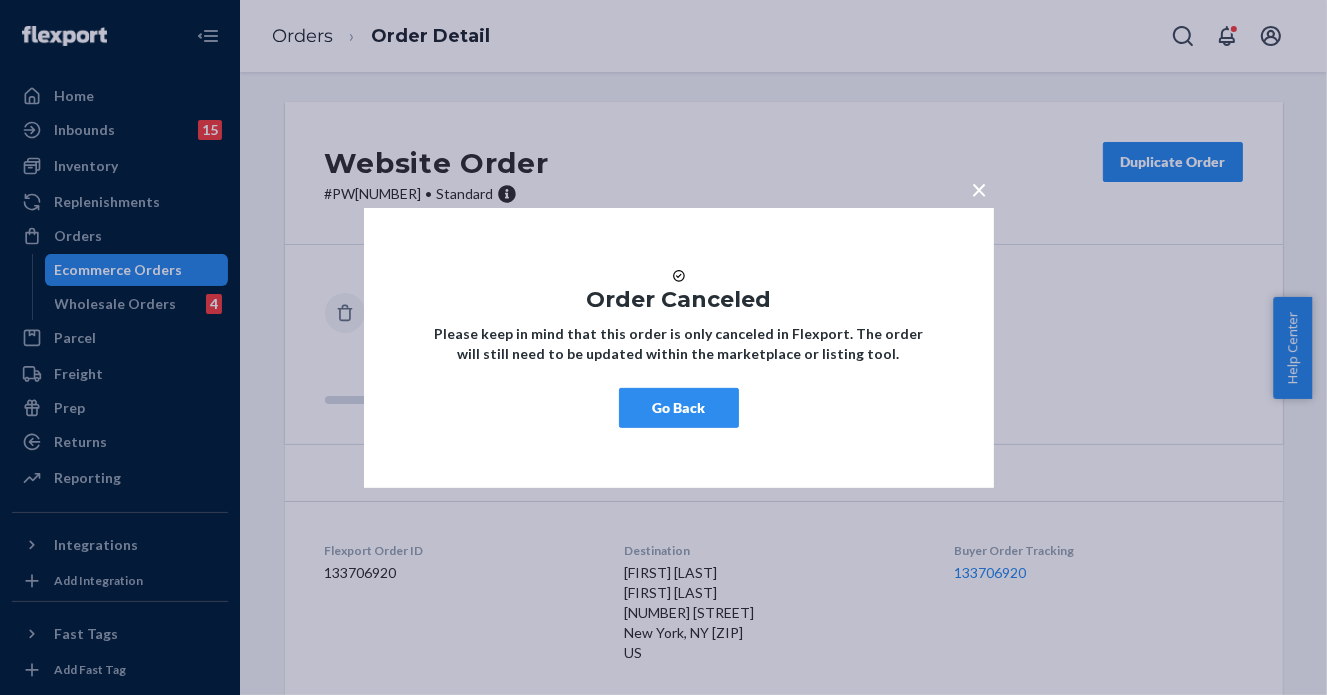 click on "Go Back" at bounding box center (679, 408) 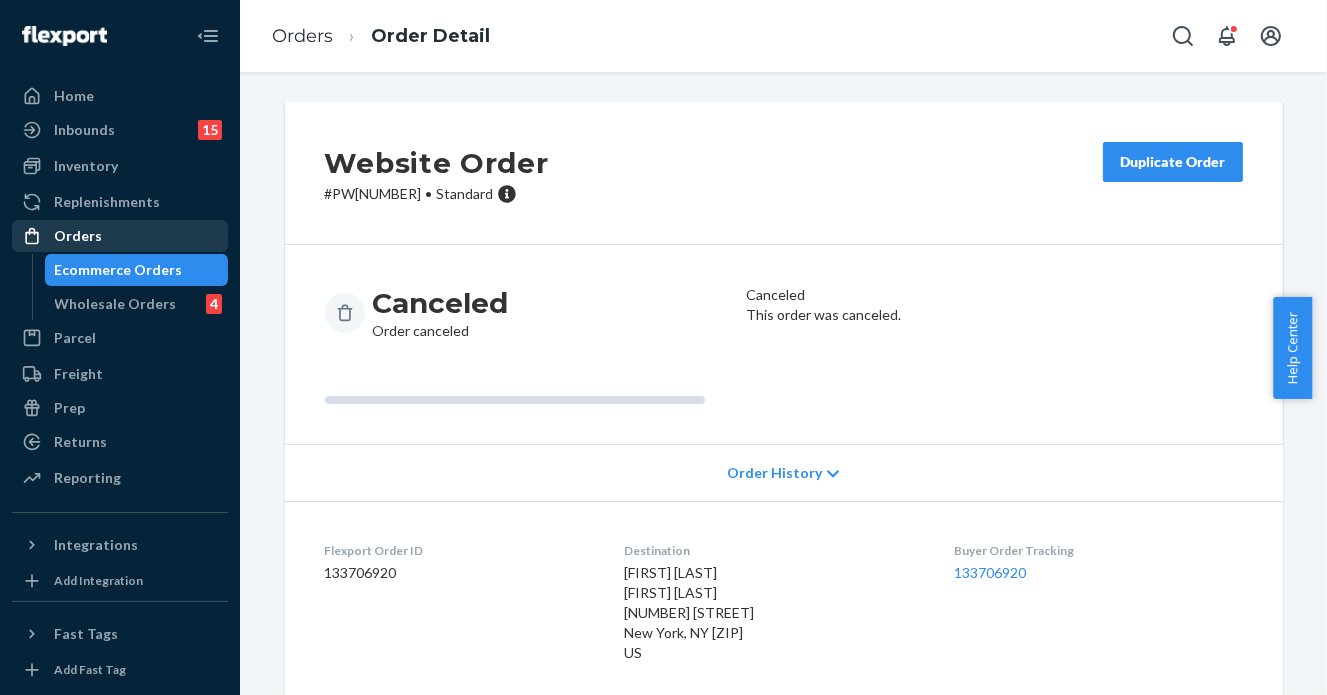click on "Orders" at bounding box center (120, 236) 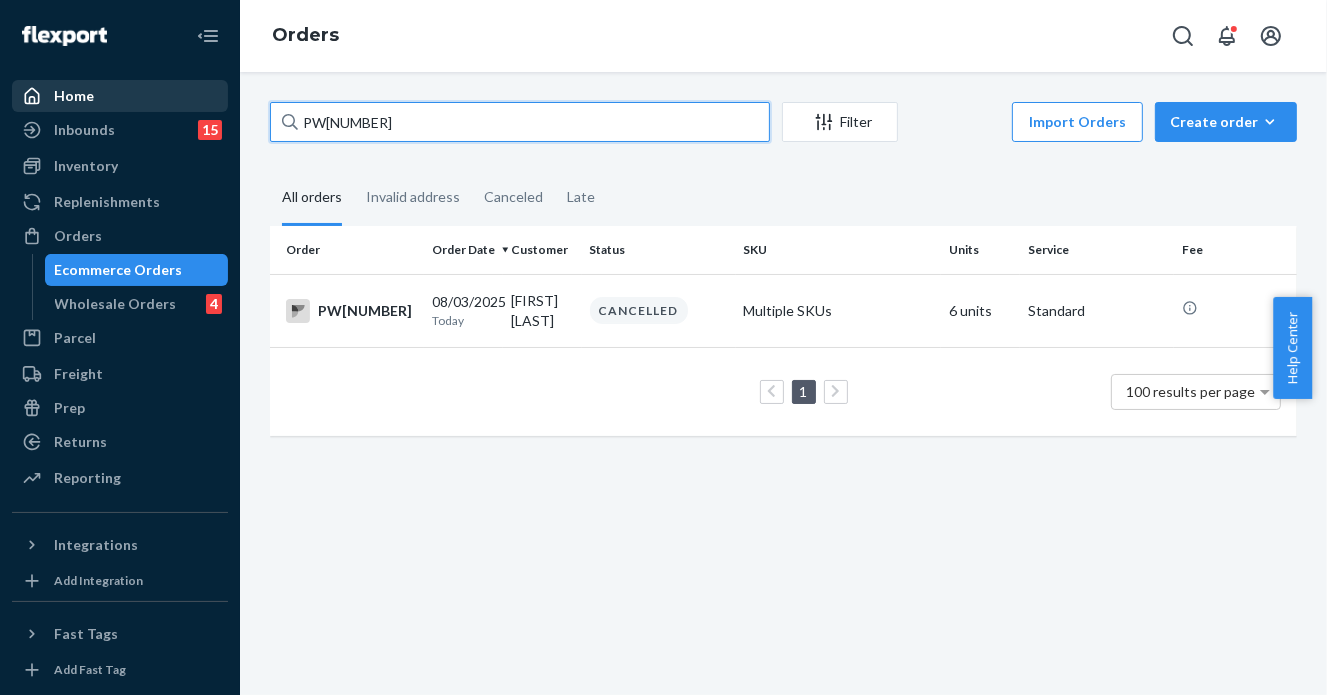drag, startPoint x: 412, startPoint y: 119, endPoint x: 206, endPoint y: 99, distance: 206.9686 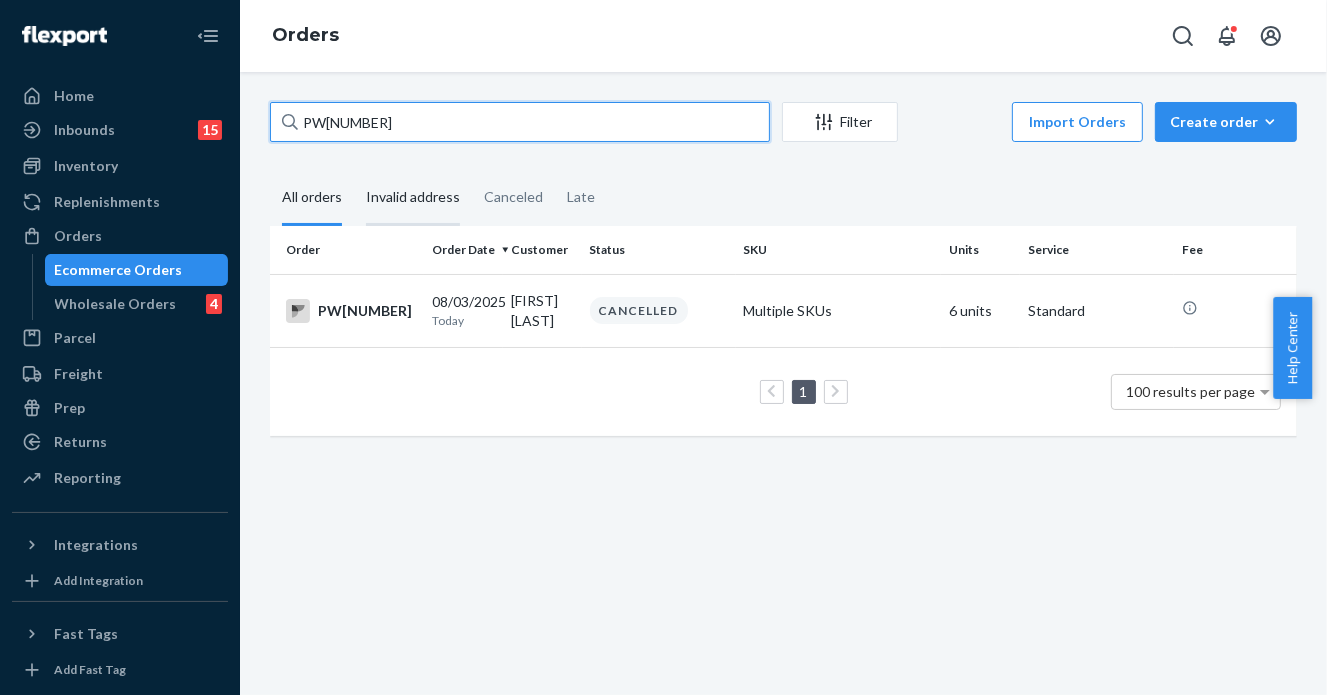 paste on "382919" 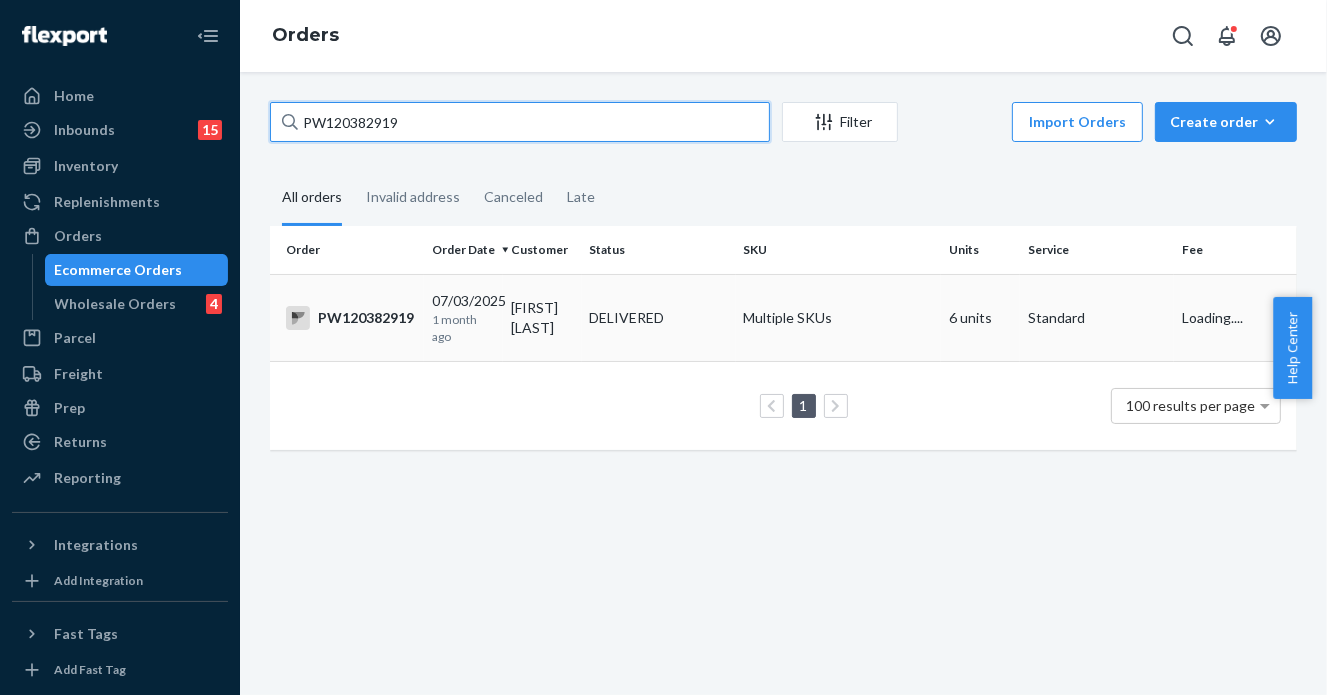 type on "PW120382919" 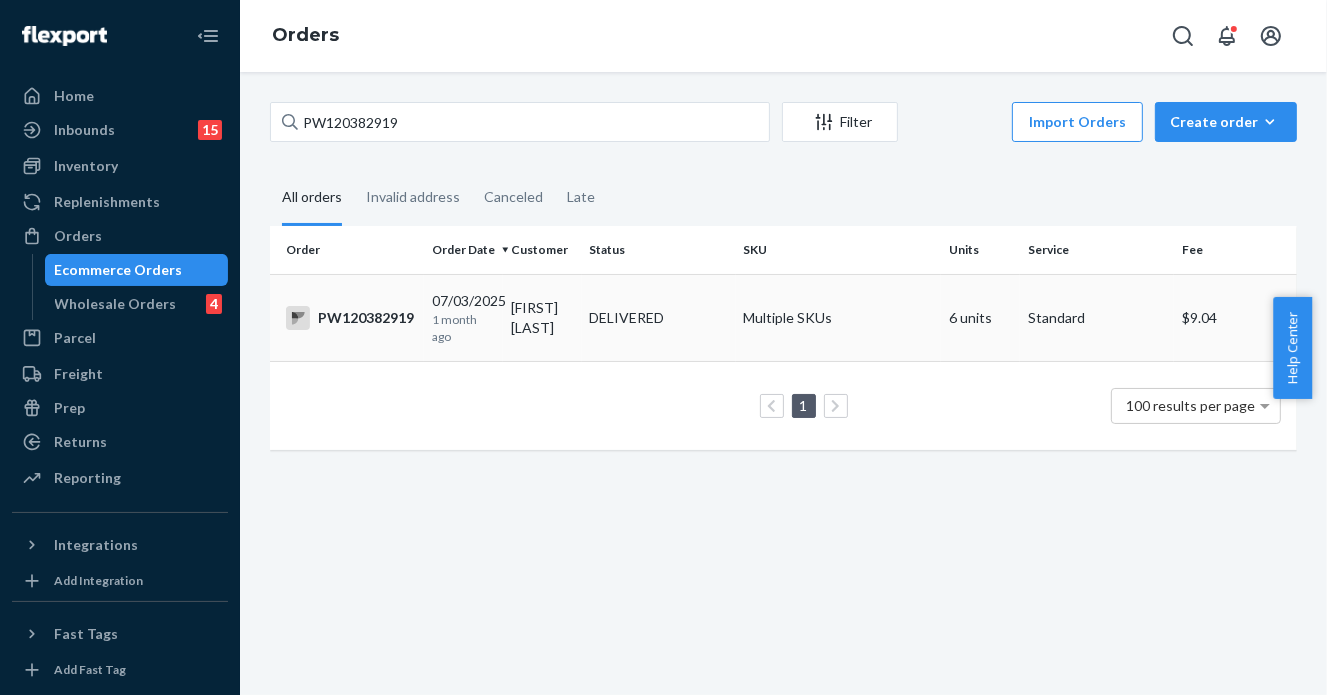 click on "DELIVERED" at bounding box center [627, 318] 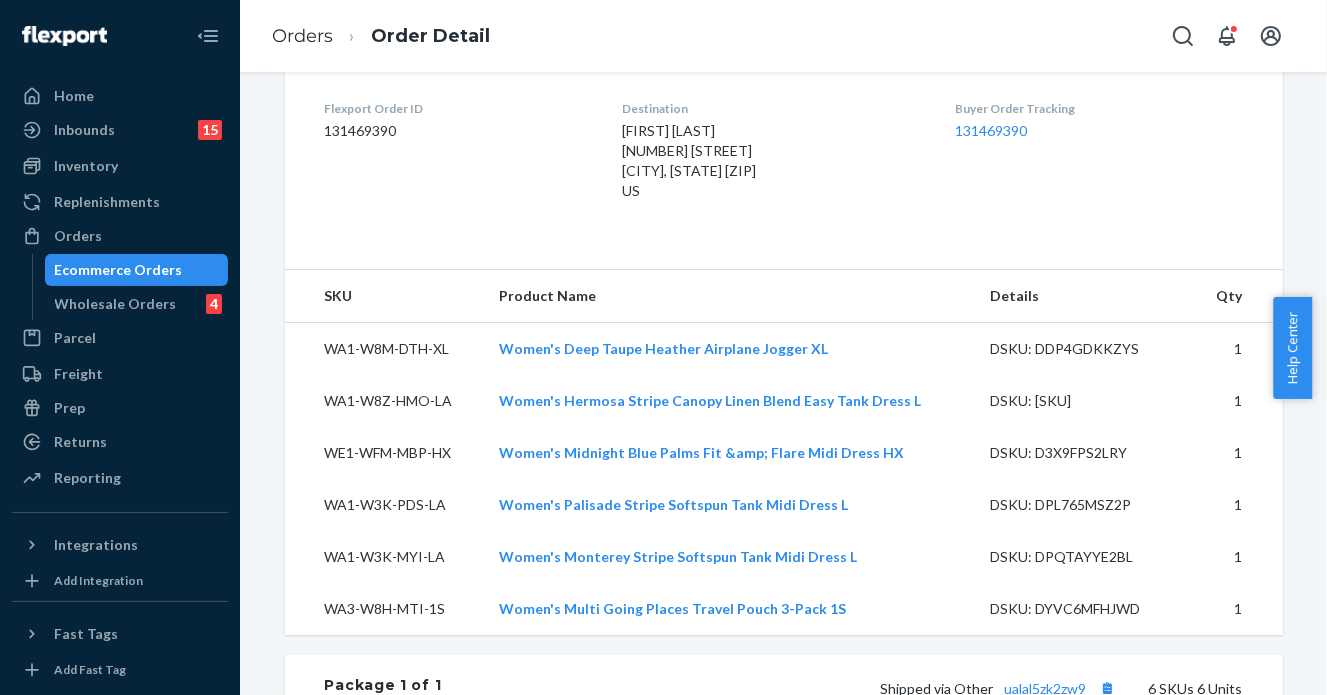 scroll, scrollTop: 800, scrollLeft: 0, axis: vertical 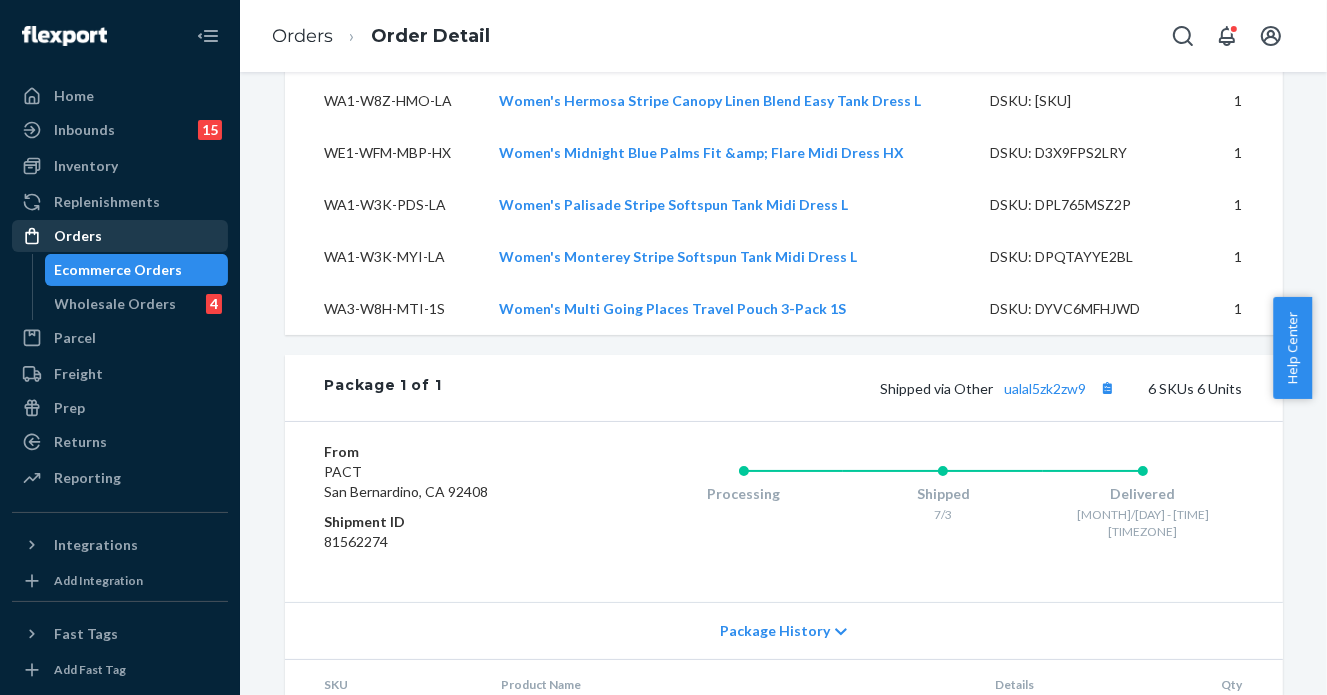 click on "Orders" at bounding box center [120, 236] 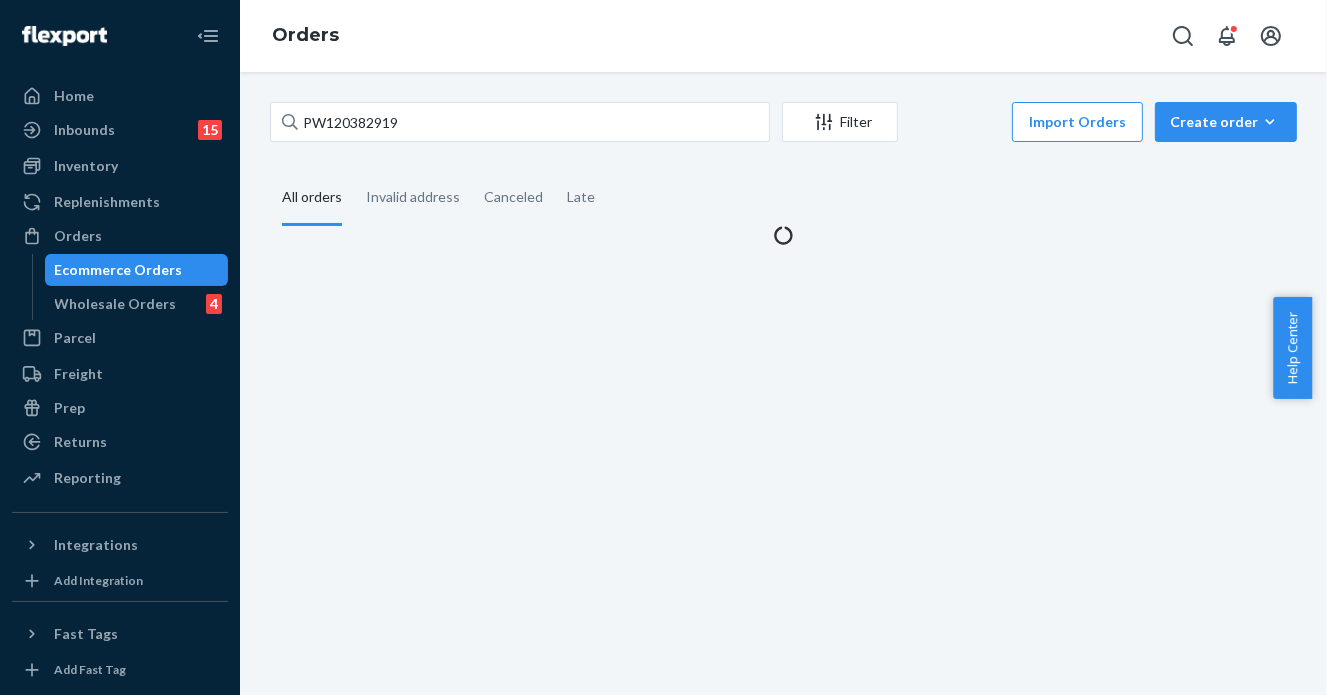 scroll, scrollTop: 0, scrollLeft: 0, axis: both 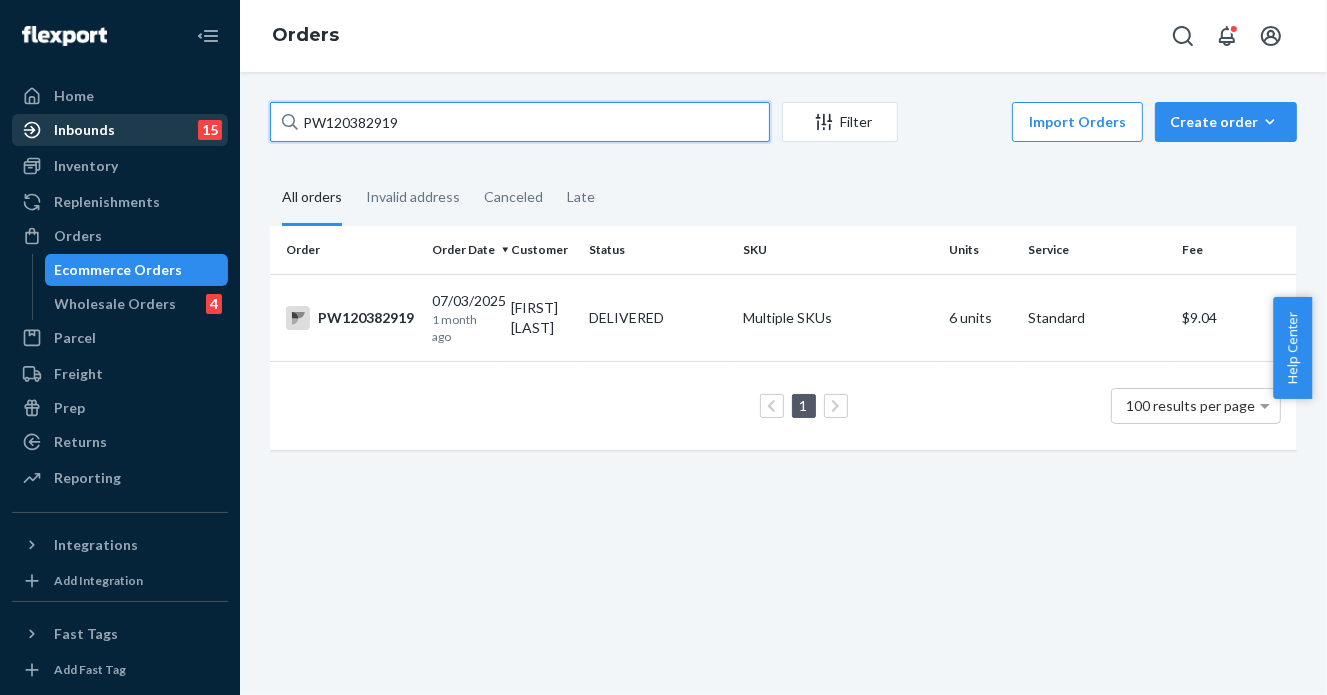 drag, startPoint x: 464, startPoint y: 120, endPoint x: 200, endPoint y: 122, distance: 264.00757 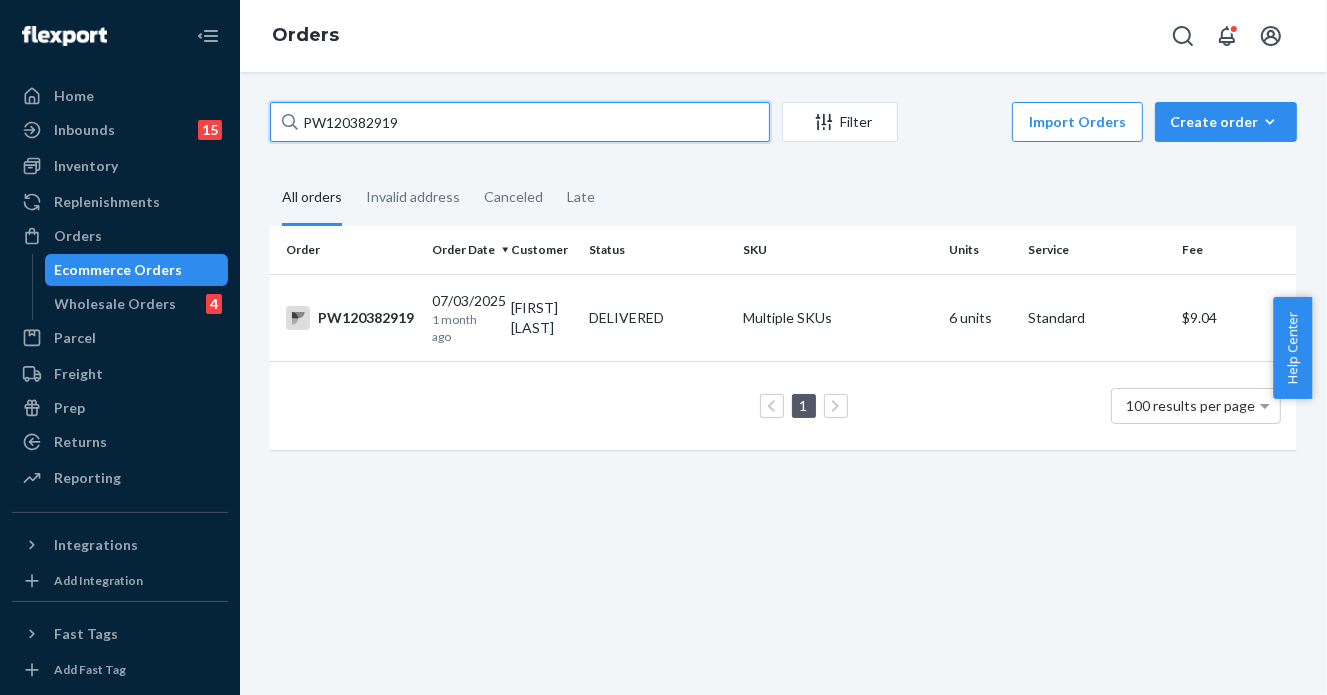 paste on "033867" 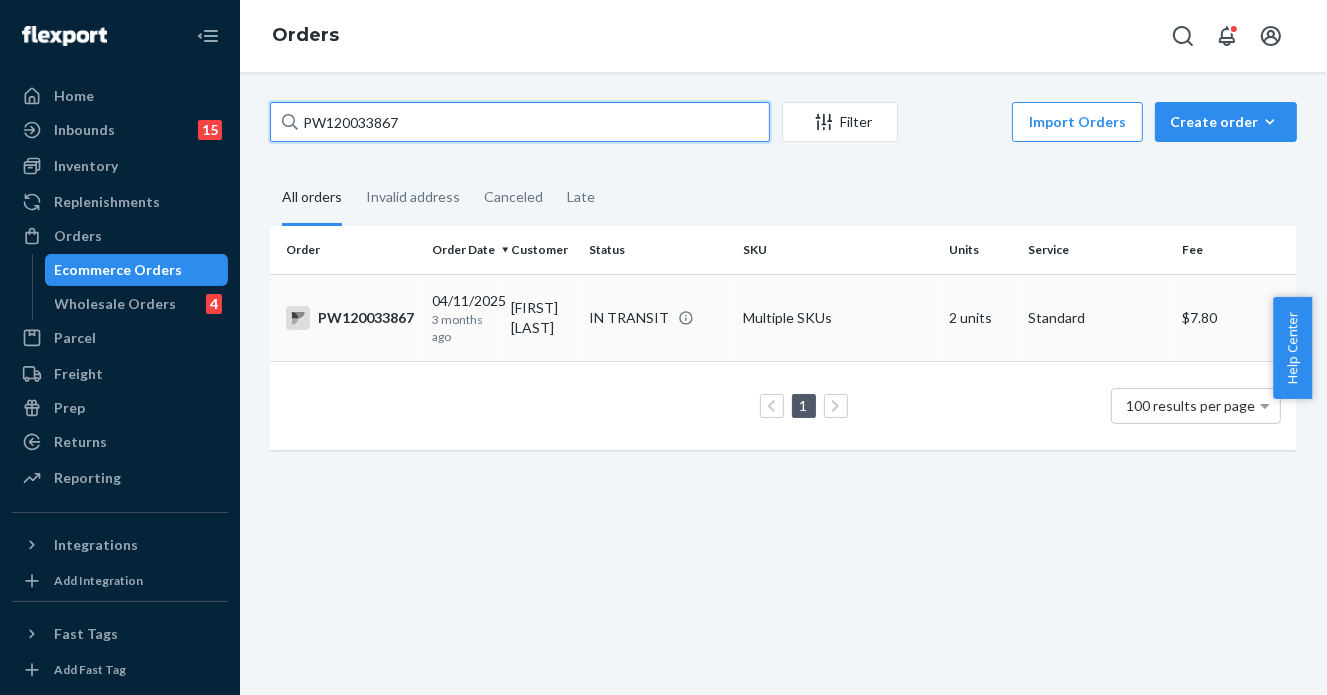 type on "PW120033867" 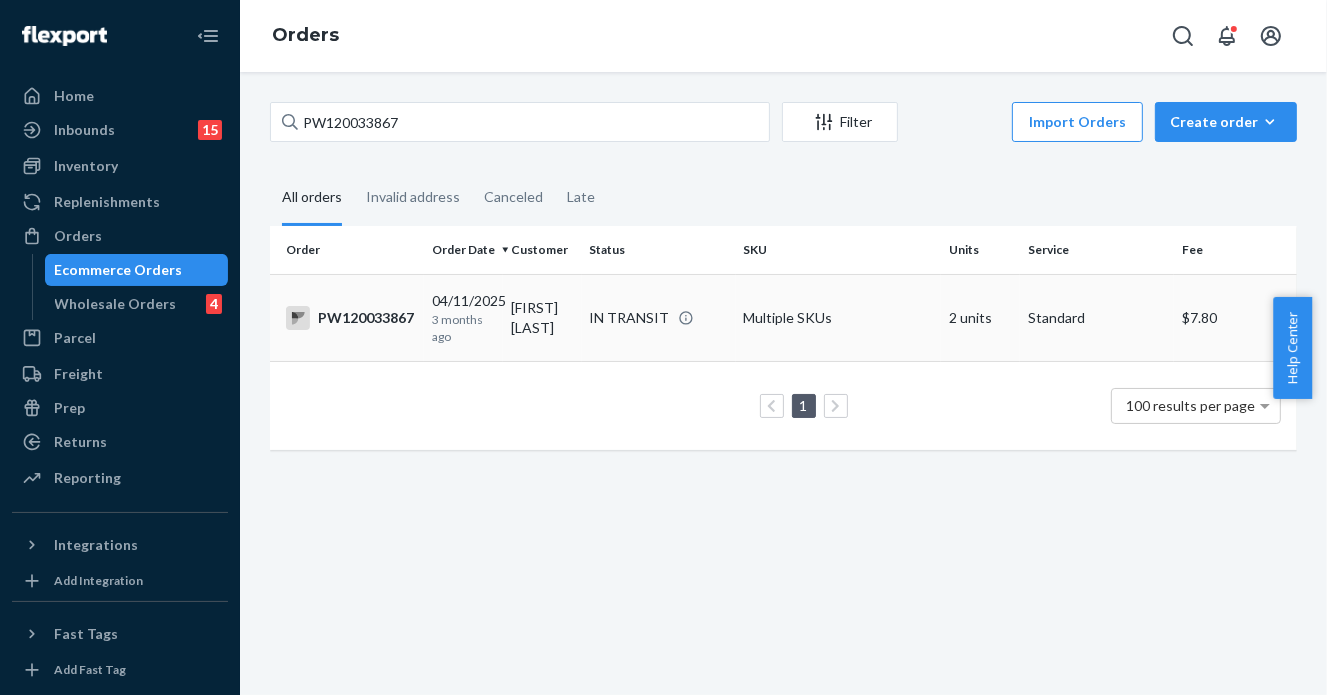 click on "IN TRANSIT" at bounding box center [659, 317] 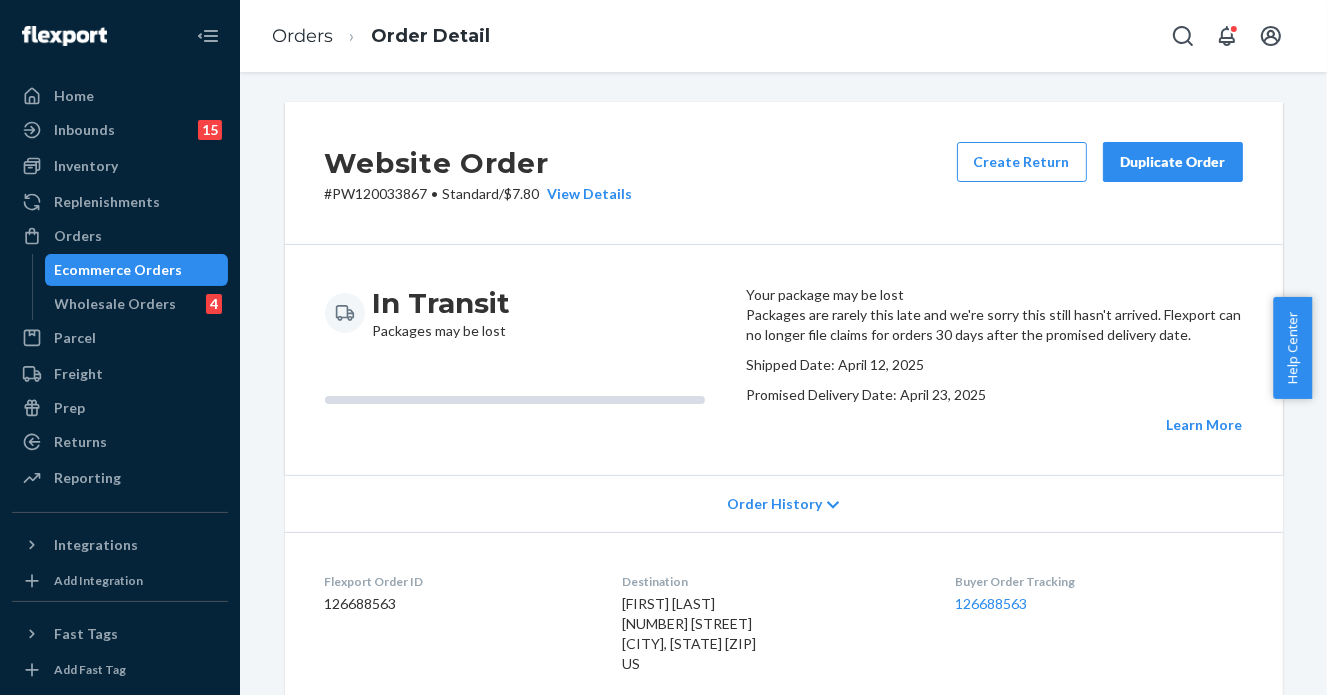 click on "Website Order # PW120033867 • Standard / $7.80 View Details Create Return Duplicate Order" at bounding box center (784, 173) 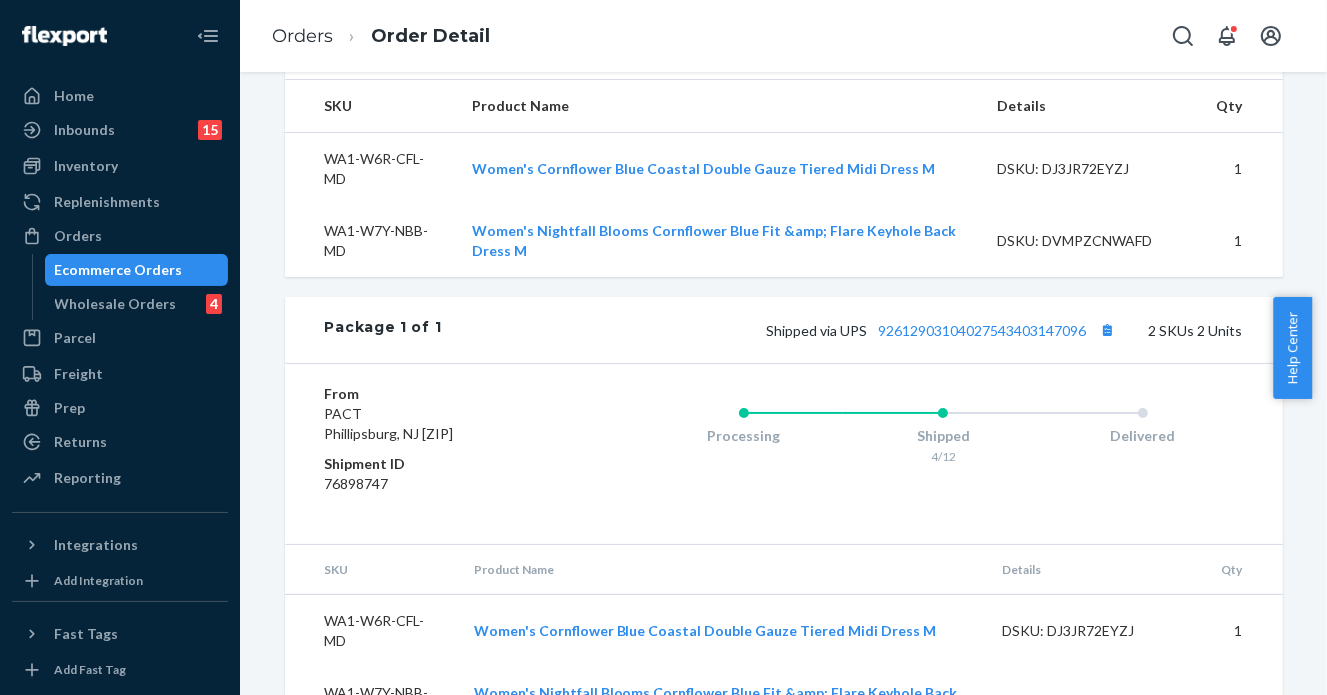 scroll, scrollTop: 784, scrollLeft: 0, axis: vertical 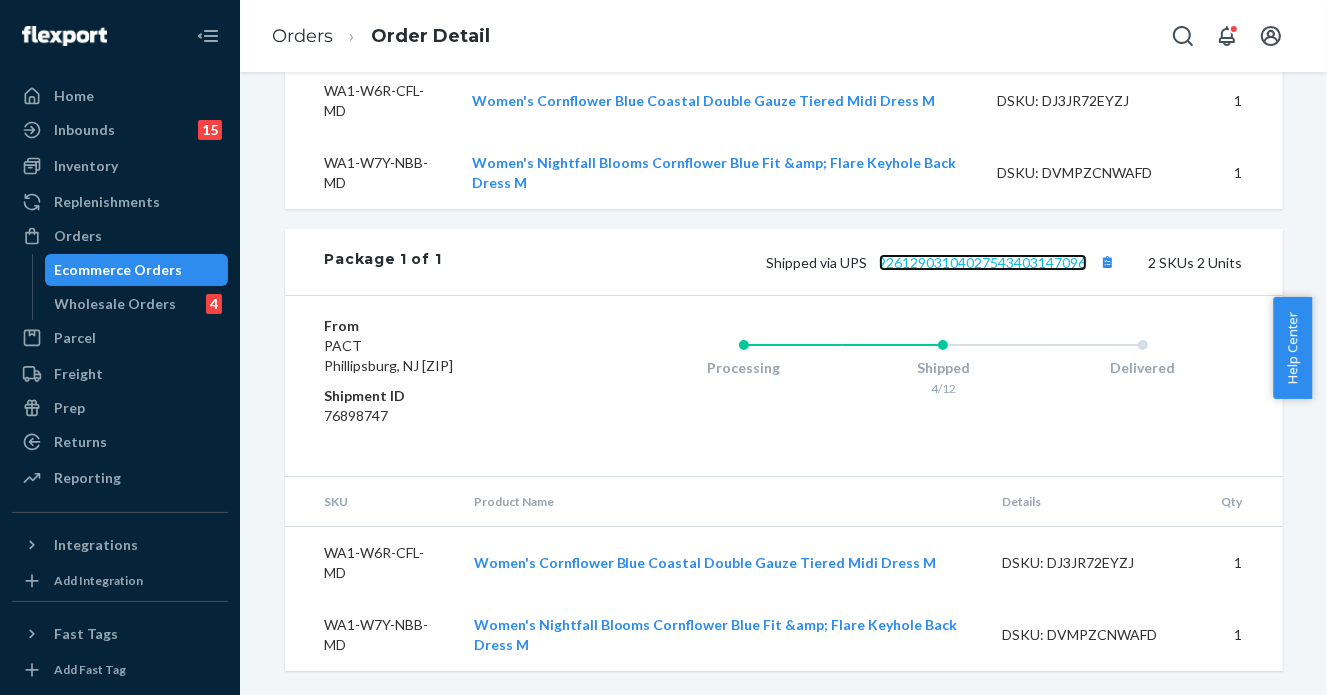 click on "92612903104027543403147096" at bounding box center [983, 262] 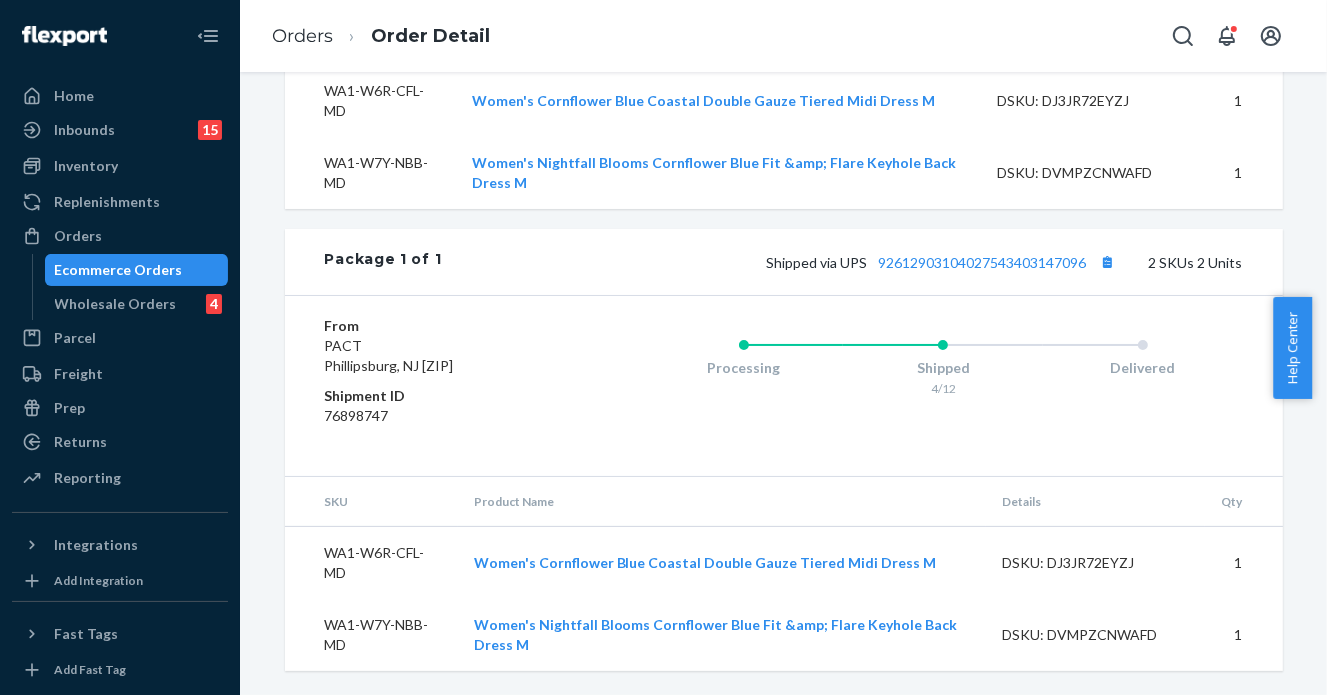 click on "Website Order # PW120033867 • Standard / $7.80 View Details Create Return Duplicate Order In Transit Packages may be lost Your package may be lost Packages are rarely this late and we're sorry this still hasn't arrived. Flexport can no longer file claims for orders 30 days after the promised delivery date. Shipped Date: [DATE] Promised Delivery Date: [DATE] Learn More Order History Flexport Order ID 126688563 Destination [FIRST] [LAST]
[NUMBER] [STREET] Cir
Novato, CA [ZIP]
US Buyer Order Tracking 126688563 SKU Product Name Details Qty WA1-W6R-CFL-MD Women's Cornflower Blue Coastal Double Gauze Tiered Midi Dress M DSKU: DJ3JR72EYZJ 1 WA1-W7Y-NBB-MD Women's Nightfall Blooms Cornflower Blue Fit &amp; Flare Keyhole Back Dress M DSKU: DVMPZCNWAFD 1 Package 1 of 1 Shipped via UPS 92612903104027543403147096 2 SKUs 2 Units From PACT
Phillipsburg, NJ [ZIP] Shipment ID 76898747 Processing Shipped [DATE] Delivered SKU Product Name Details Qty WA1-W6R-CFL-MD DSKU: DJ3JR72EYZJ 1" at bounding box center [784, 21] 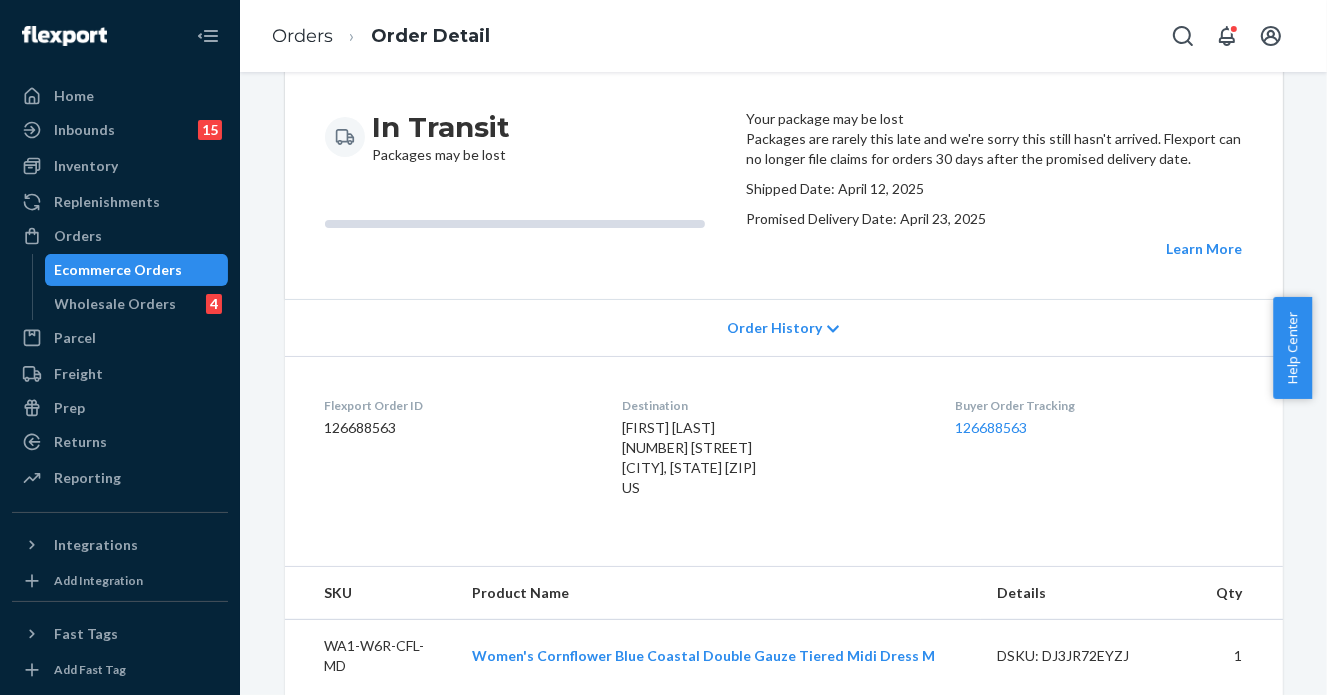scroll, scrollTop: 0, scrollLeft: 0, axis: both 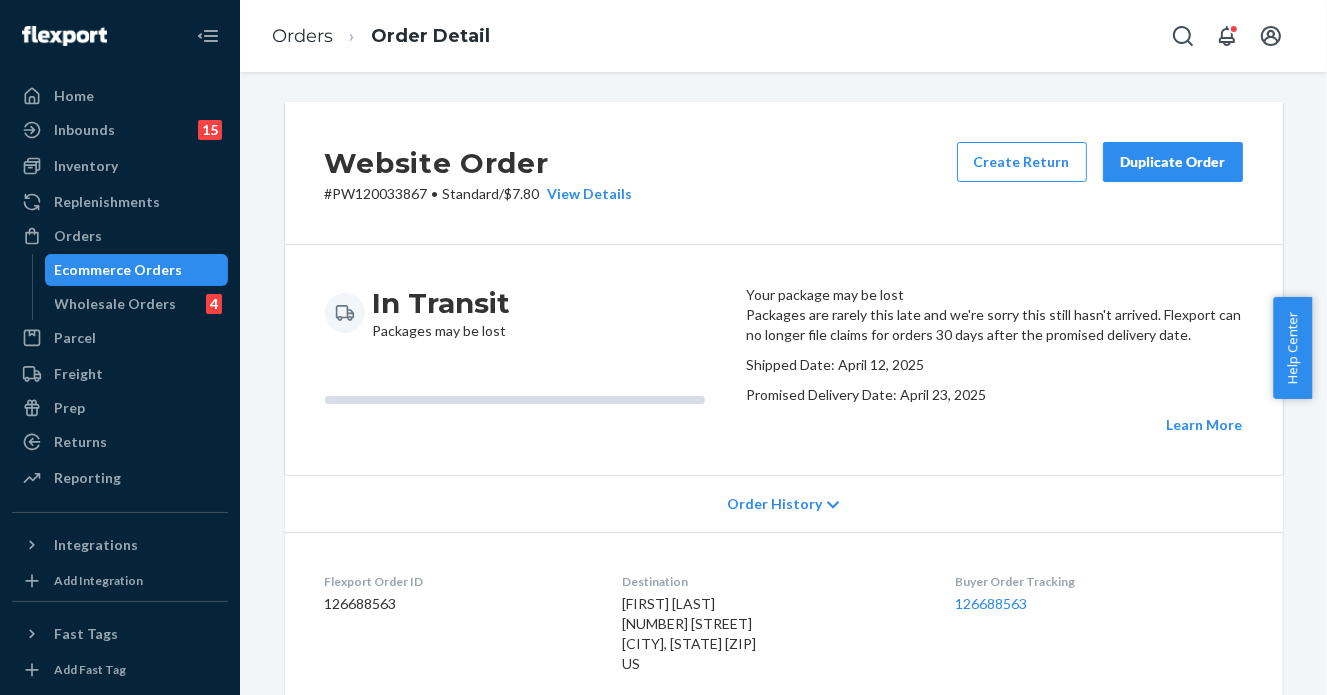 click on "Website Order # PW120033867 • Standard / $7.80 View Details Create Return Duplicate Order In Transit Packages may be lost Your package may be lost Packages are rarely this late and we're sorry this still hasn't arrived. Flexport can no longer file claims for orders 30 days after the promised delivery date. Shipped Date: [DATE] Promised Delivery Date: [DATE] Learn More Order History Flexport Order ID 126688563 Destination [FIRST] [LAST]
[NUMBER] [STREET] Cir
Novato, CA [ZIP]
US Buyer Order Tracking 126688563 SKU Product Name Details Qty WA1-W6R-CFL-MD Women's Cornflower Blue Coastal Double Gauze Tiered Midi Dress M DSKU: DJ3JR72EYZJ 1 WA1-W7Y-NBB-MD Women's Nightfall Blooms Cornflower Blue Fit &amp; Flare Keyhole Back Dress M DSKU: DVMPZCNWAFD 1 Package 1 of 1 Shipped via UPS 92612903104027543403147096 2 SKUs 2 Units From PACT
Phillipsburg, NJ [ZIP] Shipment ID 76898747 Processing Shipped [DATE] Delivered SKU Product Name Details Qty WA1-W6R-CFL-MD DSKU: DJ3JR72EYZJ 1" at bounding box center [784, 752] 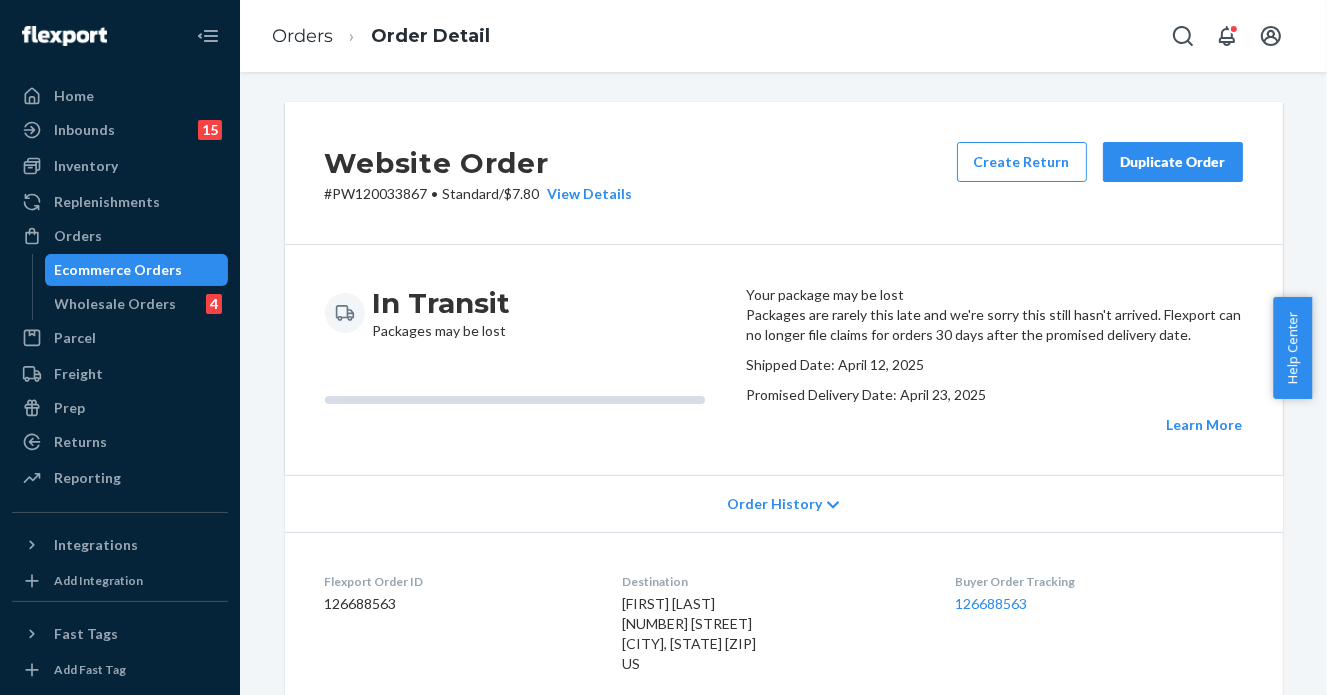 click on "Website Order # PW120033867 • Standard / $7.80 View Details Create Return Duplicate Order In Transit Packages may be lost Your package may be lost Packages are rarely this late and we're sorry this still hasn't arrived. Flexport can no longer file claims for orders 30 days after the promised delivery date. Shipped Date: [DATE] Promised Delivery Date: [DATE] Learn More Order History Flexport Order ID 126688563 Destination [FIRST] [LAST]
[NUMBER] [STREET] Cir
Novato, CA [ZIP]
US Buyer Order Tracking 126688563 SKU Product Name Details Qty WA1-W6R-CFL-MD Women's Cornflower Blue Coastal Double Gauze Tiered Midi Dress M DSKU: DJ3JR72EYZJ 1 WA1-W7Y-NBB-MD Women's Nightfall Blooms Cornflower Blue Fit &amp; Flare Keyhole Back Dress M DSKU: DVMPZCNWAFD 1 Package 1 of 1 Shipped via UPS 92612903104027543403147096 2 SKUs 2 Units From PACT
Phillipsburg, NJ [ZIP] Shipment ID 76898747 Processing Shipped [DATE] Delivered SKU Product Name Details Qty WA1-W6R-CFL-MD DSKU: DJ3JR72EYZJ 1" at bounding box center (783, 383) 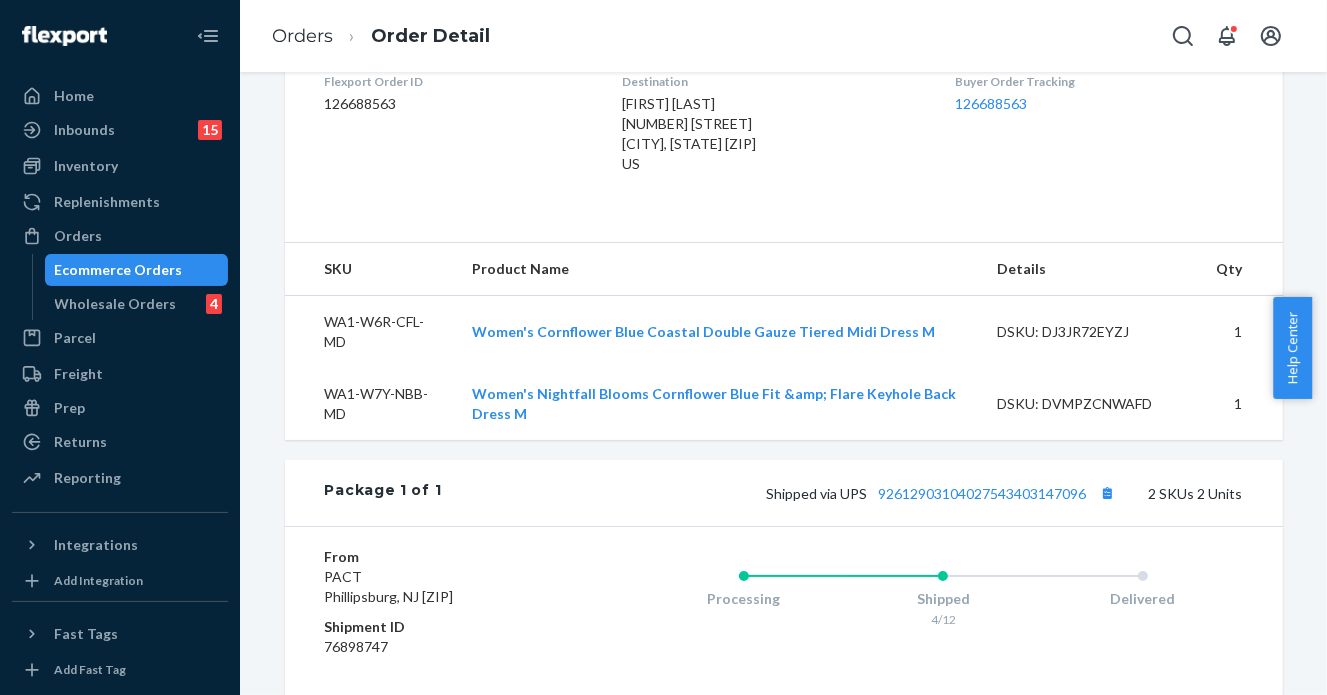 scroll, scrollTop: 784, scrollLeft: 0, axis: vertical 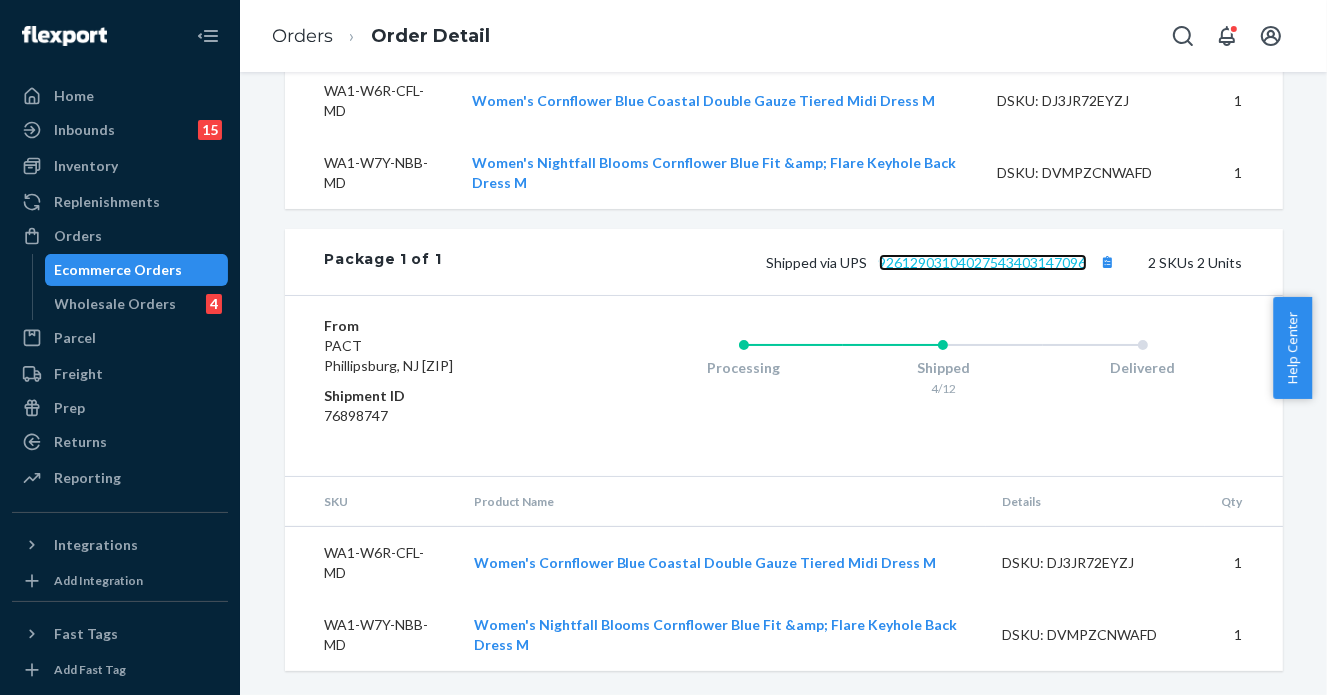 click on "92612903104027543403147096" at bounding box center (983, 262) 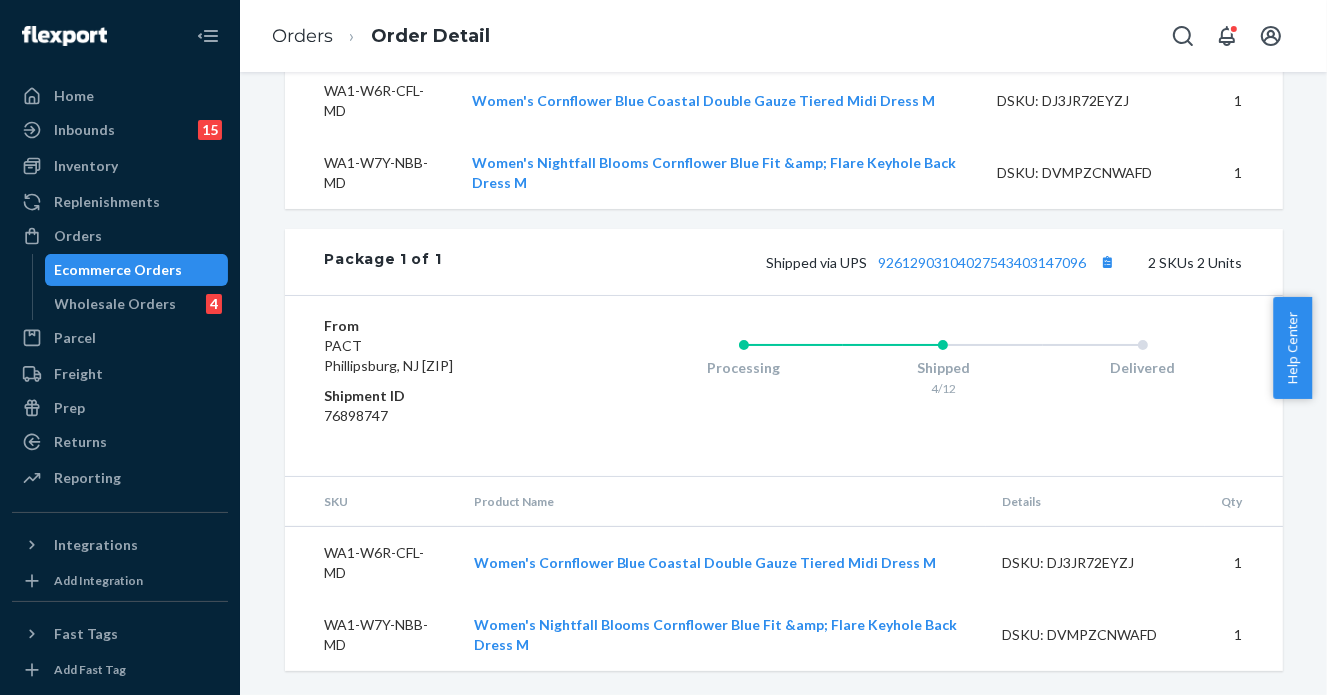 click on "Website Order # PW120033867 • Standard / $7.80 View Details Create Return Duplicate Order In Transit Packages may be lost Your package may be lost Packages are rarely this late and we're sorry this still hasn't arrived. Flexport can no longer file claims for orders 30 days after the promised delivery date. Shipped Date: [DATE] Promised Delivery Date: [DATE] Learn More Order History Flexport Order ID 126688563 Destination [FIRST] [LAST]
[NUMBER] [STREET] Cir
Novato, CA [ZIP]
US Buyer Order Tracking 126688563 SKU Product Name Details Qty WA1-W6R-CFL-MD Women's Cornflower Blue Coastal Double Gauze Tiered Midi Dress M DSKU: DJ3JR72EYZJ 1 WA1-W7Y-NBB-MD Women's Nightfall Blooms Cornflower Blue Fit &amp; Flare Keyhole Back Dress M DSKU: DVMPZCNWAFD 1 Package 1 of 1 Shipped via UPS 92612903104027543403147096 2 SKUs 2 Units From PACT
Phillipsburg, NJ [ZIP] Shipment ID 76898747 Processing Shipped [DATE] Delivered SKU Product Name Details Qty WA1-W6R-CFL-MD DSKU: DJ3JR72EYZJ 1" at bounding box center (783, 33) 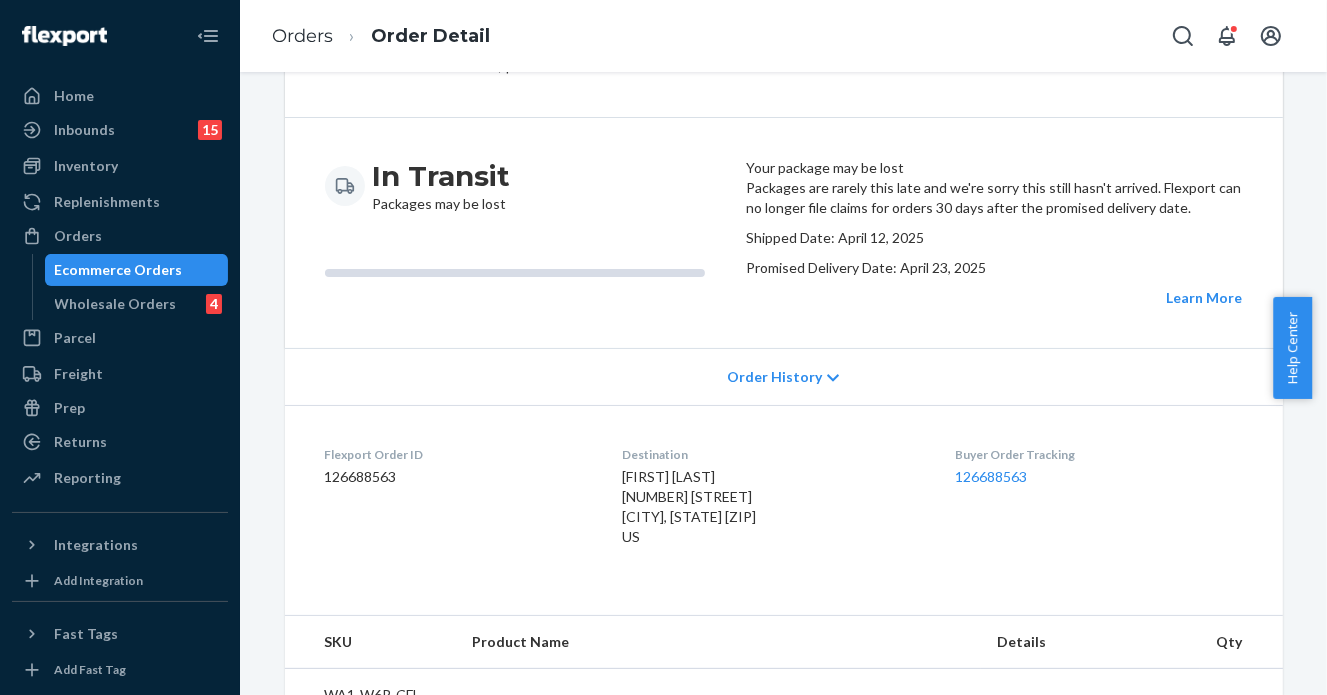 scroll, scrollTop: 0, scrollLeft: 0, axis: both 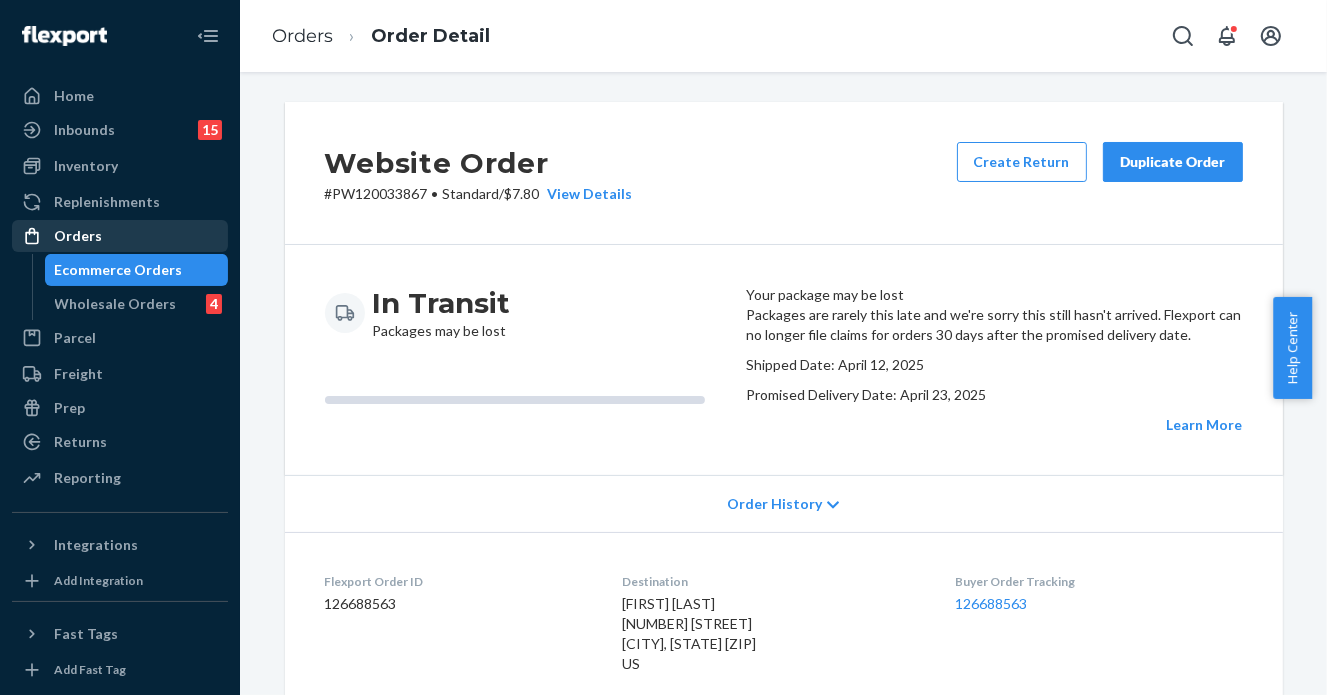 click on "Orders" at bounding box center [120, 236] 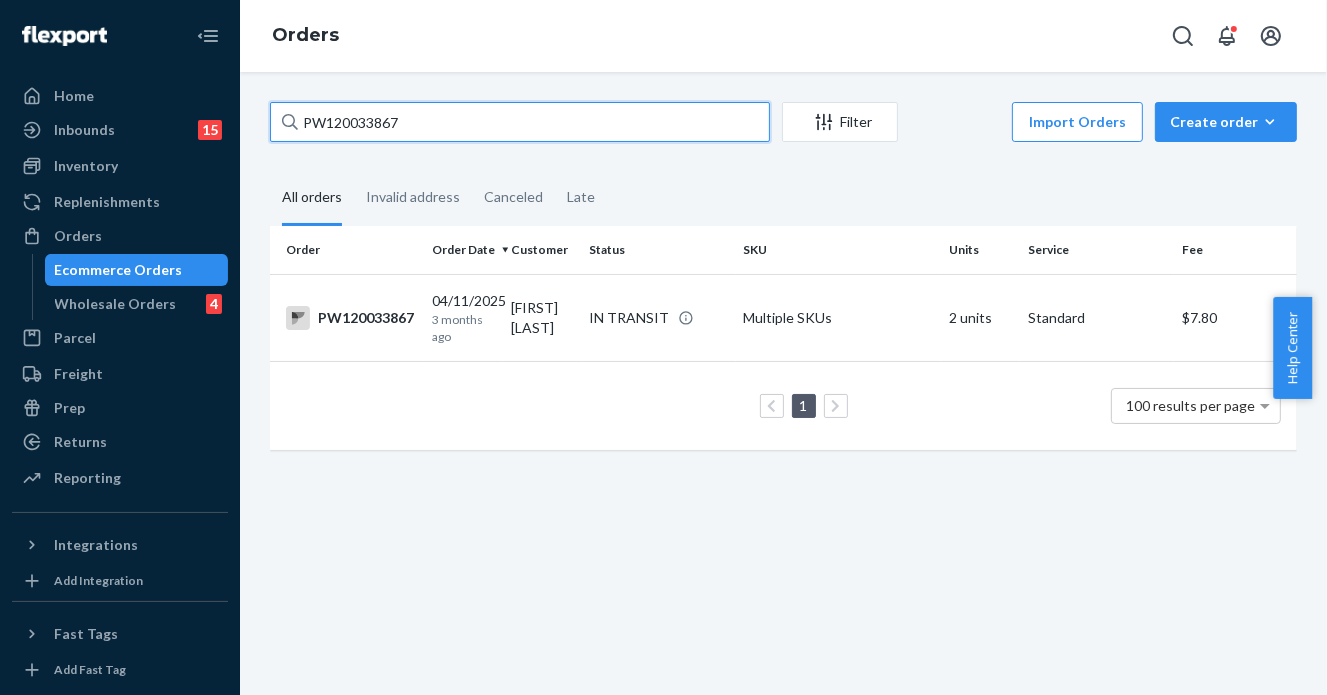 drag, startPoint x: 419, startPoint y: 130, endPoint x: 231, endPoint y: 101, distance: 190.22356 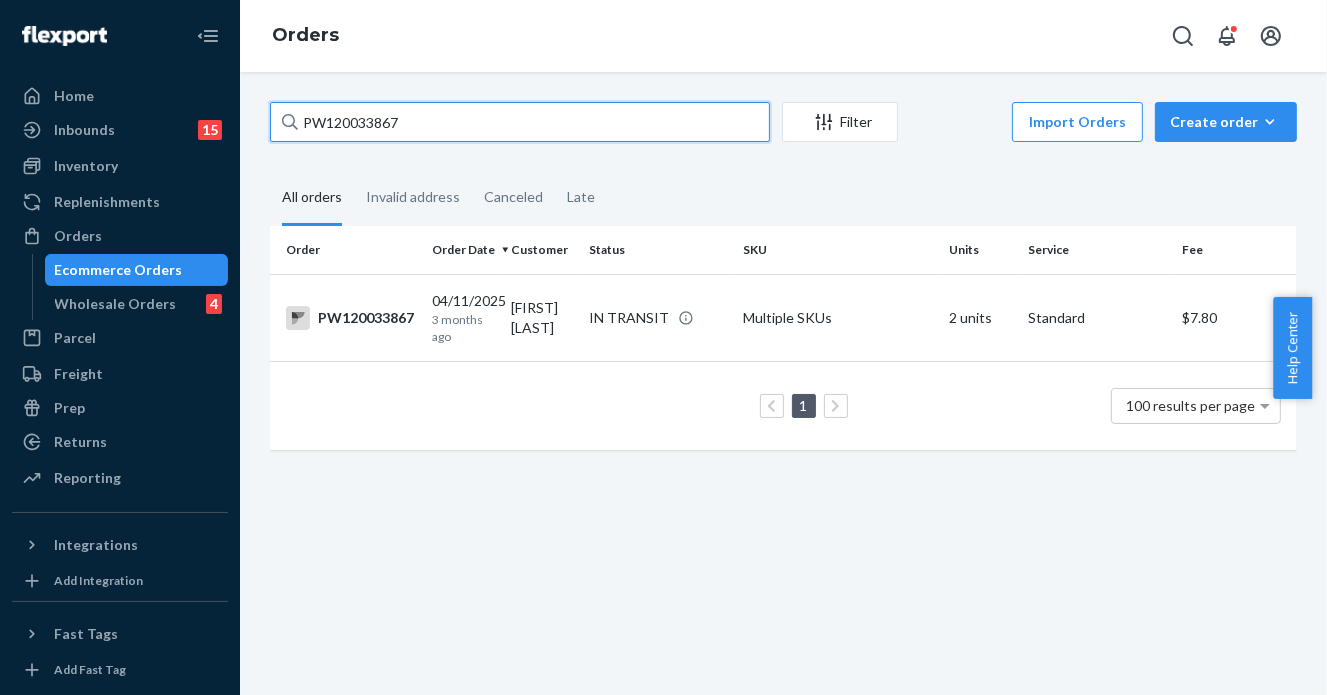 click on "Home Inbounds 15 Shipping Plans Problems 15 Inventory Products Branded Packaging Replenishments Orders Ecommerce Orders Wholesale Orders 4 Parcel Parcel orders Integrations Freight Prep Returns All Returns Settings Packages Reporting Reports Analytics Integrations Add Integration Fast Tags Add Fast Tag Settings Talk to Support Help Center Give Feedback Orders PW120033867 Filter Import Orders Create order Ecommerce order Removal order All orders Invalid address Canceled Late Order Order Date Customer Status SKU Units Service Fee PW120033867 04/11/2025 3 months ago [FIRST] [LAST] IN TRANSIT Multiple SKUs 2 units Standard $7.80 1 100 results per page" at bounding box center [663, 347] 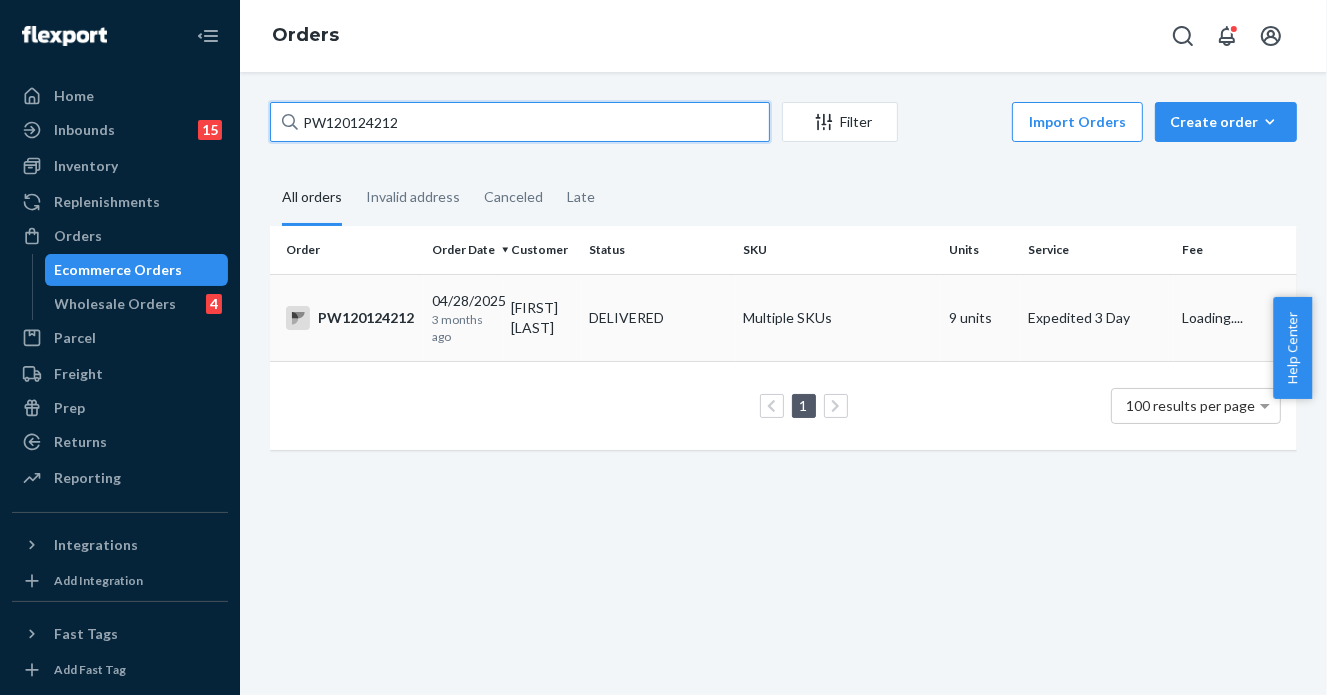 type on "PW120124212" 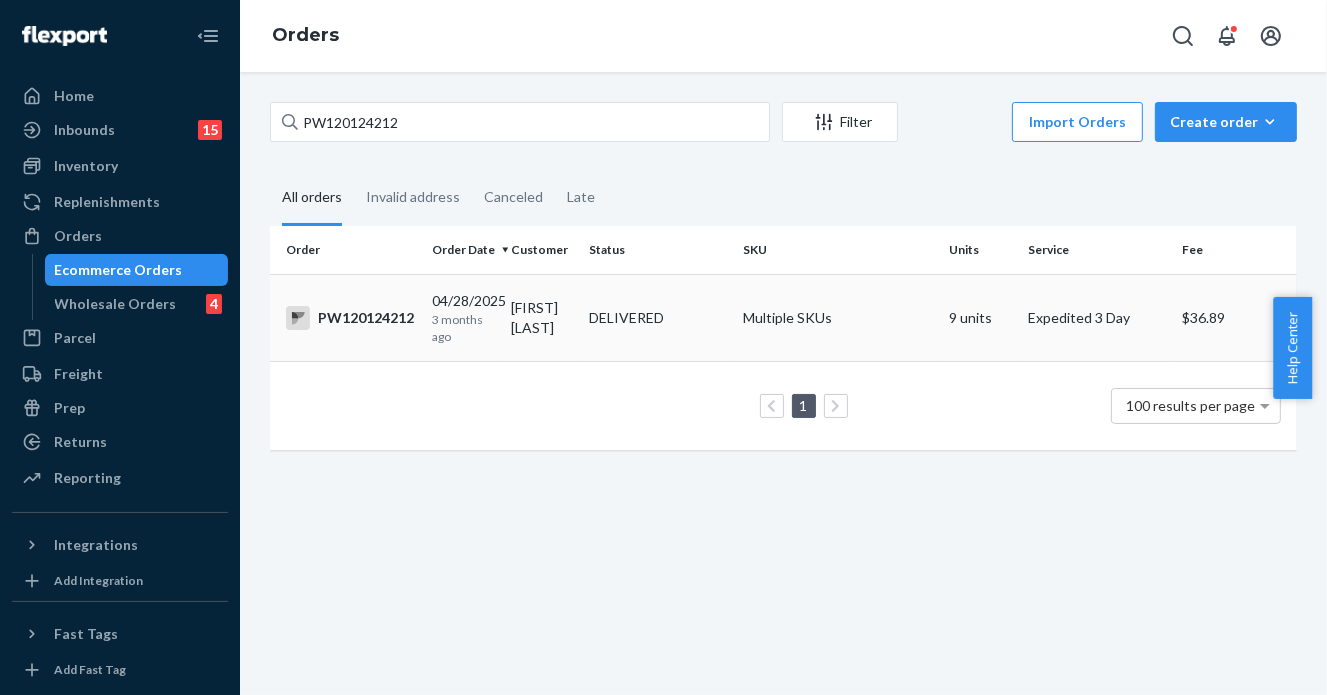click on "DELIVERED" at bounding box center (627, 318) 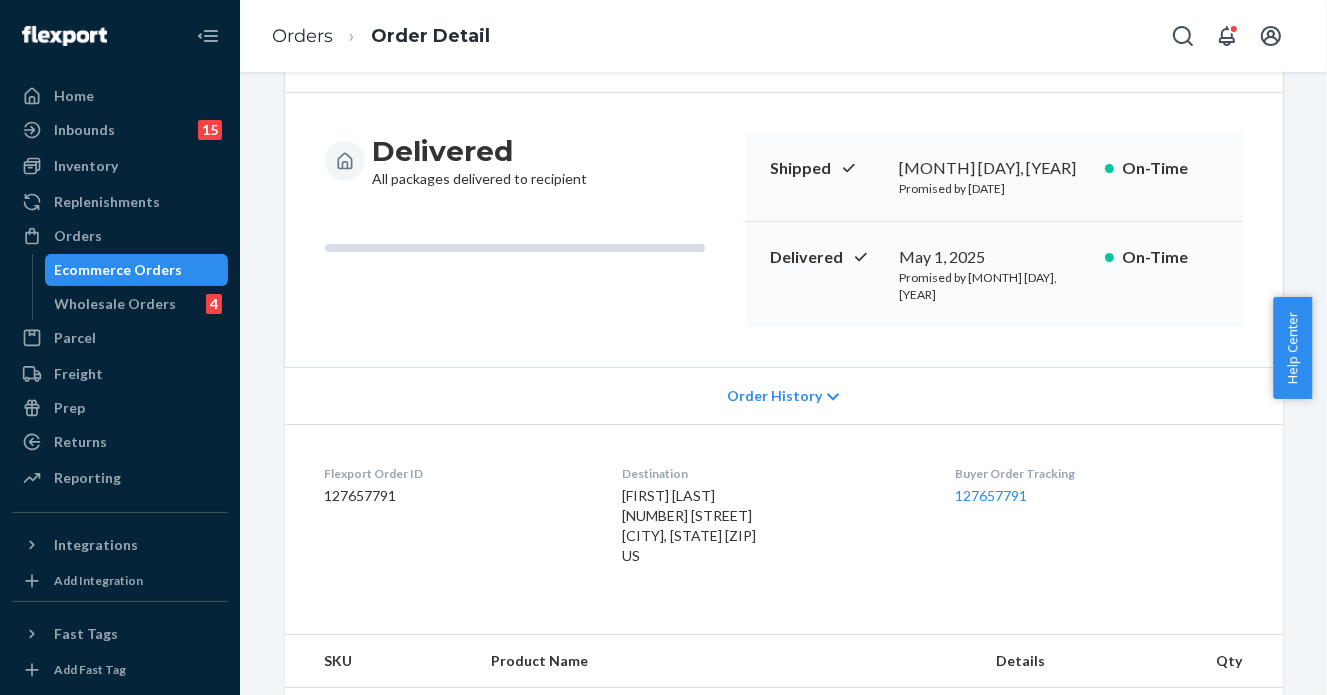 scroll, scrollTop: 0, scrollLeft: 0, axis: both 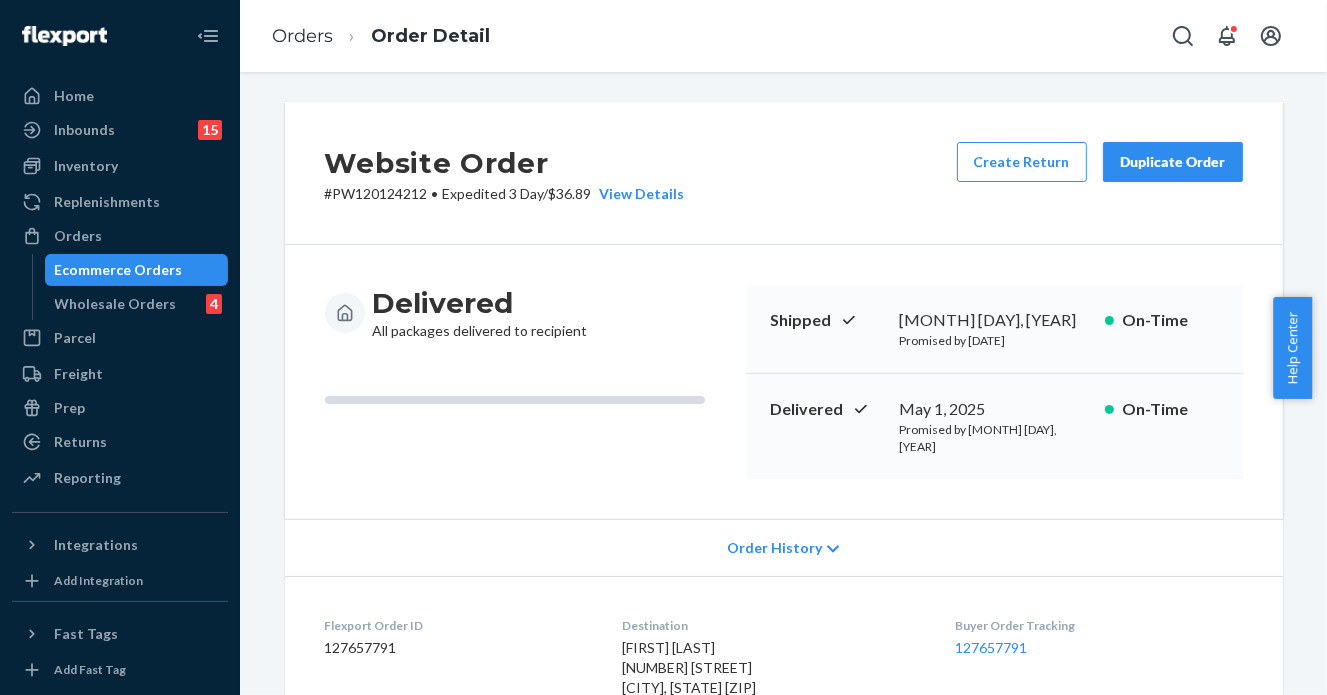 click on "Website Order # PW120124212 • Expedited 3 Day / $36.89 View Details Create Return Duplicate Order" at bounding box center (784, 173) 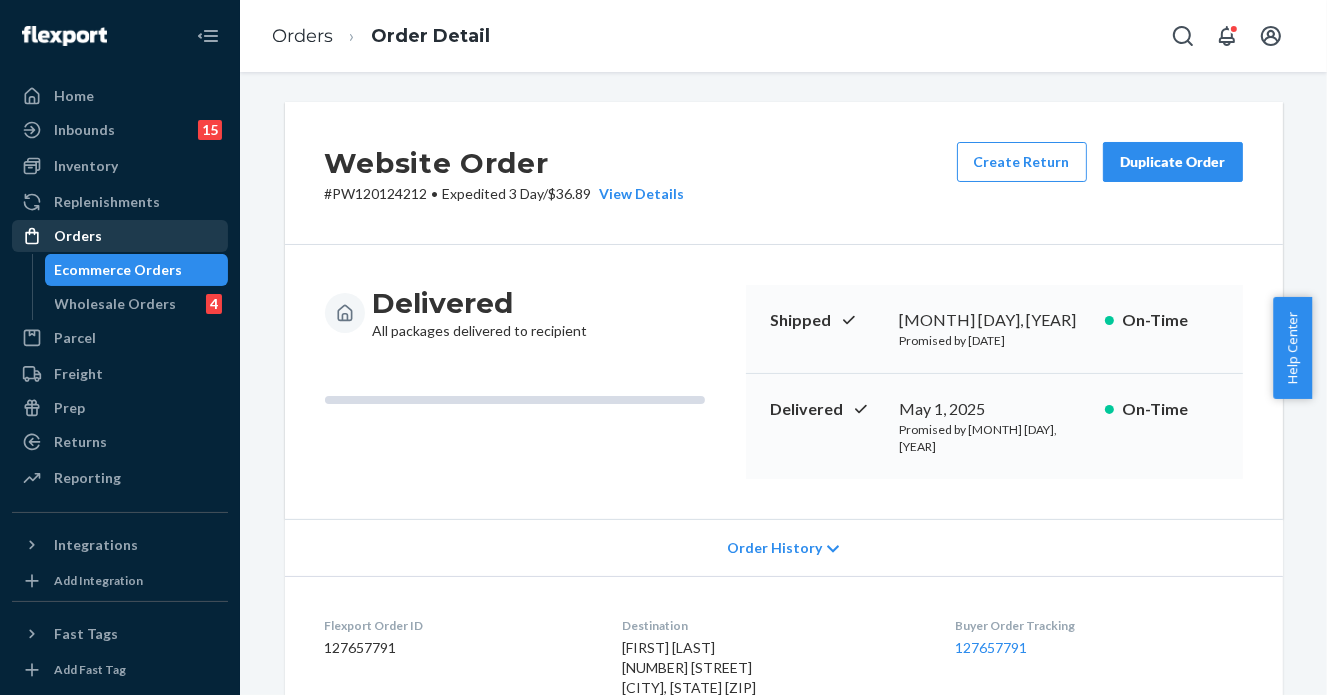 click on "Orders" at bounding box center (120, 236) 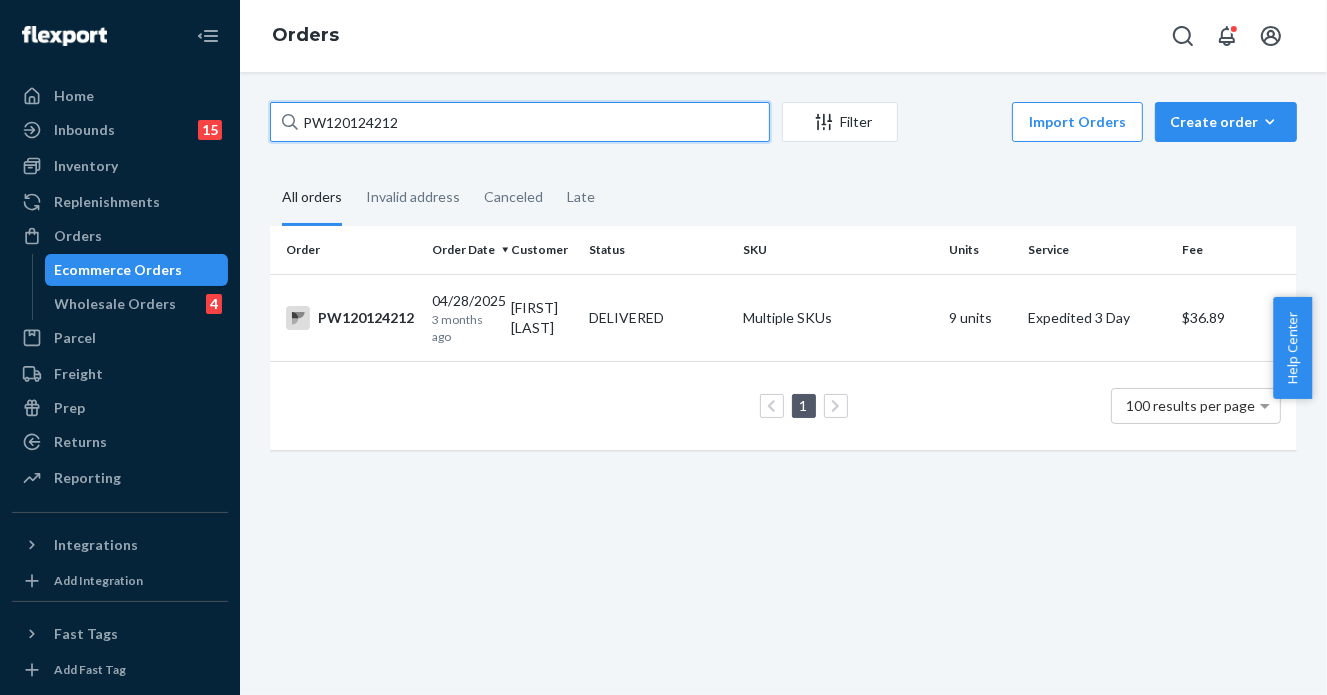 drag, startPoint x: 444, startPoint y: 122, endPoint x: 221, endPoint y: 128, distance: 223.0807 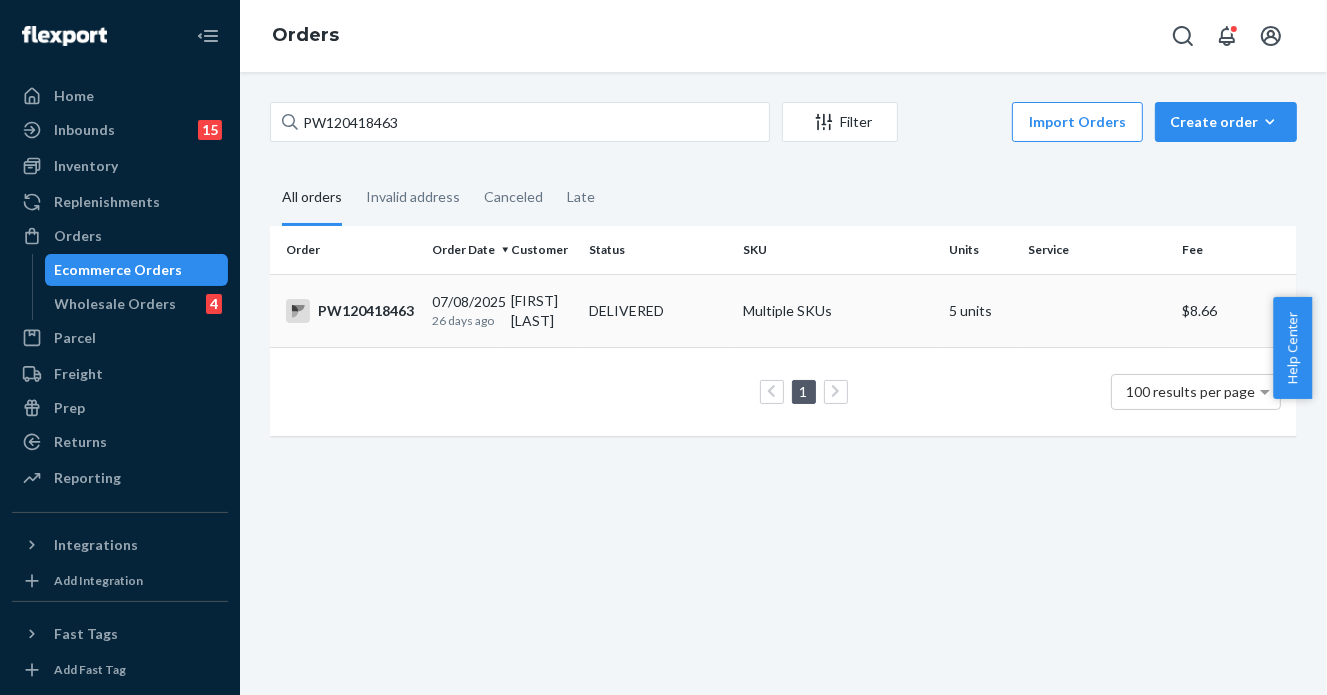click on "[FIRST] [LAST]" at bounding box center [542, 310] 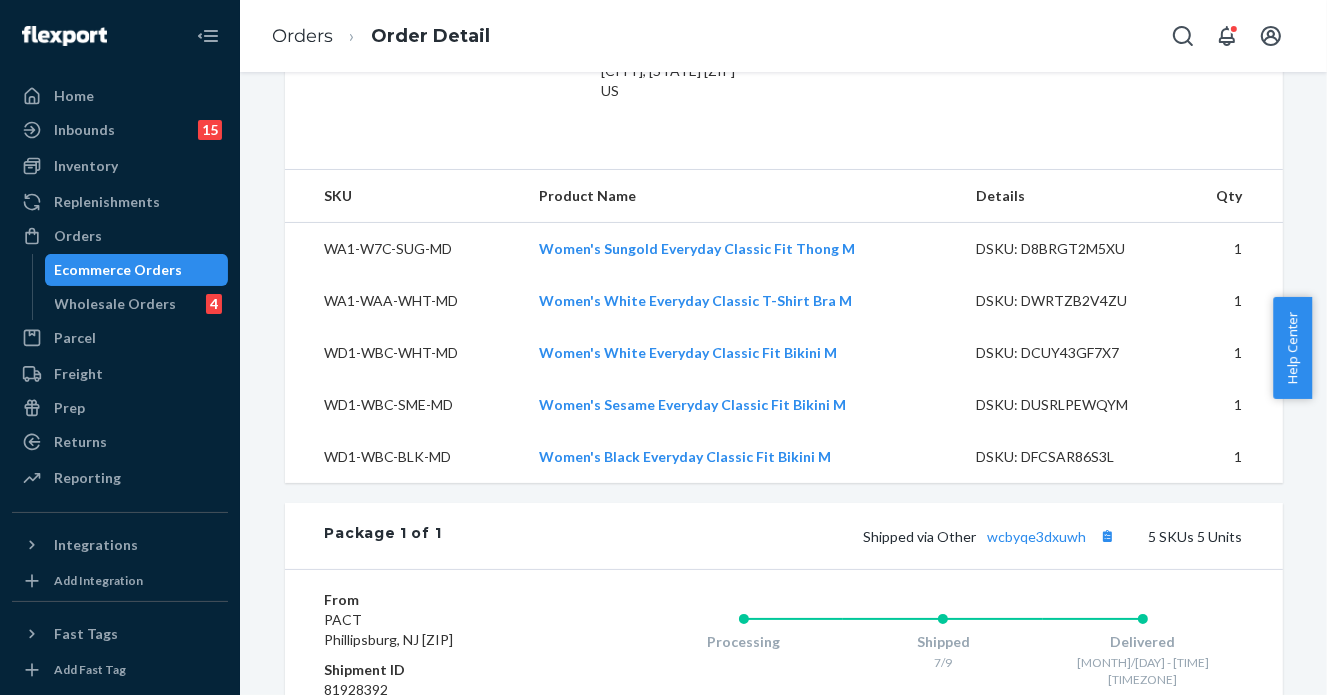scroll, scrollTop: 800, scrollLeft: 0, axis: vertical 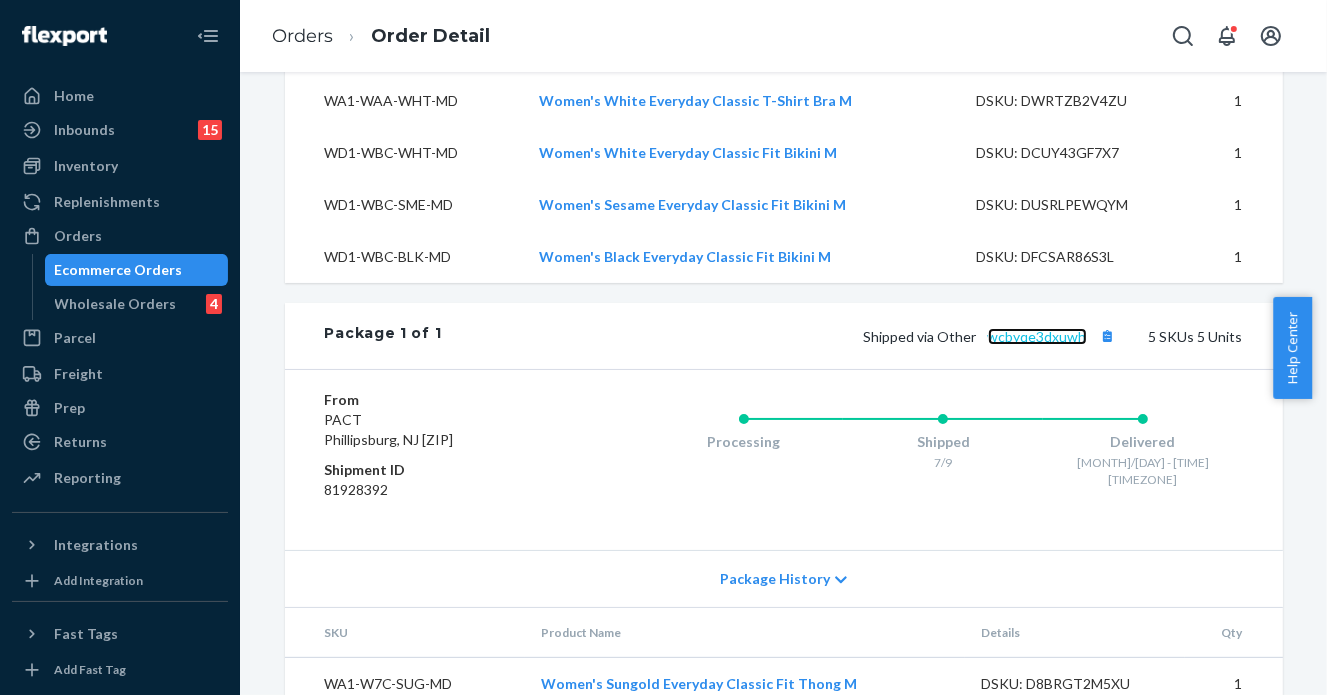 click on "wcbyqe3dxuwh" at bounding box center [1037, 336] 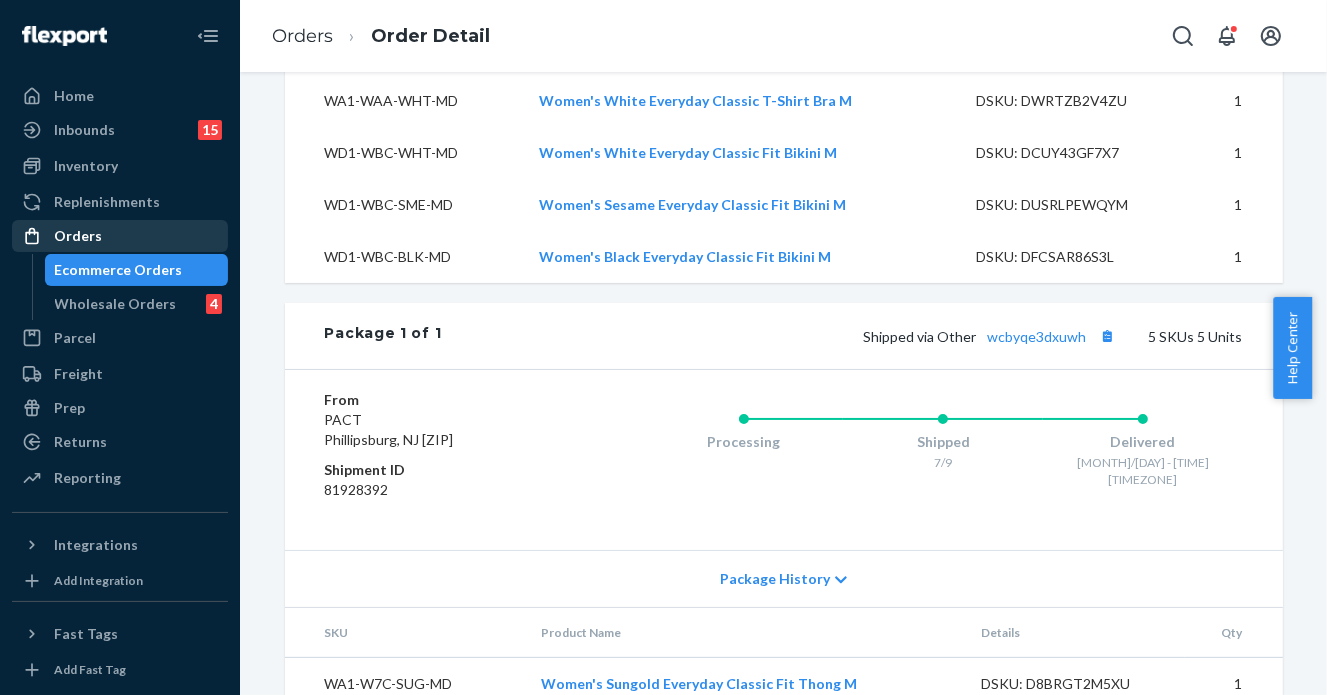 click on "Orders" at bounding box center [78, 236] 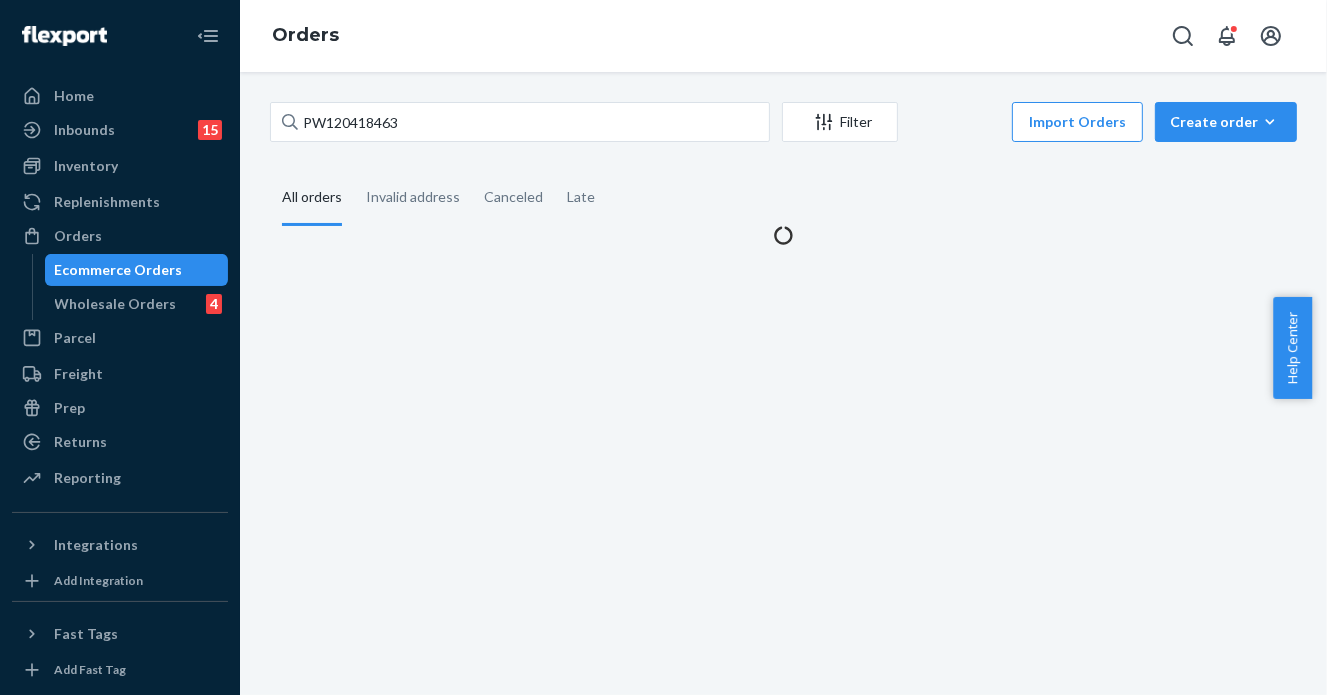 scroll, scrollTop: 0, scrollLeft: 0, axis: both 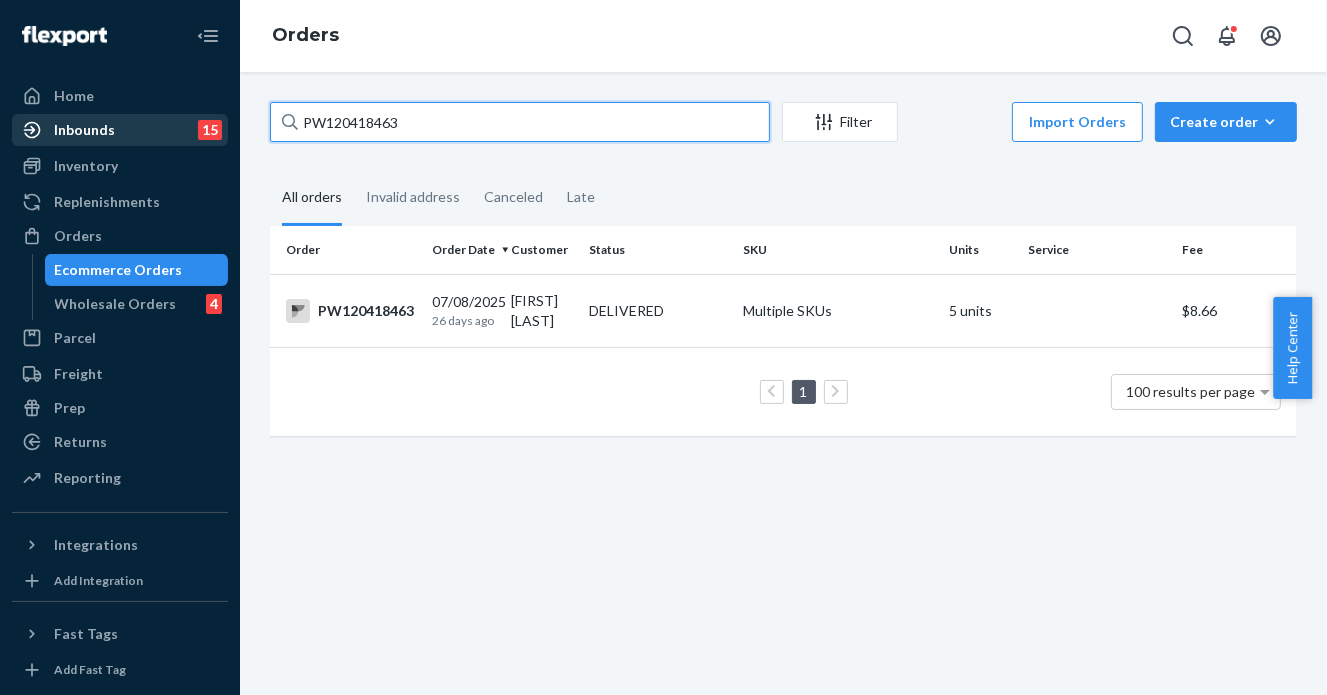 drag, startPoint x: 456, startPoint y: 127, endPoint x: 179, endPoint y: 118, distance: 277.14618 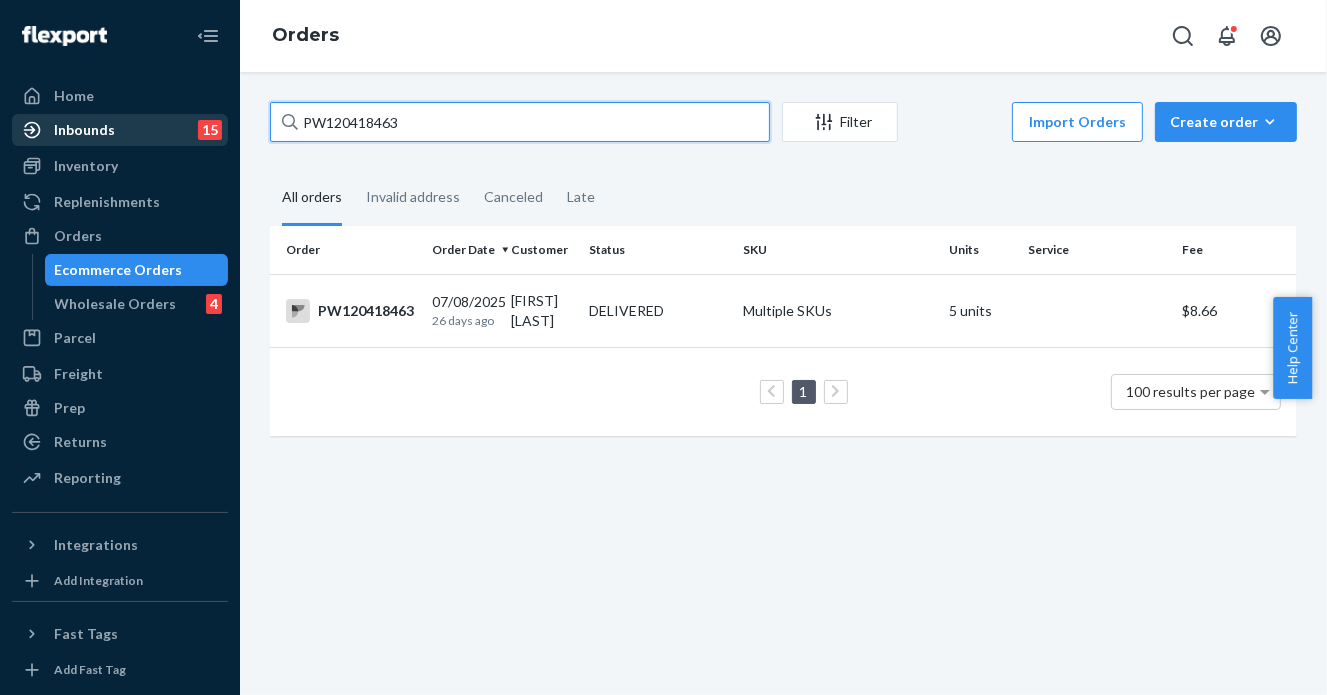 click on "Home Inbounds 15 Shipping Plans Problems 15 Inventory Products Branded Packaging Replenishments Orders Ecommerce Orders Wholesale Orders 4 Parcel Parcel orders Integrations Freight Prep Returns All Returns Settings Packages Reporting Reports Analytics Integrations Add Integration Fast Tags Add Fast Tag Settings Talk to Support Help Center Give Feedback Orders PW120418463 Filter Import Orders Create order Ecommerce order Removal order All orders Invalid address Canceled Late Order Order Date Customer Status SKU Units Service Fee PW120418463 07/08/2025 26 days ago [FIRST] [LAST] DELIVERED Multiple SKUs 5 units $8.66 1 100 results per page" at bounding box center (663, 347) 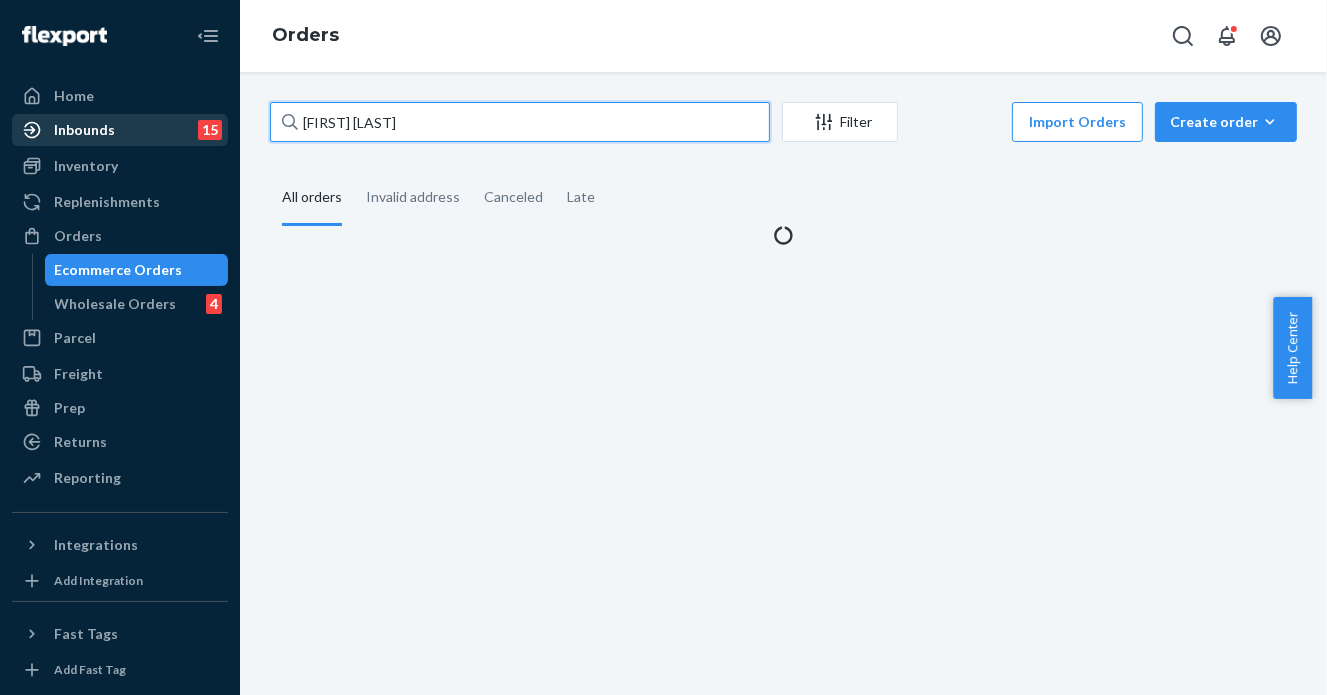 type on "[FIRST] [LAST]" 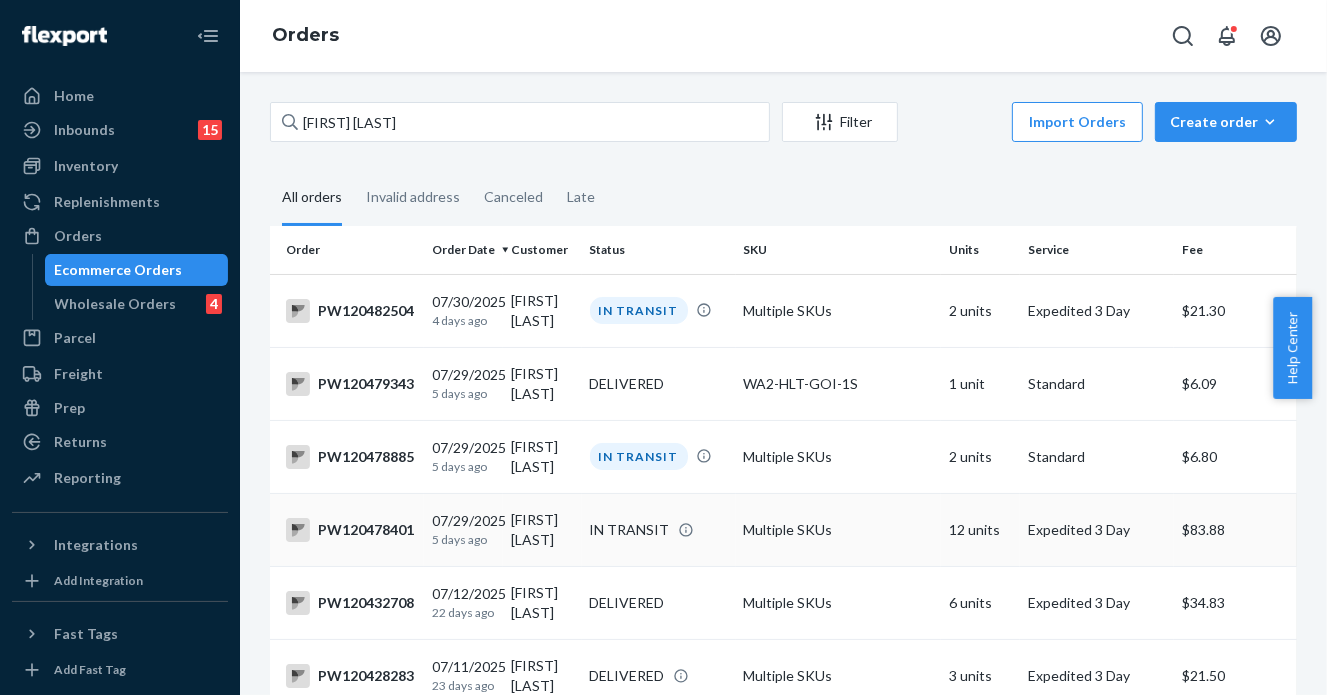 click on "IN TRANSIT" at bounding box center [630, 530] 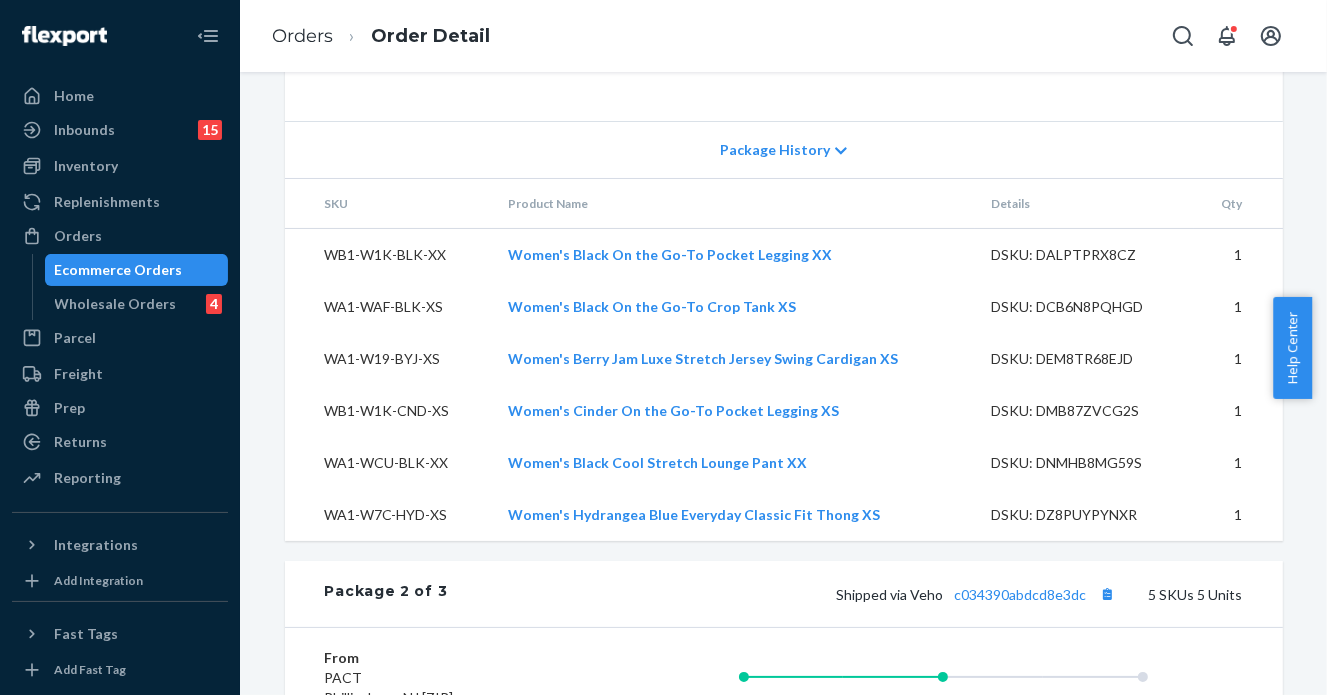 scroll, scrollTop: 1900, scrollLeft: 0, axis: vertical 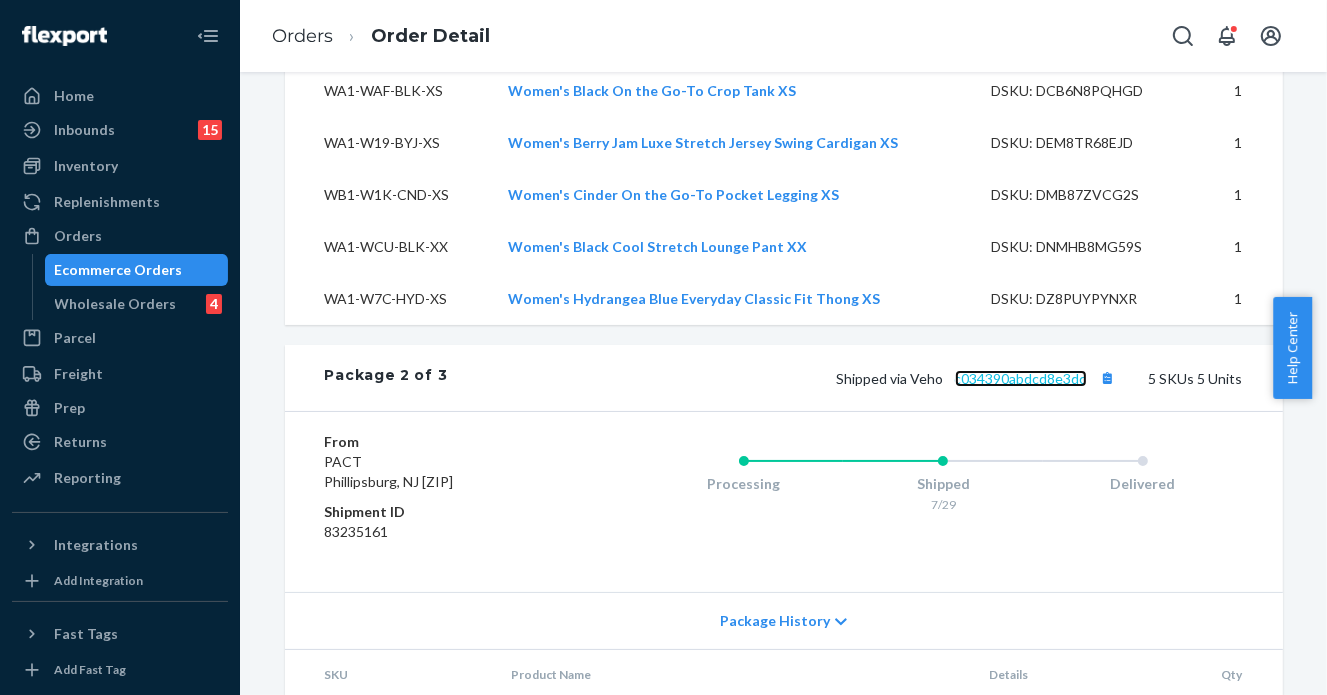 click on "c034390abdcd8e3dc" at bounding box center [1021, 378] 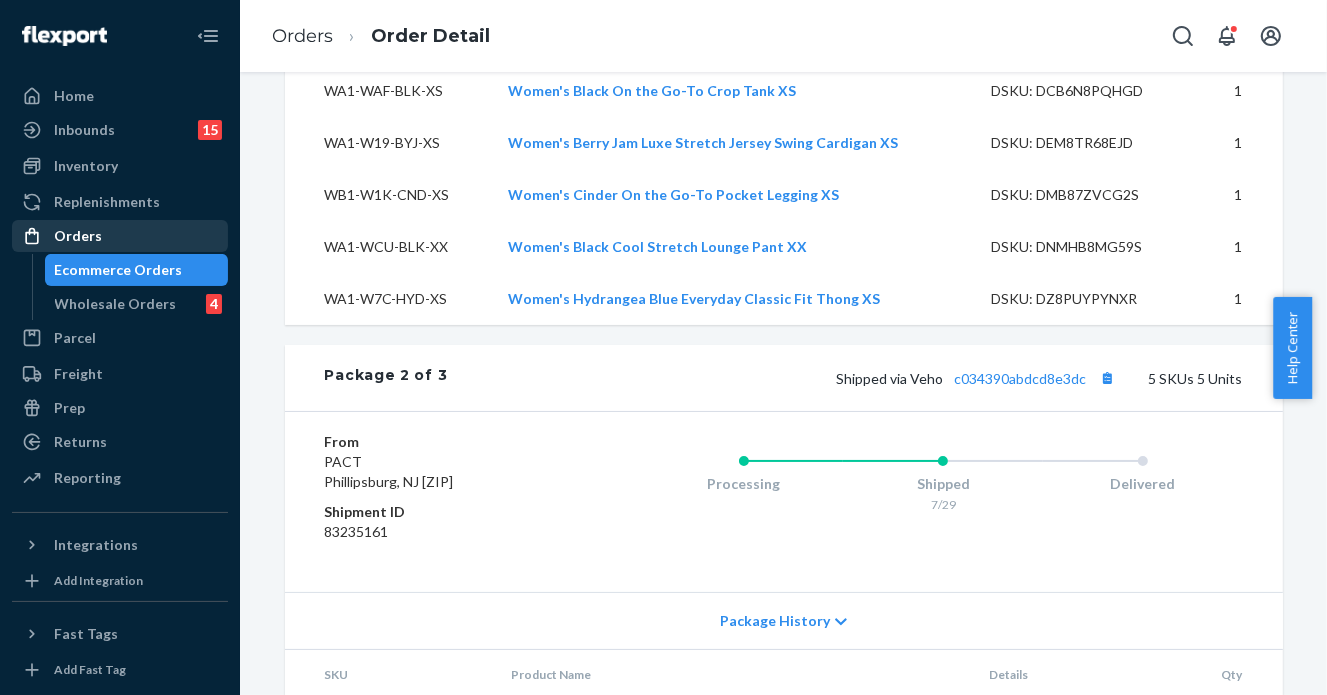 click on "Orders" at bounding box center (120, 236) 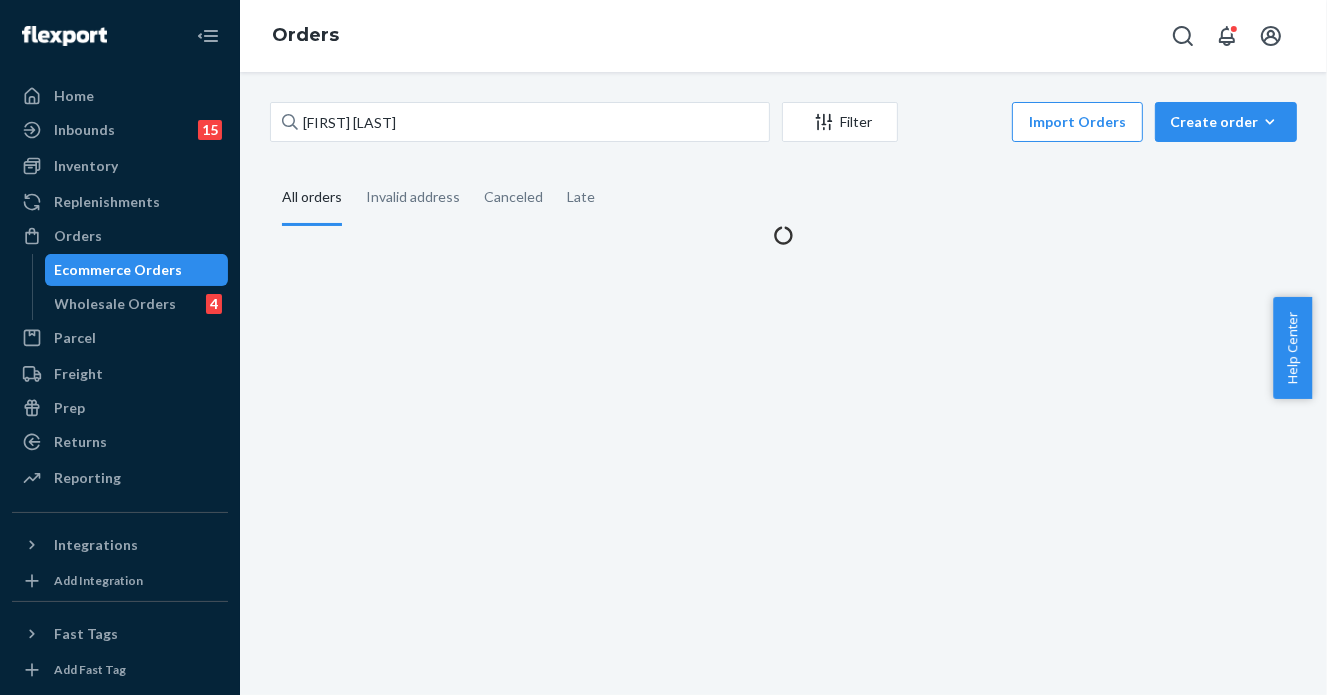scroll, scrollTop: 0, scrollLeft: 0, axis: both 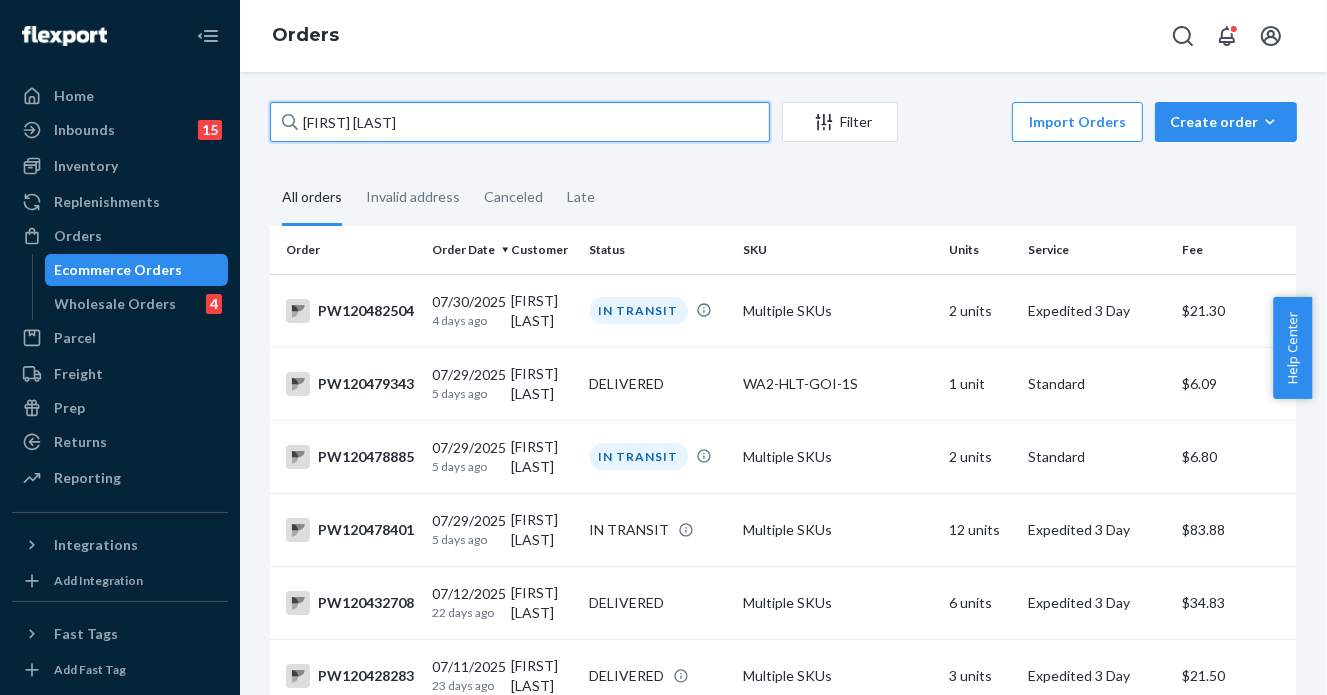 drag, startPoint x: 406, startPoint y: 121, endPoint x: 260, endPoint y: 109, distance: 146.49232 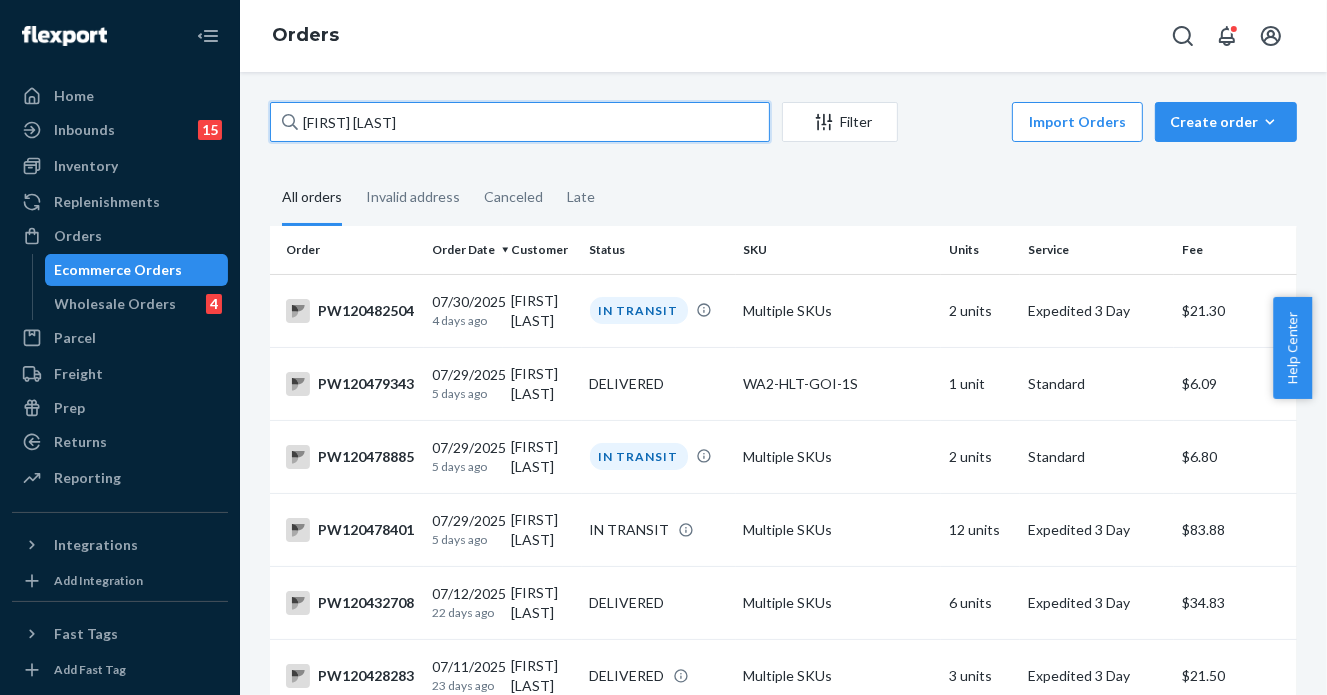 click on "Filter Import Orders Create order Ecommerce order Removal order All orders Invalid address Canceled Late Order Order Date Customer Status SKU Units Service Fee PW[NUMBER] [MONTH]/[DAY]/[YEAR] [DAYS] ago [FIRST] [LAST] IN TRANSIT Multiple SKUs [UNITS] units Expedited 3 Day $[PRICE] PW[NUMBER] [MONTH]/[DAY]/[YEAR] [DAYS] ago [FIRST] [LAST] DELIVERED WA[NUMBER]-[CODE]-[CODE]-[CODE] [UNITS] unit Standard $[PRICE] PW[NUMBER] [MONTH]/[DAY]/[YEAR] [DAYS] ago [FIRST] [LAST] IN TRANSIT Multiple SKUs [UNITS] units Standard $[PRICE] PW[NUMBER] [MONTH]/[DAY]/[YEAR] [DAYS] ago [FIRST] [LAST] IN TRANSIT Multiple SKUs [UNITS] units Expedited 3 Day $[PRICE] PW[NUMBER] [MONTH]/[DAY]/[YEAR] [DAYS] ago [FIRST] [LAST] DELIVERED Multiple SKUs [UNITS] units Expedited 3 Day $[PRICE] PW[NUMBER] [MONTH]/[DAY]/[YEAR] [DAYS] ago [FIRST] [LAST] DELIVERED Multiple SKUs [UNITS] units Expedited 3 Day $[PRICE] PW[NUMBER] [MONTH]/[DAY] [YEAR] [MONTH] ago [FIRST] [LAST] DELIVERED WA[NUMBER]-[CODE]-[CODE]-[CODE] [UNITS] unit Standard $[PRICE] PW[NUMBER] [MONTH]/[DAY]/[YEAR] [MONTH] ago [FIRST] [LAST] DELIVERED Multiple SKUs [UNITS] units Expedited 3 Day $[PRICE] PW[NUMBER] [NUMBER]" at bounding box center [783, 1028] 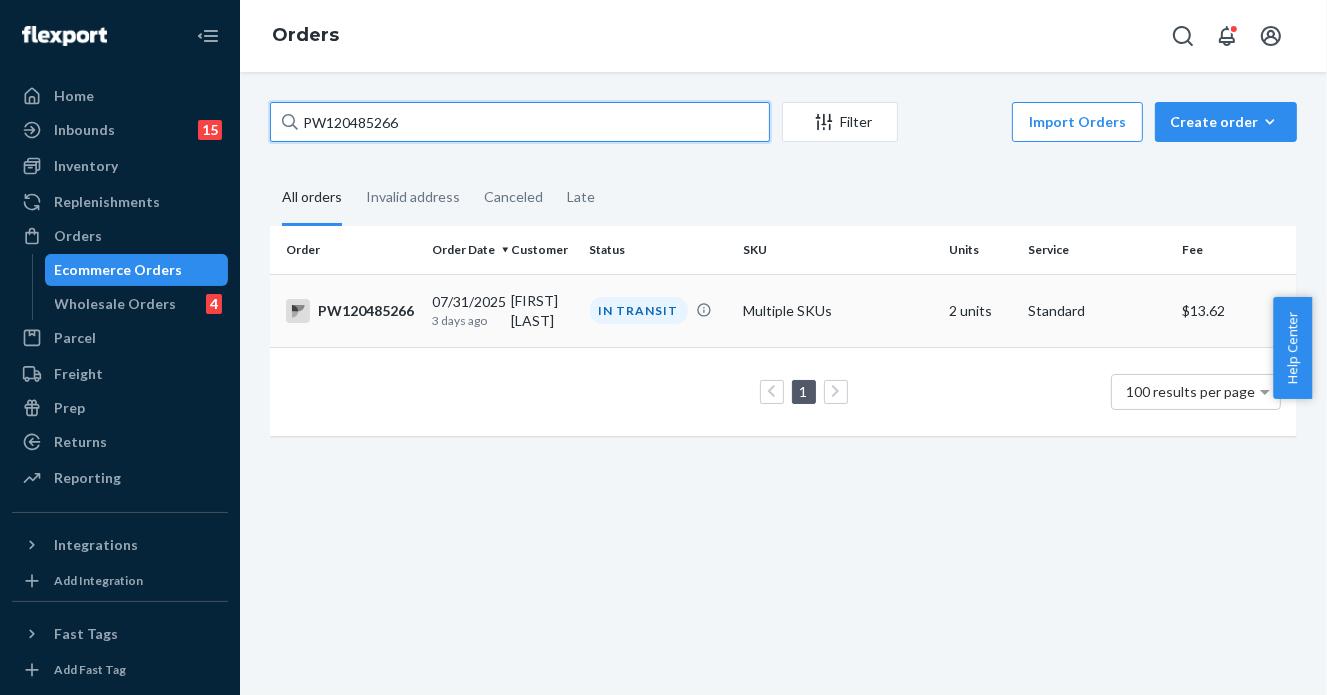 type on "PW120485266" 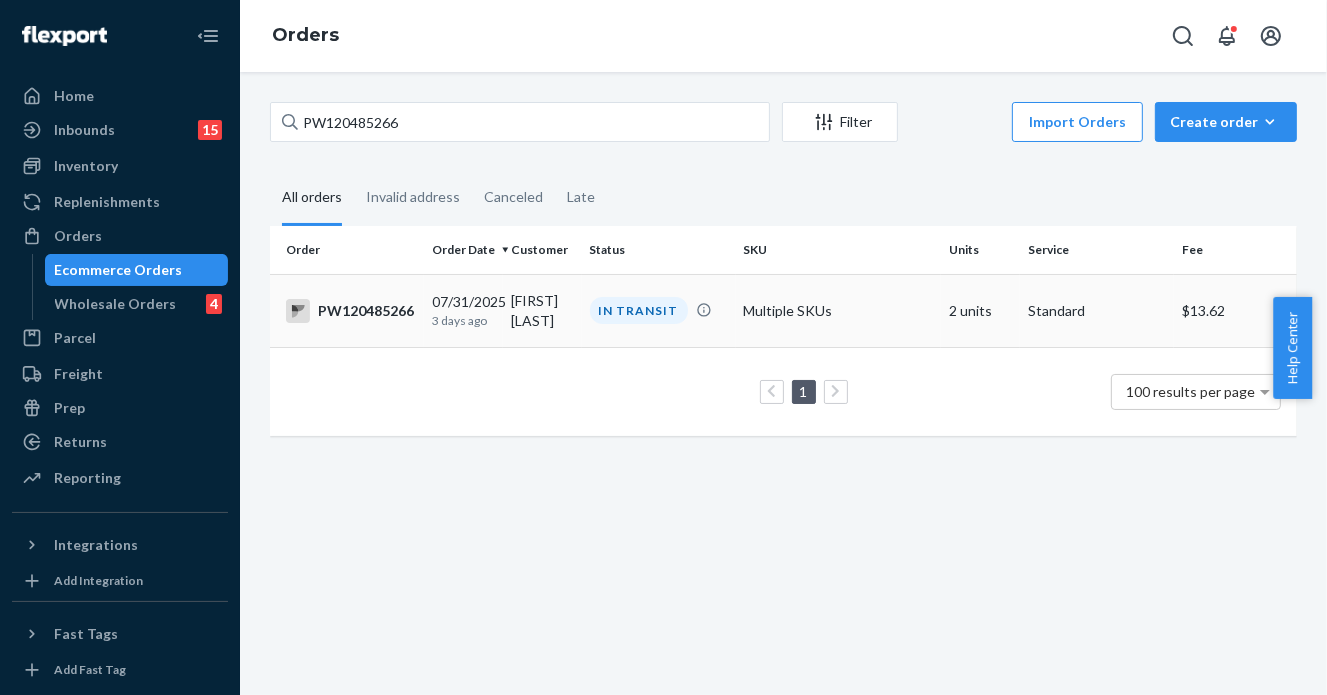 click on "IN TRANSIT" at bounding box center [659, 310] 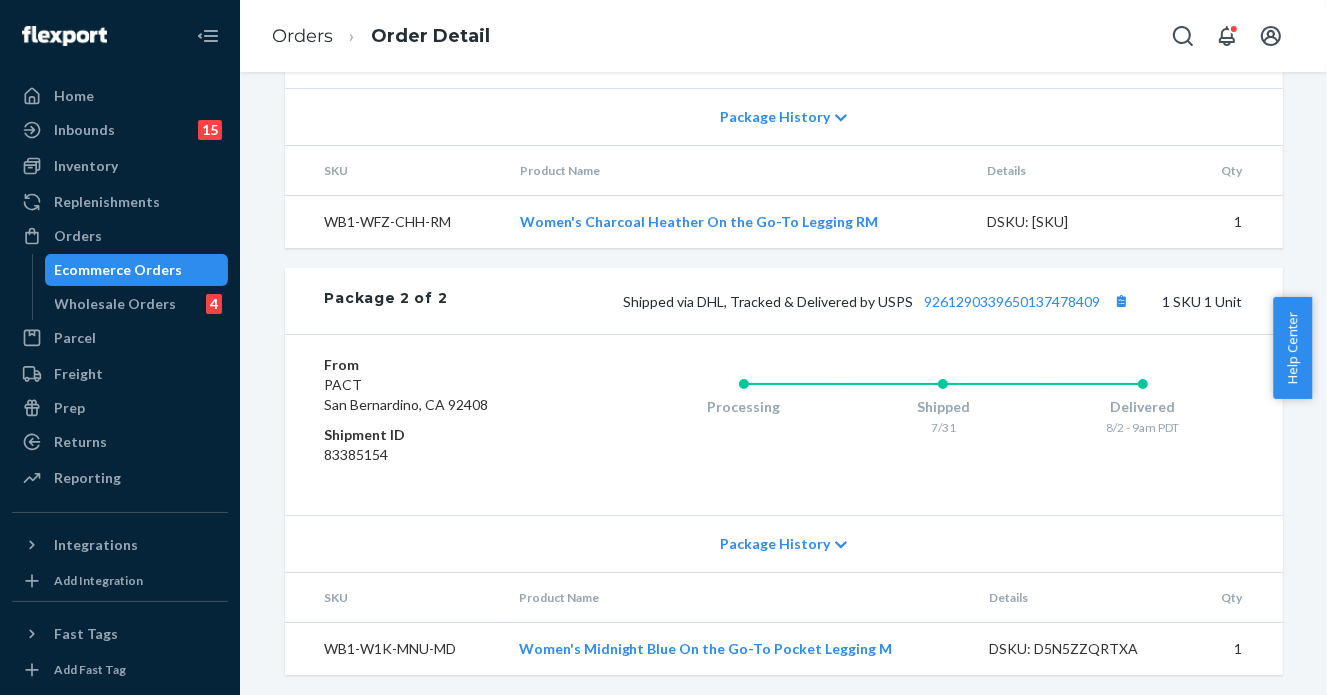 scroll, scrollTop: 1107, scrollLeft: 0, axis: vertical 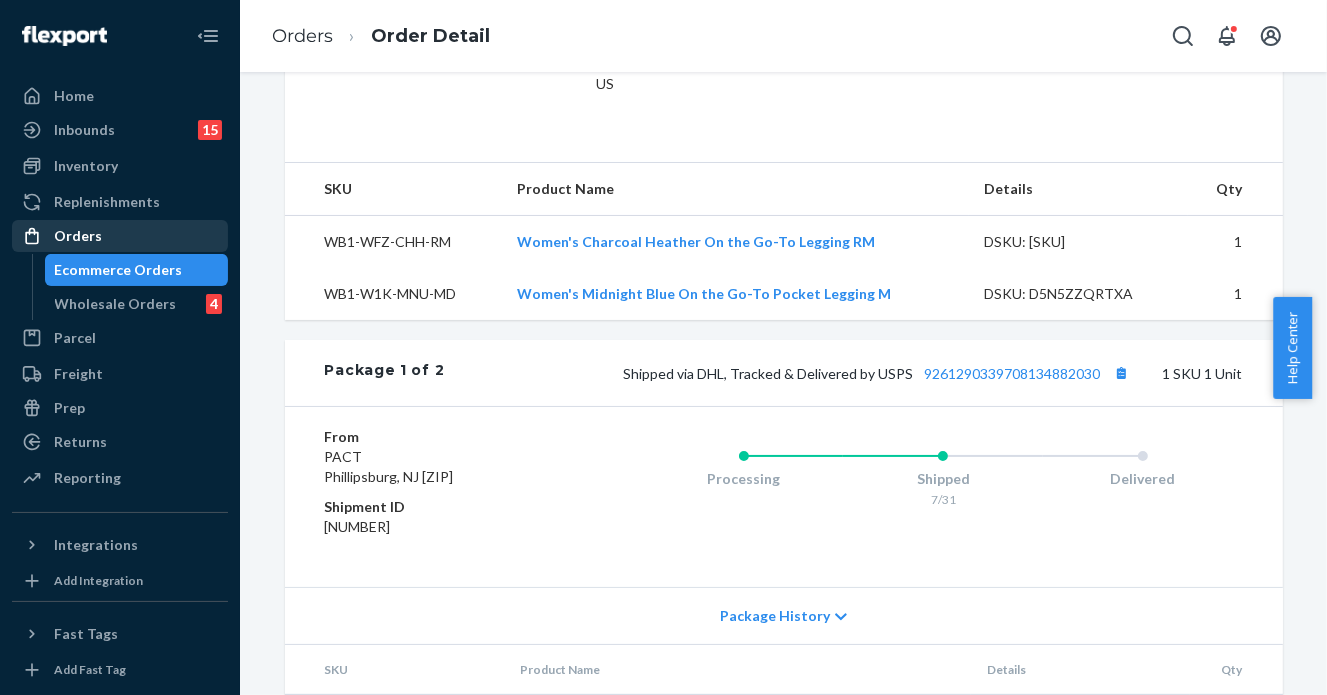 drag, startPoint x: 92, startPoint y: 247, endPoint x: 120, endPoint y: 232, distance: 31.764761 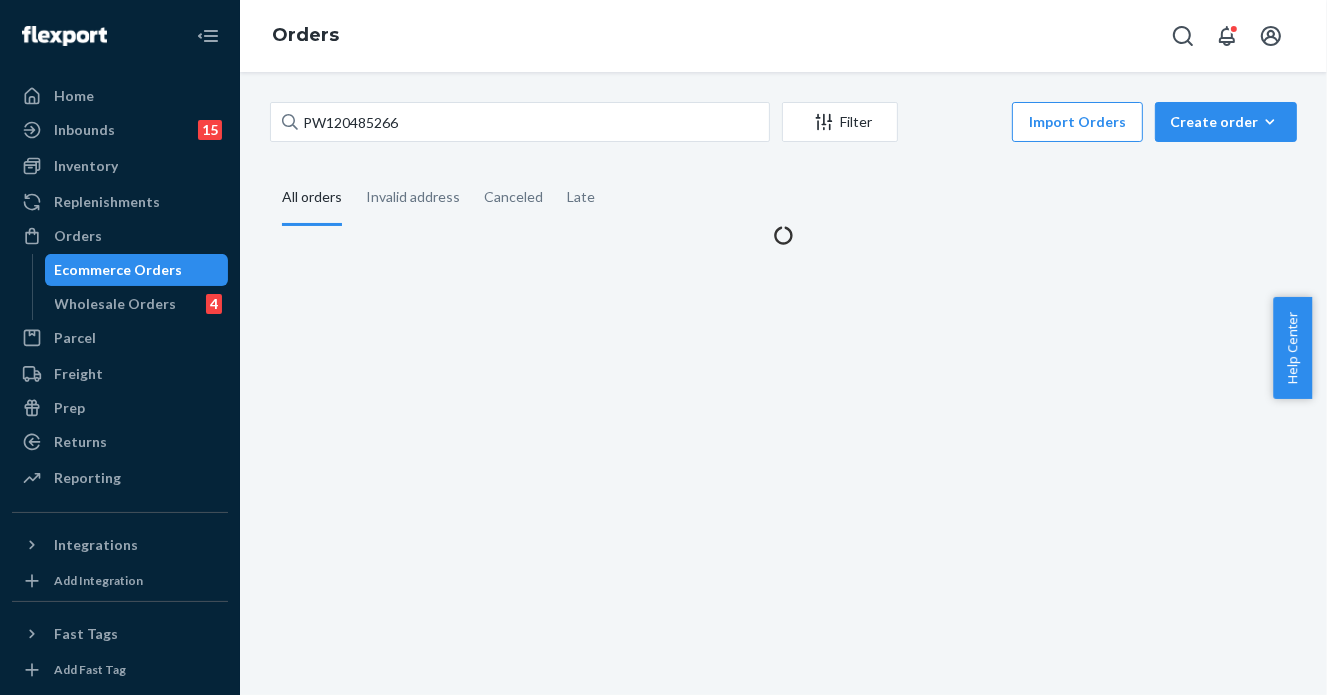 scroll, scrollTop: 0, scrollLeft: 0, axis: both 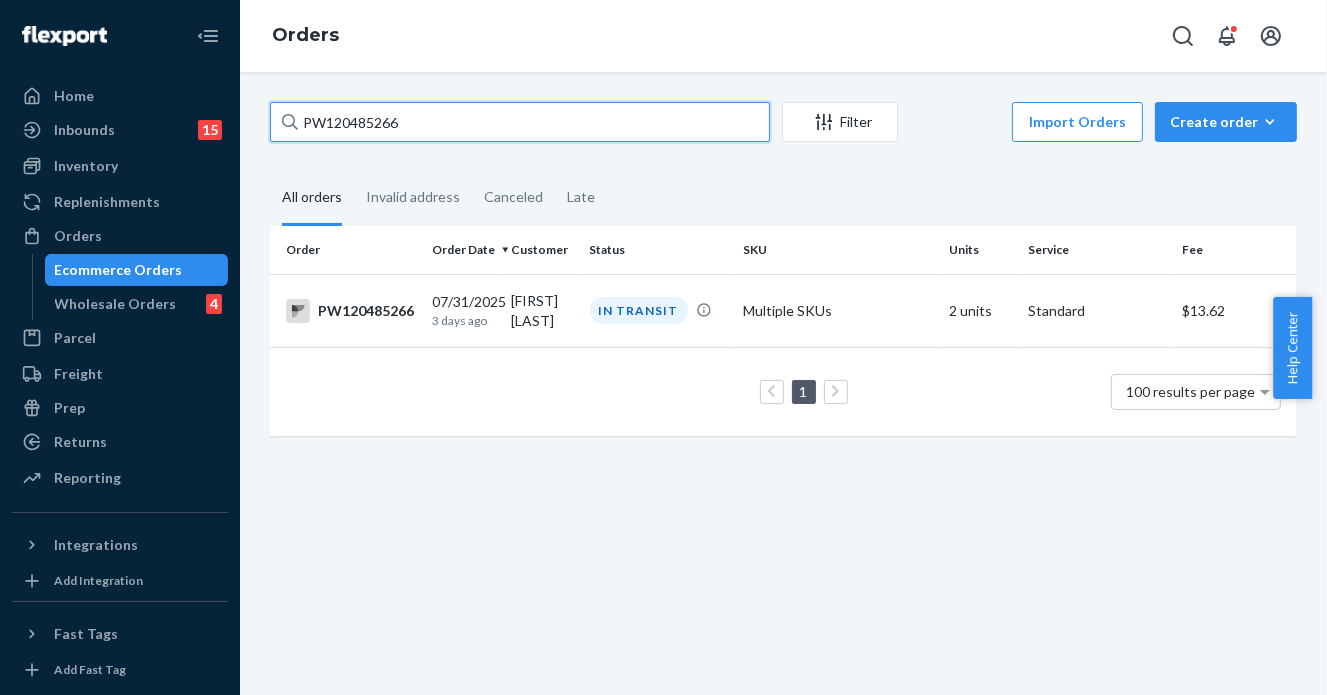 click on "PW120485266" at bounding box center (520, 122) 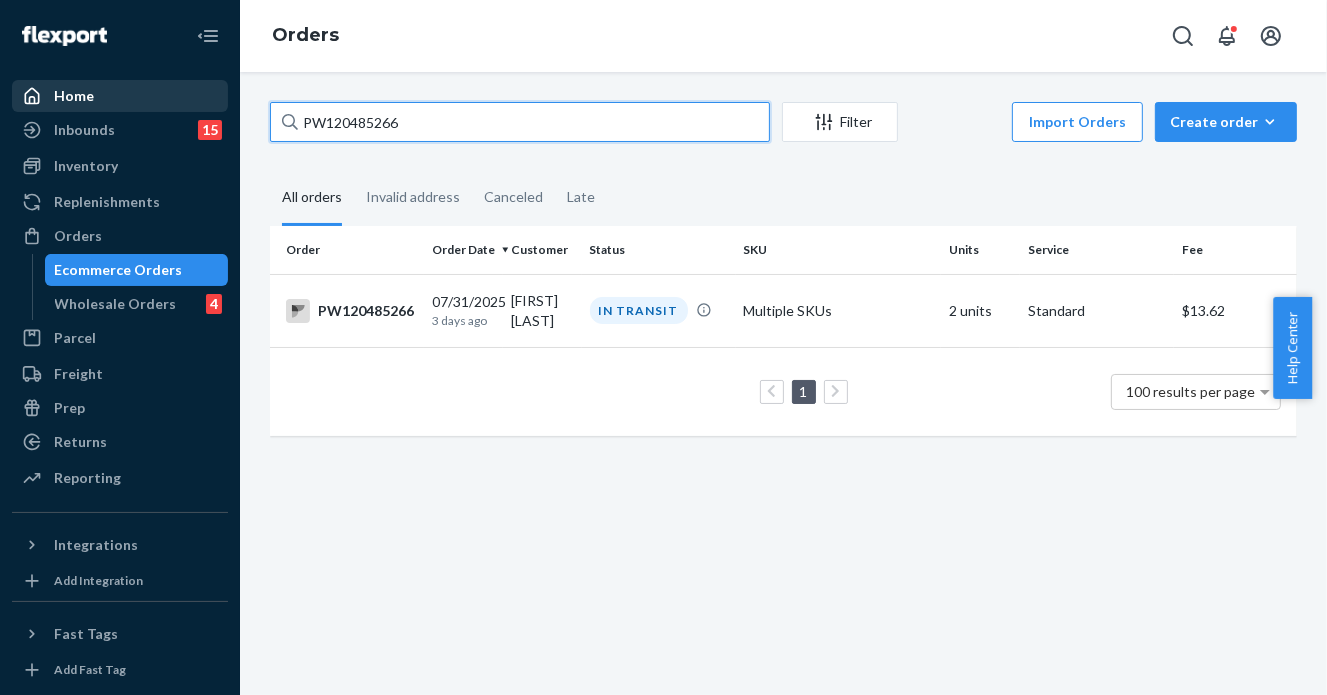 paste on "[NUMBER]" 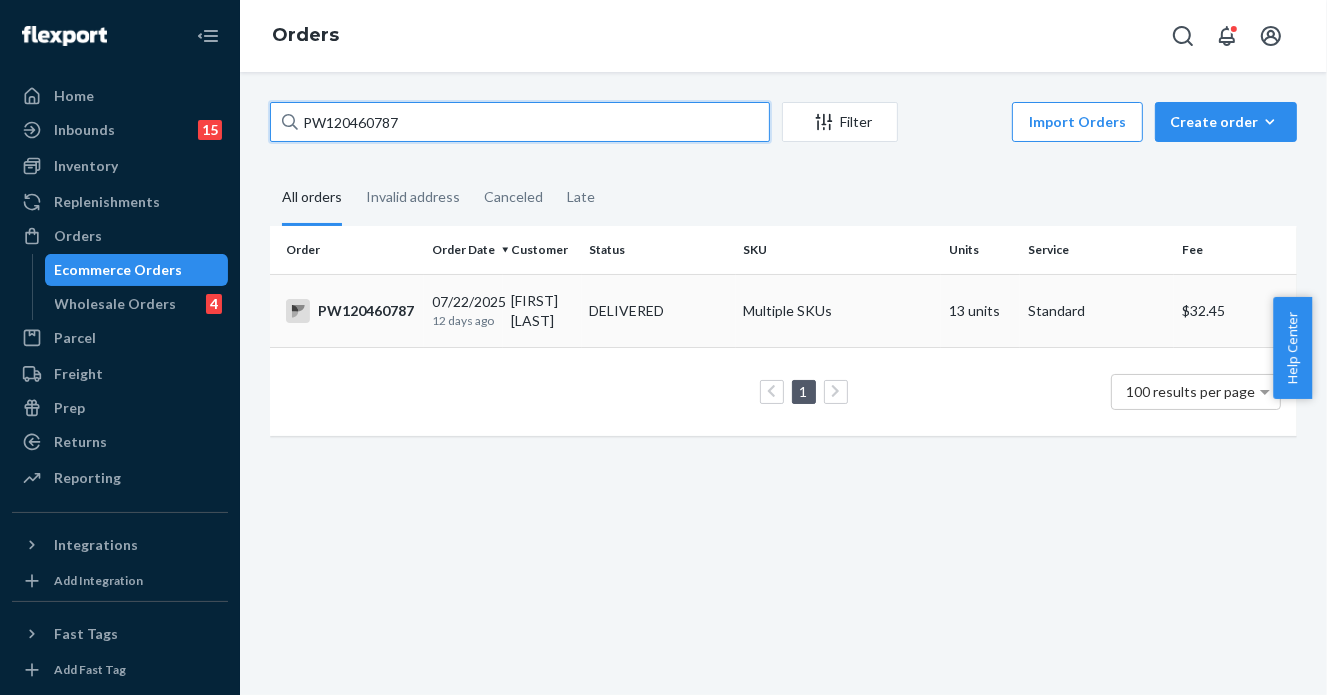 type on "PW120460787" 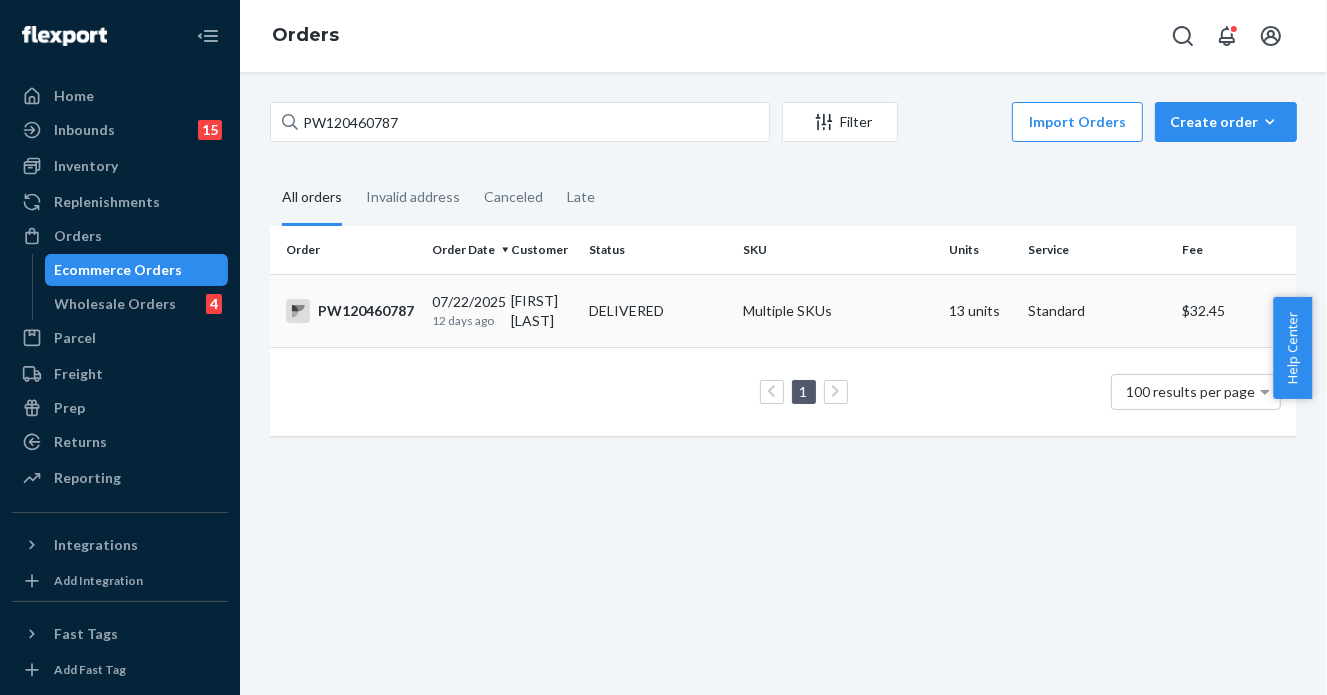 click on "DELIVERED" at bounding box center [659, 310] 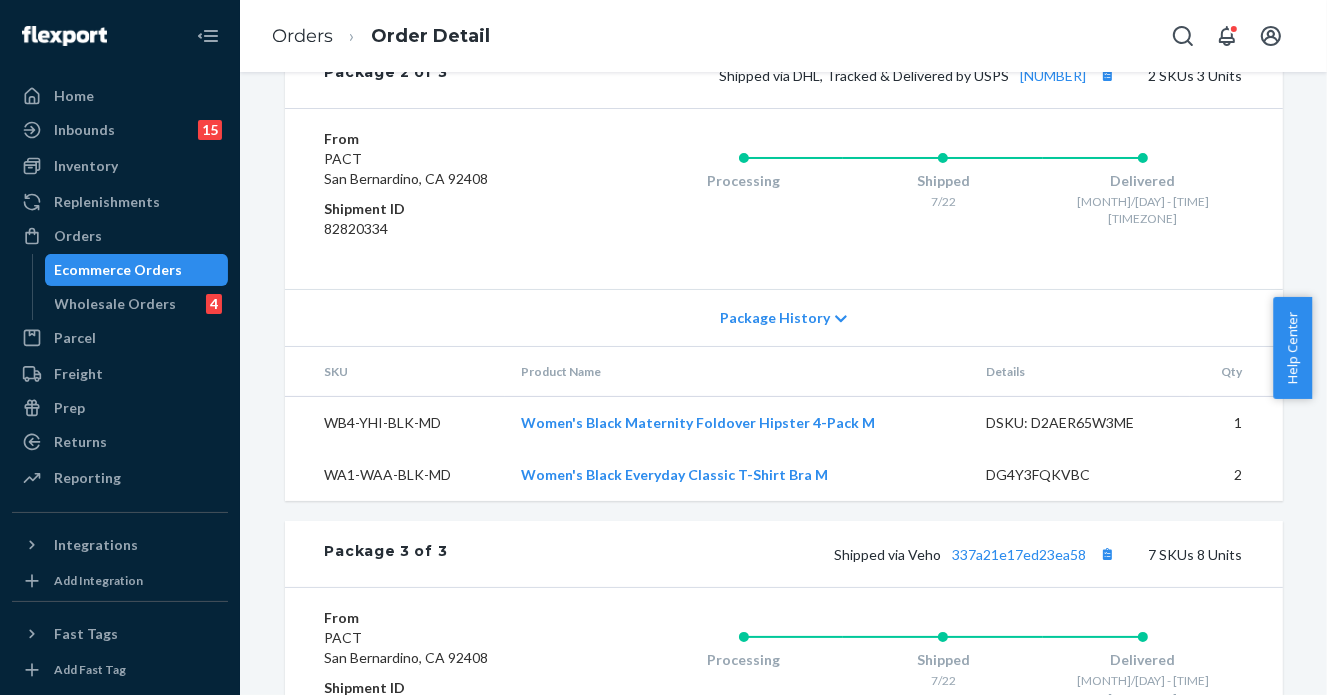 scroll, scrollTop: 1765, scrollLeft: 0, axis: vertical 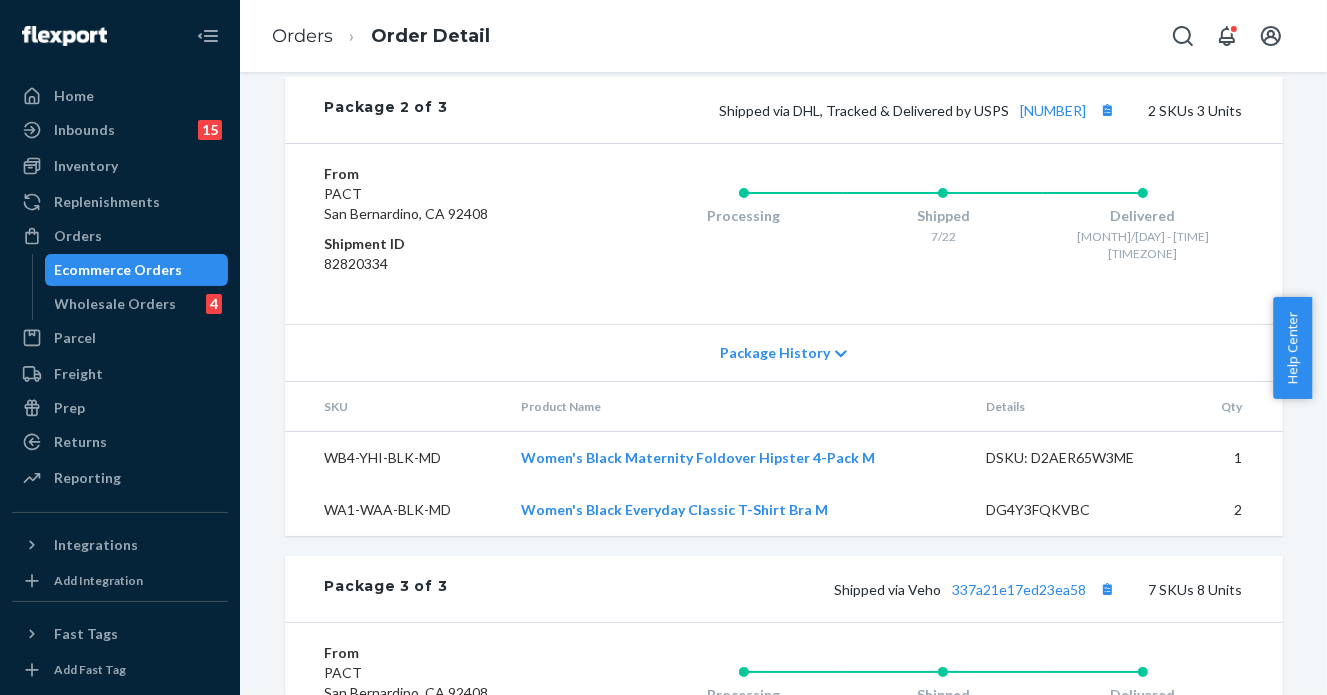 click on "Replenishments" at bounding box center [120, 202] 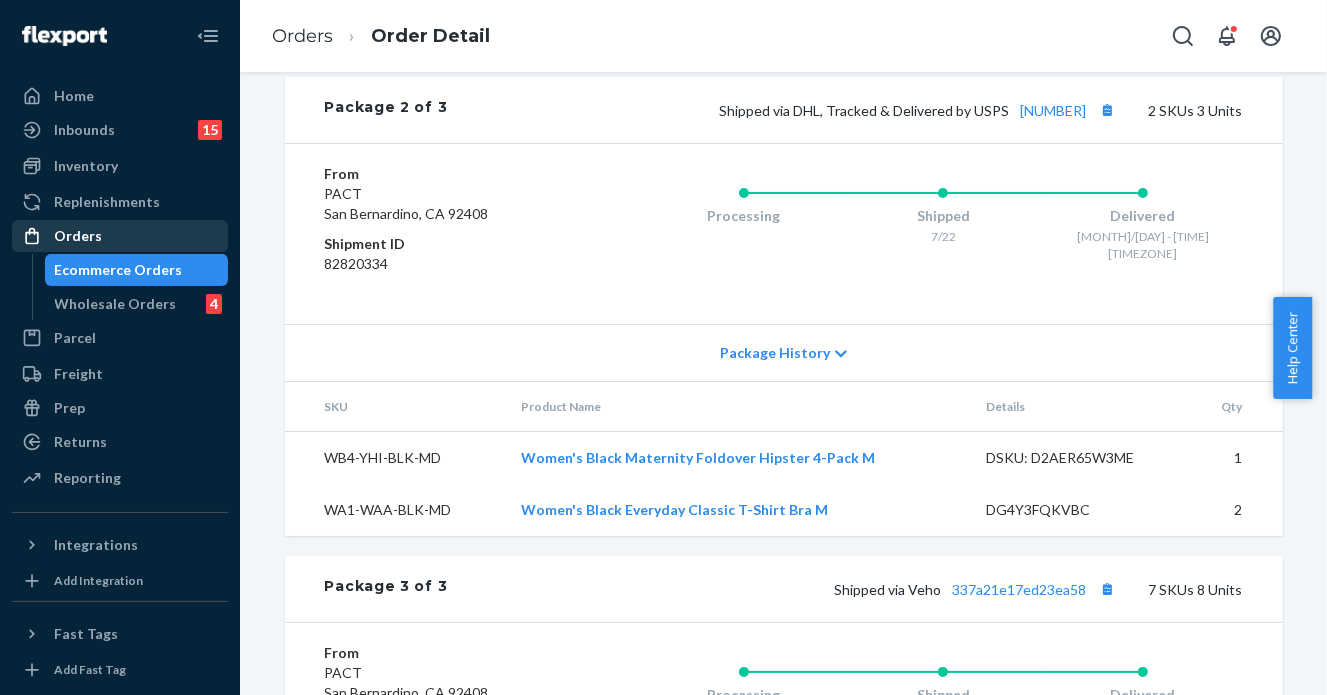 scroll, scrollTop: 0, scrollLeft: 0, axis: both 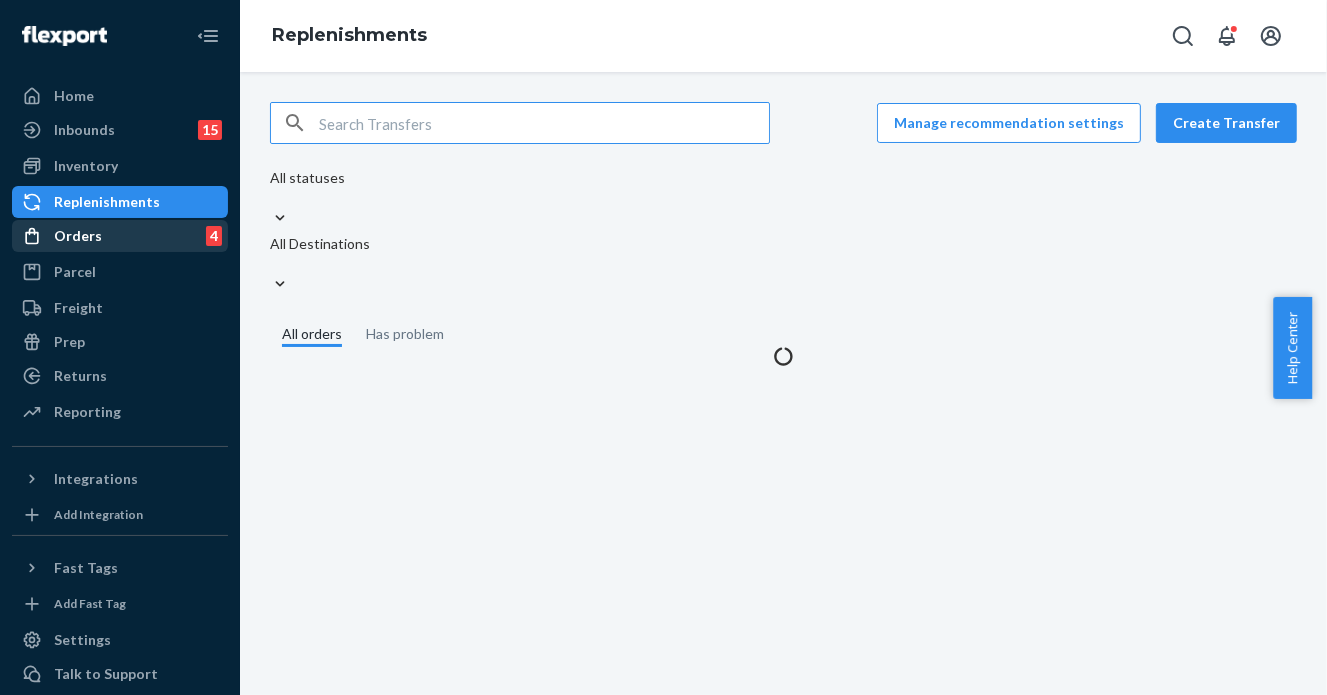 click on "Orders 4" at bounding box center (120, 236) 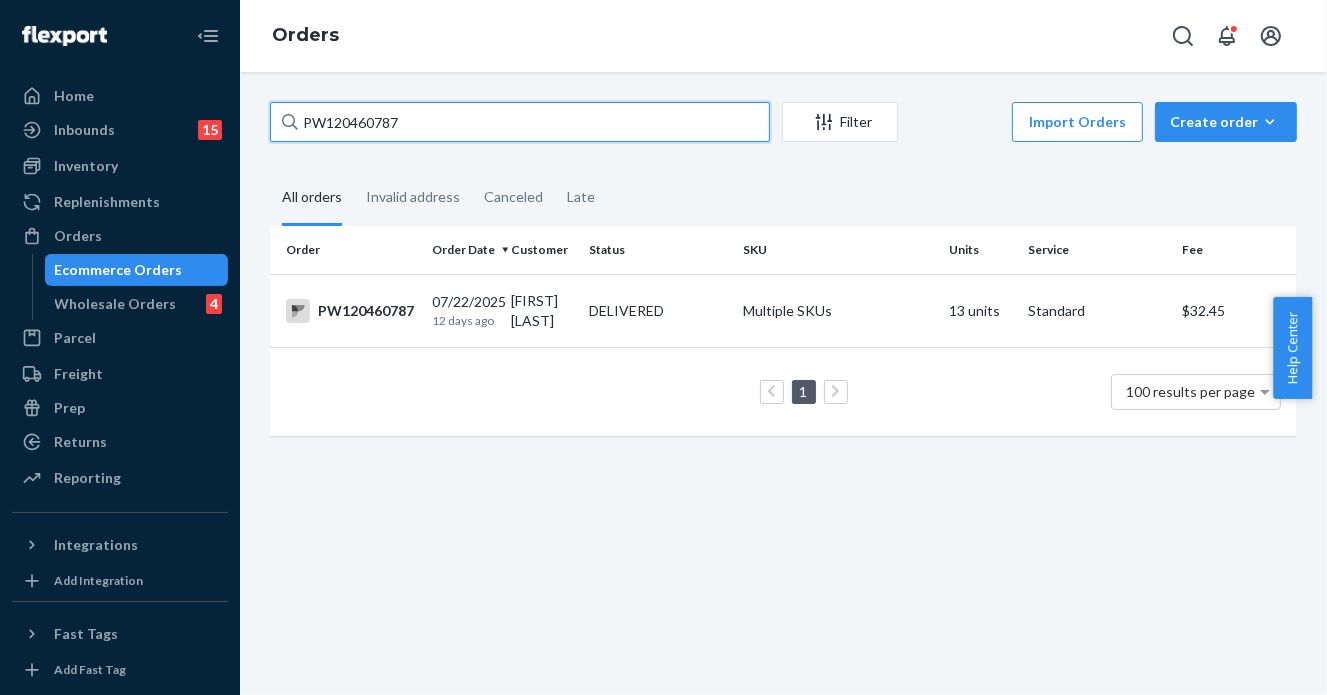 drag, startPoint x: 429, startPoint y: 139, endPoint x: 208, endPoint y: 111, distance: 222.7667 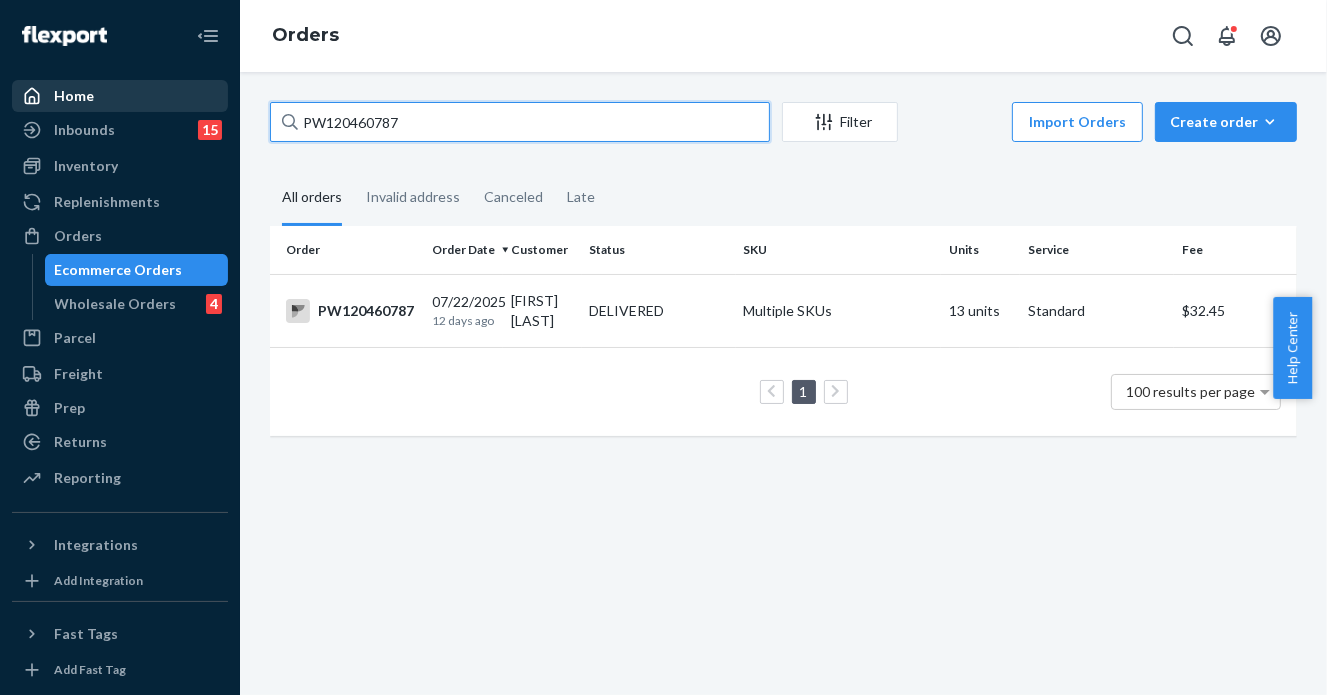 click on "Home Inbounds 15 Shipping Plans Problems 15 Inventory Products Branded Packaging Replenishments Orders Ecommerce Orders Wholesale Orders 4 Parcel Parcel orders Integrations Freight Prep Returns All Returns Settings Packages Reporting Reports Analytics Integrations Add Integration Fast Tags Add Fast Tag Settings Talk to Support Help Center Give Feedback Orders PW120460787 Filter Import Orders Create order Ecommerce order Removal order All orders Invalid address Canceled Late Order Order Date Customer Status SKU Units Service Fee PW120460787 07/22/2025 12 days ago Hleb Maslau DELIVERED Multiple SKUs 13 units Standard $32.45 1 100 results per page" at bounding box center [663, 347] 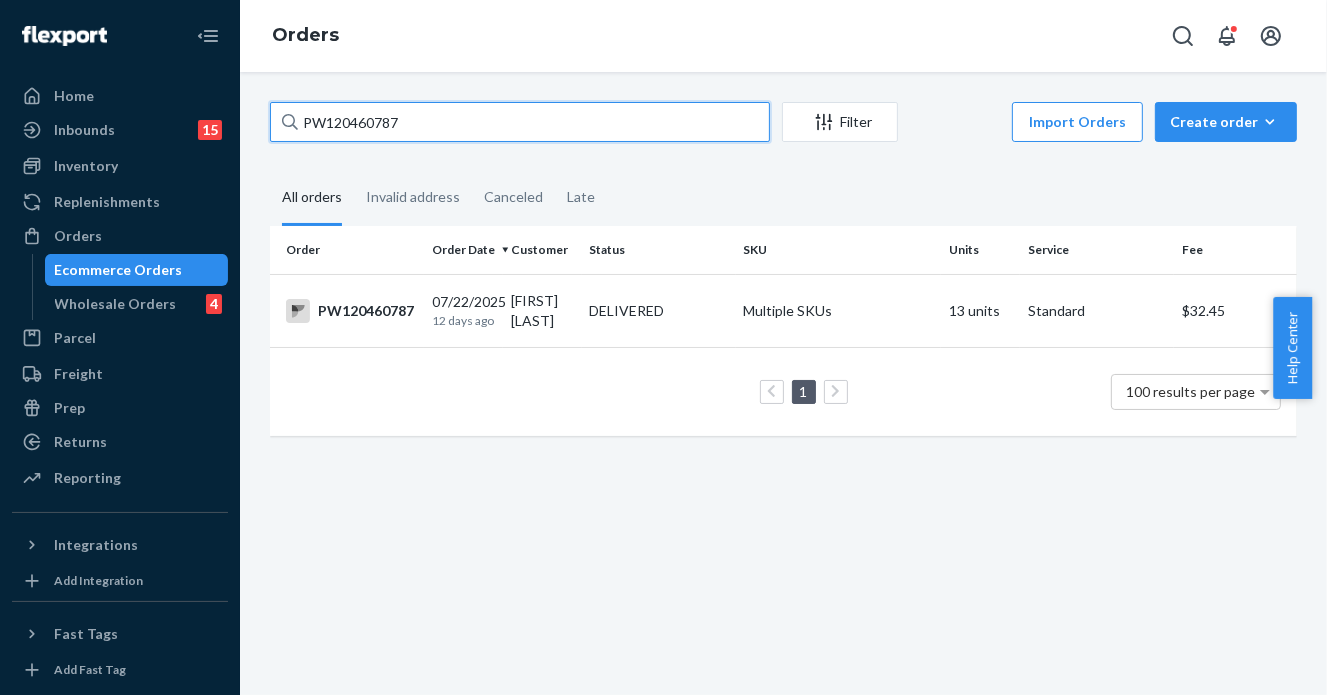 paste on "[NUMBER]" 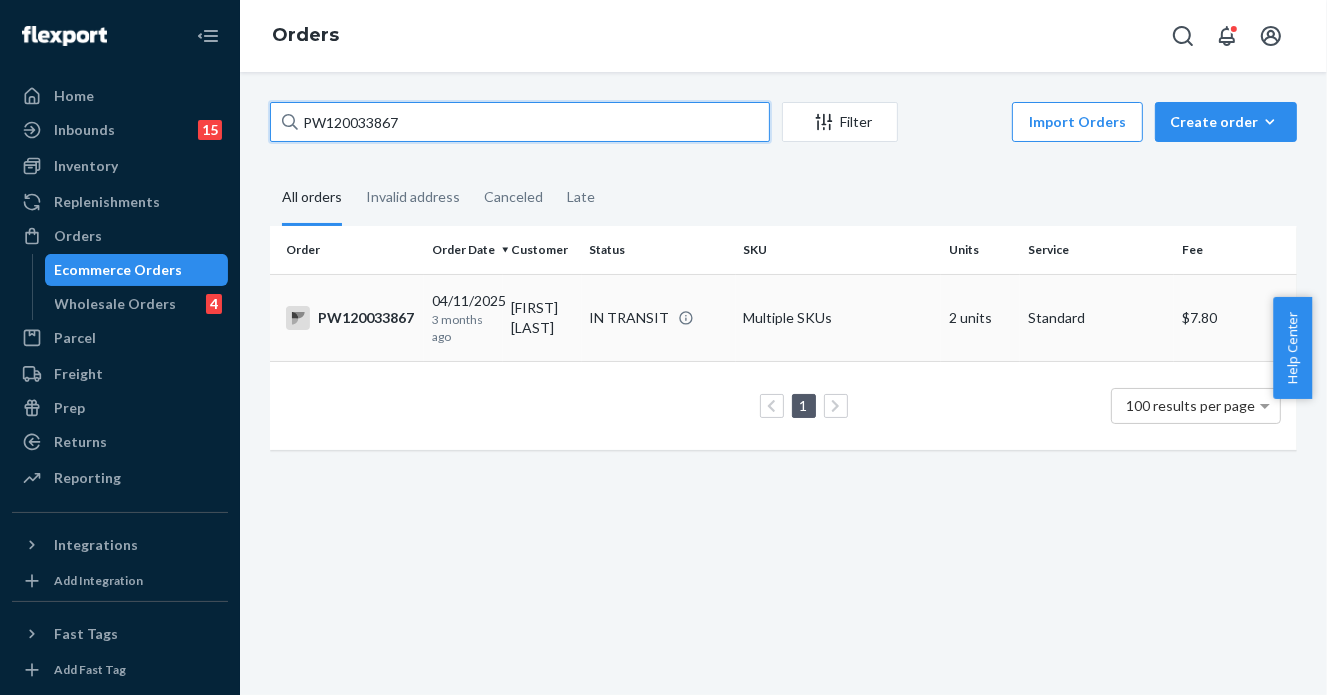 type on "PW120033867" 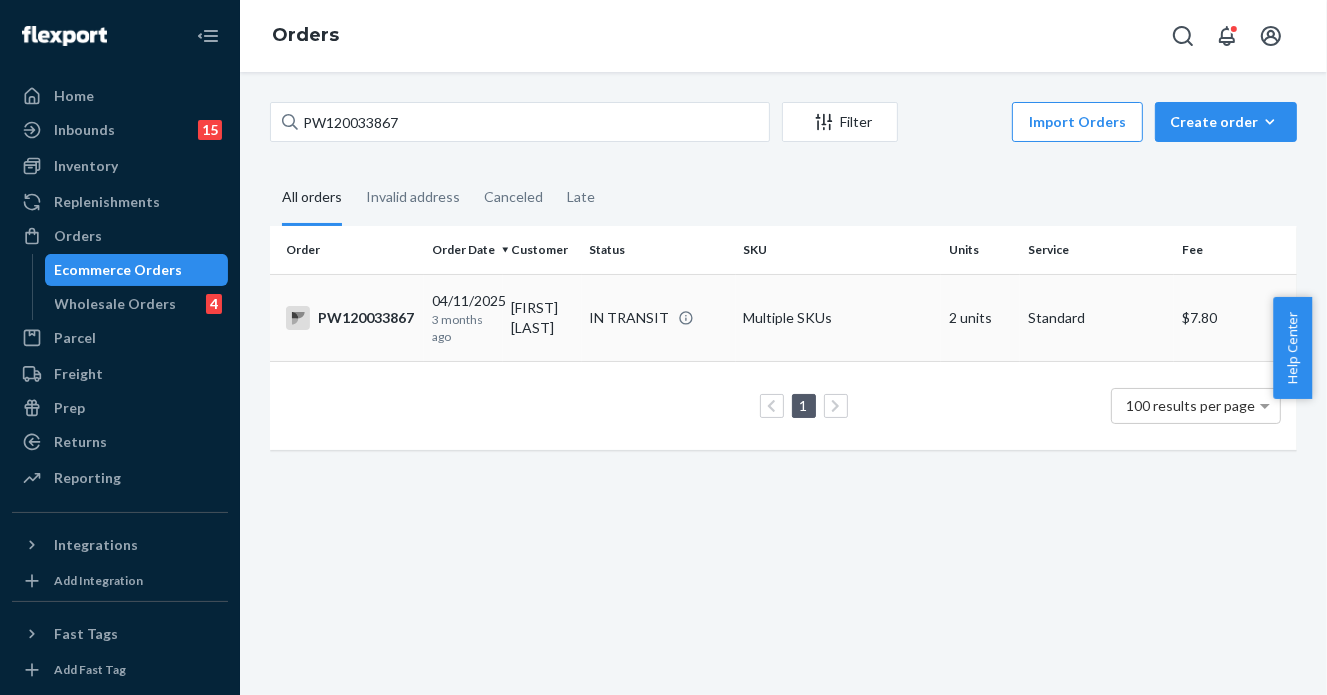 click on "IN TRANSIT" at bounding box center (659, 318) 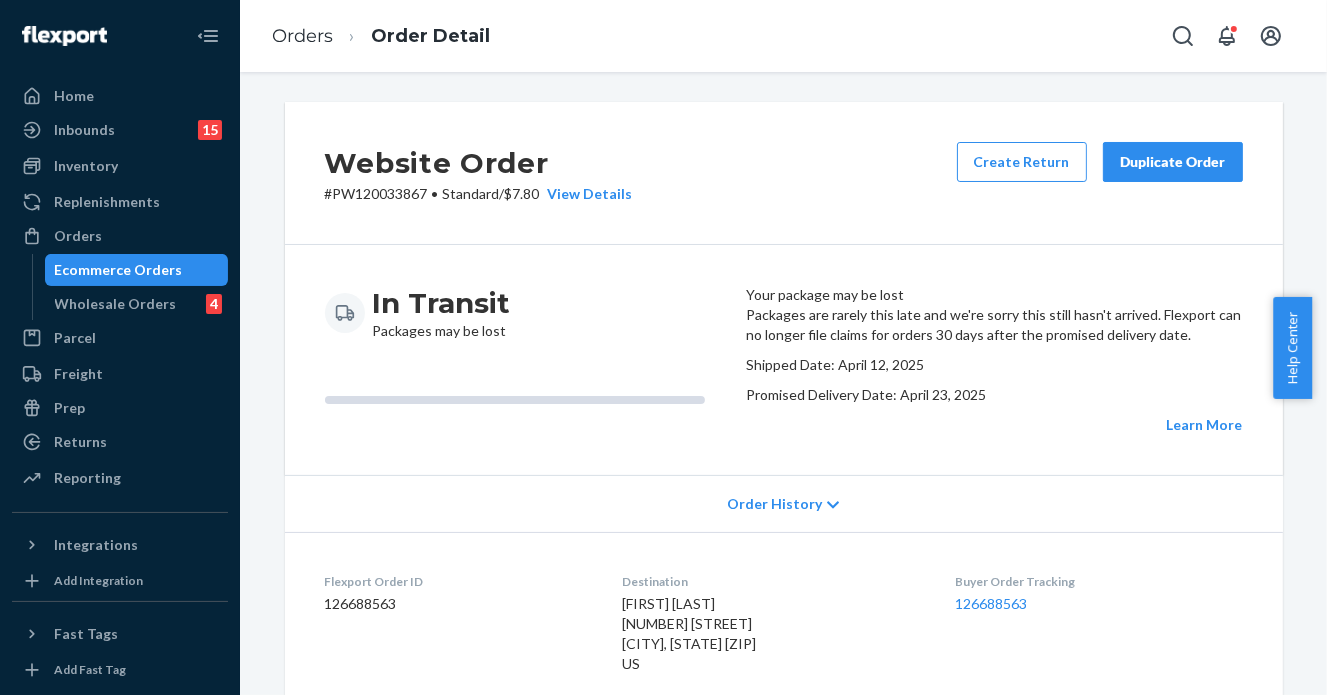 click on "In Transit Packages may be lost" at bounding box center (527, 313) 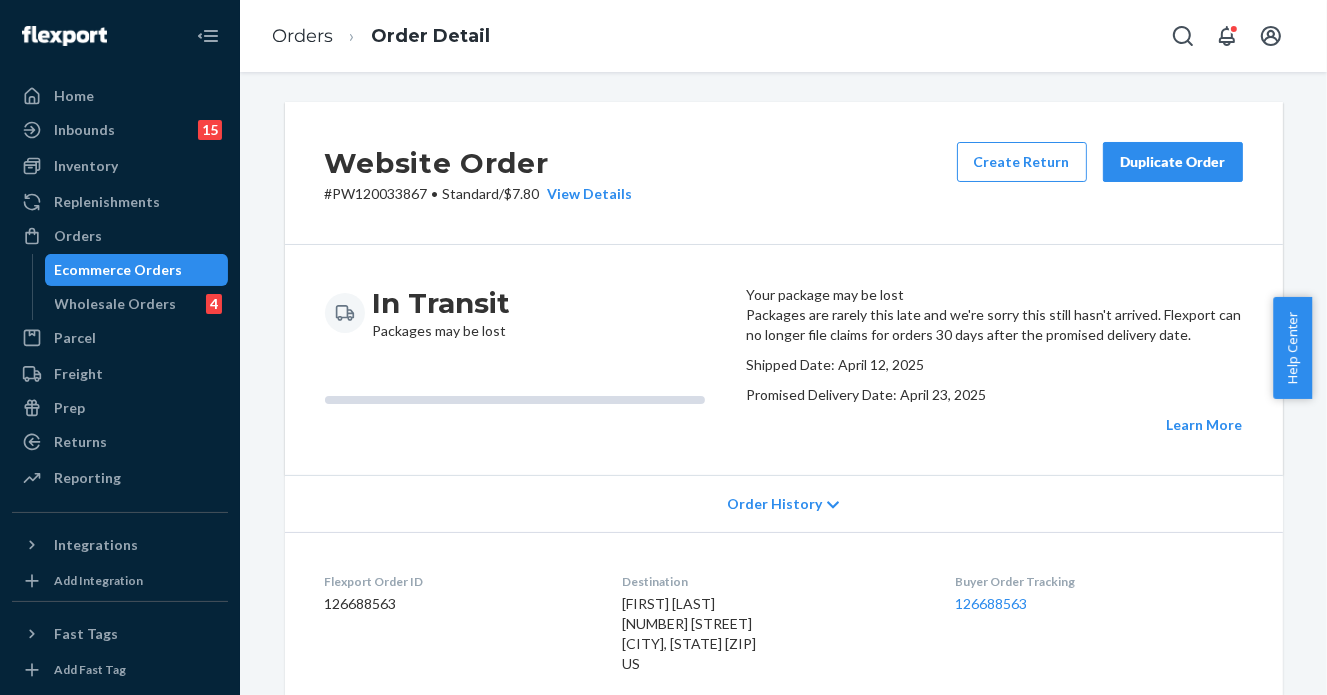 click on "In Transit Packages may be lost" at bounding box center [527, 313] 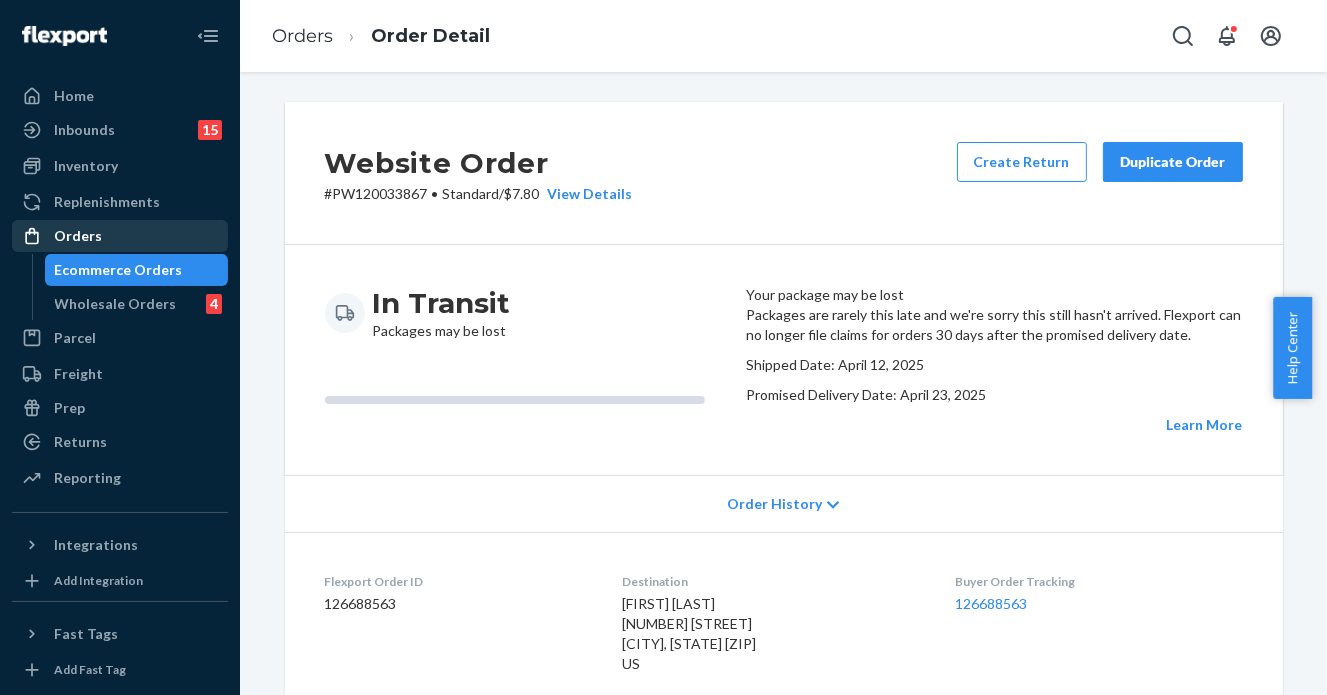 click on "Orders" at bounding box center (120, 236) 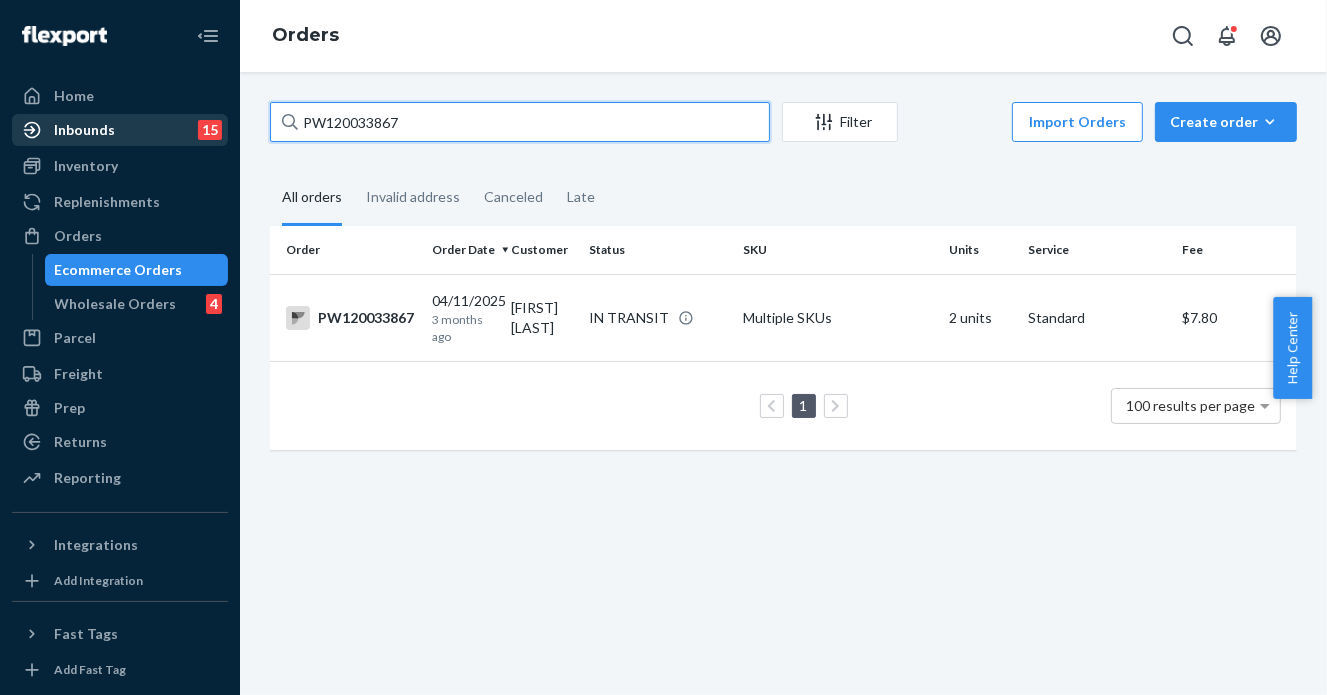 drag, startPoint x: 374, startPoint y: 127, endPoint x: 162, endPoint y: 127, distance: 212 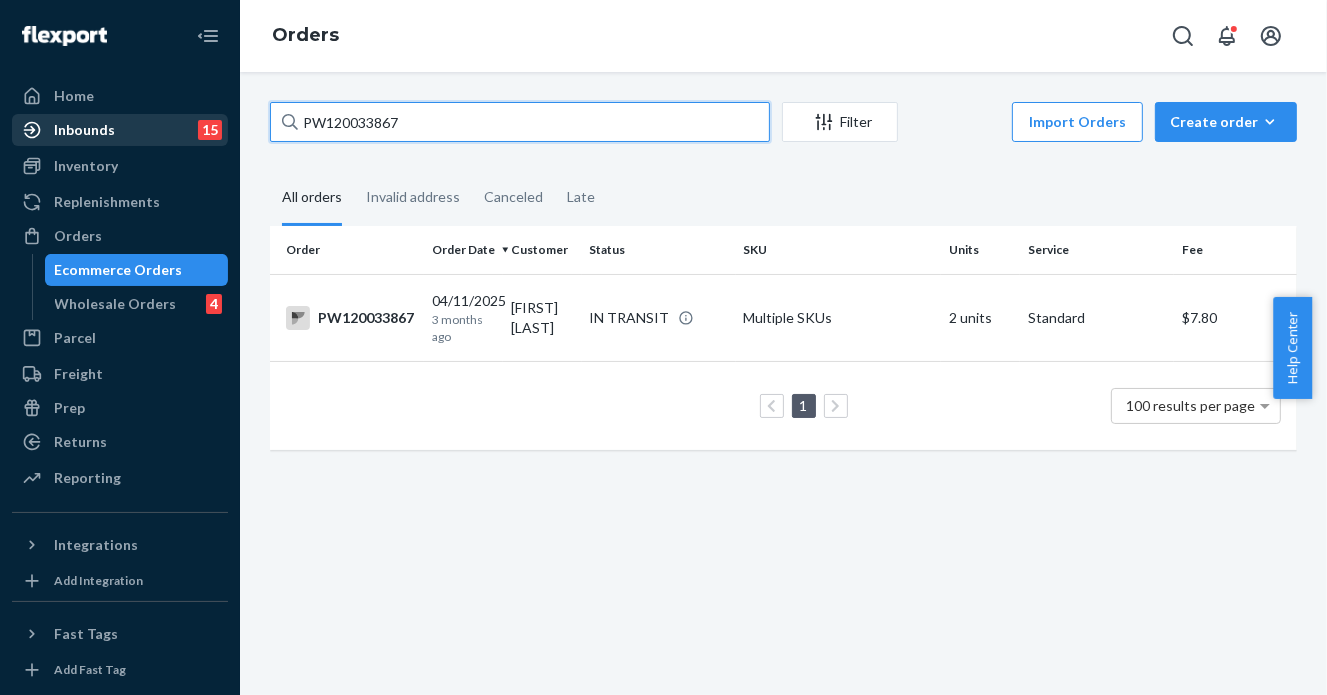 click on "Home Inbounds 15 Shipping Plans Problems 15 Inventory Products Branded Packaging Replenishments Orders Ecommerce Orders Wholesale Orders 4 Parcel Parcel orders Integrations Freight Prep Returns All Returns Settings Packages Reporting Reports Analytics Integrations Add Integration Fast Tags Add Fast Tag Settings Talk to Support Help Center Give Feedback Orders PW120033867 Filter Import Orders Create order Ecommerce order Removal order All orders Invalid address Canceled Late Order Order Date Customer Status SKU Units Service Fee PW120033867 04/11/2025 3 months ago [FIRST] [LAST] IN TRANSIT Multiple SKUs 2 units Standard $7.80 1 100 results per page" at bounding box center [663, 347] 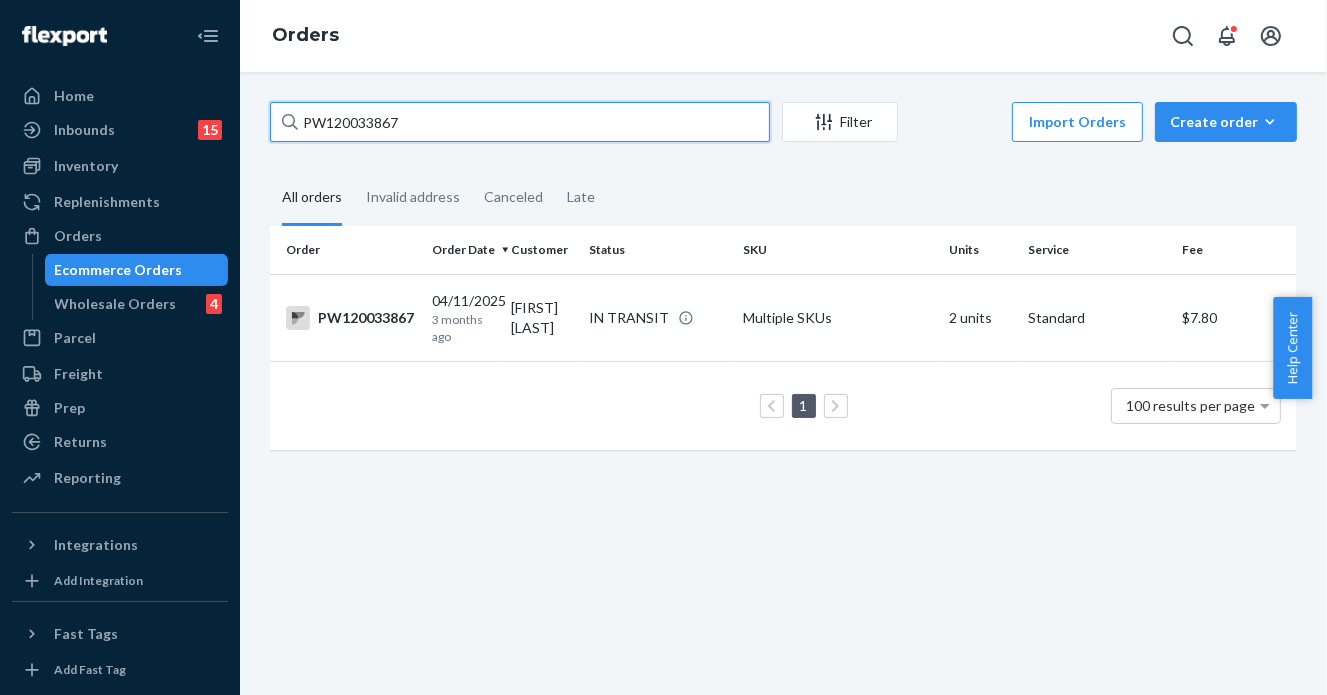 paste on "418463" 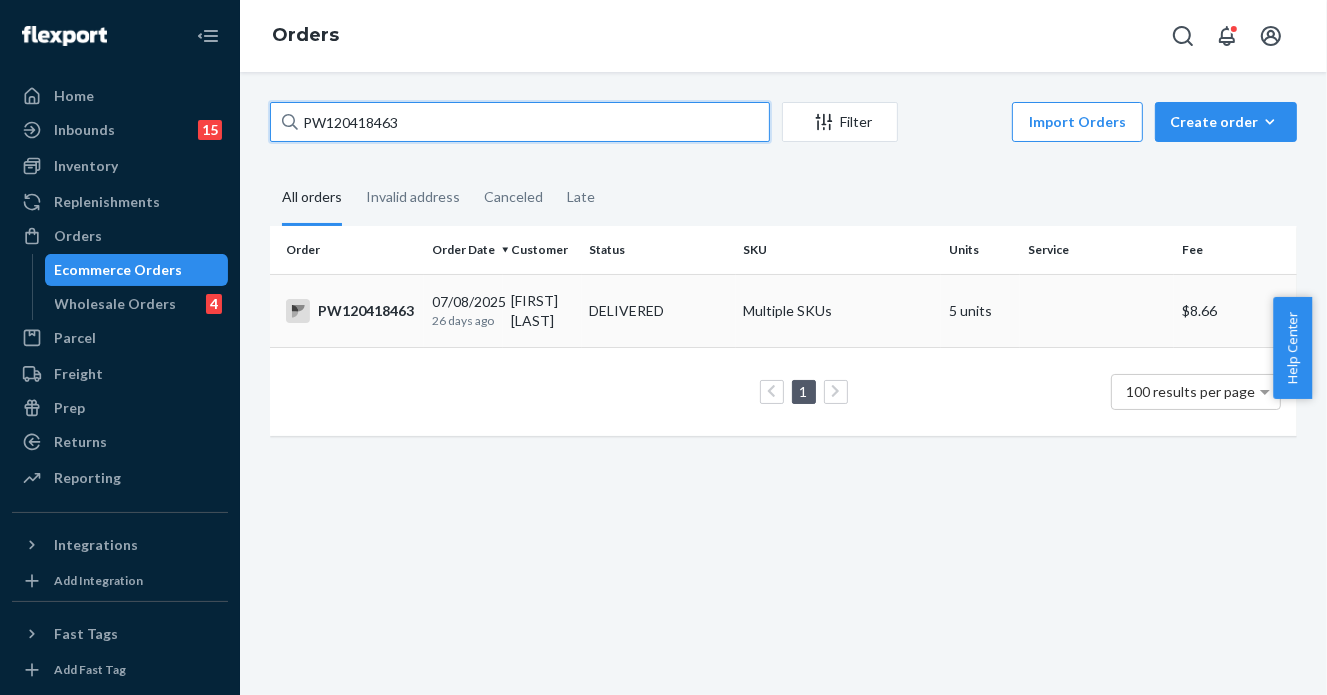 type on "PW120418463" 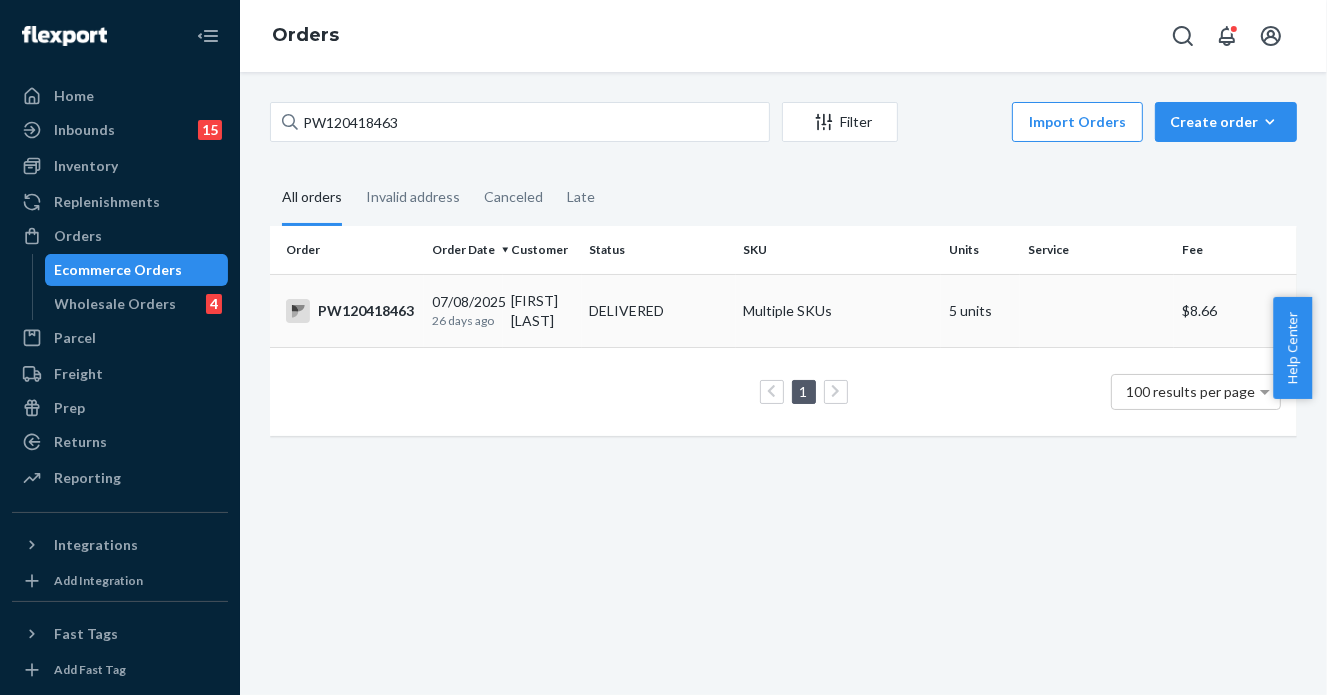 click on "[FIRST] [LAST]" at bounding box center (542, 310) 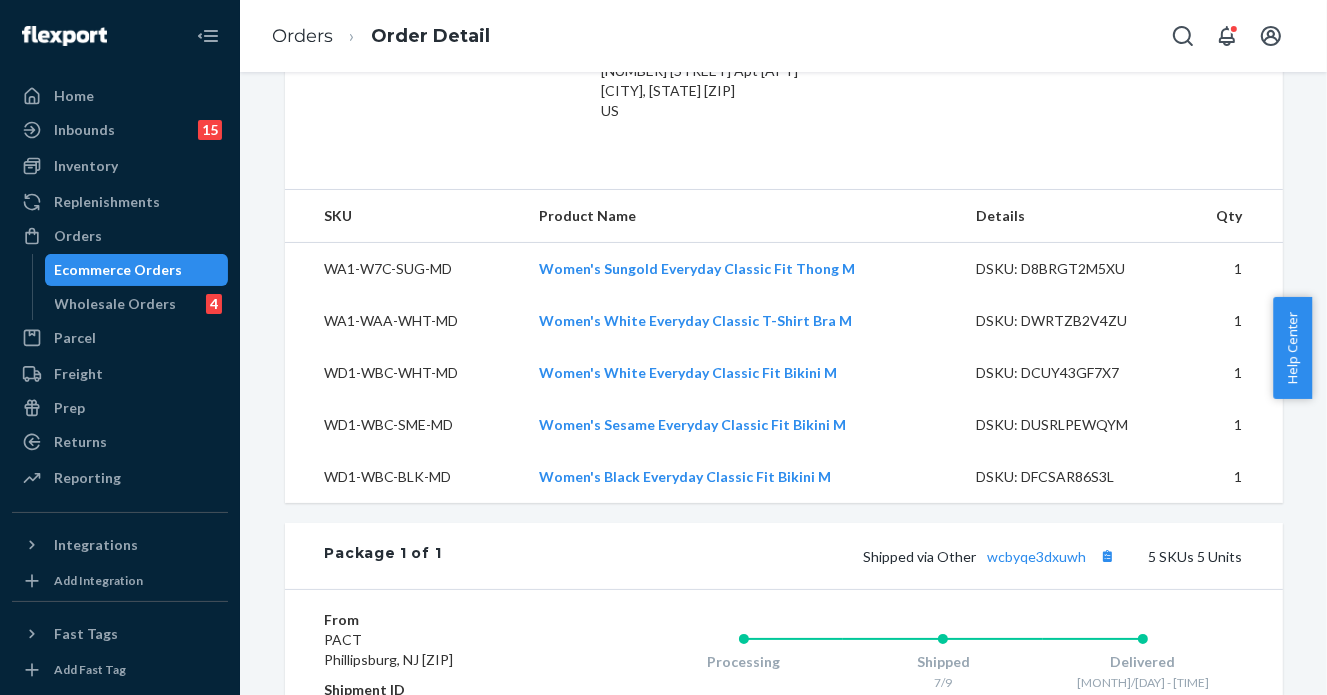 scroll, scrollTop: 700, scrollLeft: 0, axis: vertical 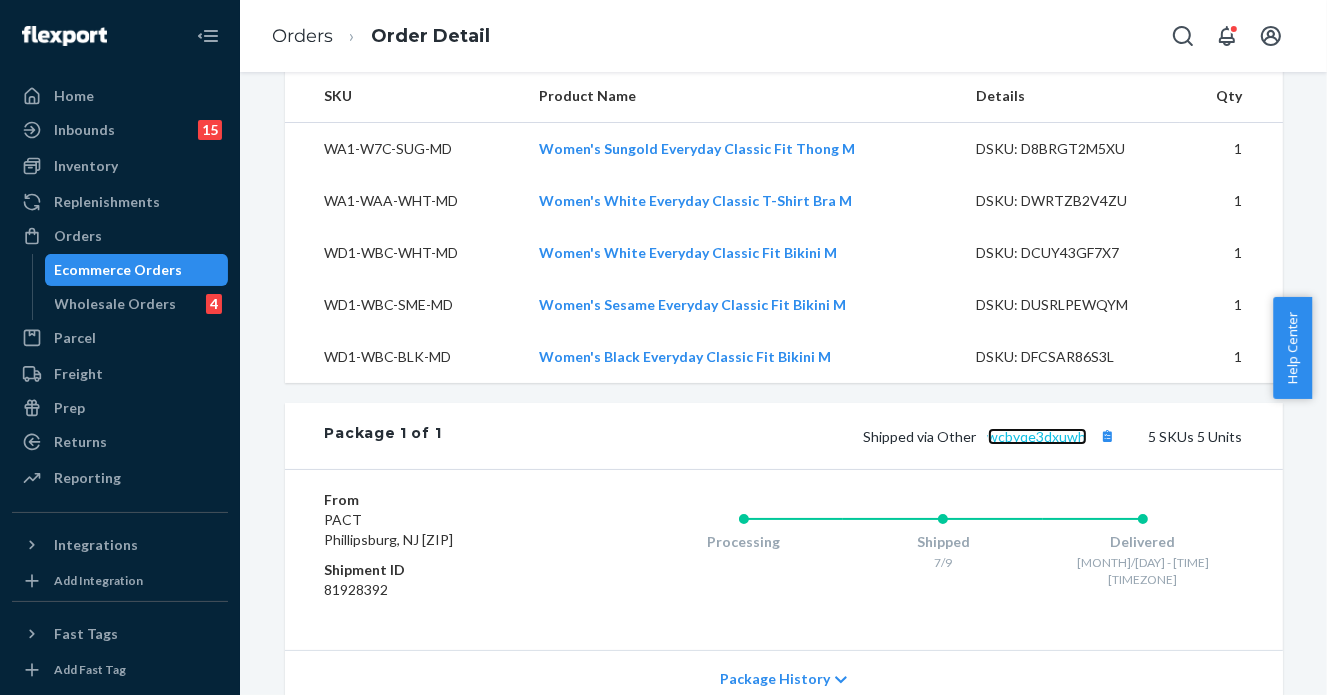 click on "wcbyqe3dxuwh" at bounding box center (1037, 436) 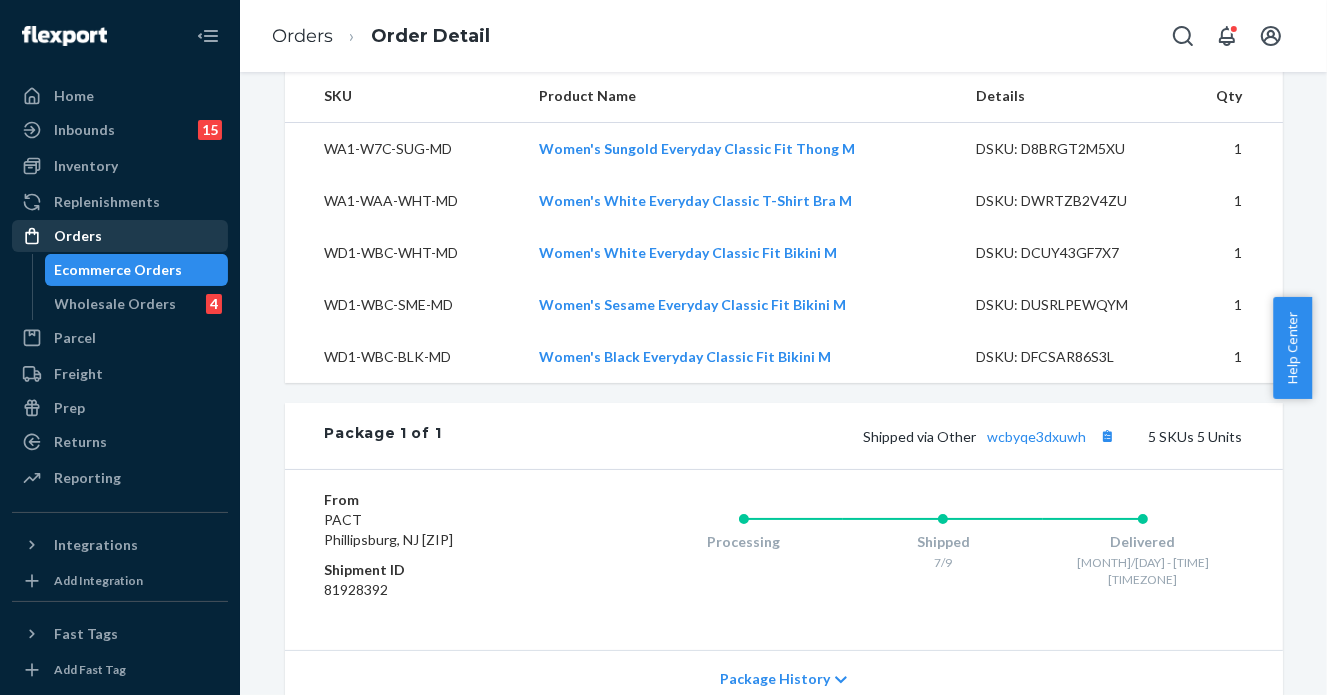 click on "Orders" at bounding box center (120, 236) 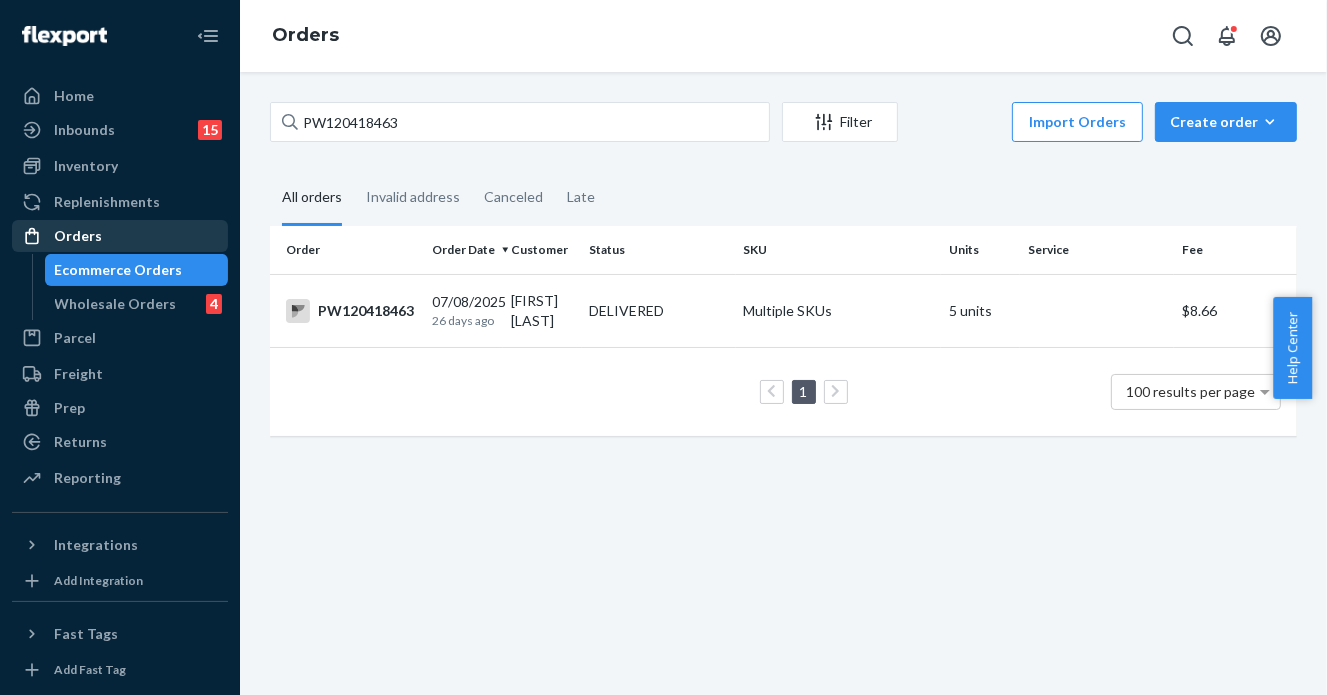 click on "Orders" at bounding box center (120, 236) 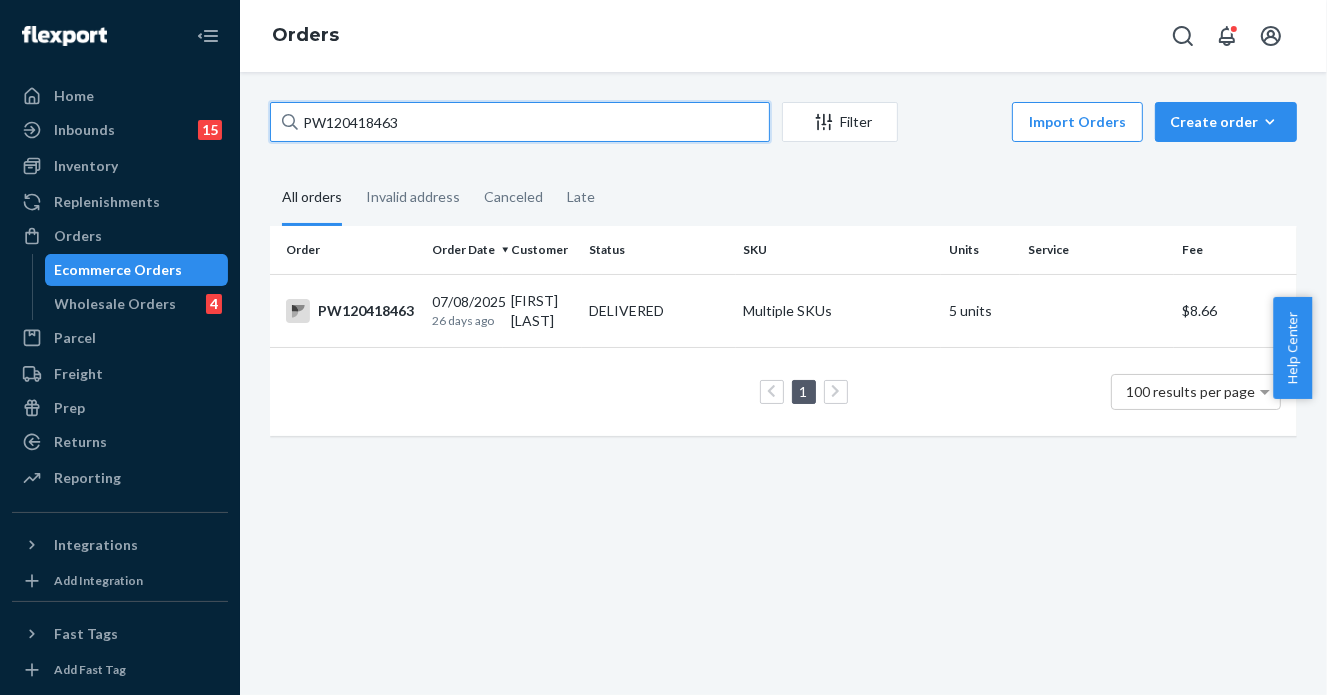 drag, startPoint x: 460, startPoint y: 120, endPoint x: 244, endPoint y: 118, distance: 216.00926 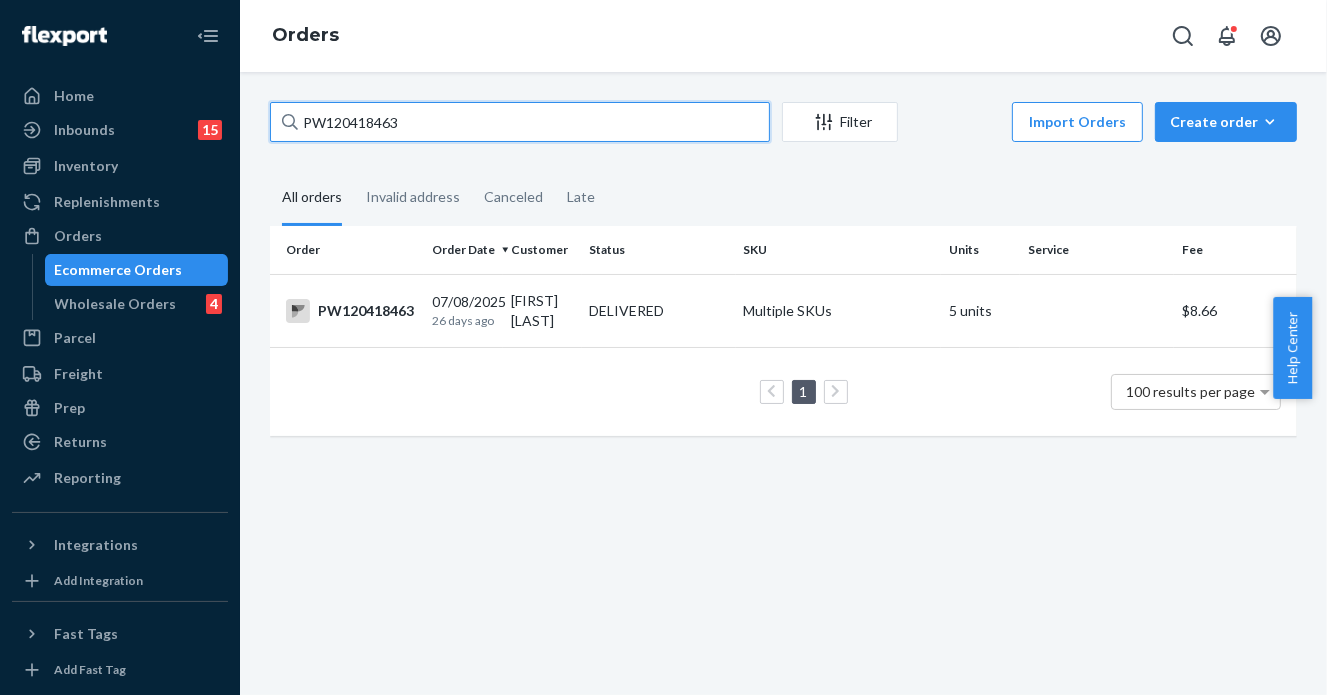 click on "PW120418463 Filter Import Orders Create order Ecommerce order Removal order All orders Invalid address Canceled Late Order Order Date Customer Status SKU Units Service Fee PW120418463 07/08/2025 26 days ago Masti Sadeghnia DELIVERED Multiple SKUs 5 units $8.66 1 100 results per page" at bounding box center (783, 383) 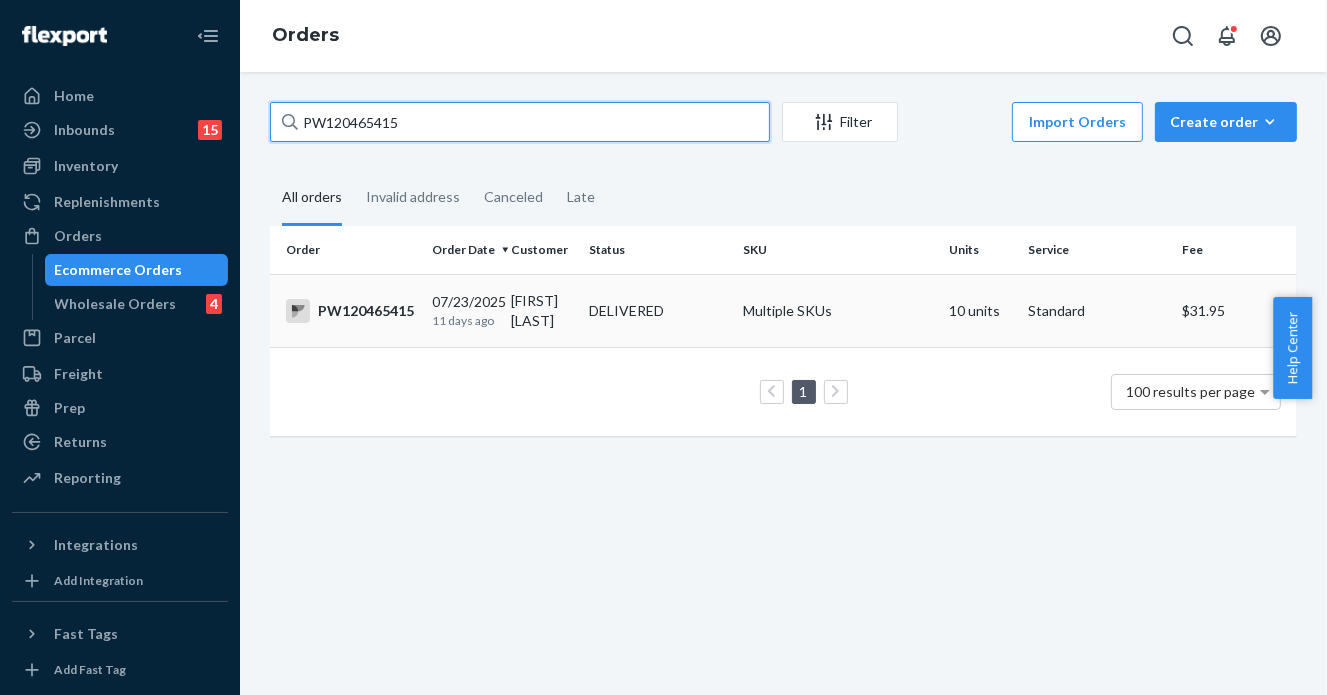 type on "PW120465415" 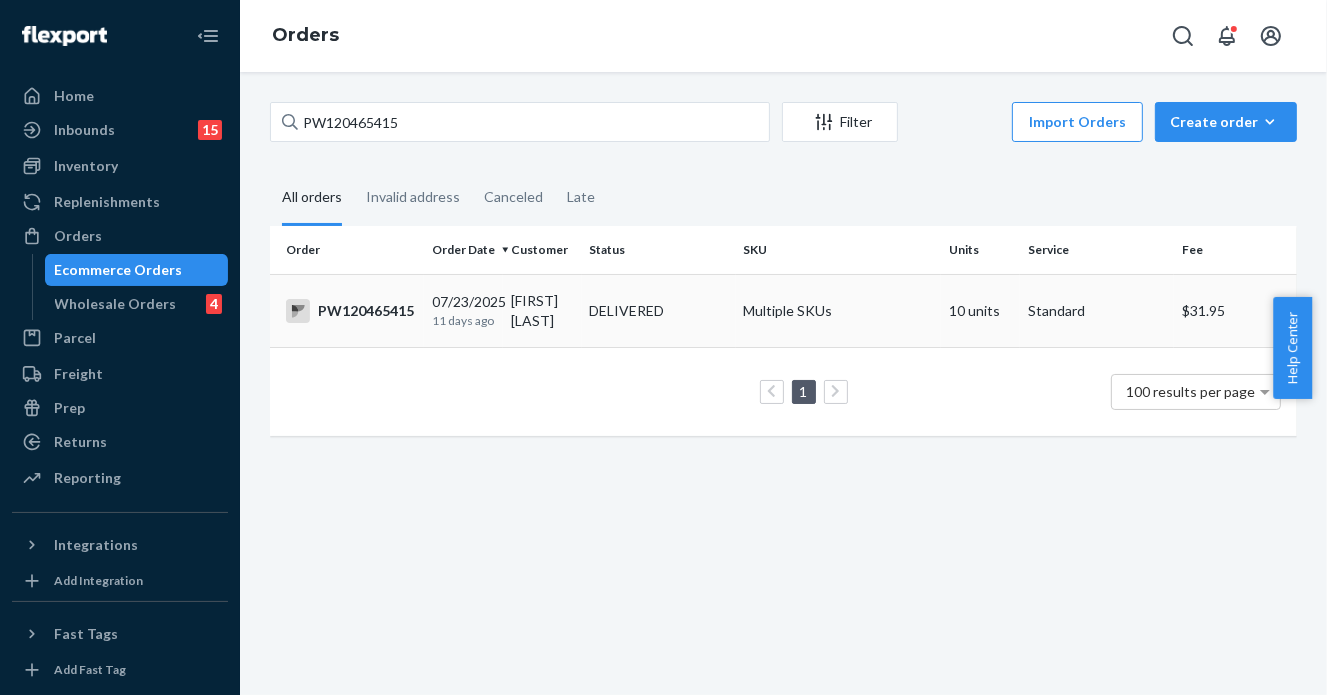 click on "[FIRST] [LAST]" at bounding box center (542, 310) 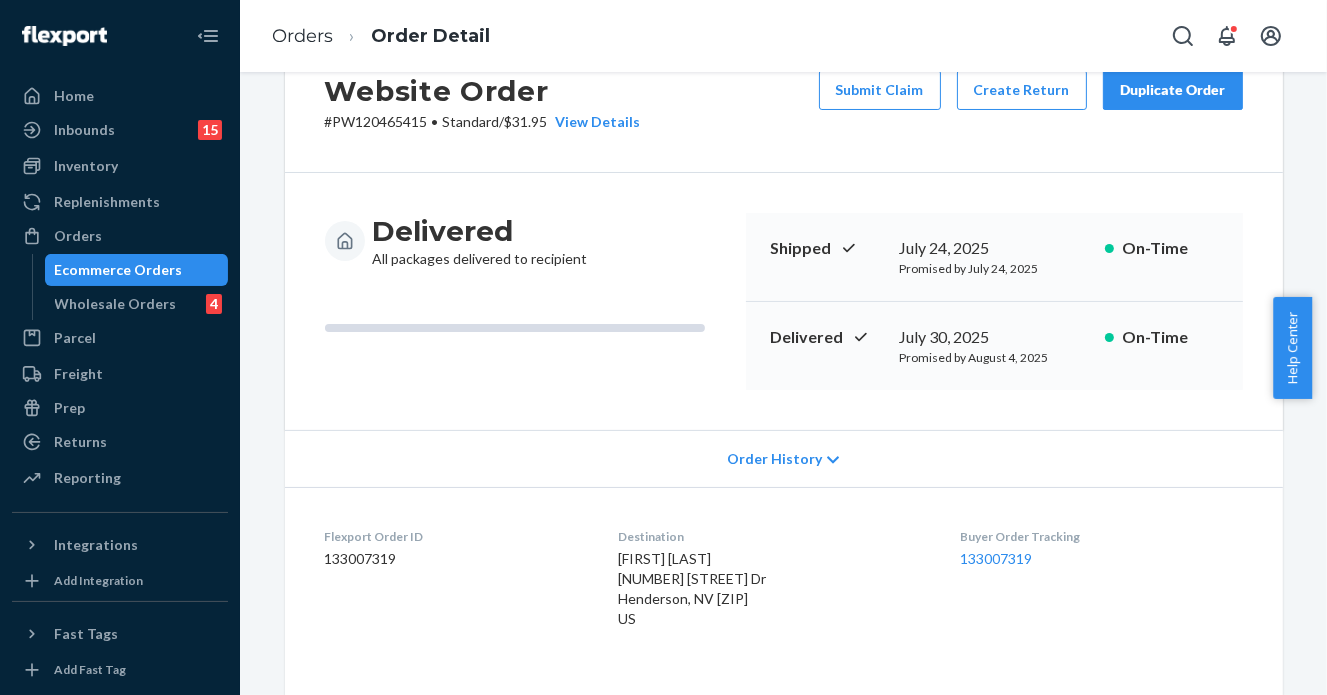 scroll, scrollTop: 0, scrollLeft: 0, axis: both 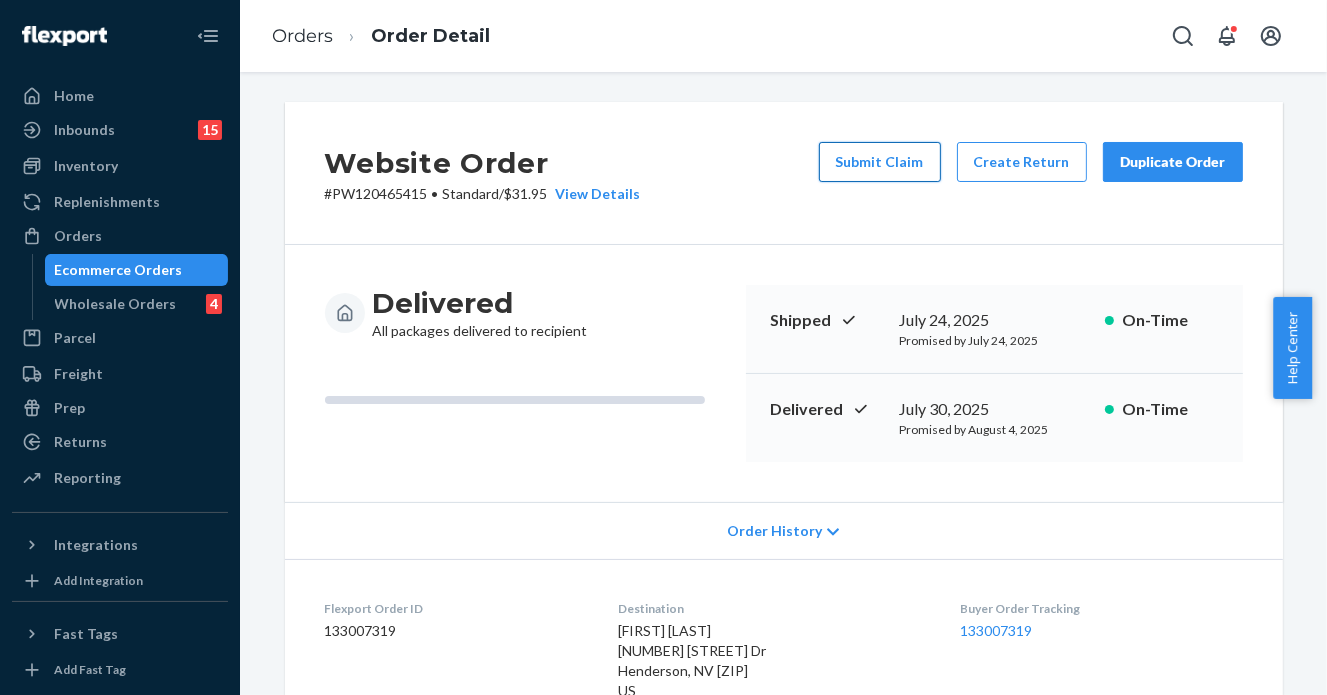 click on "Submit Claim" at bounding box center (880, 162) 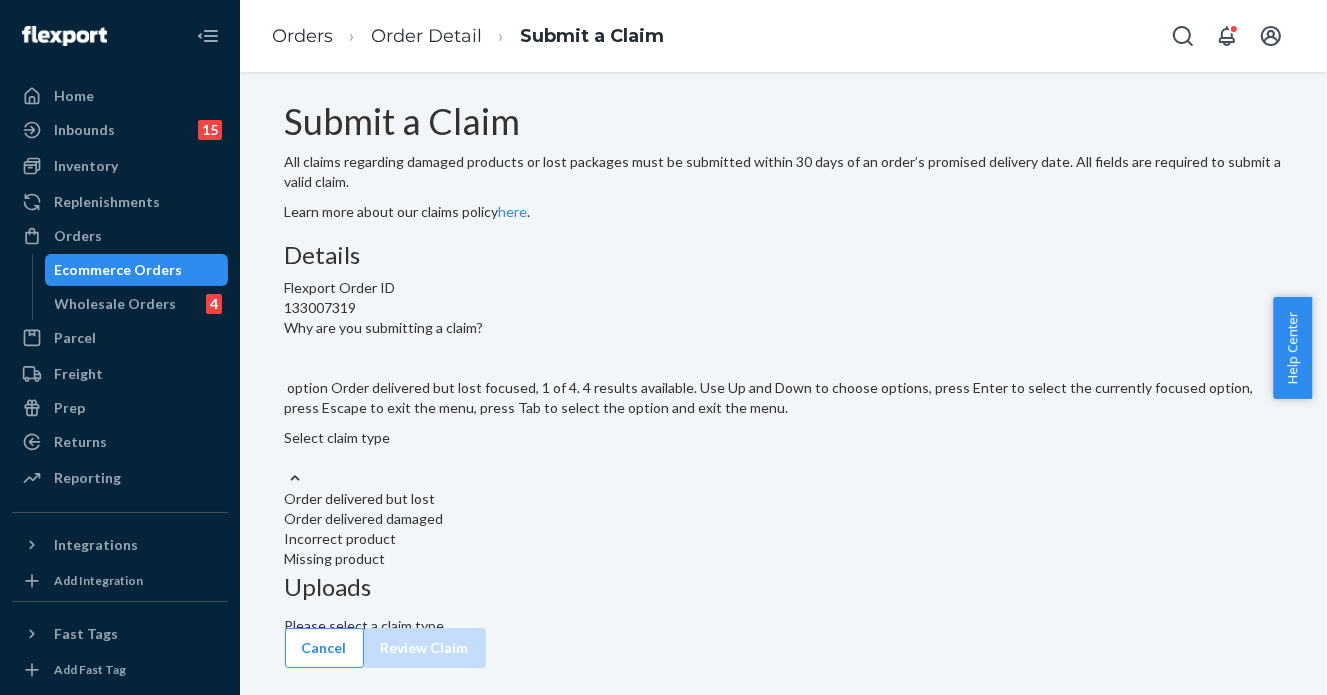 click on "Select claim type" at bounding box center (784, 448) 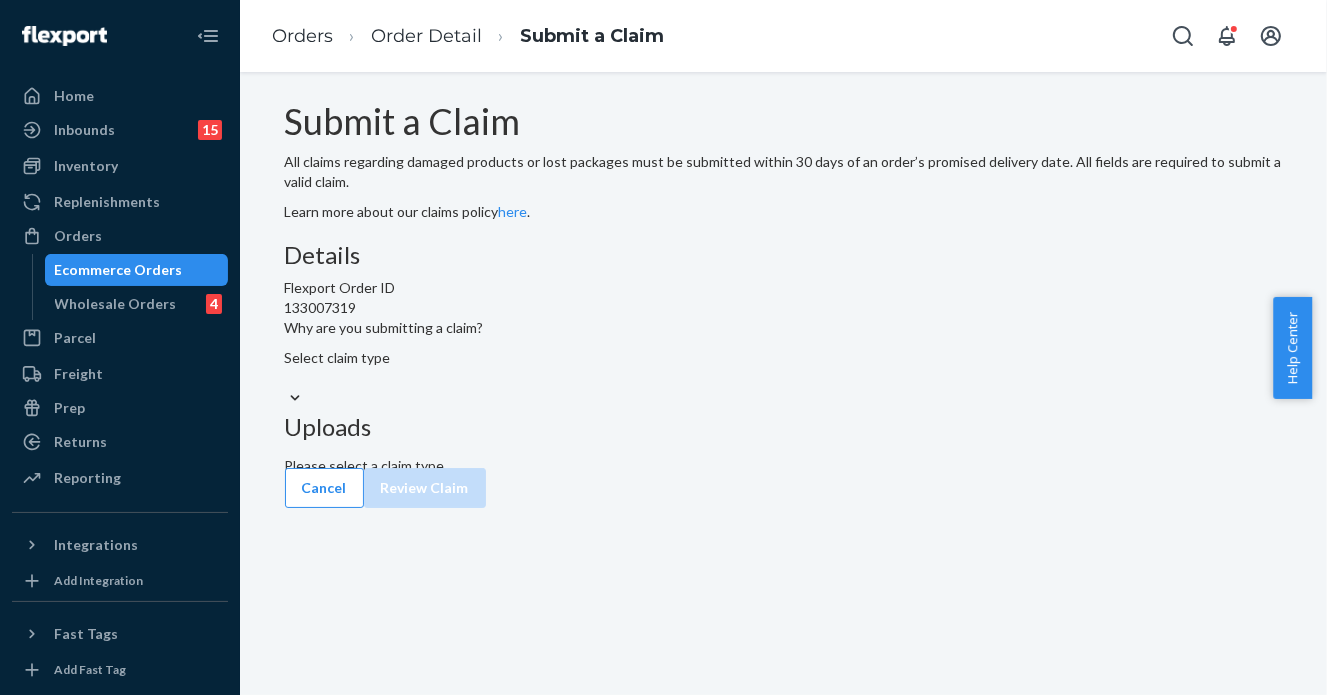 click on "Select claim type" at bounding box center (784, 368) 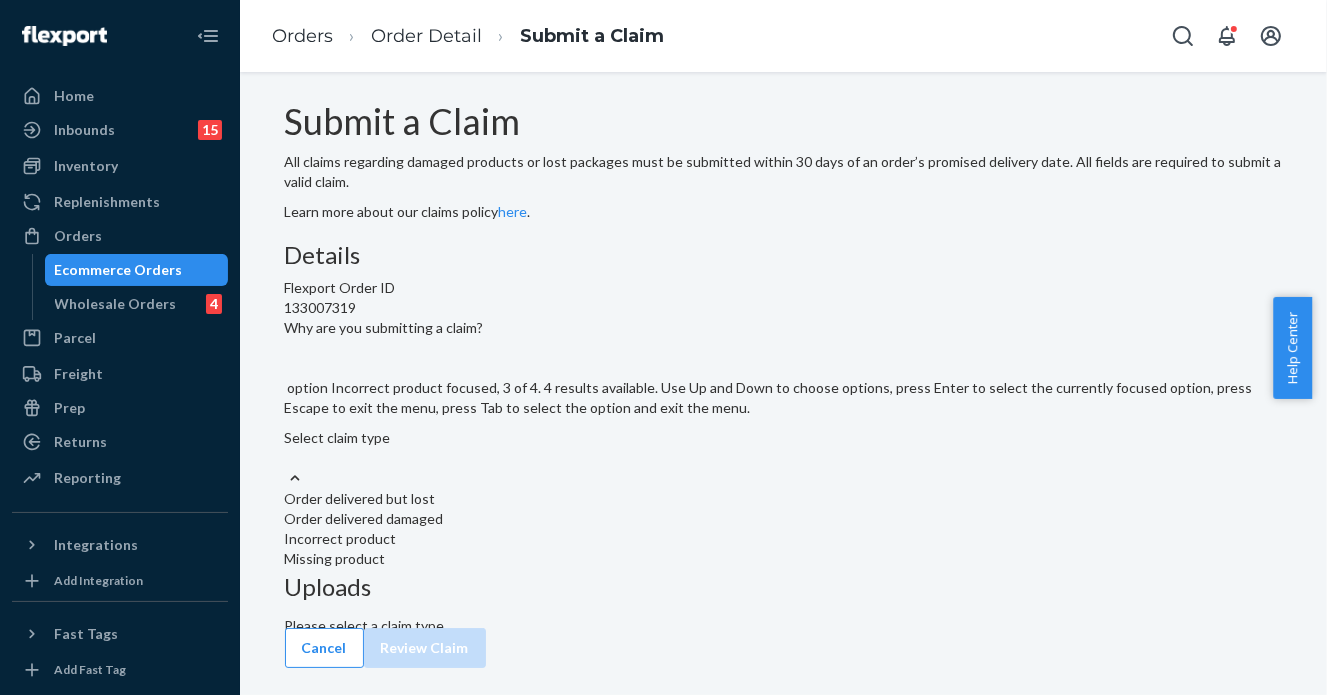 click on "Incorrect product" at bounding box center (784, 539) 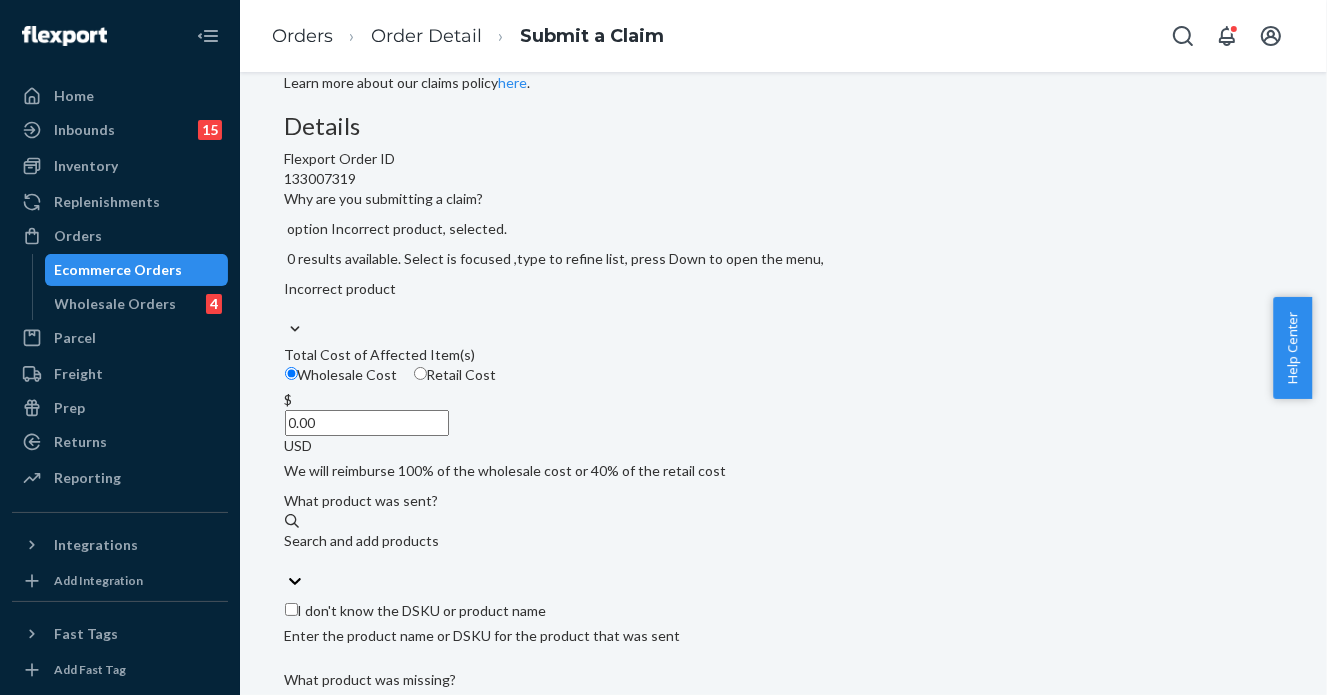 scroll, scrollTop: 400, scrollLeft: 0, axis: vertical 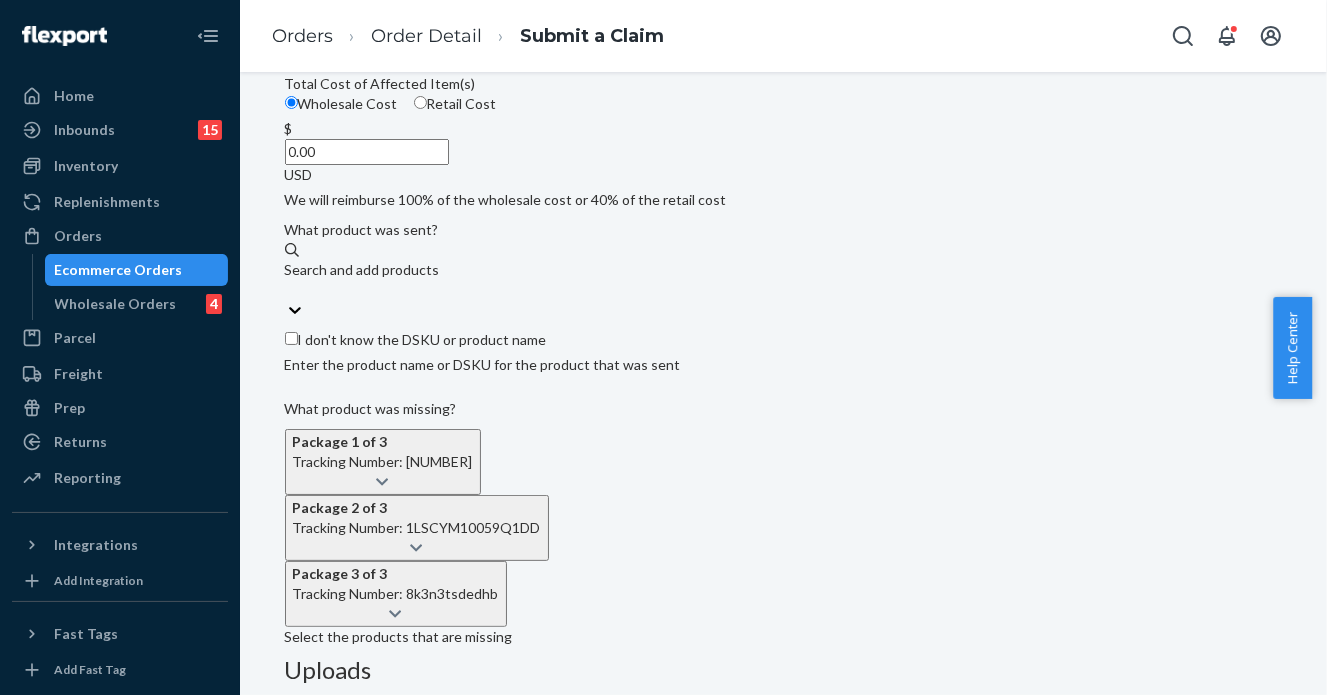 click on "0.00" at bounding box center (367, 152) 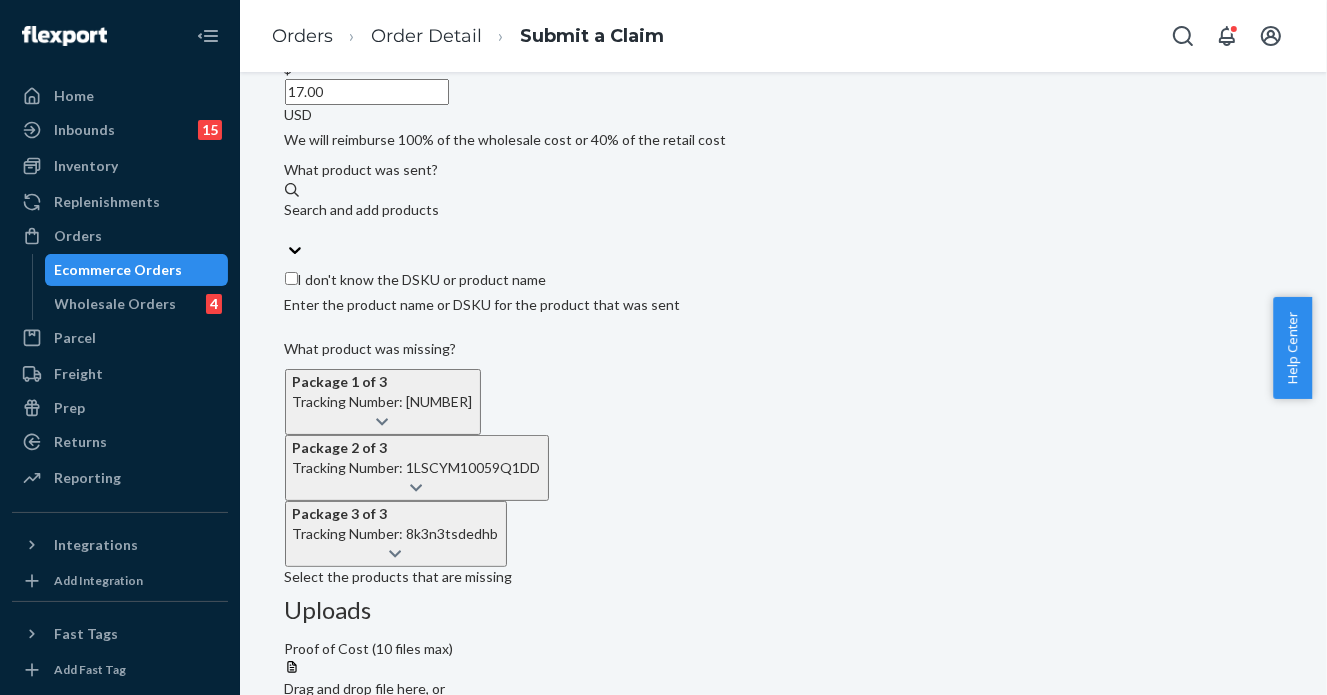 type on "17.00" 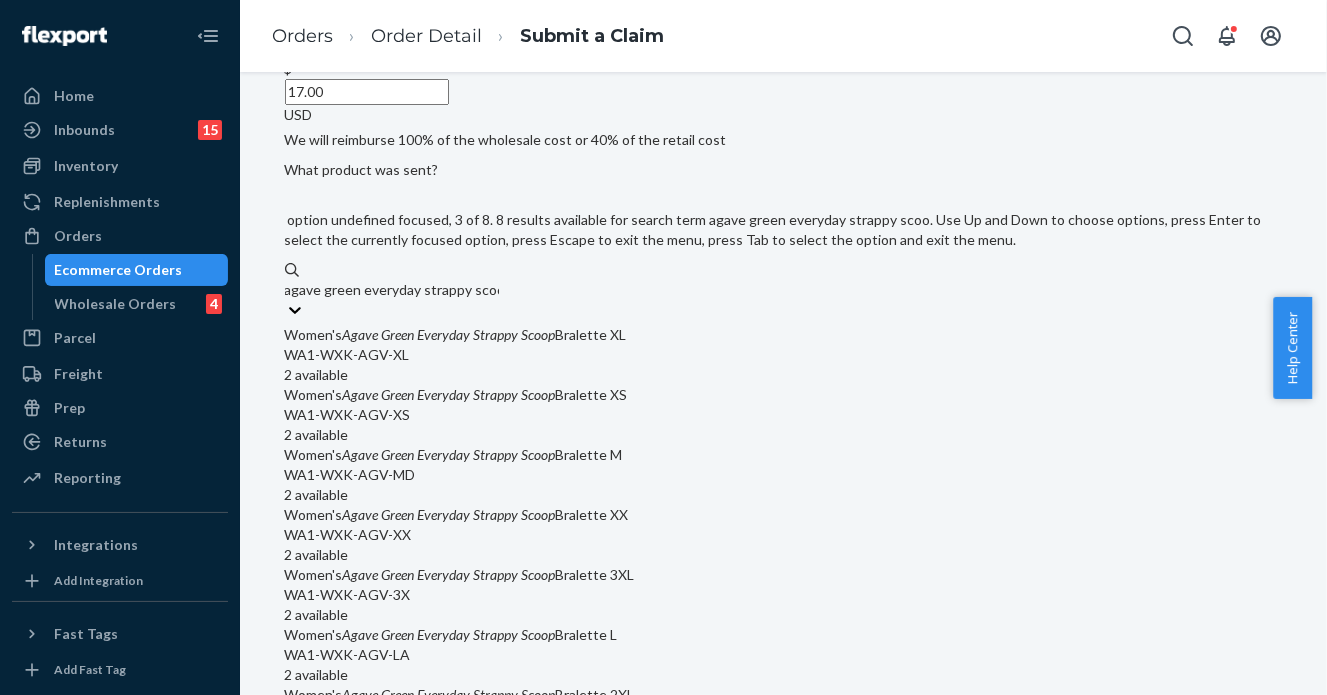 scroll, scrollTop: 0, scrollLeft: 0, axis: both 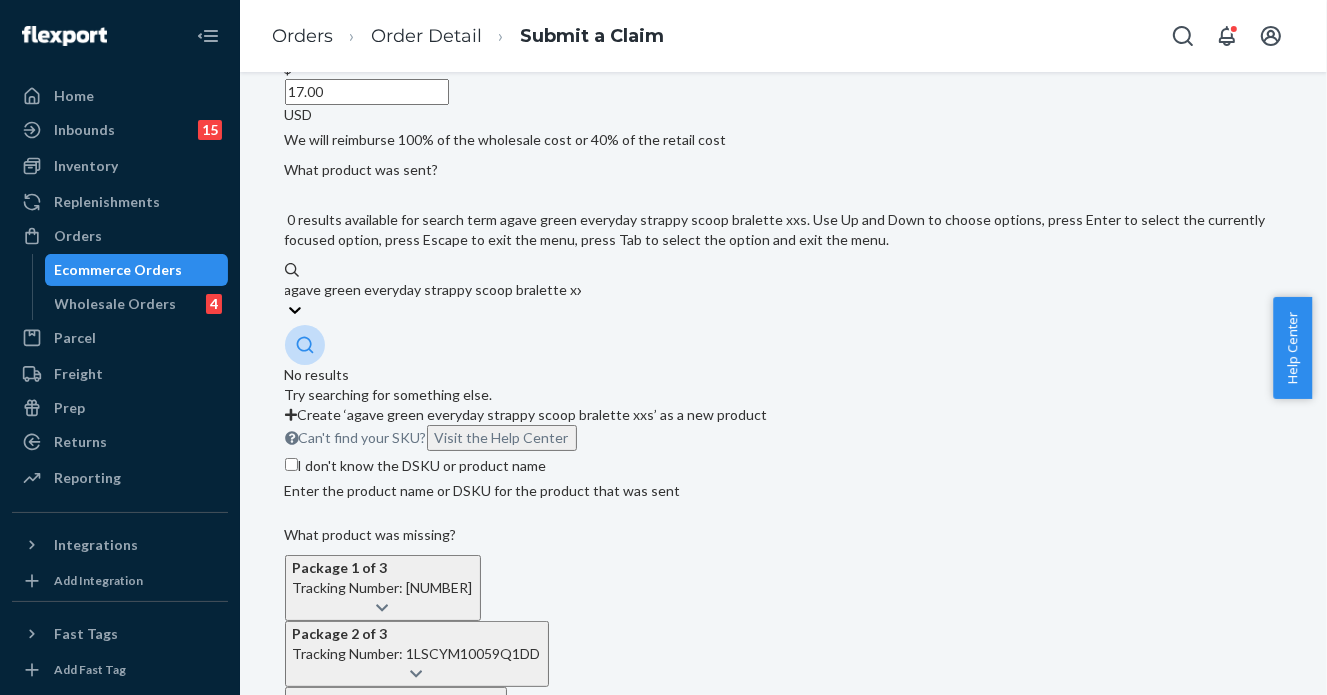 type on "agave green everyday strappy scoop bralette xx" 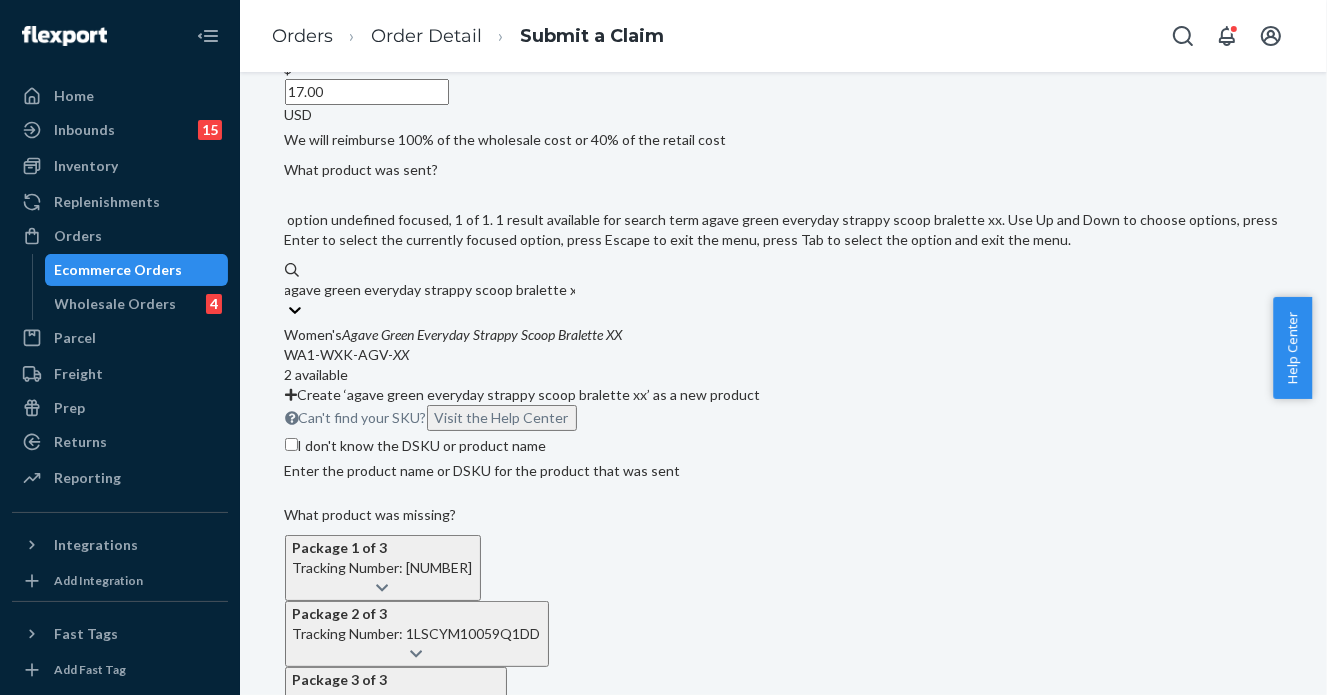 click on "Women's Agave Green Everyday Strappy Scoop Bralette XX" at bounding box center (784, 335) 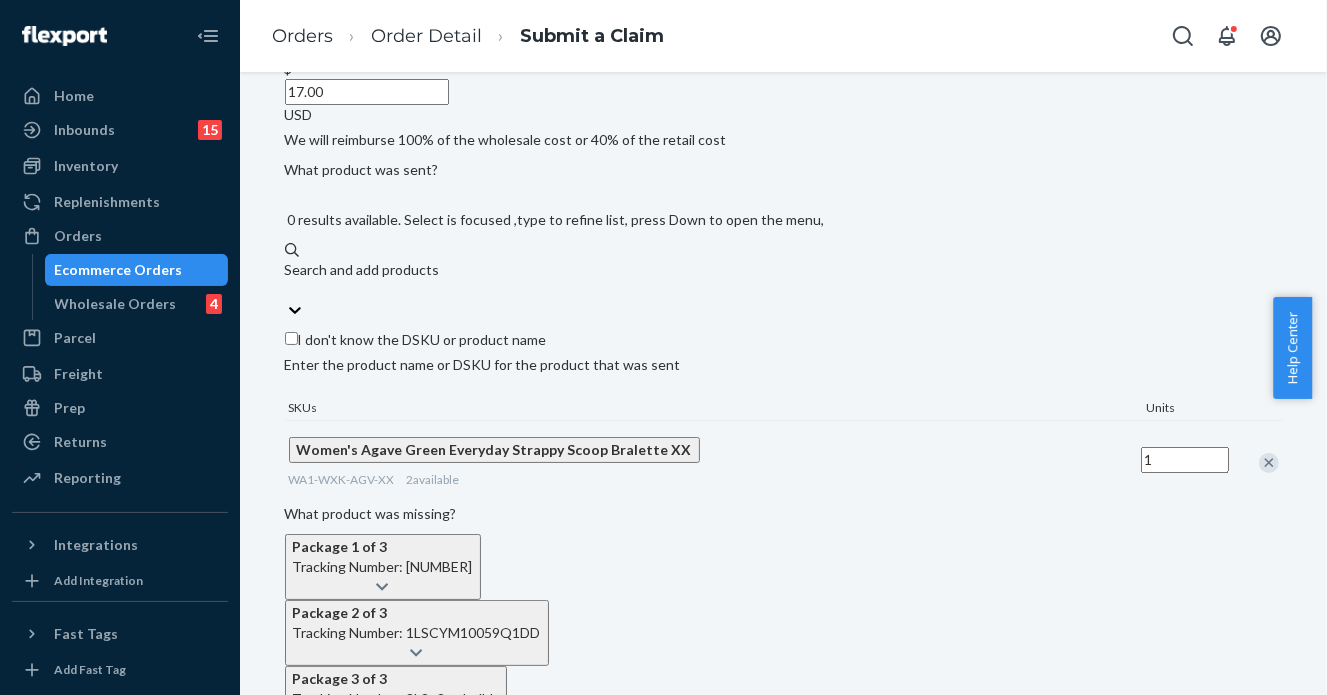 scroll, scrollTop: 100, scrollLeft: 0, axis: vertical 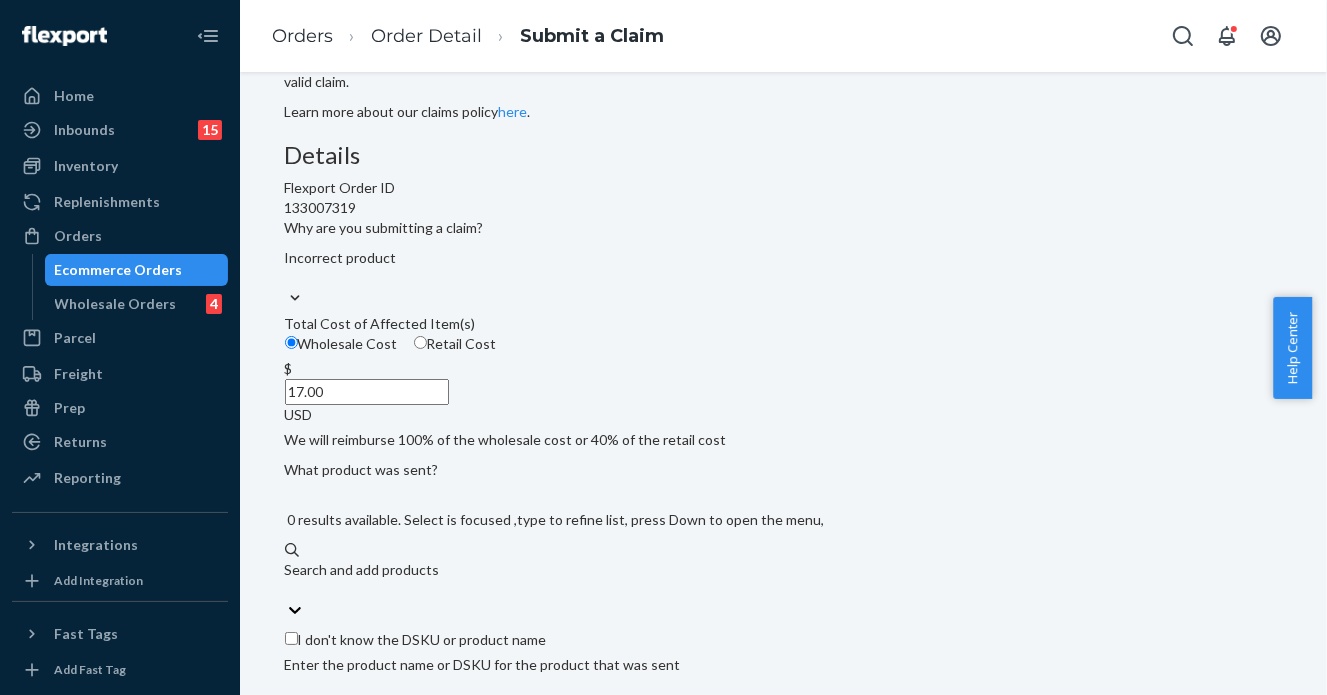 click on "Choose Files" at bounding box center (421, 1186) 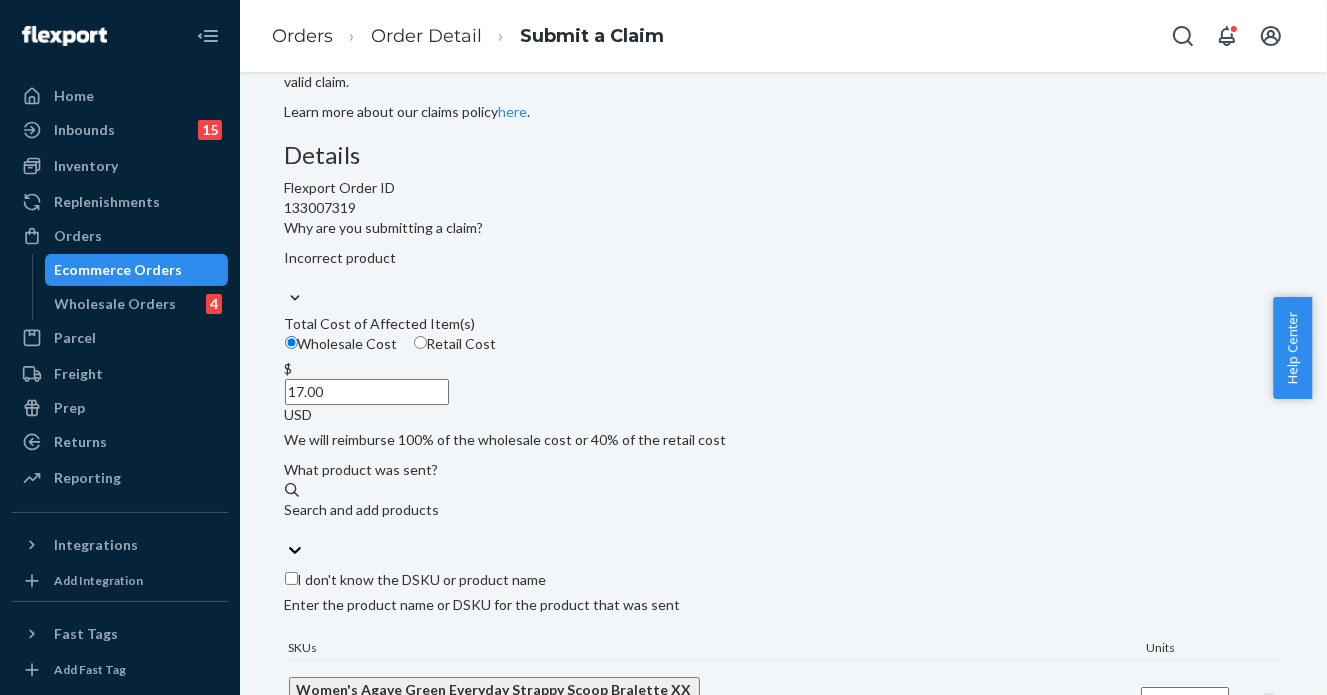 scroll, scrollTop: 500, scrollLeft: 0, axis: vertical 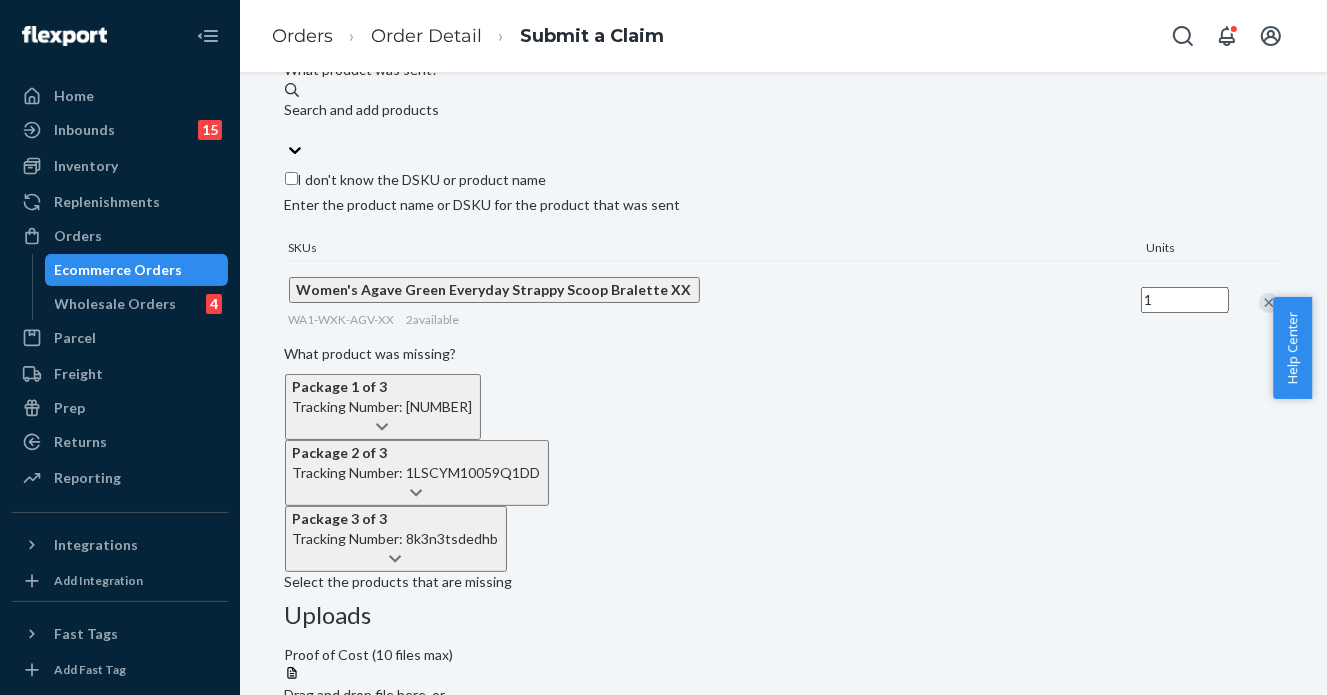 click on "Choose Files" at bounding box center [325, 874] 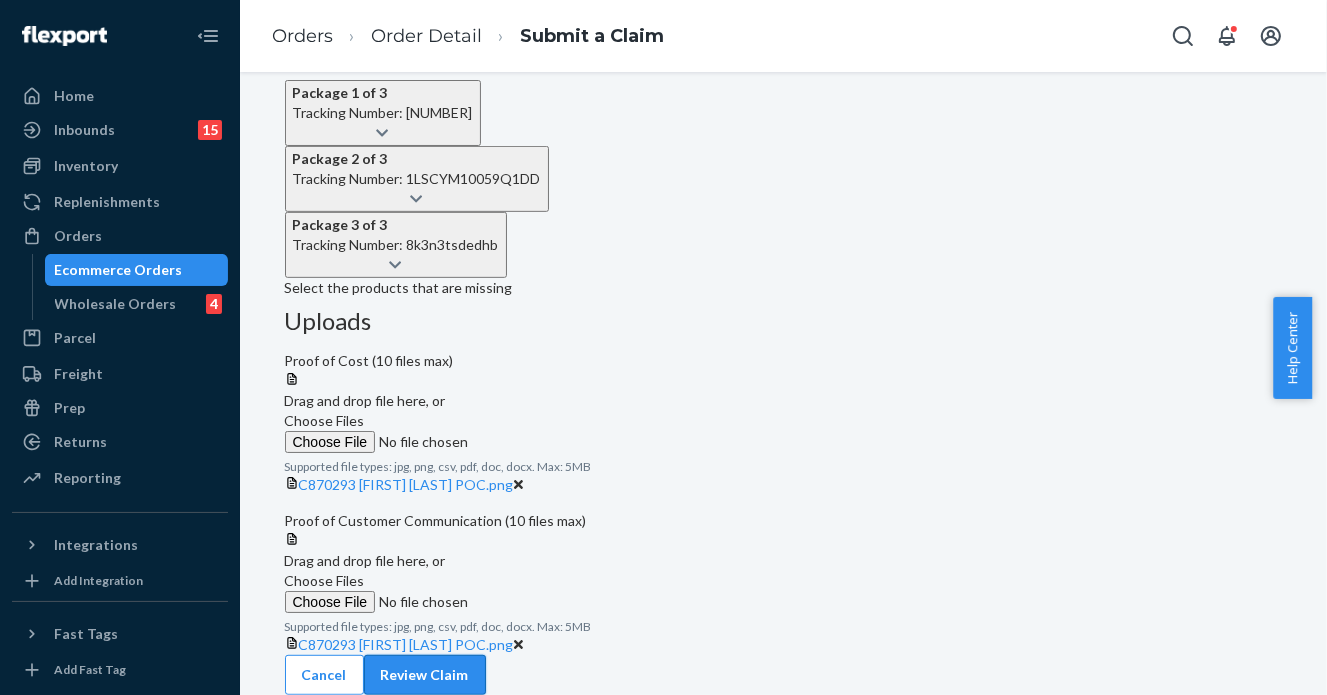 click on "Review Claim" at bounding box center [425, 675] 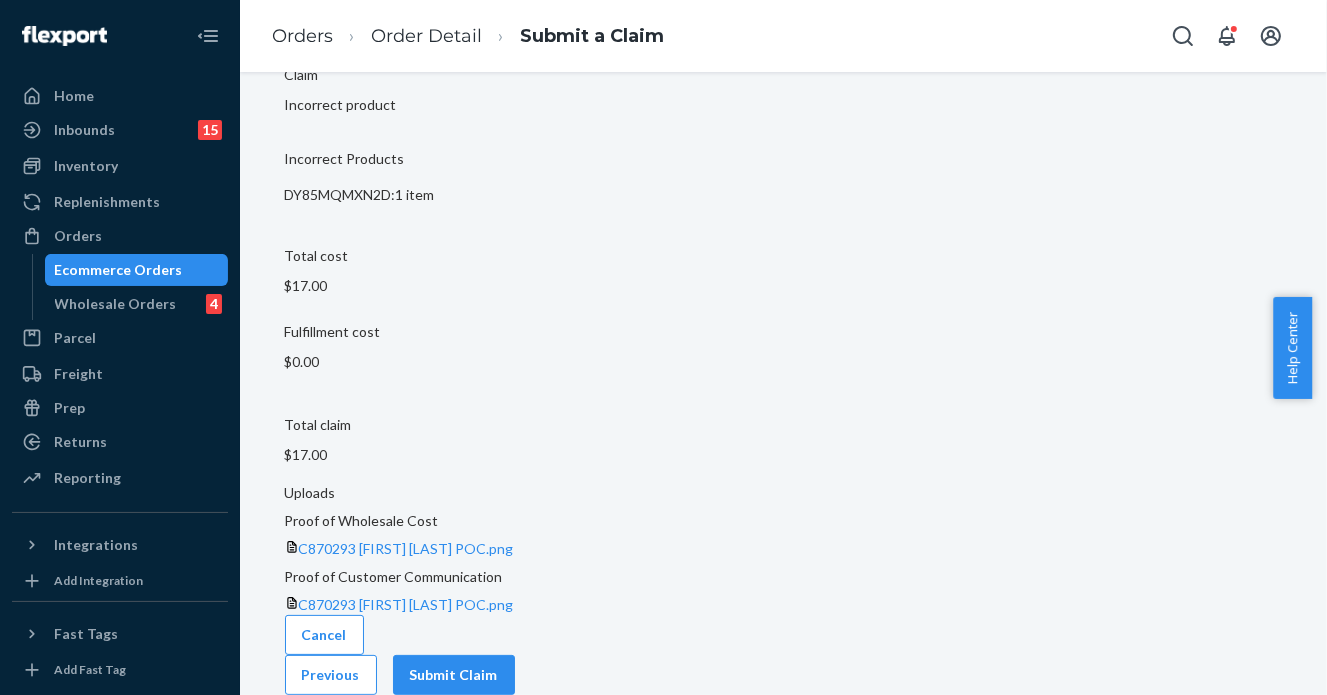 scroll, scrollTop: 140, scrollLeft: 0, axis: vertical 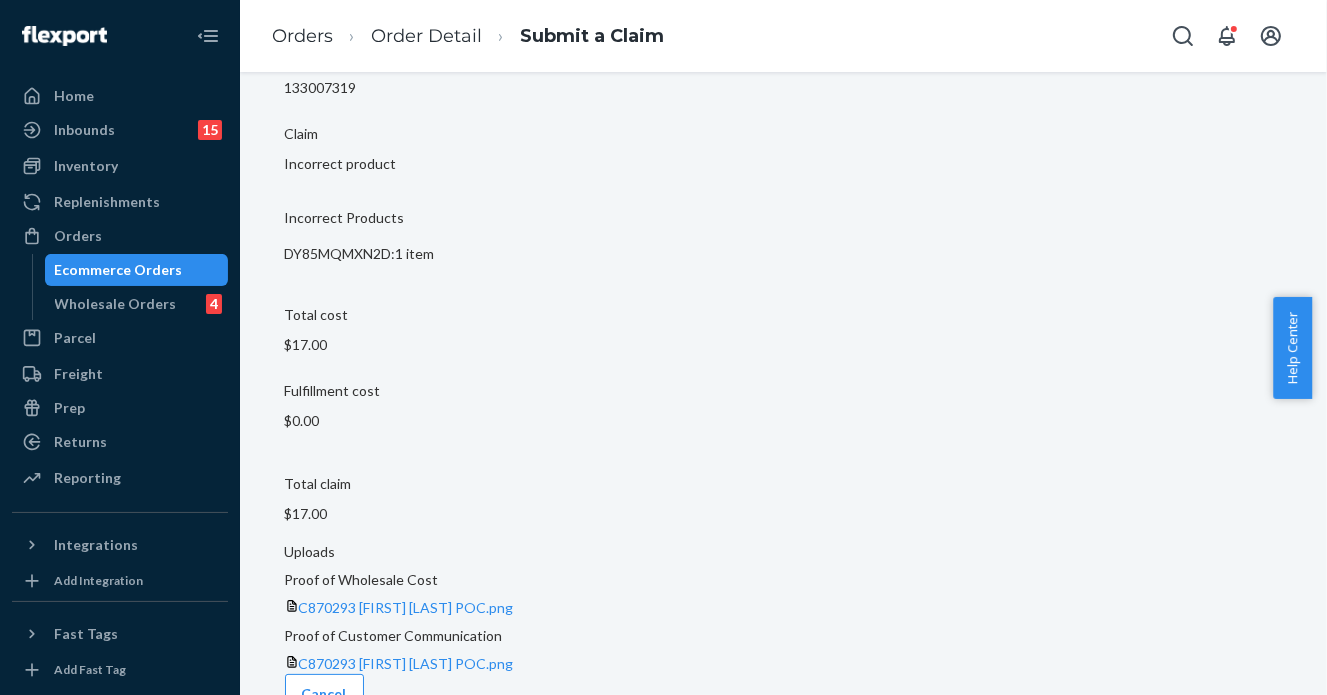 click on "Submit Claim" at bounding box center [454, 734] 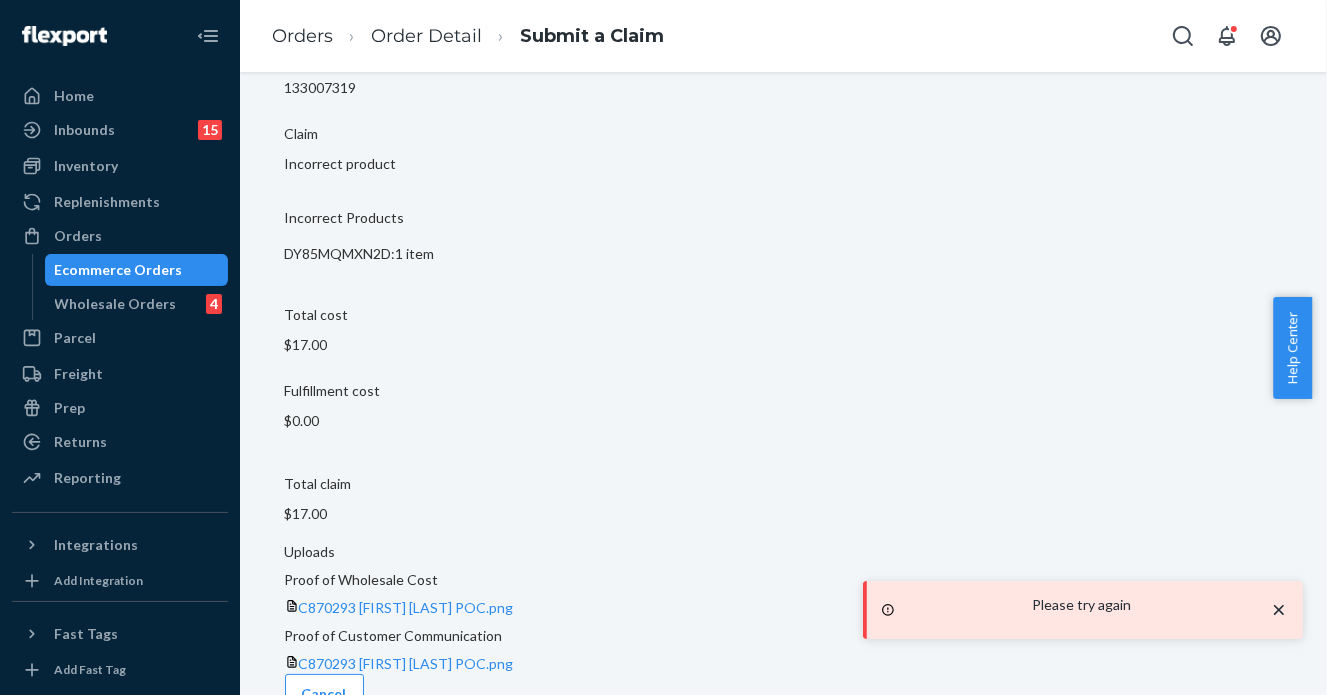 click 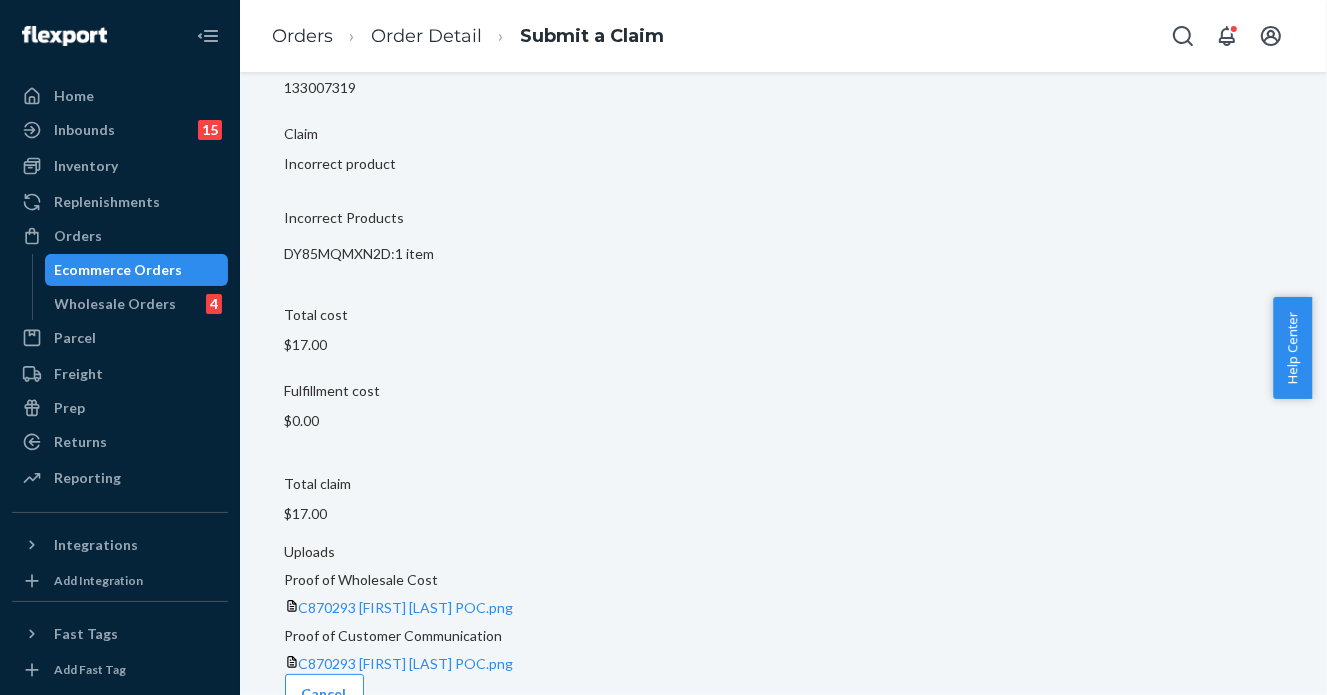 click on "Submit Claim" at bounding box center [454, 734] 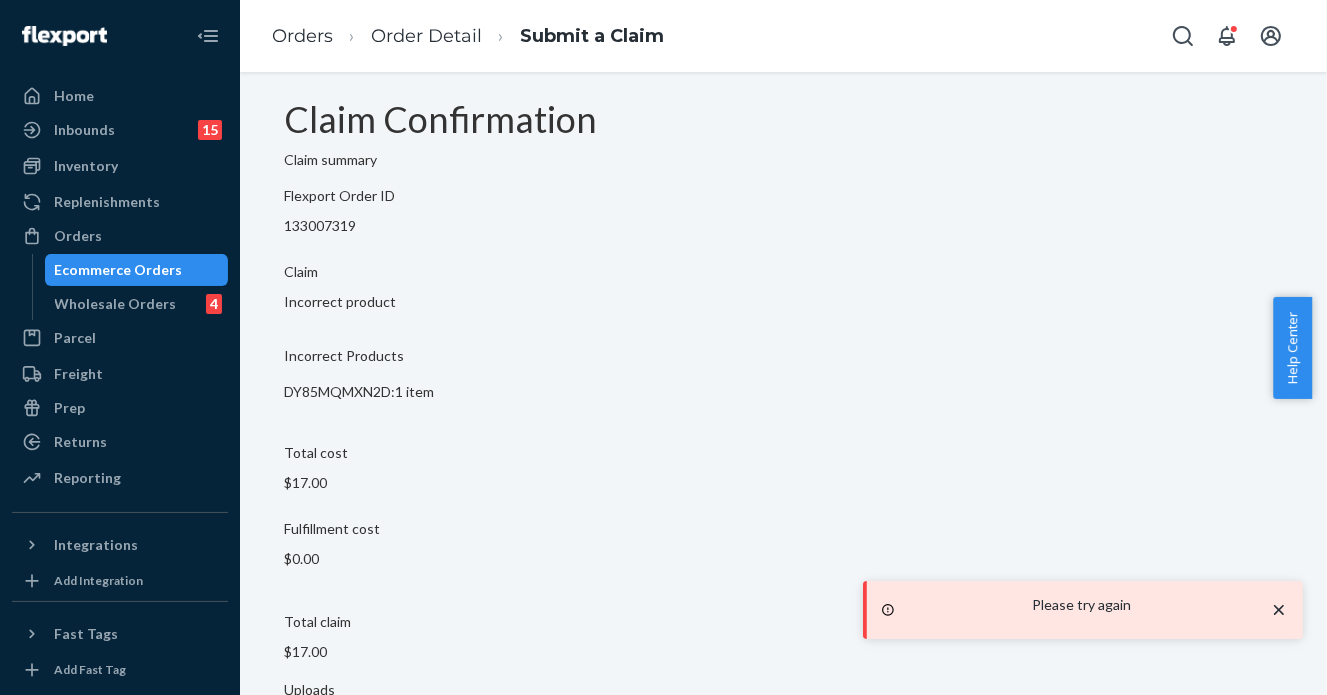 scroll, scrollTop: 0, scrollLeft: 0, axis: both 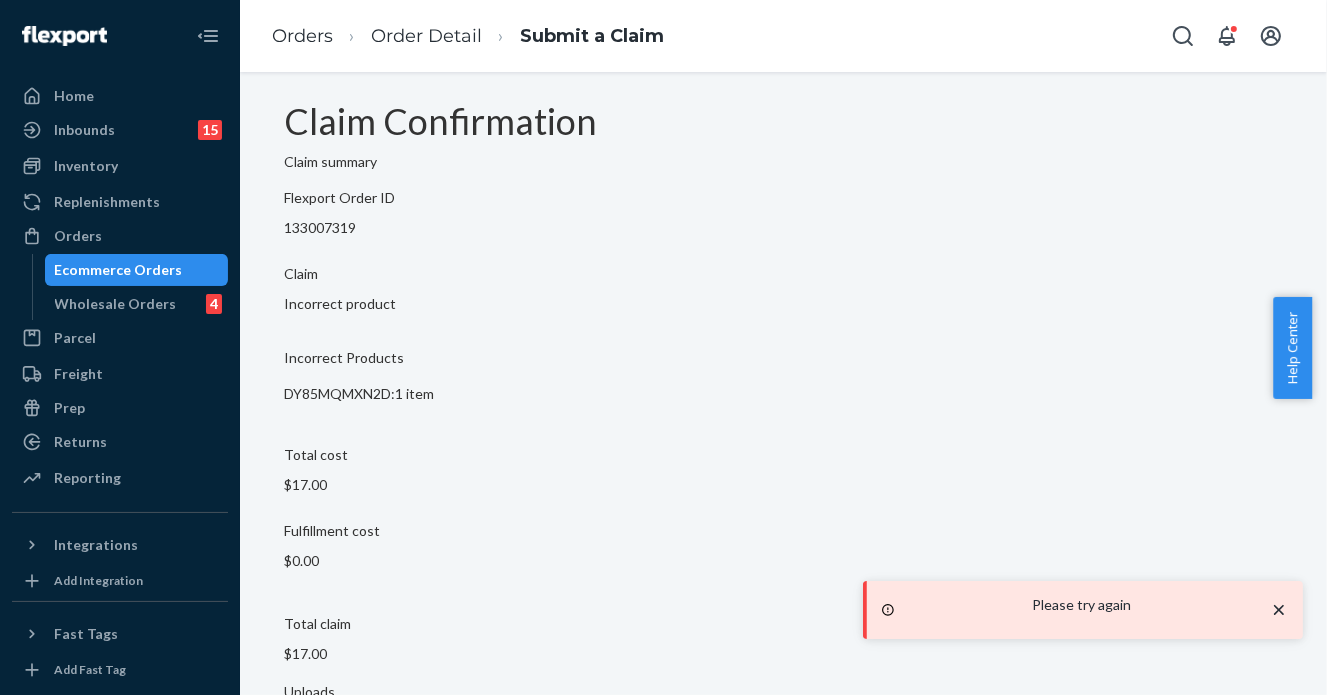 click on "C870293 [FIRST] [LAST] POC.png" at bounding box center [784, 748] 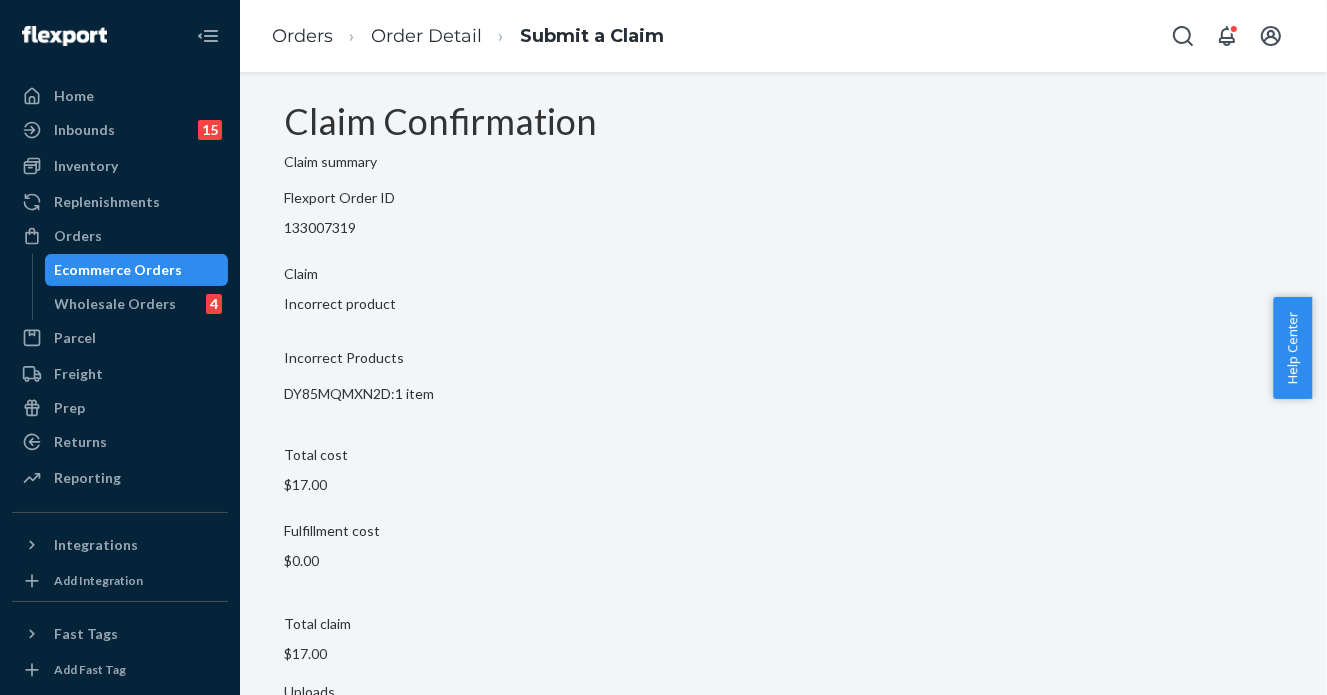 click on "Claim summary Flexport Order ID 133007319 Claim Incorrect product Incorrect Products DY85MQMXN2D : 1   item Total cost $17.00 Fulfillment cost $0.00 Total claim $17.00 Uploads Proof of Wholesale Cost C870293 [FIRST] [LAST].png Proof of Customer Communication C870293 [FIRST] [LAST] POC.png" at bounding box center (784, 483) 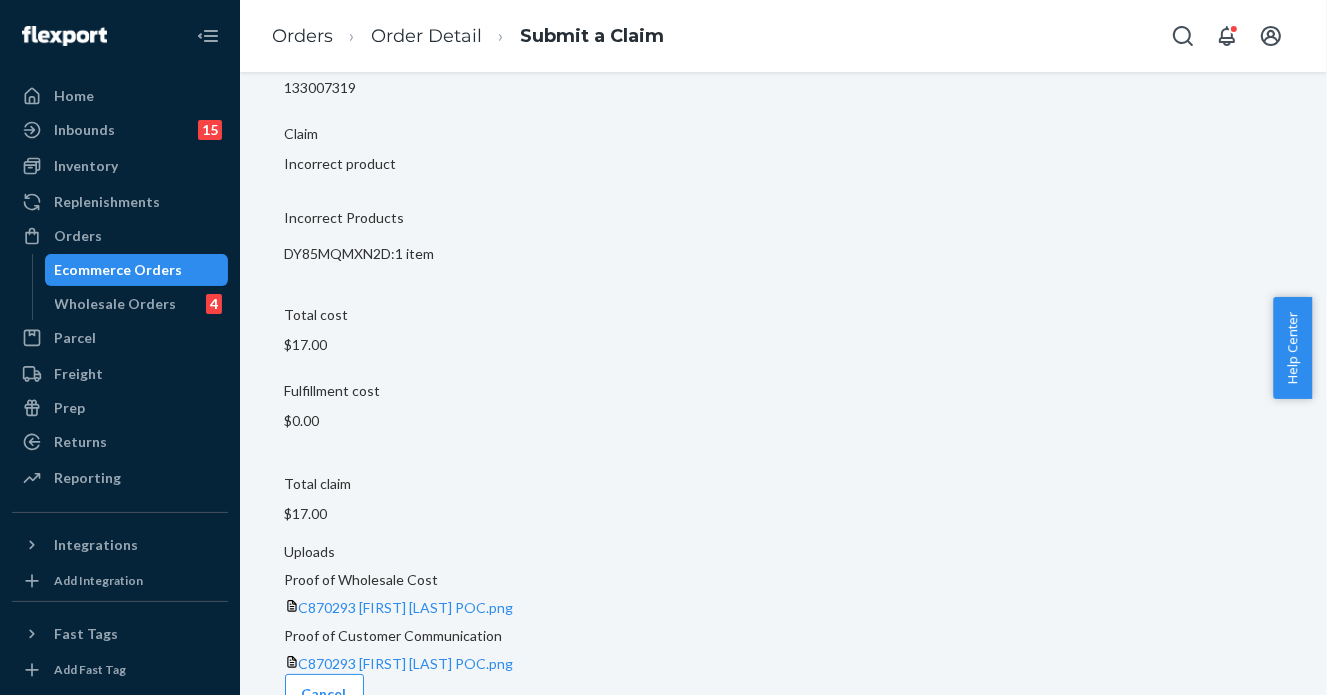 click on "Submit Claim" at bounding box center [454, 734] 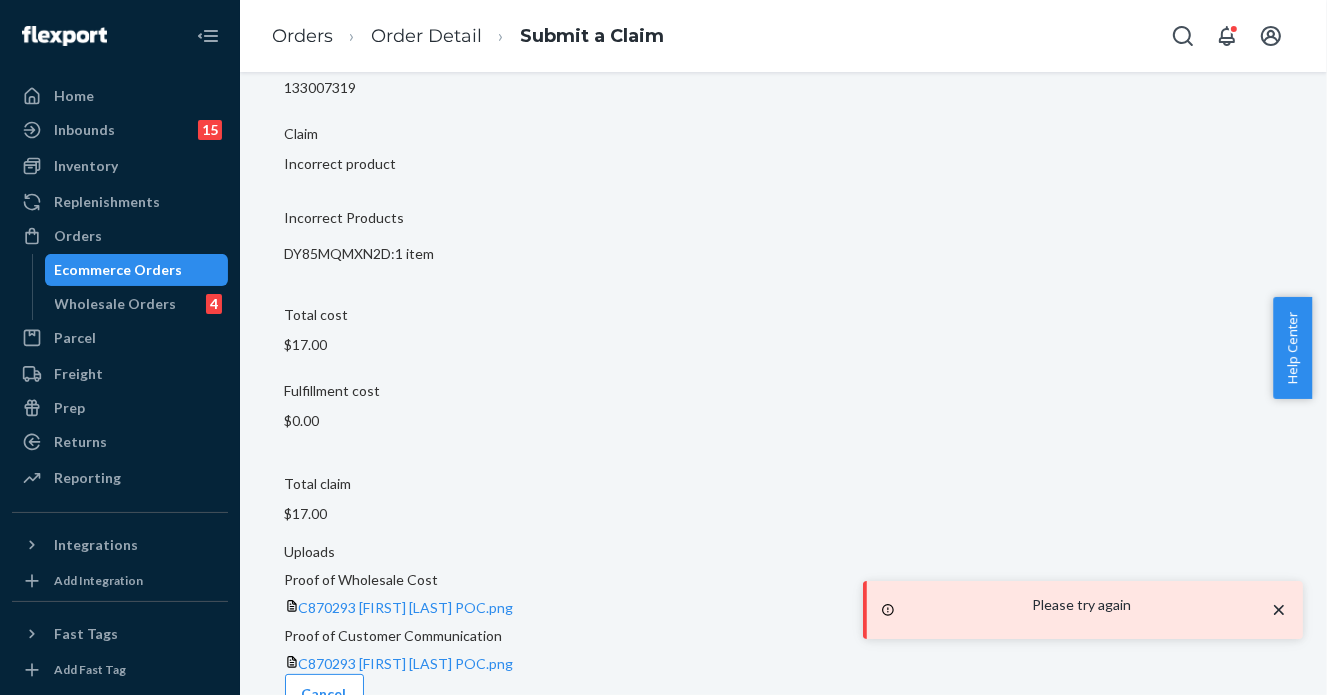 click on "Previous" at bounding box center (331, 734) 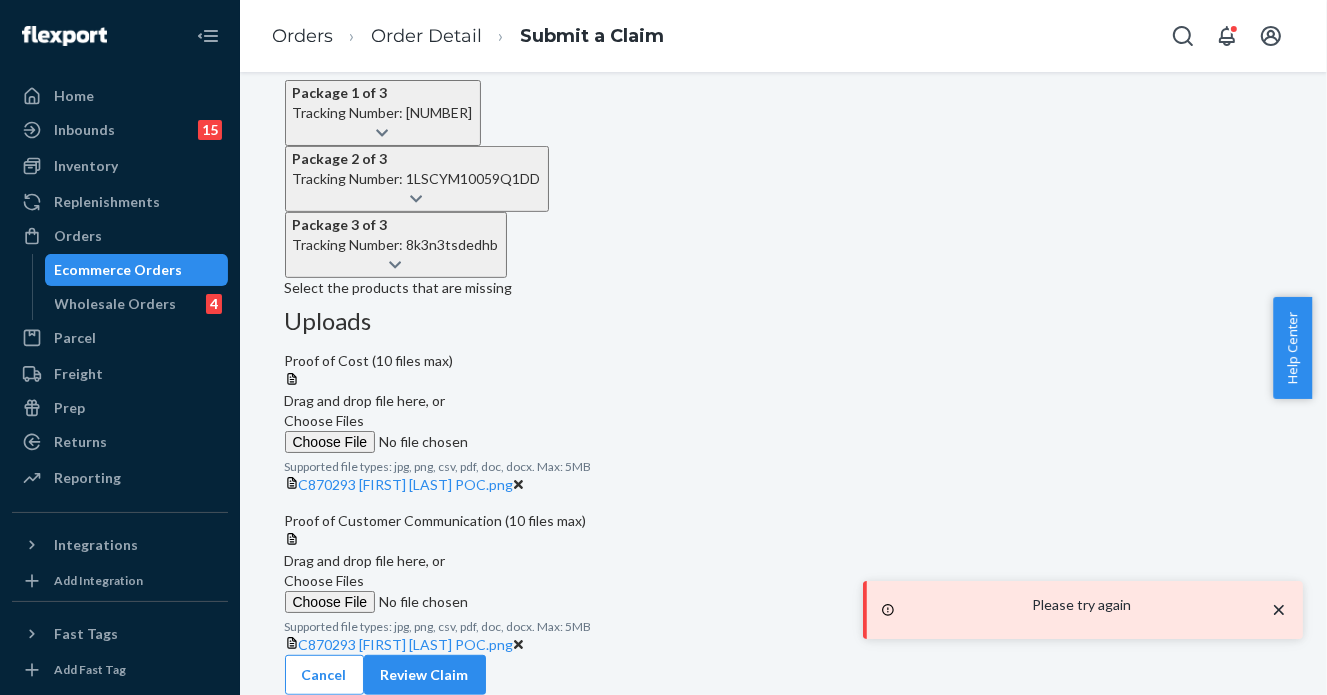 click on "Uploads Proof of Cost (10 files max) Drag and drop file here, or Choose Files Supported file types: jpg, png, csv, pdf, doc, docx. Max: 5MB C870293 [LAST] [FIRST].png Proof of Customer Communication (10 files max) Drag and drop file here, or Choose Files Supported file types: jpg, png, csv, pdf, doc, docx. Max: 5MB C870293 [LAST] [FIRST] POC.png" at bounding box center [784, 481] 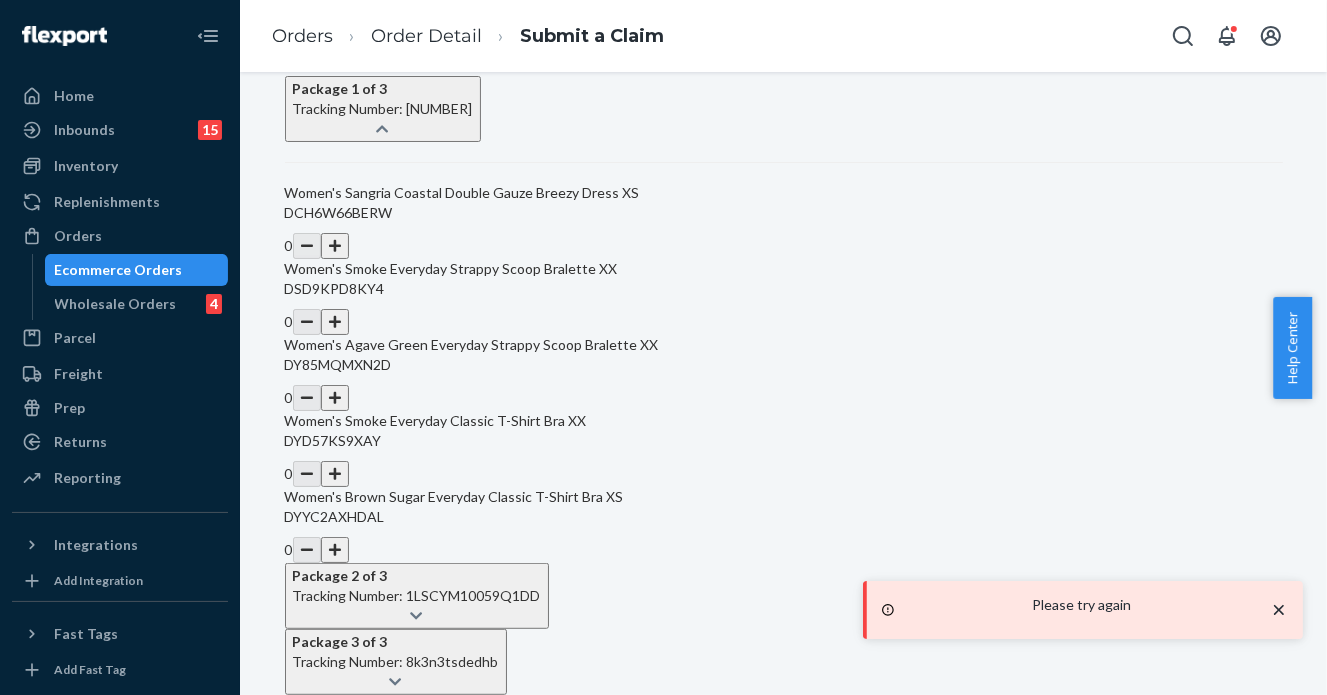 scroll, scrollTop: 998, scrollLeft: 0, axis: vertical 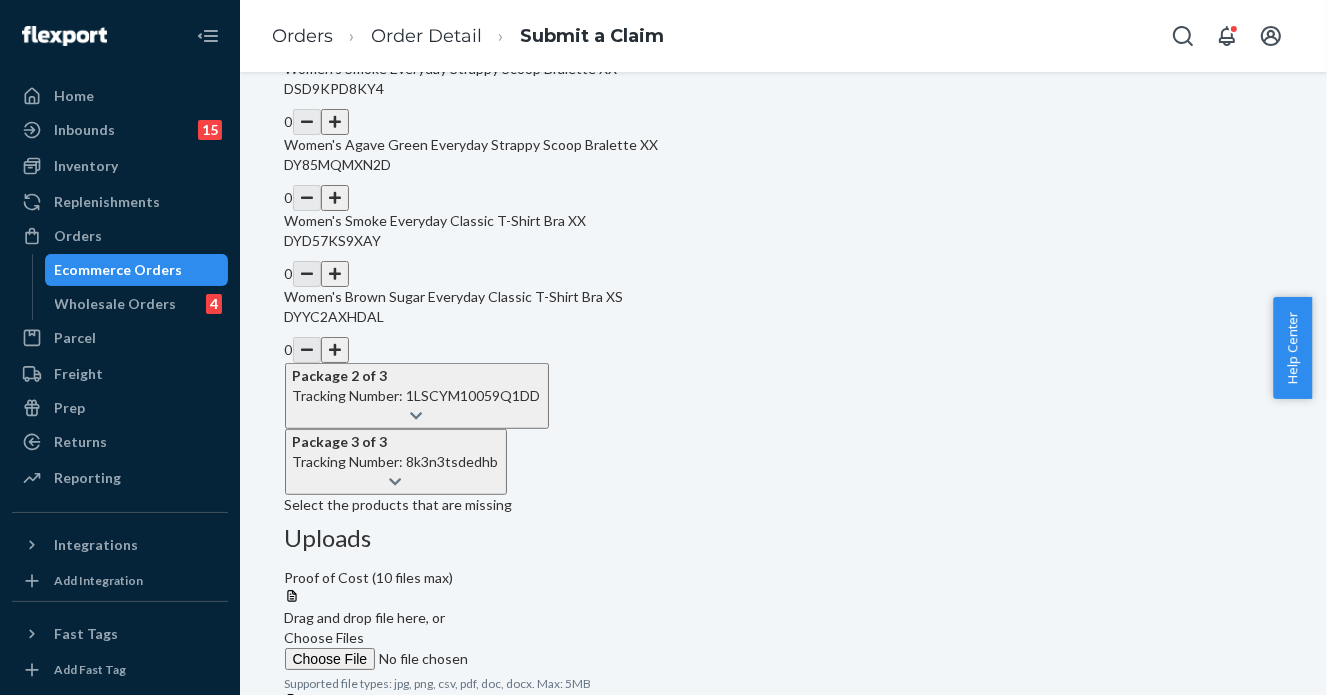 click at bounding box center [335, 122] 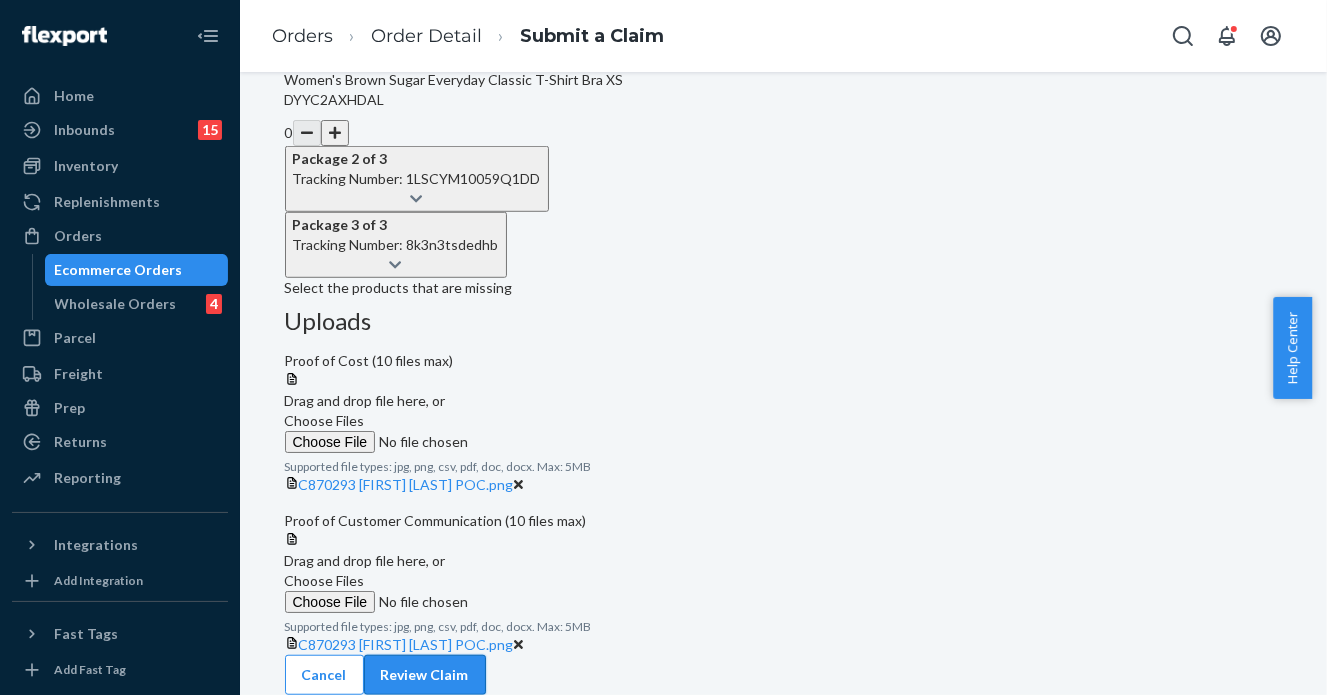 click on "Review Claim" at bounding box center [425, 675] 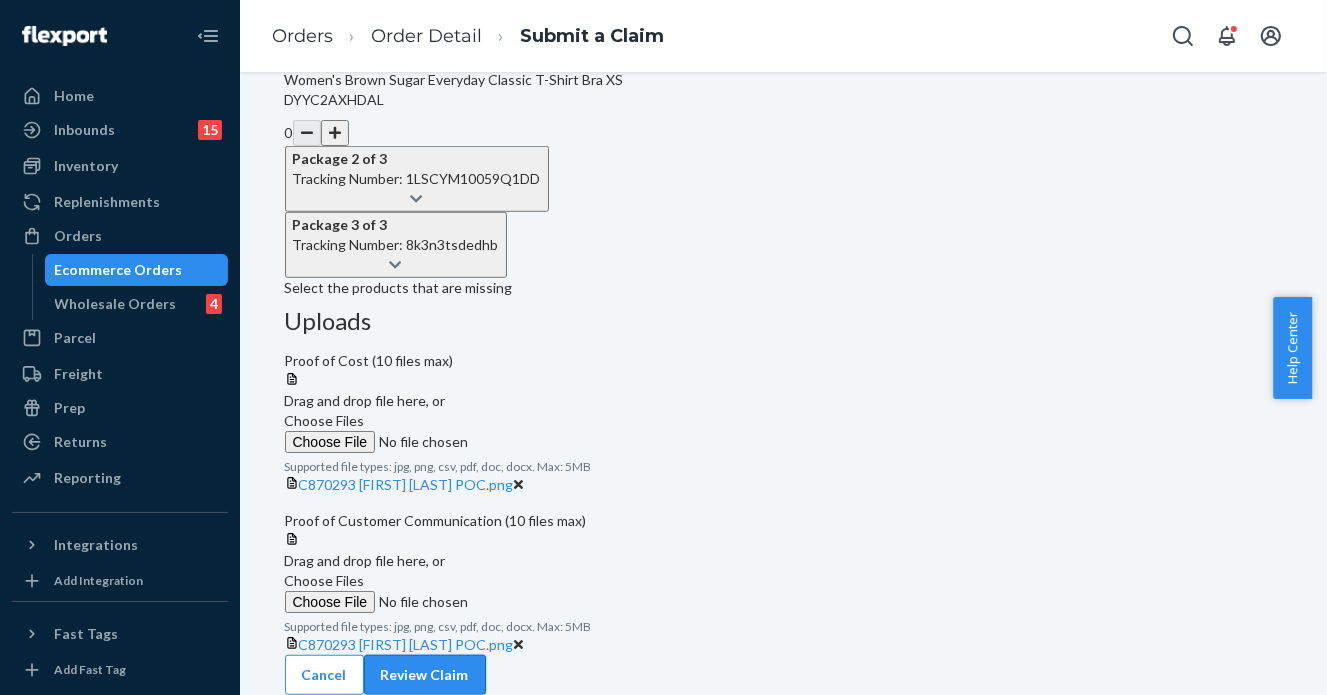 scroll, scrollTop: 232, scrollLeft: 0, axis: vertical 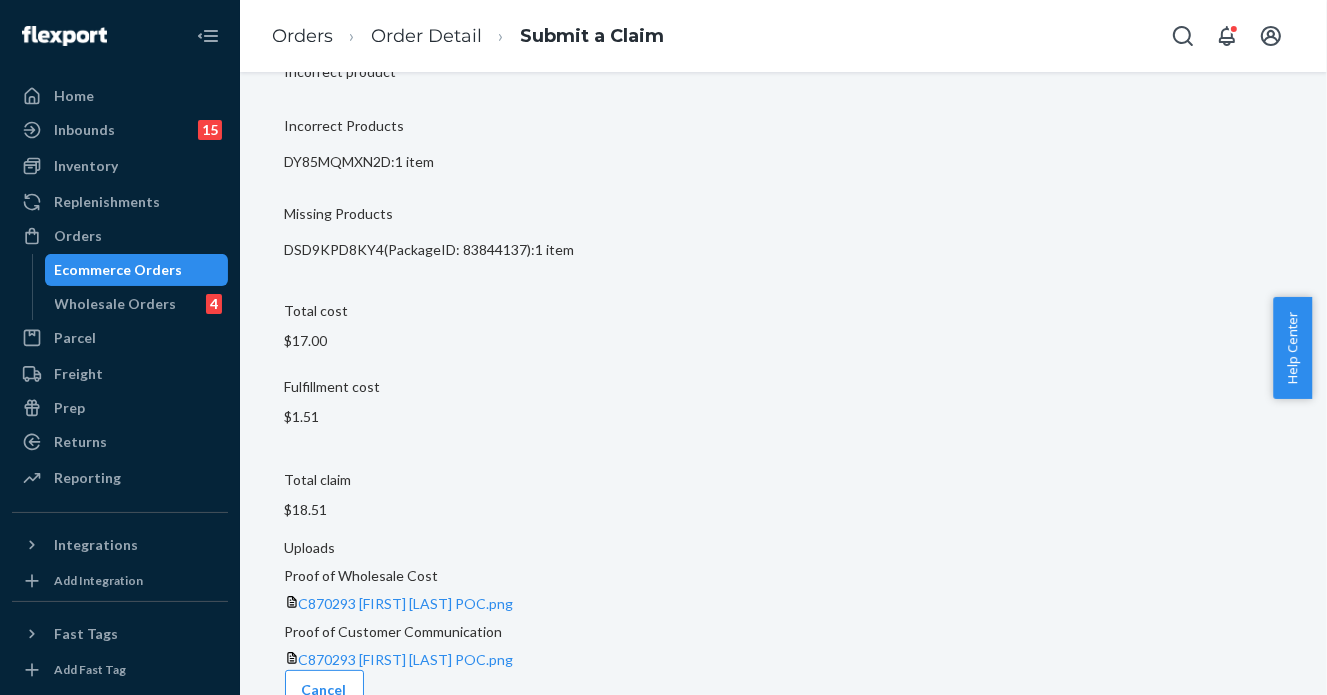 click on "Submit Claim" at bounding box center [454, 730] 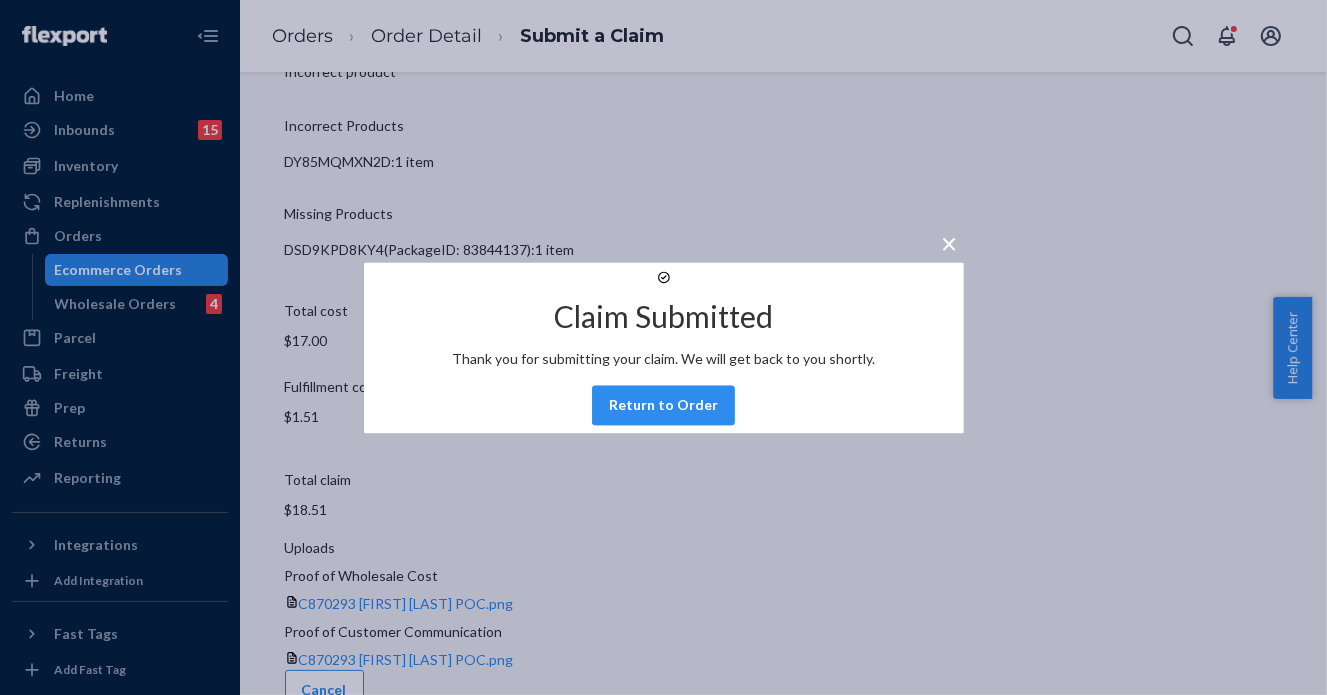 click on "×" at bounding box center (950, 243) 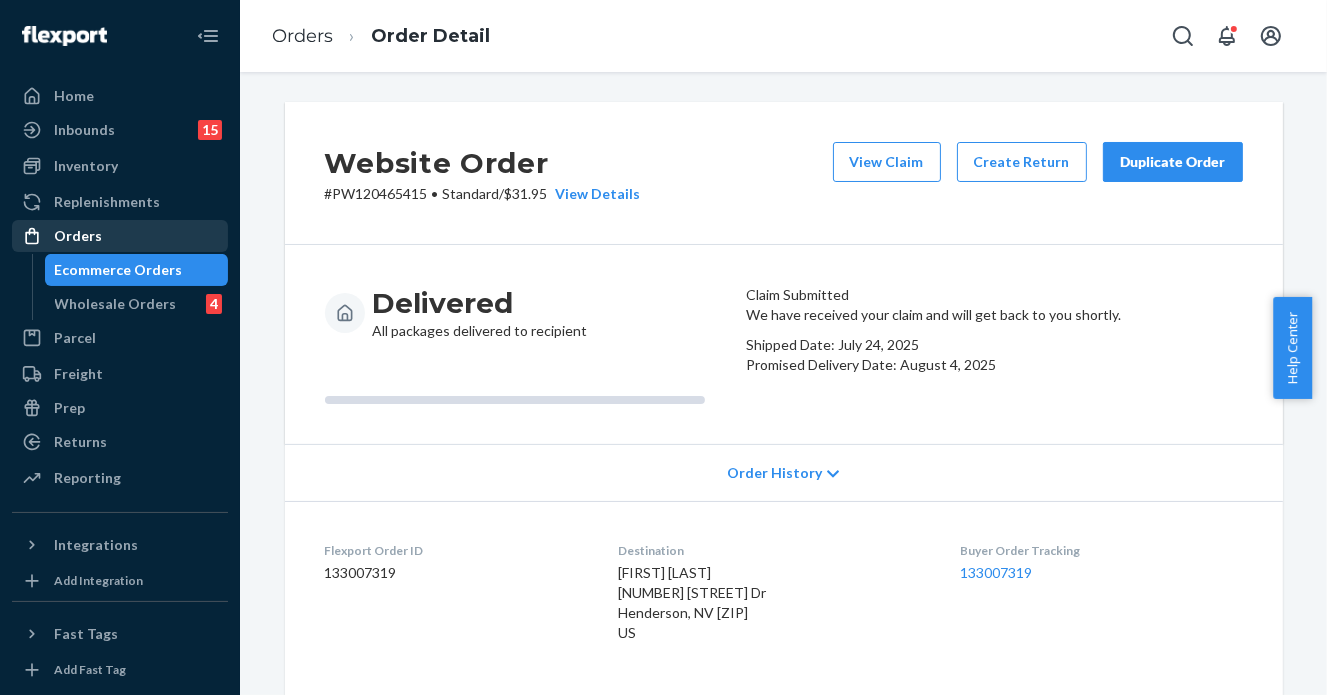 click on "Orders" at bounding box center [78, 236] 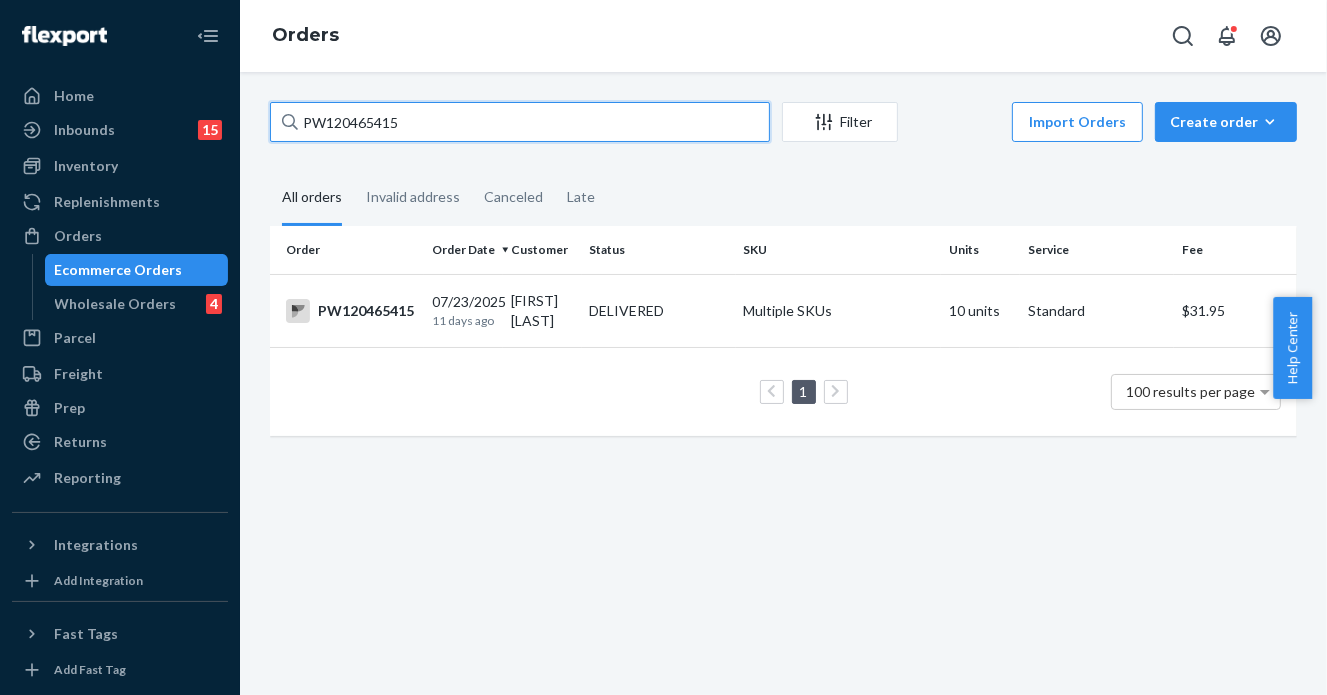 drag, startPoint x: 424, startPoint y: 110, endPoint x: 220, endPoint y: 111, distance: 204.00246 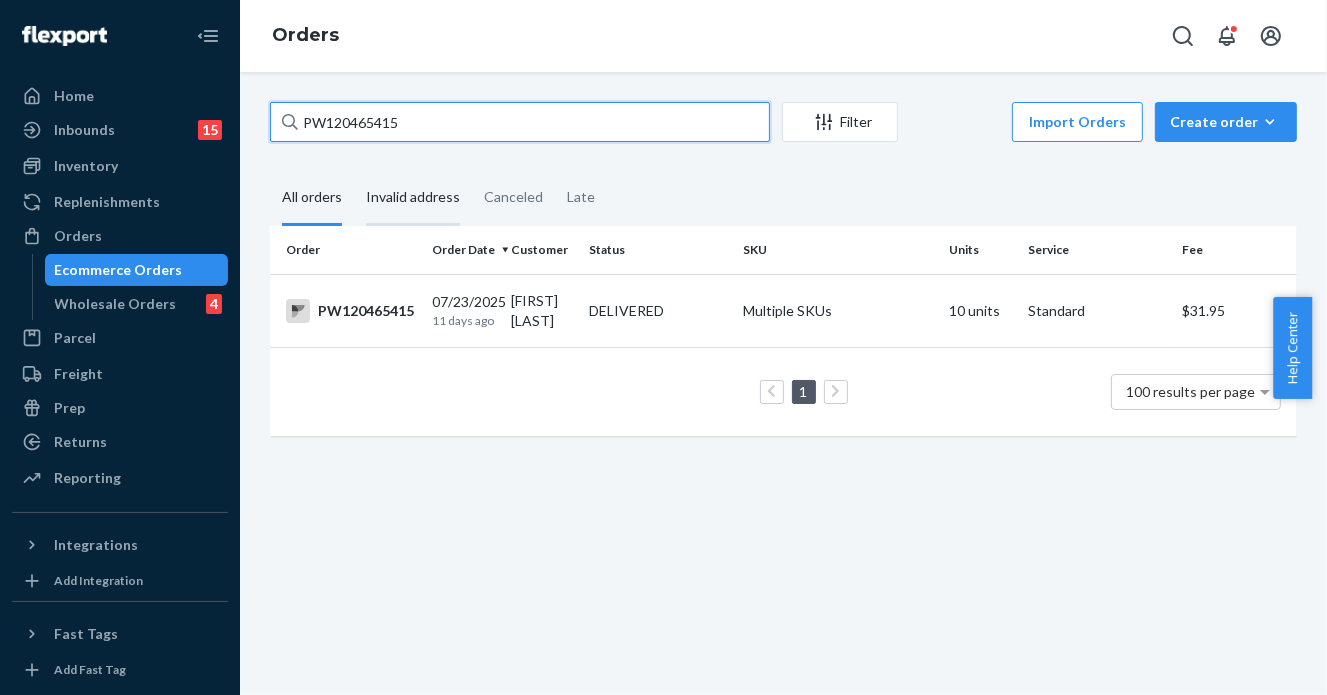 paste on "905" 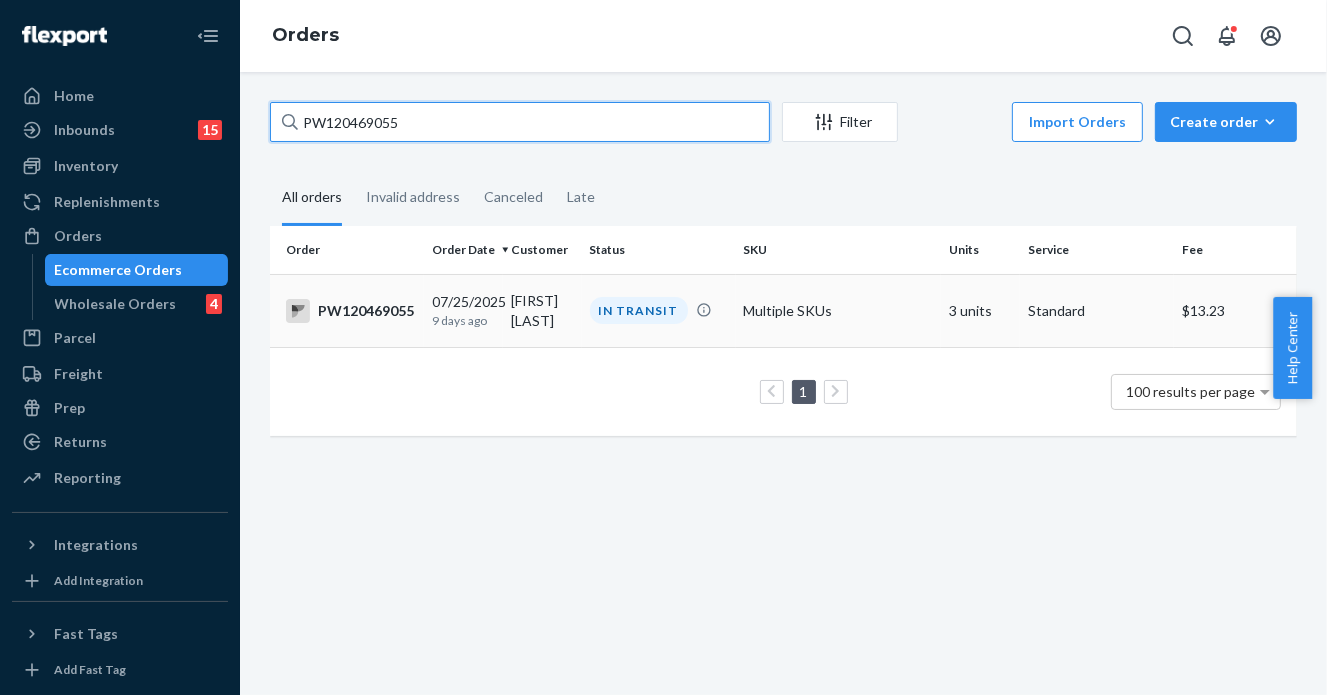 type on "PW120469055" 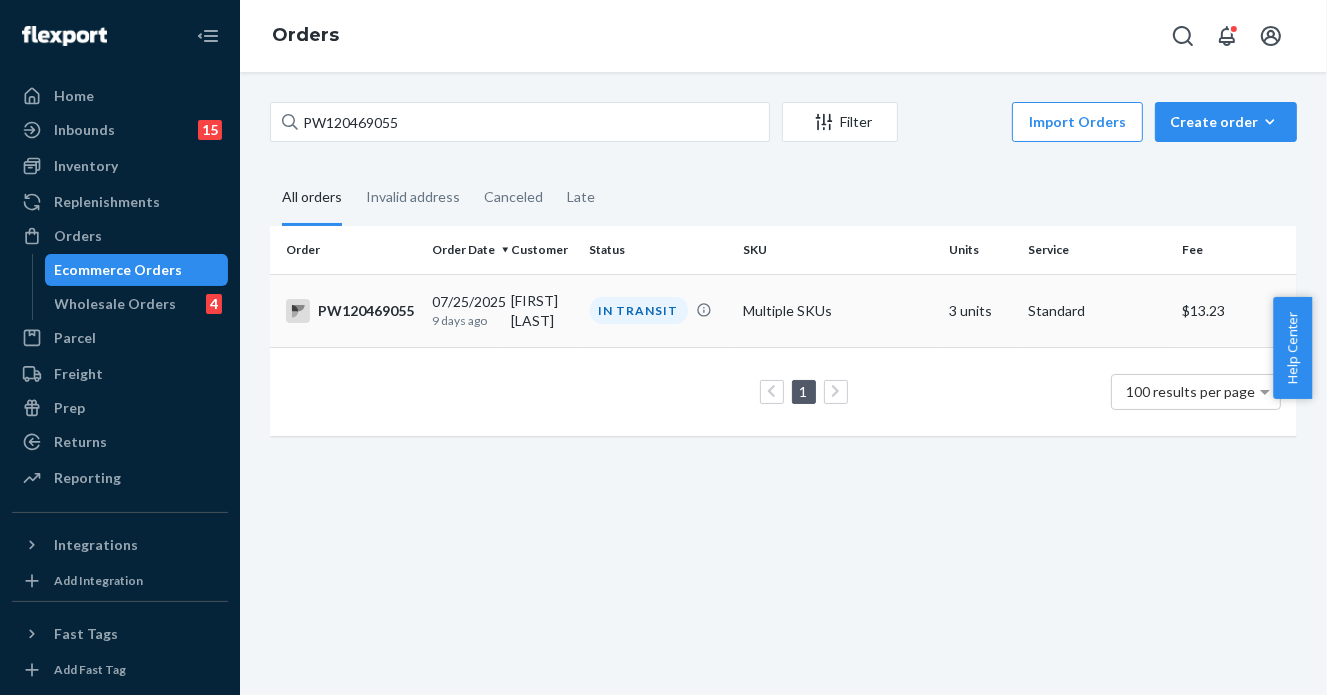 click on "IN TRANSIT" at bounding box center (639, 310) 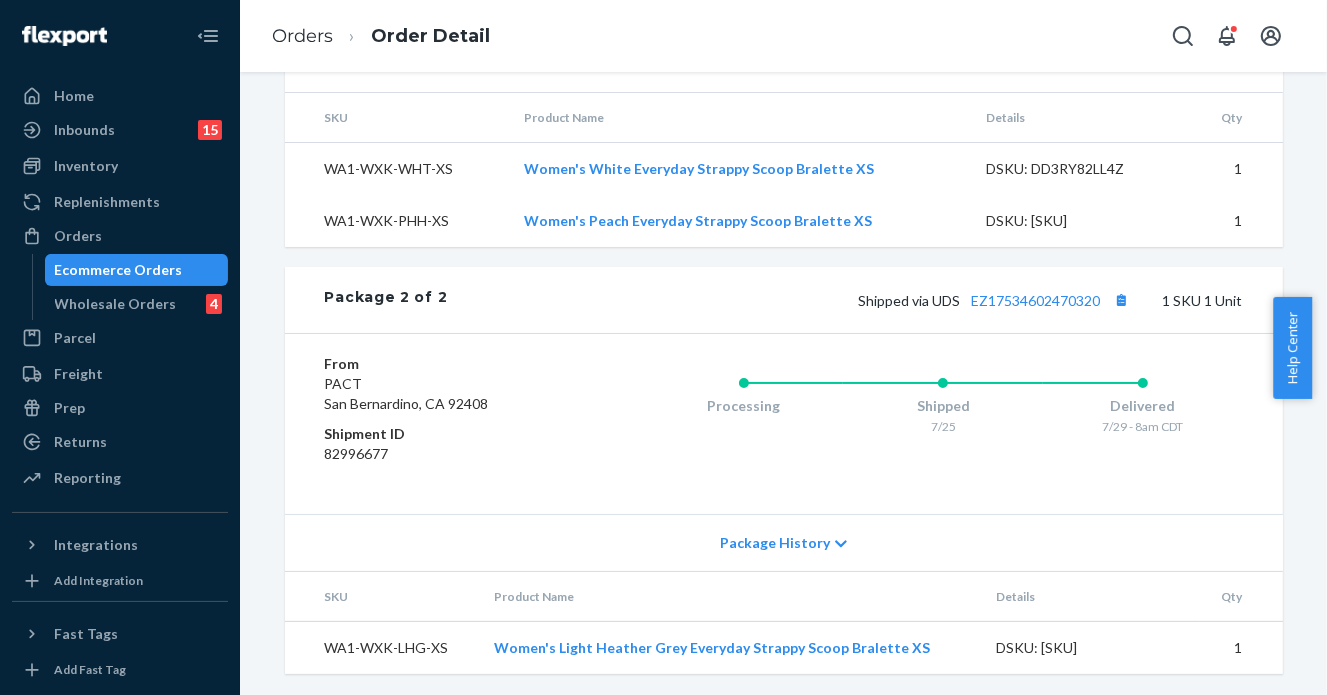 scroll, scrollTop: 811, scrollLeft: 0, axis: vertical 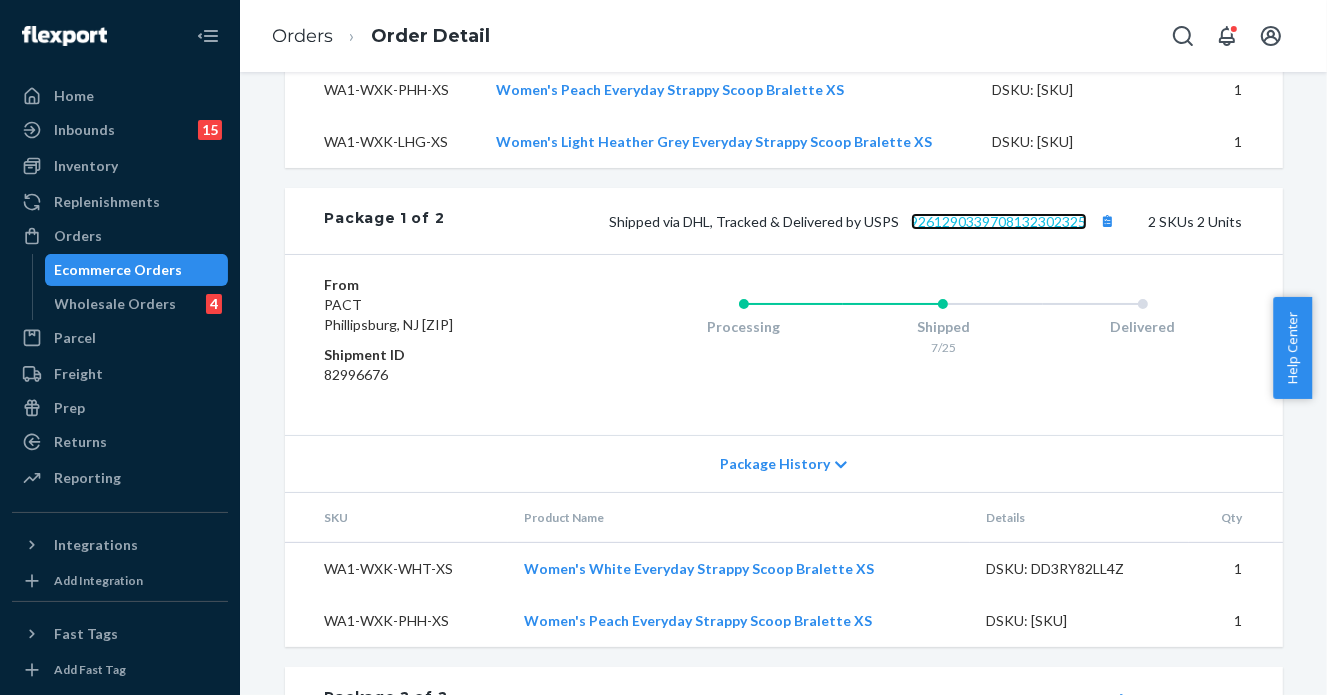 click on "9261290339708132302325" at bounding box center (999, 221) 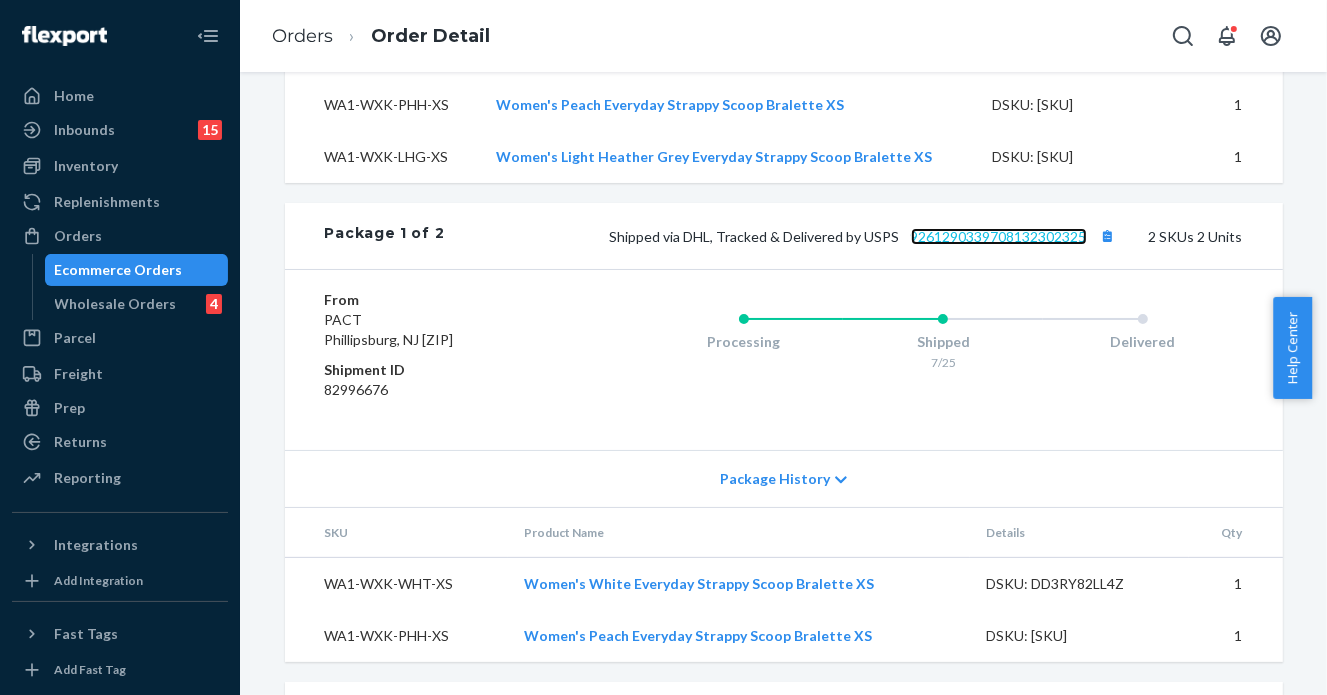 scroll, scrollTop: 800, scrollLeft: 0, axis: vertical 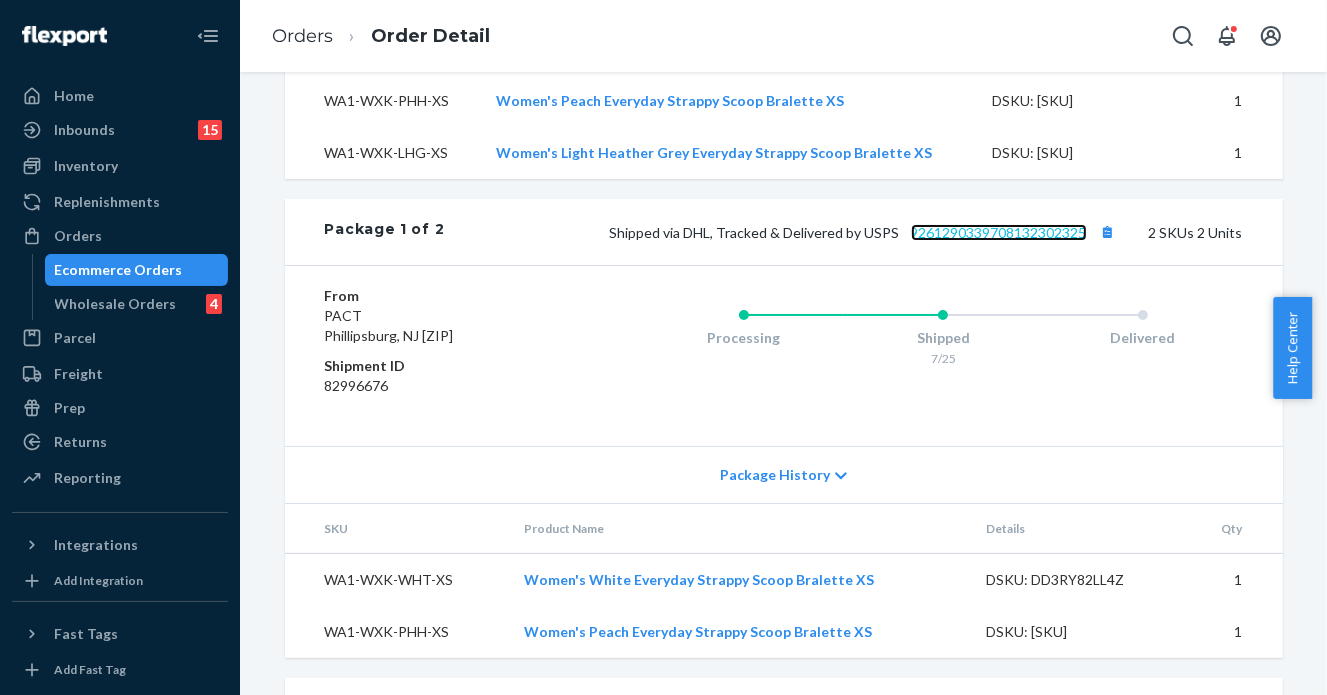 click on "9261290339708132302325" at bounding box center [999, 232] 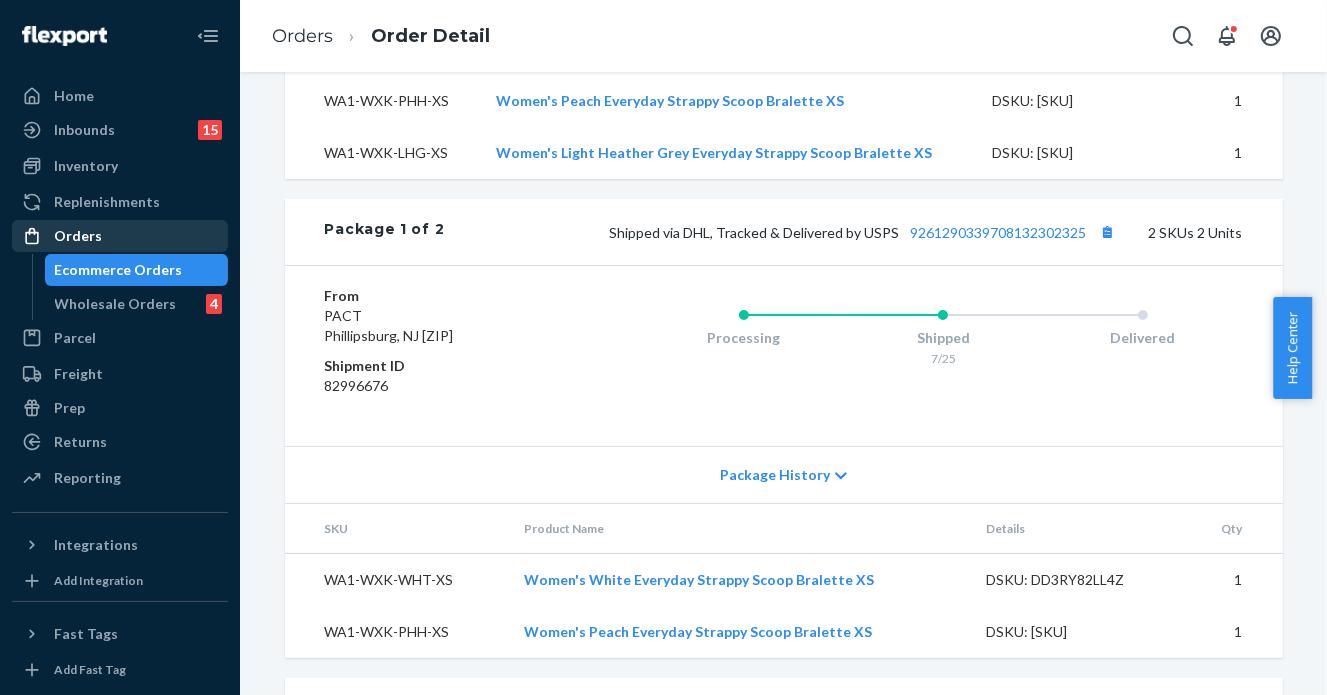 click on "Orders" at bounding box center [120, 236] 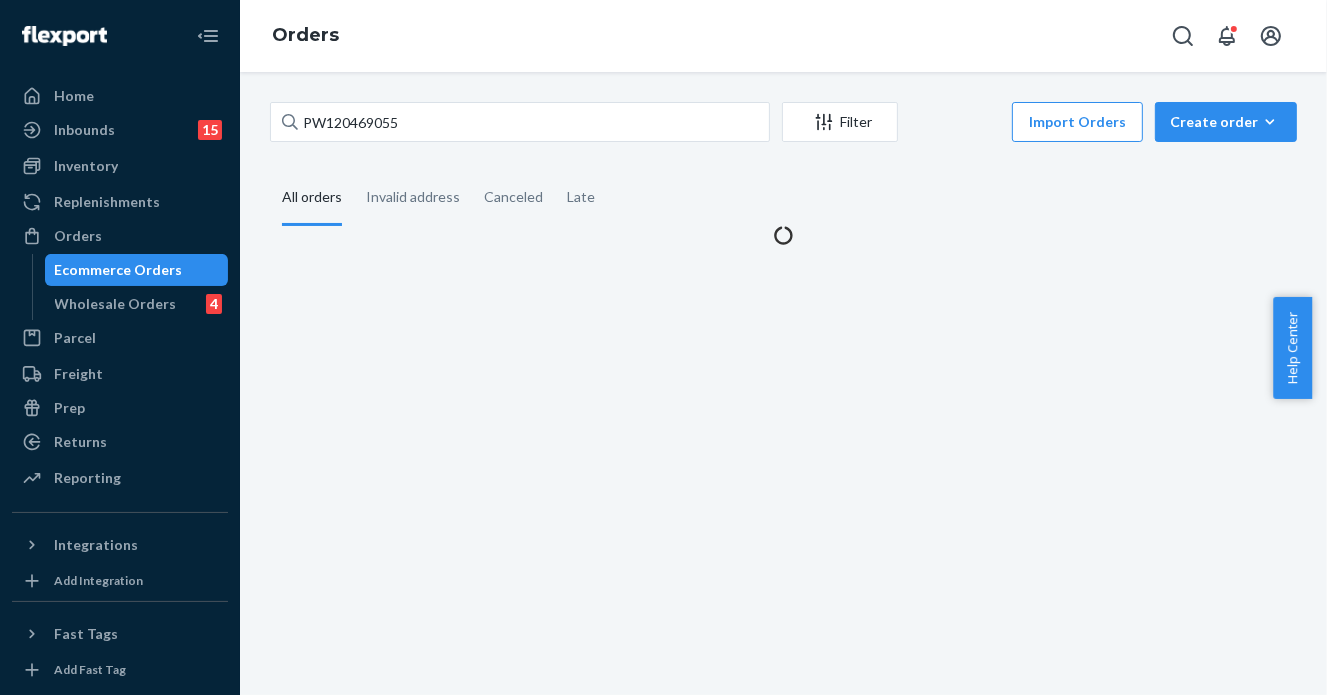 scroll, scrollTop: 0, scrollLeft: 0, axis: both 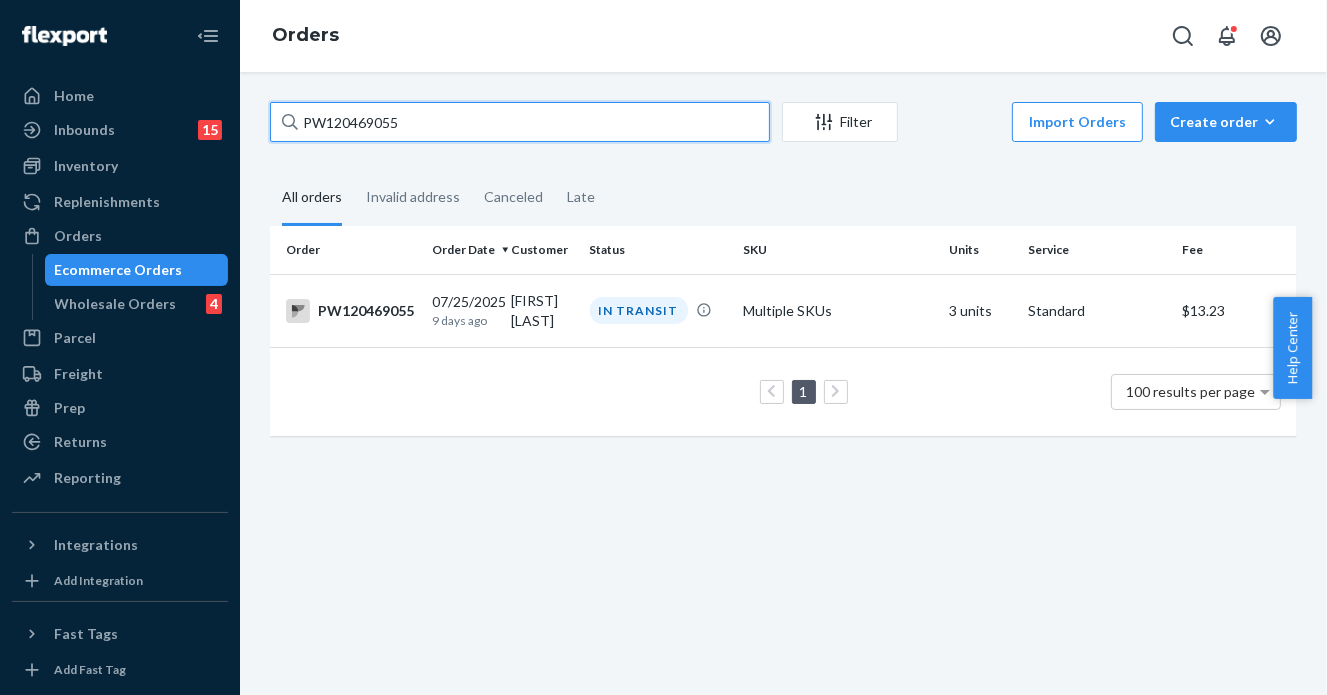 drag, startPoint x: 386, startPoint y: 117, endPoint x: 260, endPoint y: 95, distance: 127.90621 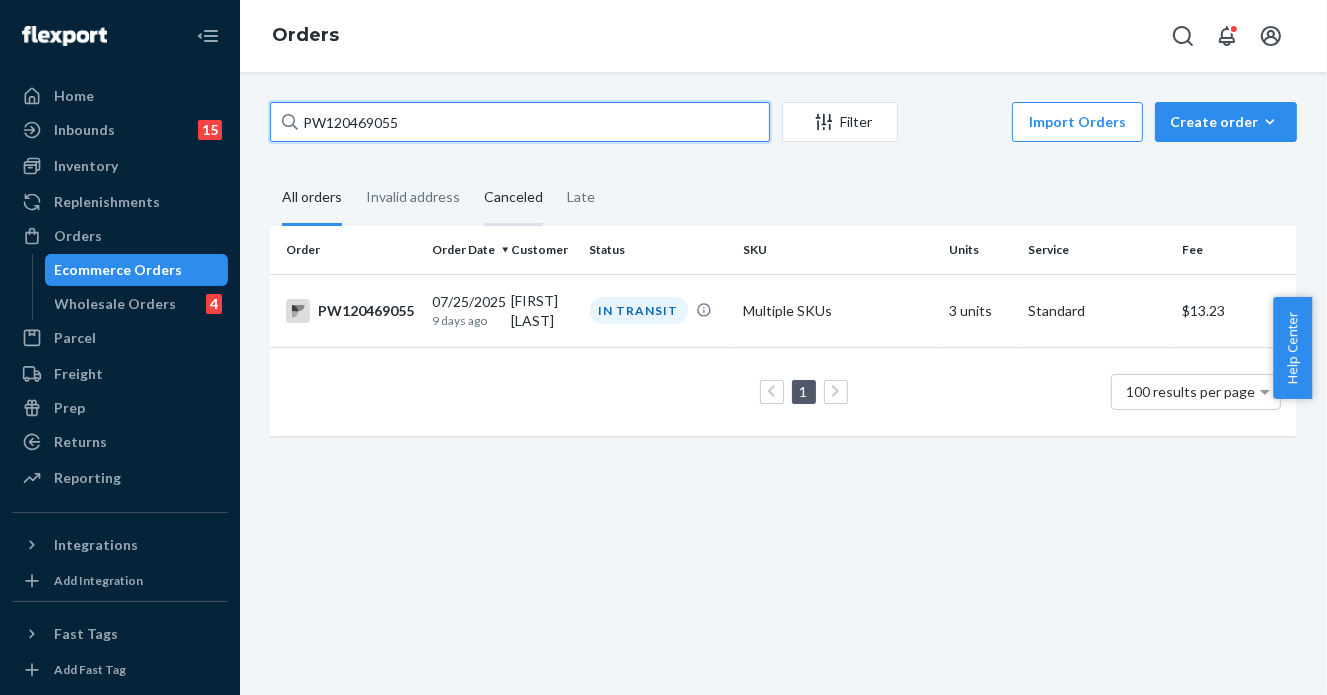 paste on "86712" 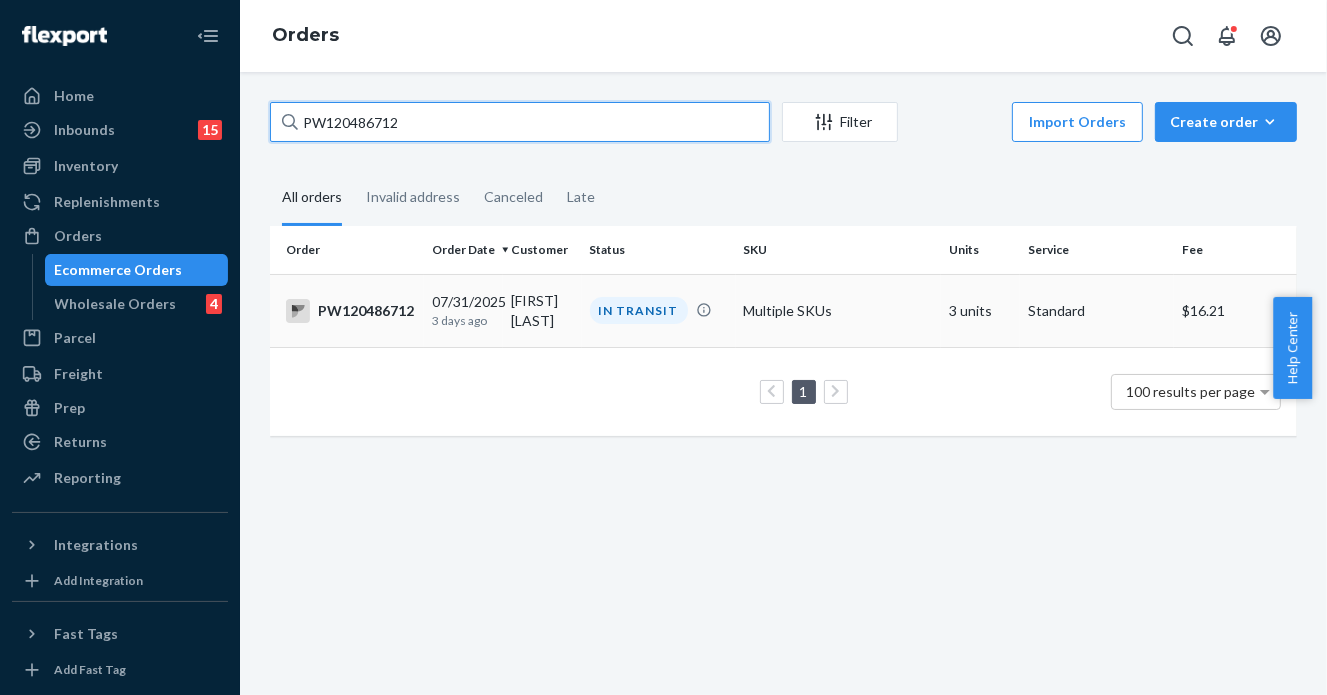 type on "PW120486712" 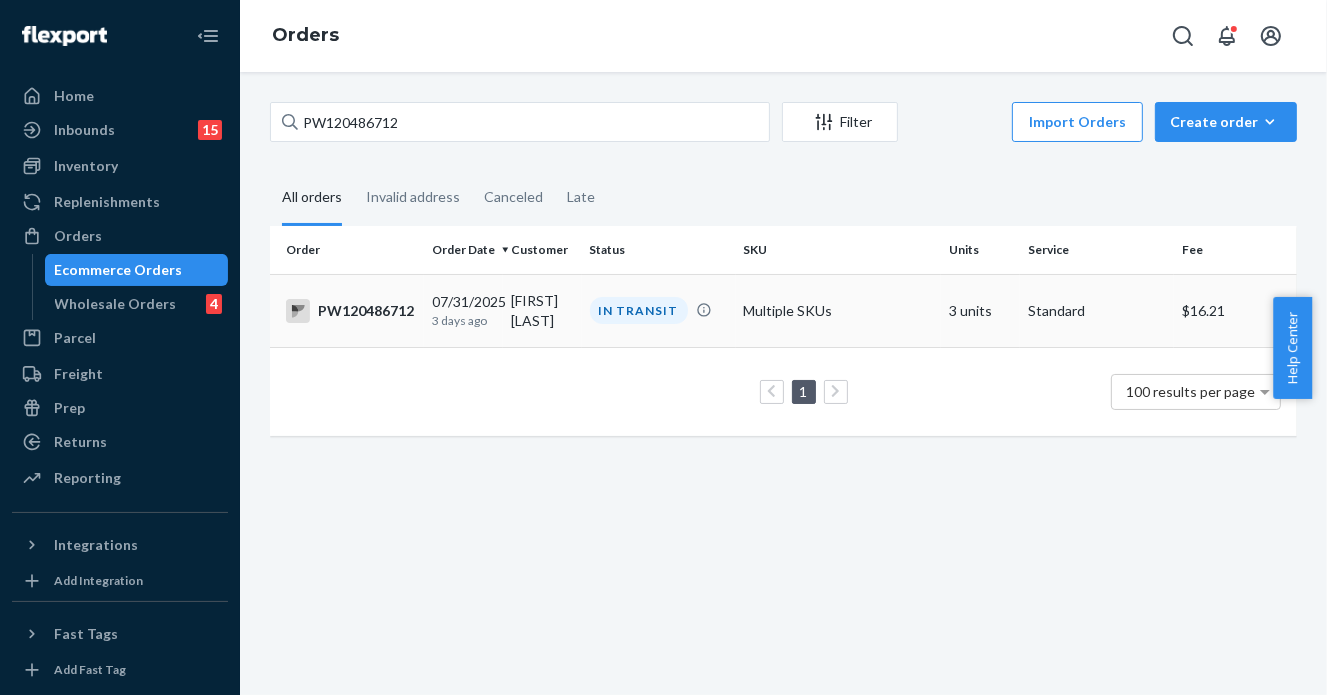 click on "IN TRANSIT" at bounding box center (639, 310) 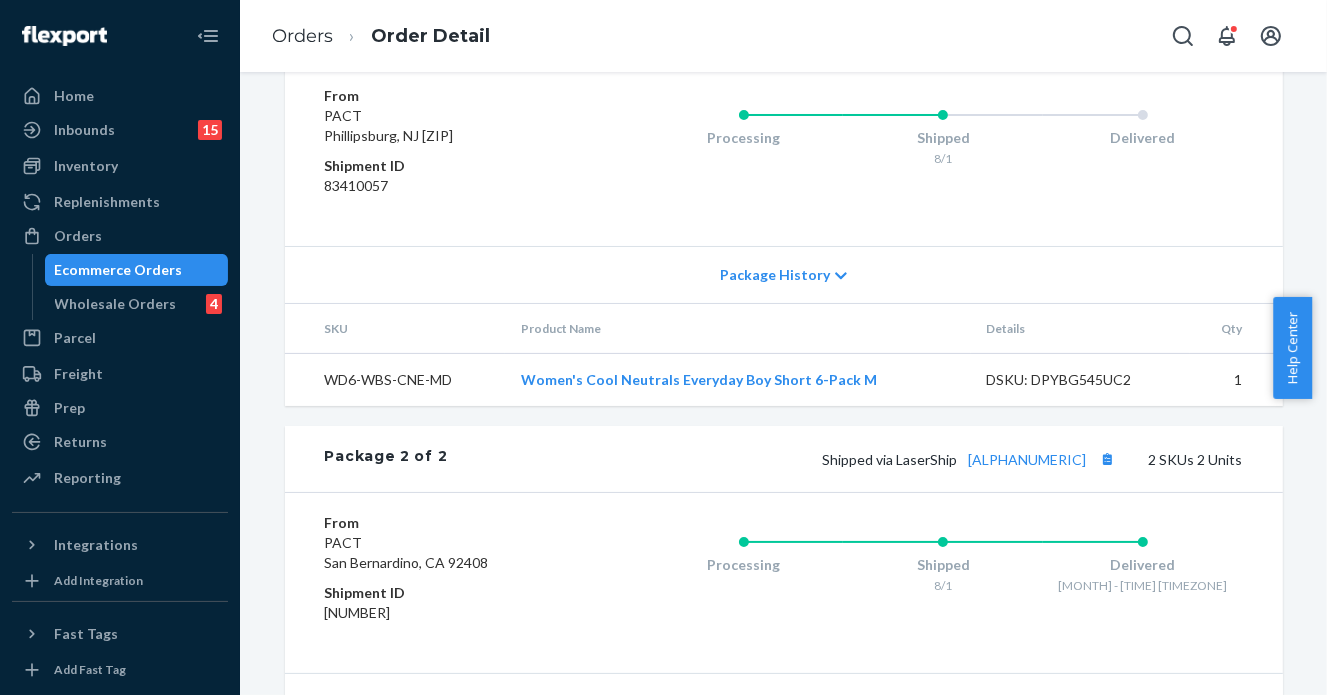 scroll, scrollTop: 700, scrollLeft: 0, axis: vertical 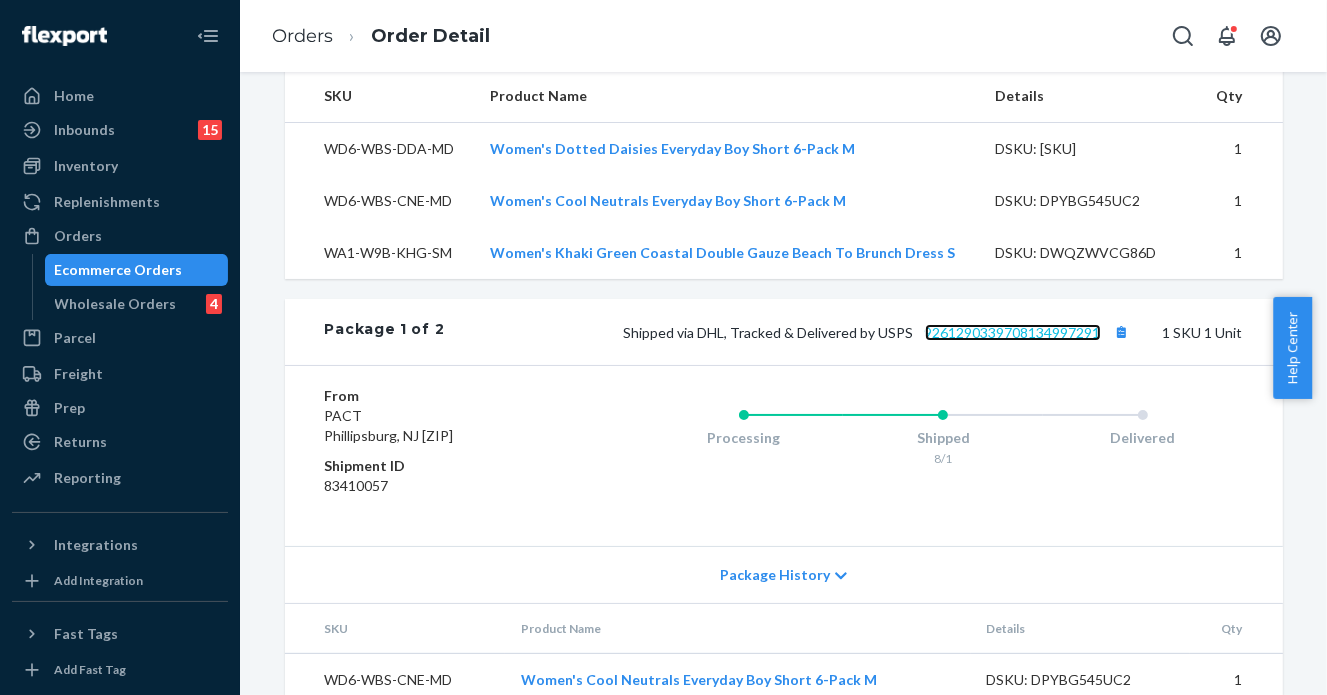 click on "9261290339708134997291" at bounding box center (1013, 332) 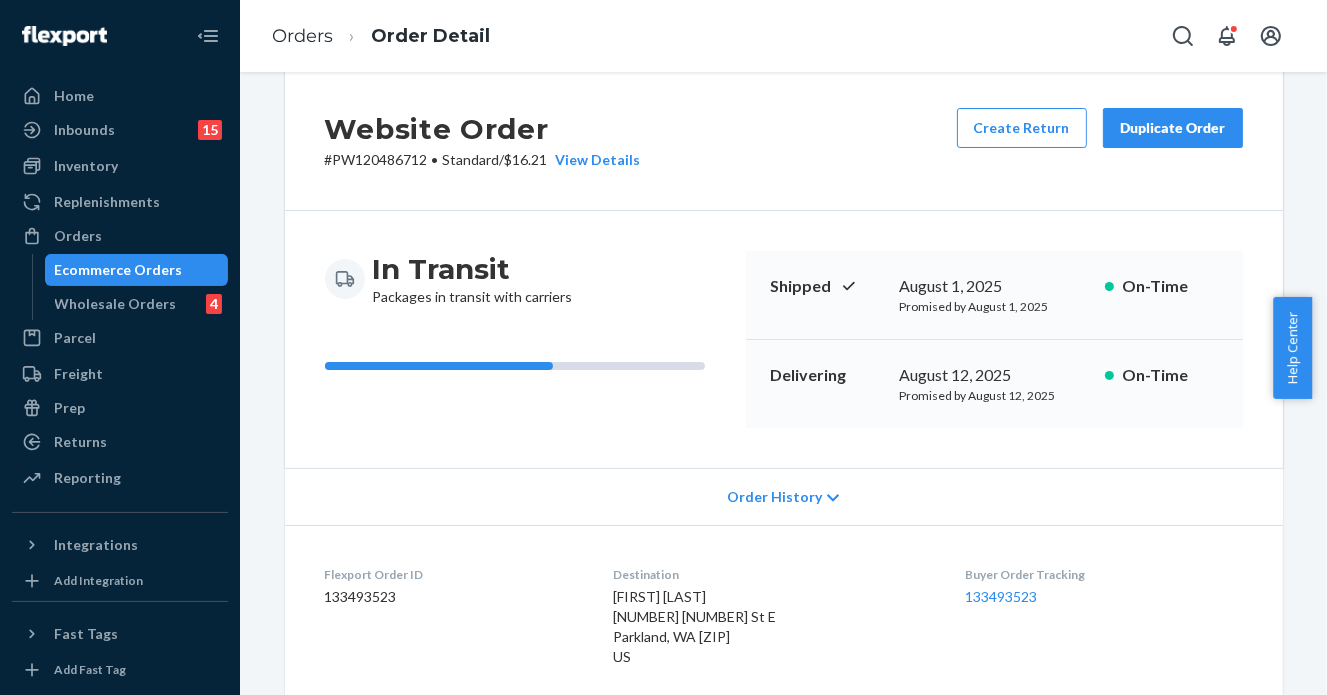 scroll, scrollTop: 0, scrollLeft: 0, axis: both 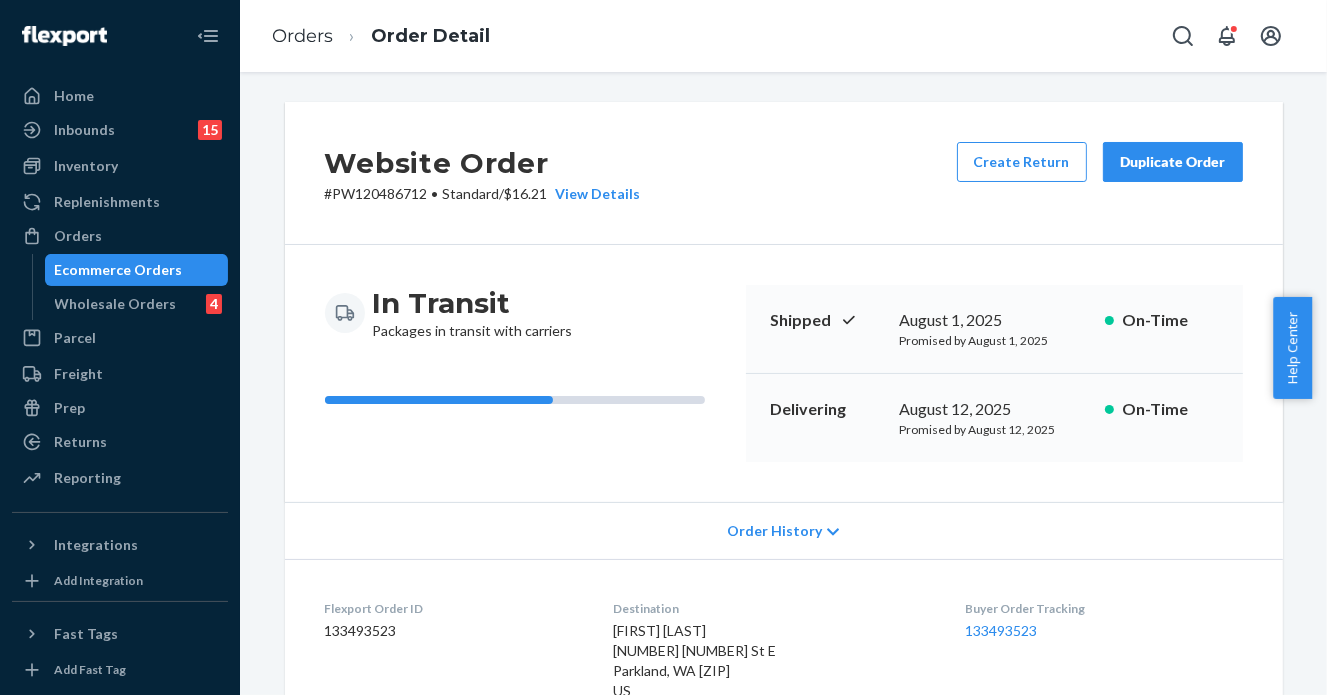 click on "Website Order # PW[NUMBER] • Standard  /  $[PRICE] View Details Create Return Duplicate Order In Transit Packages in transit with carriers Shipped [MONTH] [DAY], [YEAR] Promised by [MONTH] [DAY], [YEAR] On-Time Delivering [MONTH] [DAY], [YEAR] Promised by [MONTH] [DAY], [YEAR] On-Time Order History Flexport Order ID [NUMBER] Destination [FIRST] [LAST]
[NUMBER] [STREET] E
[CITY], [STATE] [POSTAL CODE]
US Buyer Order Tracking [NUMBER] SKU Product Name Details Qty WD[NUMBER]-WBS-DDA-MD Women's Dotted Daisies Everyday Boy Short 6-Pack M DSKU: [SKU] [NUMBER] WD[NUMBER]-WBS-CNE-MD Women's Cool Neutrals Everyday Boy Short 6-Pack M DSKU: [SKU] [NUMBER] WA[NUMBER]-W9B-KHG-SM Women's Khaki Green Coastal Double Gauze Beach To Brunch Dress S DSKU: [SKU] [NUMBER] Package [NUMBER] of [NUMBER] Shipped via DHL, Tracked & Delivered by USPS   [NUMBER]   SKU   [NUMBER]   Unit From PACT
[CITY], [STATE] [POSTAL CODE] Shipment ID [NUMBER] Processing Shipped [MONTH]/[DAY] Delivered Package History SKU Product Name Details Qty WD[NUMBER]-WBS-CNE-MD Women's Cool Neutrals Everyday Boy Short 6-Pack M DSKU: [SKU]" at bounding box center [784, 993] 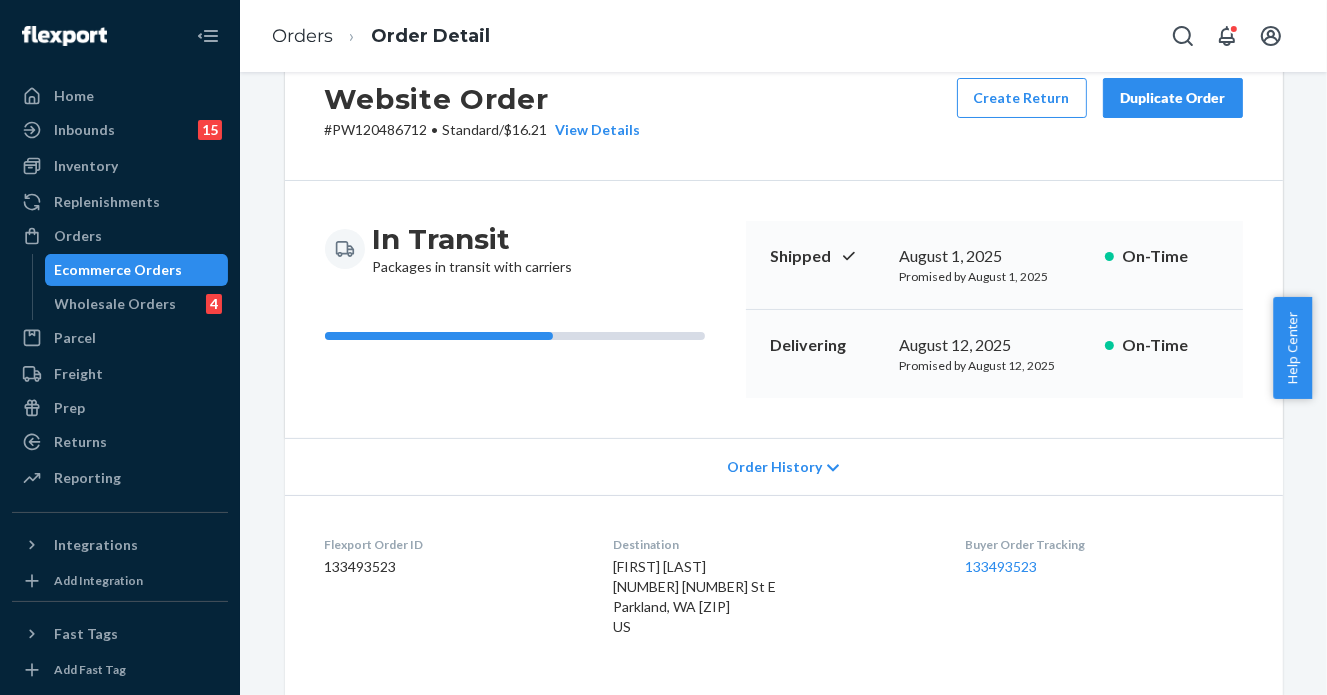 scroll, scrollTop: 100, scrollLeft: 0, axis: vertical 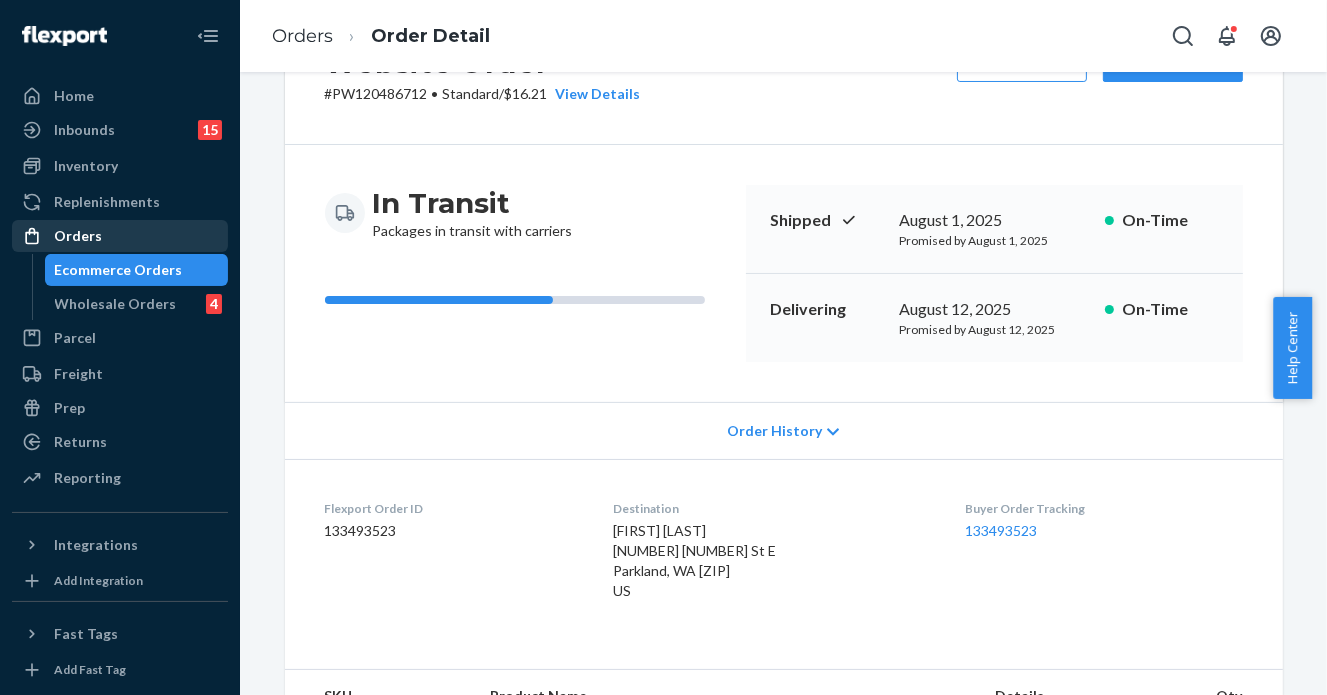 click on "Orders" at bounding box center [120, 236] 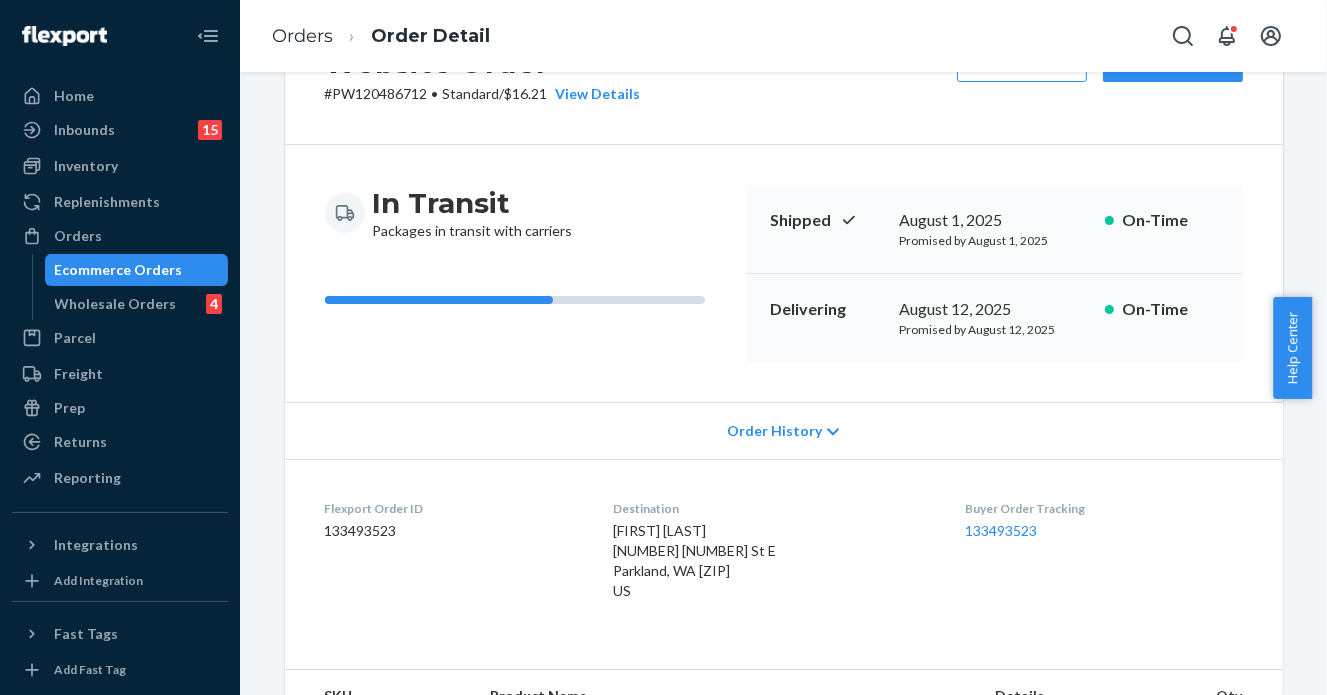 scroll, scrollTop: 0, scrollLeft: 0, axis: both 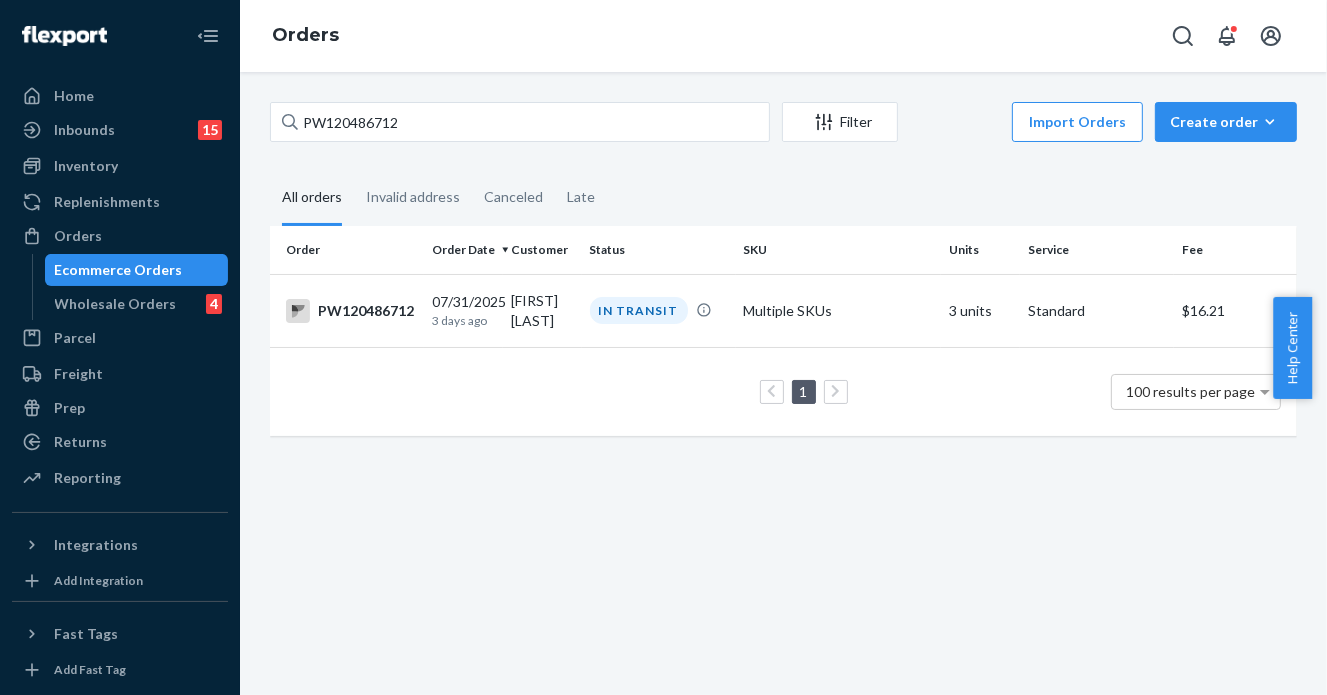 drag, startPoint x: 417, startPoint y: 129, endPoint x: 340, endPoint y: 116, distance: 78.08969 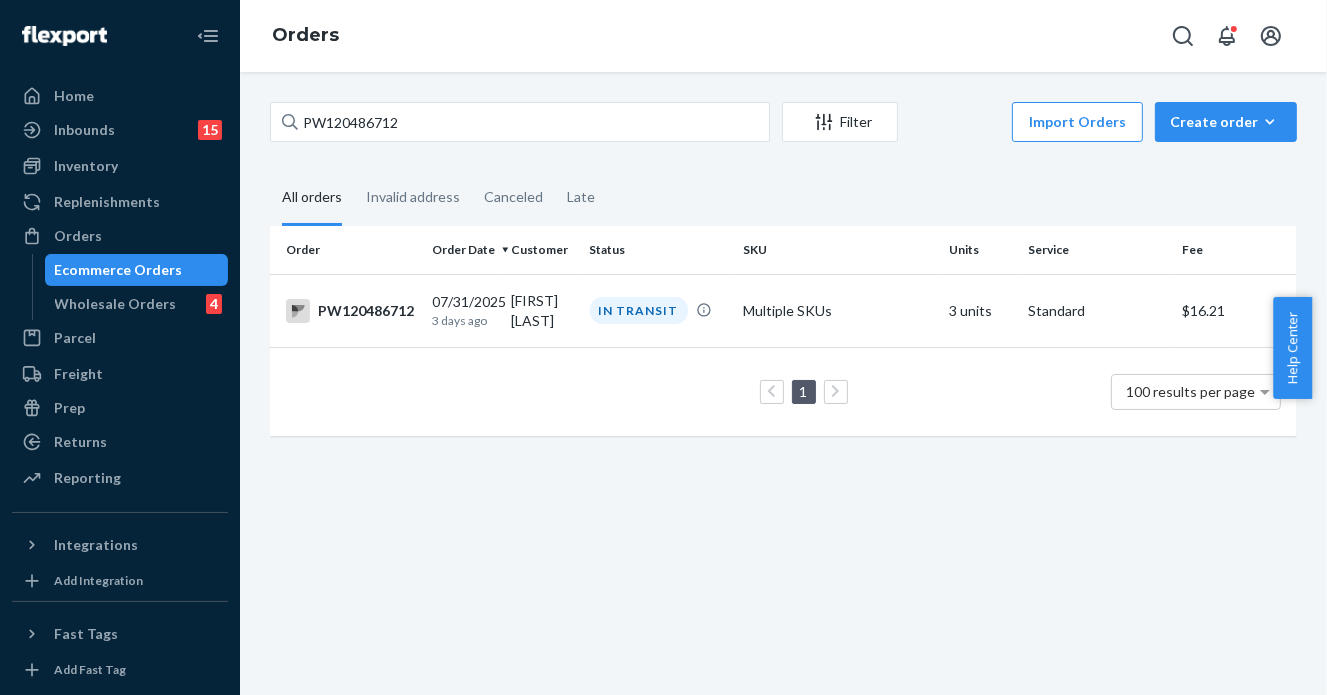 click on "PW120486712 Filter Import Orders Create order Ecommerce order Removal order" at bounding box center (783, 124) 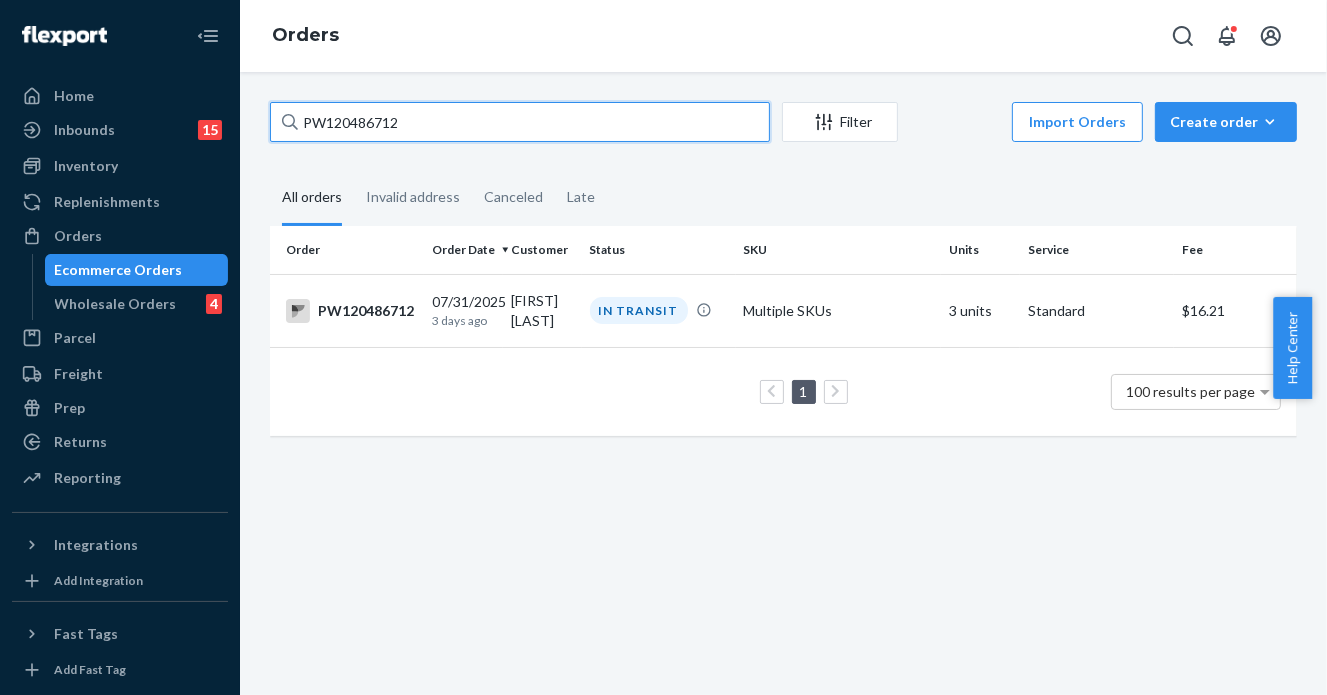 drag, startPoint x: 411, startPoint y: 122, endPoint x: 234, endPoint y: 101, distance: 178.24141 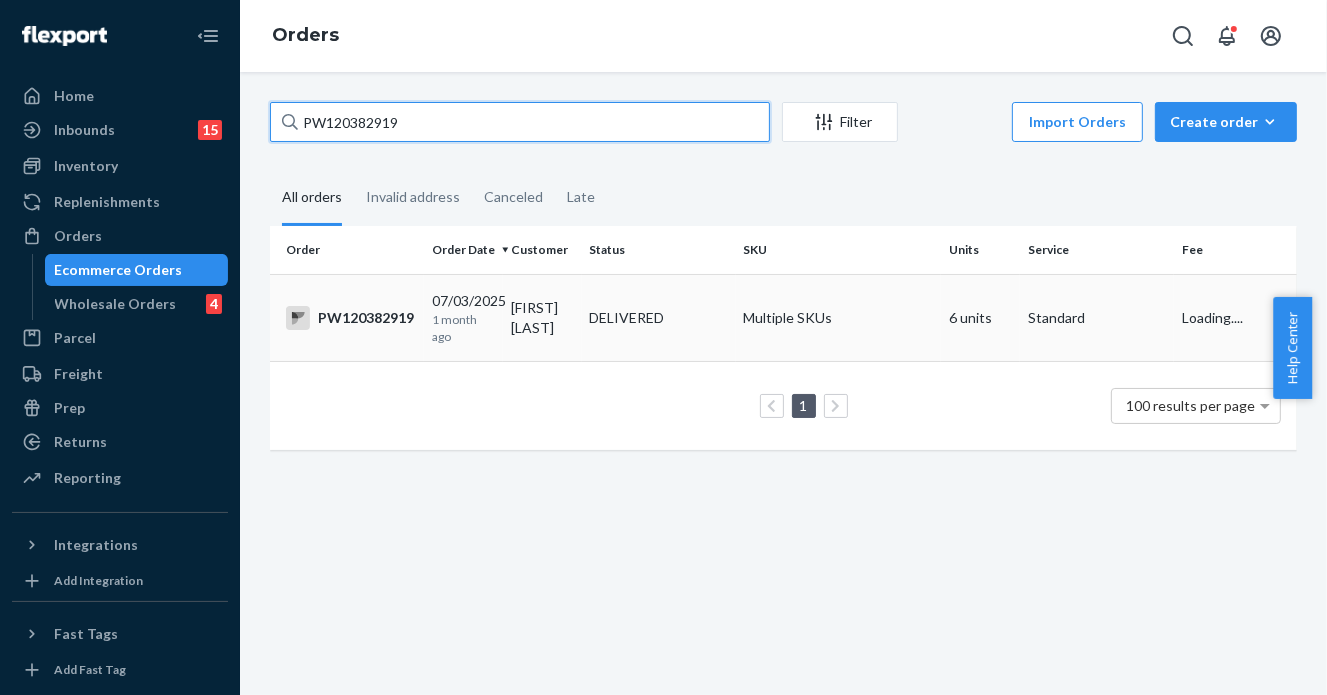 type on "PW120382919" 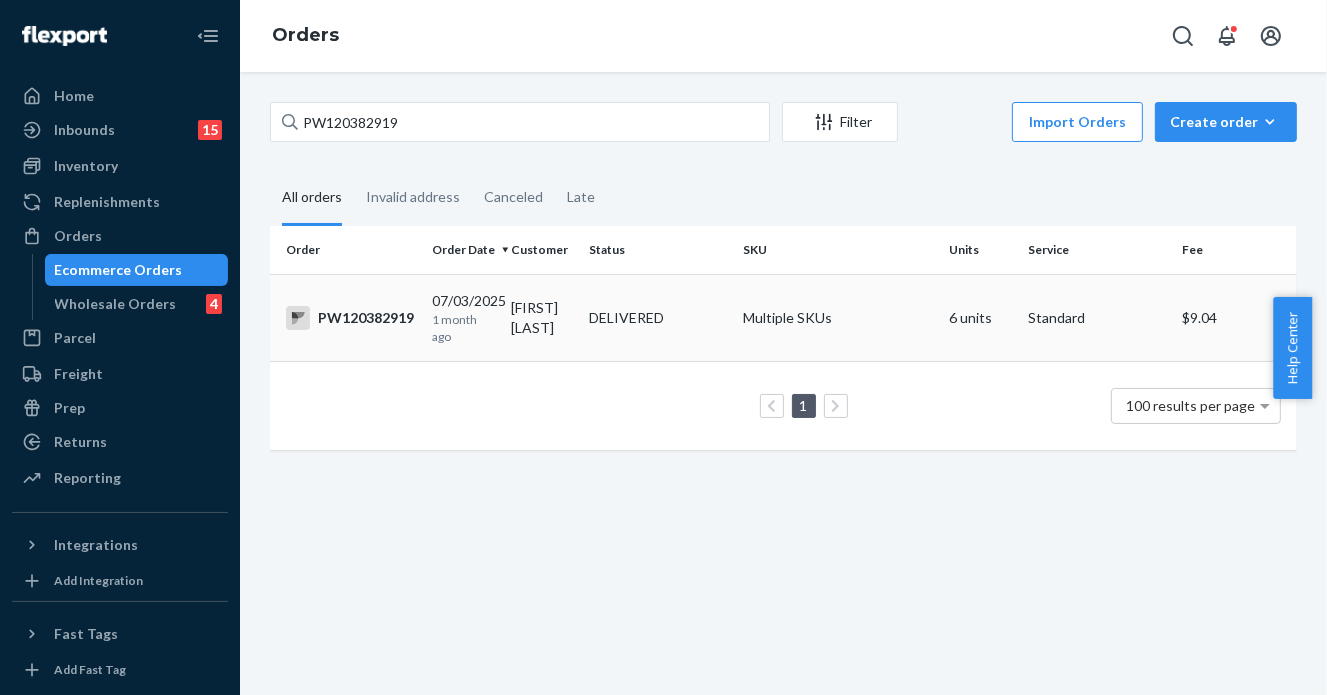 click on "DELIVERED" at bounding box center [627, 318] 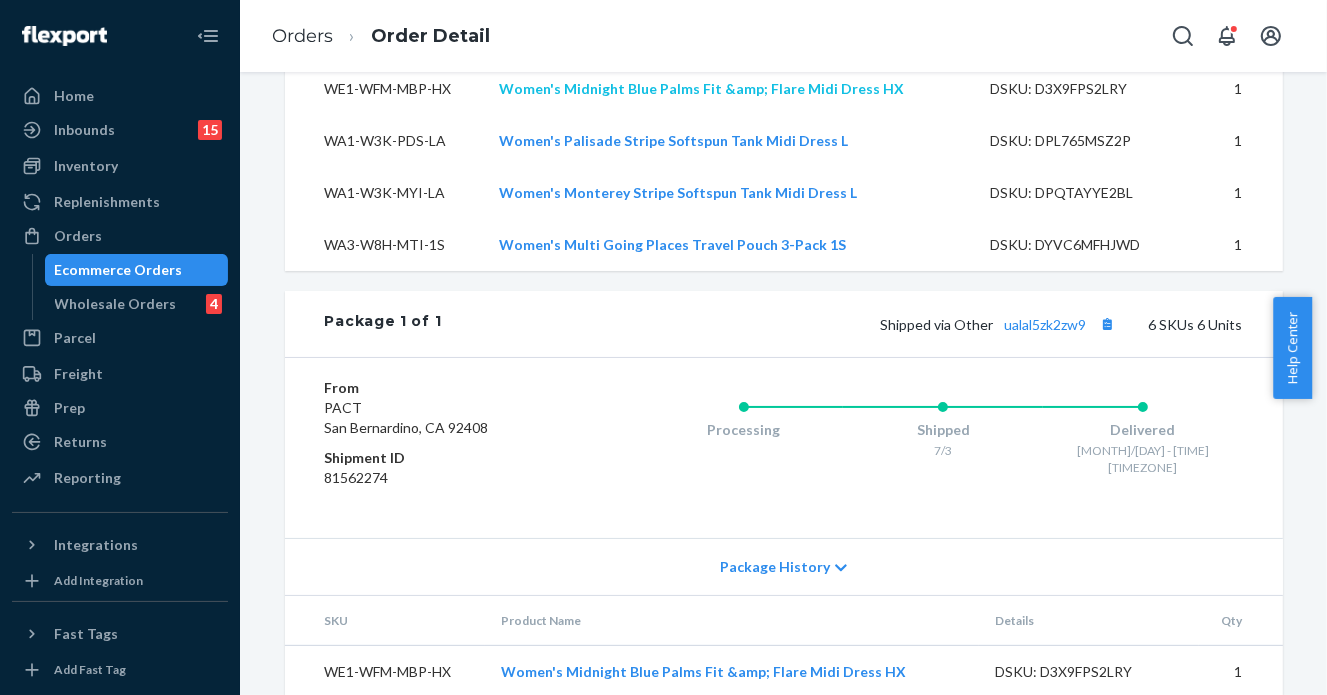 scroll, scrollTop: 1148, scrollLeft: 0, axis: vertical 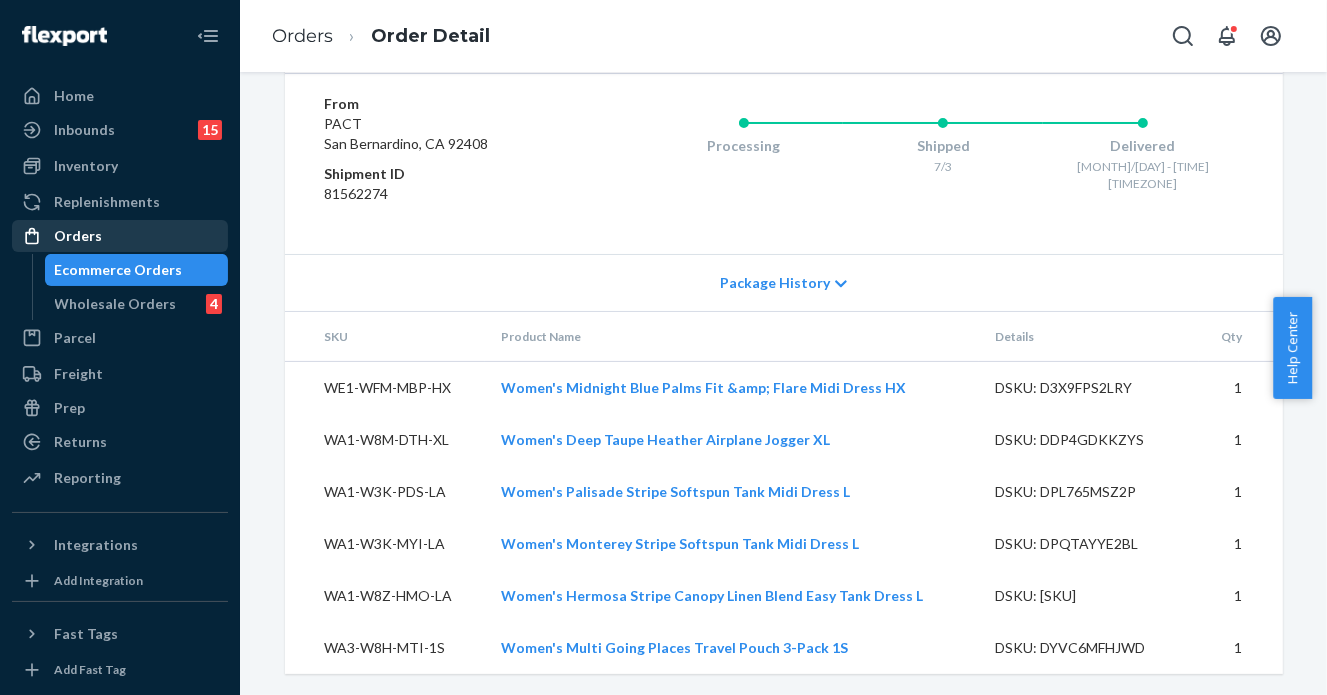 click on "Orders" at bounding box center (120, 236) 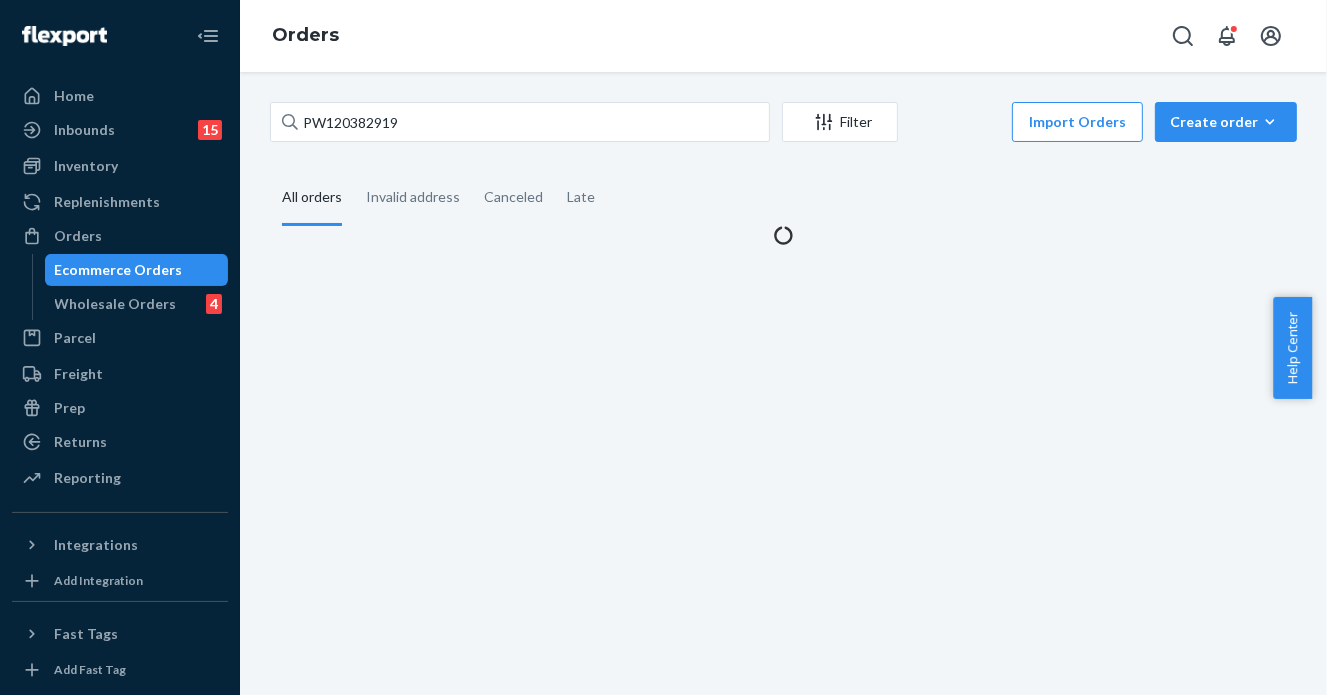 scroll, scrollTop: 0, scrollLeft: 0, axis: both 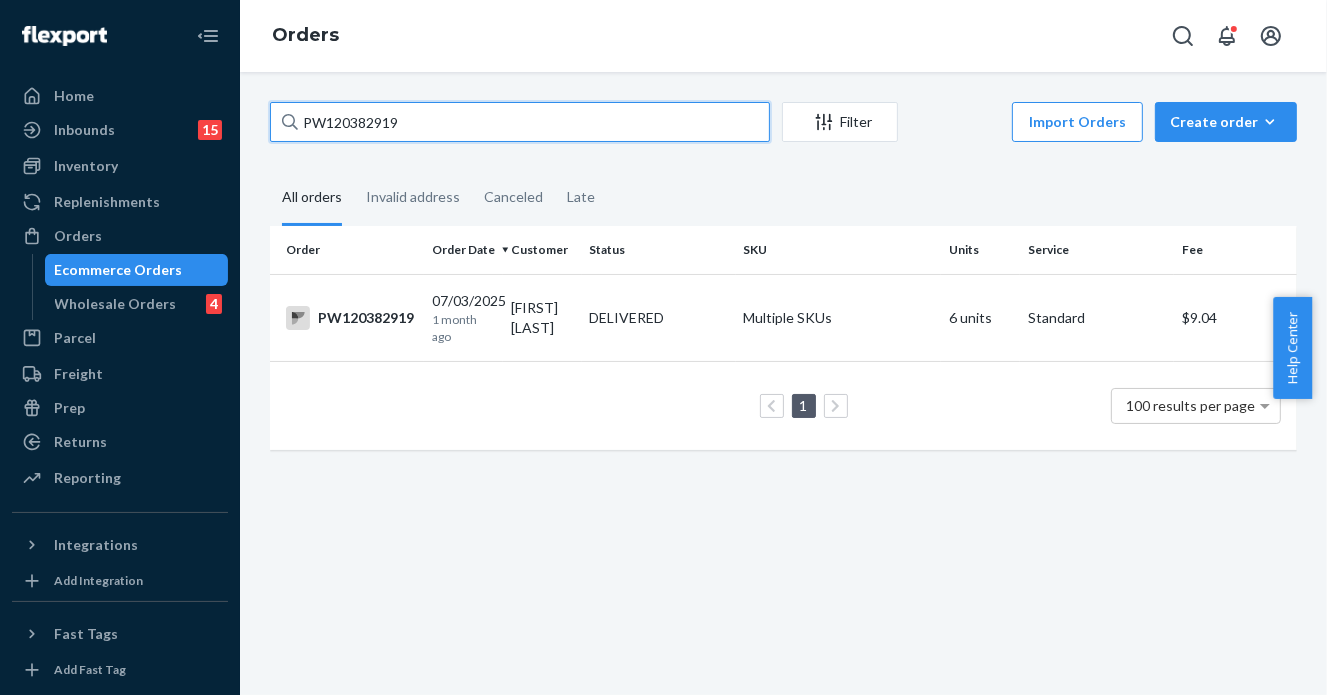 drag, startPoint x: 328, startPoint y: 103, endPoint x: 218, endPoint y: 102, distance: 110.00455 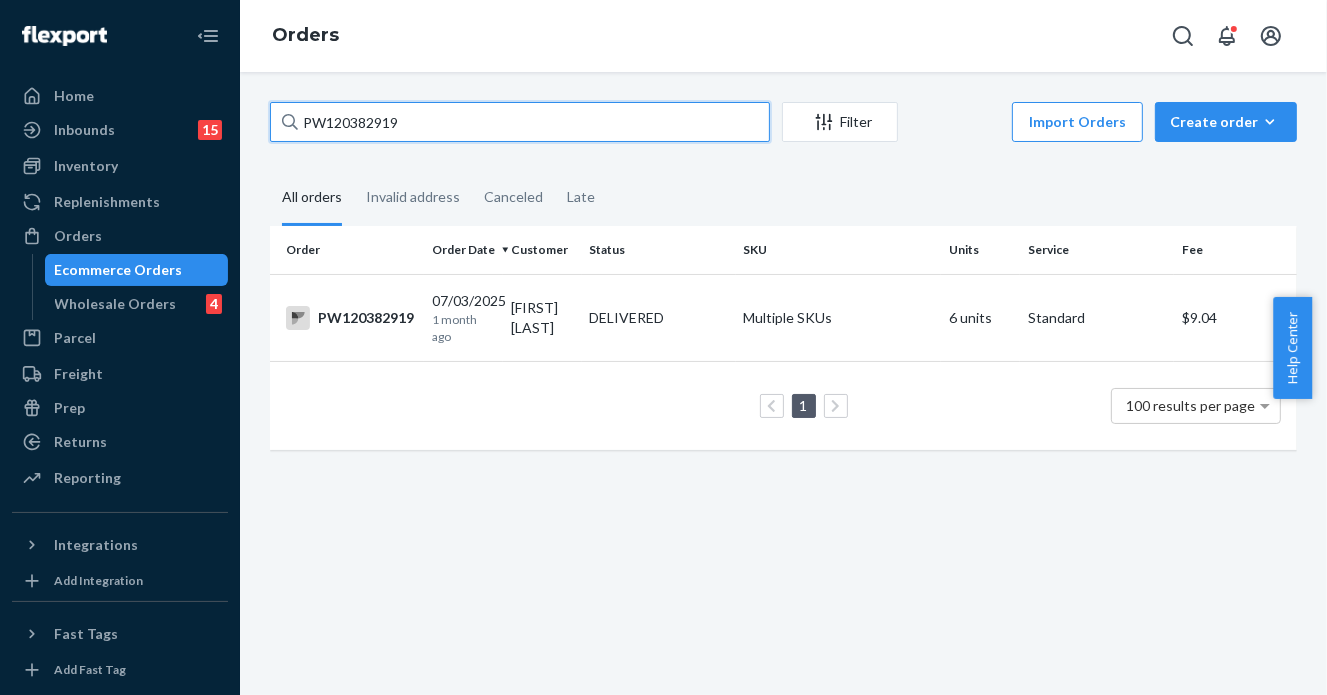 click on "Home Inbounds 15 Shipping Plans Problems 15 Inventory Products Branded Packaging Replenishments Orders Ecommerce Orders Wholesale Orders 4 Parcel Parcel orders Integrations Freight Prep Returns All Returns Settings Packages Reporting Reports Analytics Integrations Add Integration Fast Tags Add Fast Tag Settings Talk to Support Help Center Give Feedback Orders PW120382919 Filter Import Orders Create order Ecommerce order Removal order All orders Invalid address Canceled Late Order Order Date Customer Status SKU Units Service Fee PW120382919 07/03/2025 1 month ago [LAST] [FIRST] DELIVERED Multiple SKUs 6 units Standard $9.04 1 100 results per page" at bounding box center [663, 347] 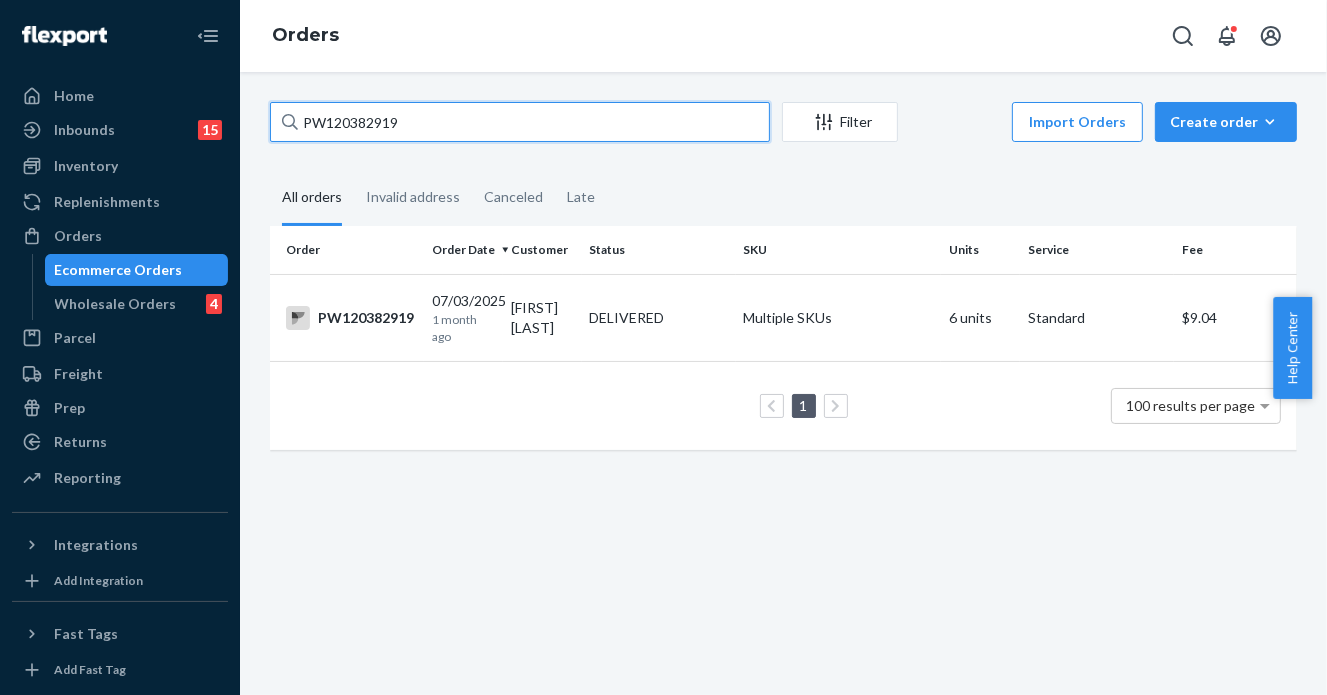 paste on "[ALPHANUMERIC]" 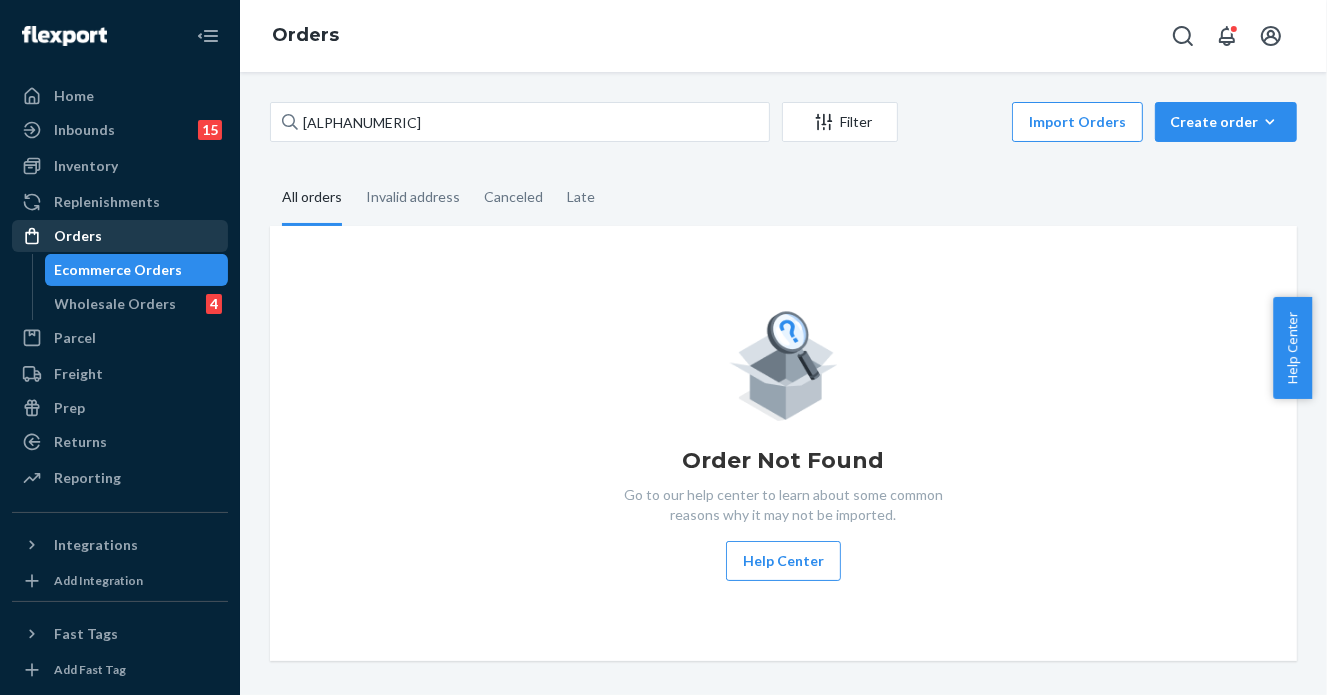 click on "Orders" at bounding box center [120, 236] 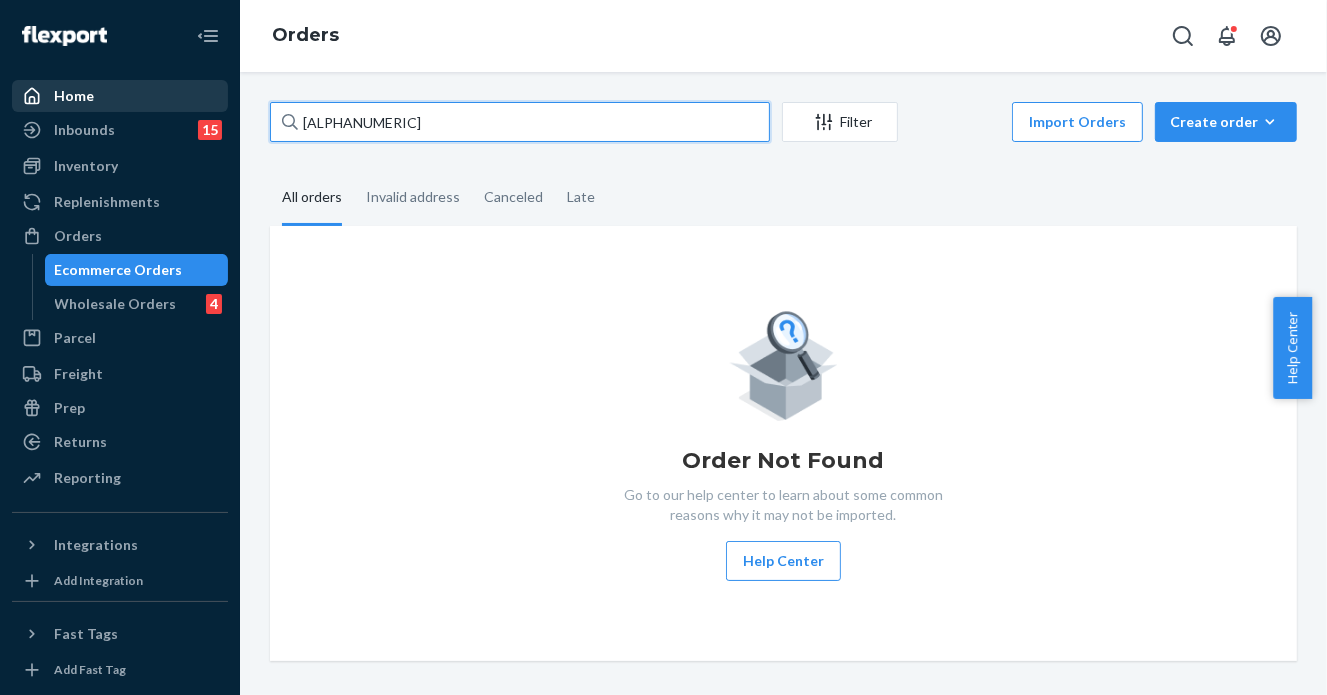 drag, startPoint x: 400, startPoint y: 127, endPoint x: 172, endPoint y: 97, distance: 229.96521 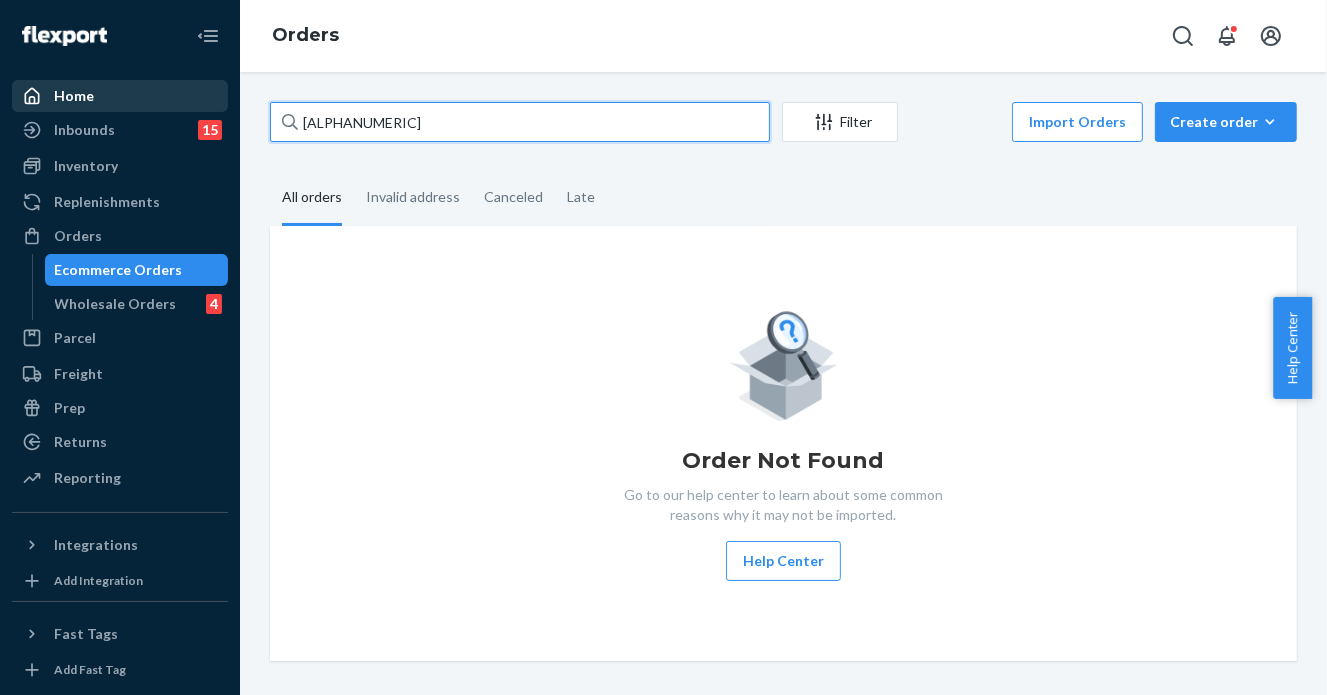 click on "Home Inbounds [NUMBER] Shipping Plans Problems [NUMBER] Inventory Products Branded Packaging Replenishments Orders Ecommerce Orders Wholesale Orders [NUMBER] Parcel Parcel orders Integrations Freight Prep Returns All Returns Settings Packages Reporting Reports Analytics Integrations Add Integration Fast Tags Add Fast Tag Settings Talk to Support Help Center Give Feedback Orders [ALPHANUMERIC] Filter Import Orders Create order Ecommerce order Removal order All orders Invalid address Canceled Late Order Not Found Go to our help center to learn about some common reasons why it may not be imported. Help Center" at bounding box center [663, 347] 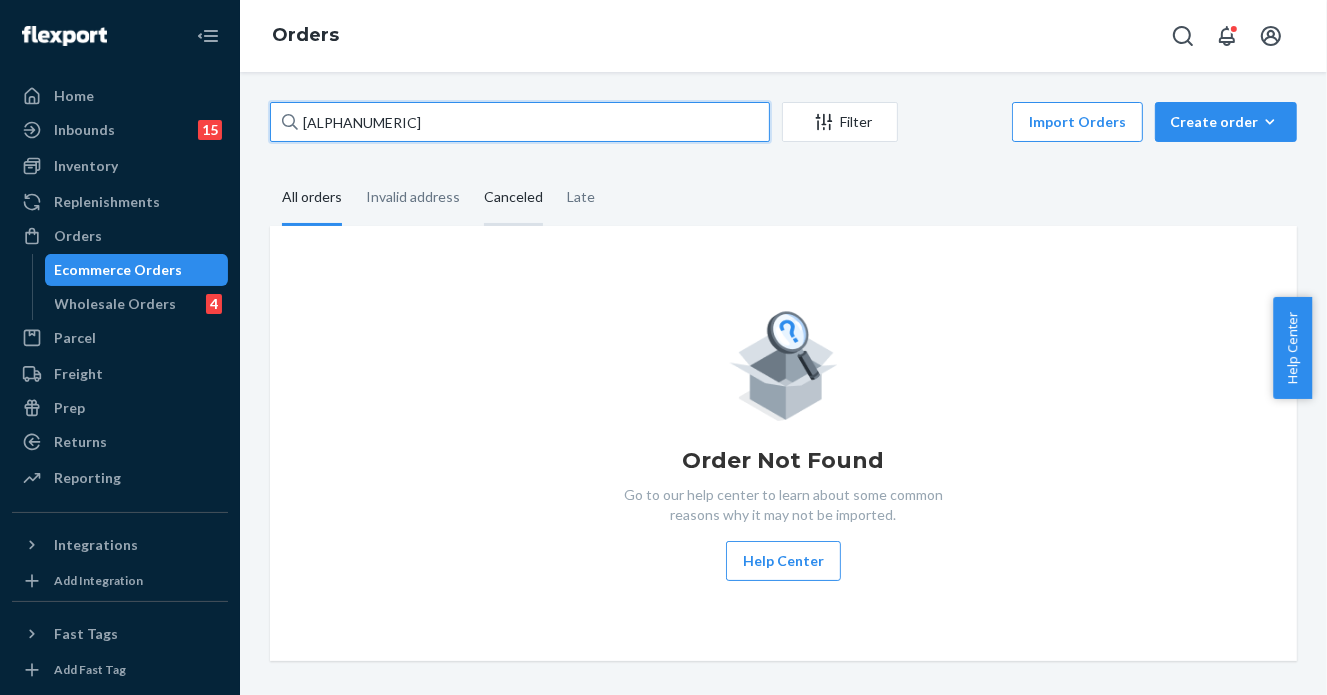 paste on "PW120460787" 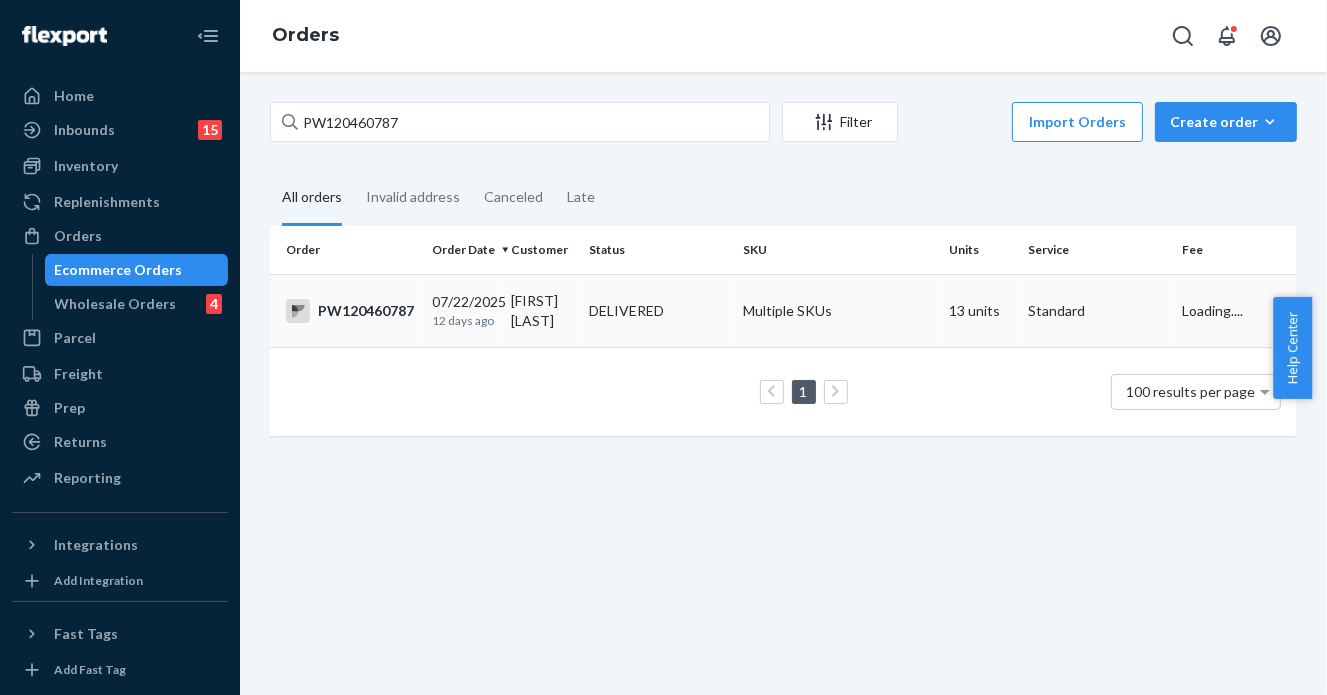 click on "DELIVERED" at bounding box center (659, 311) 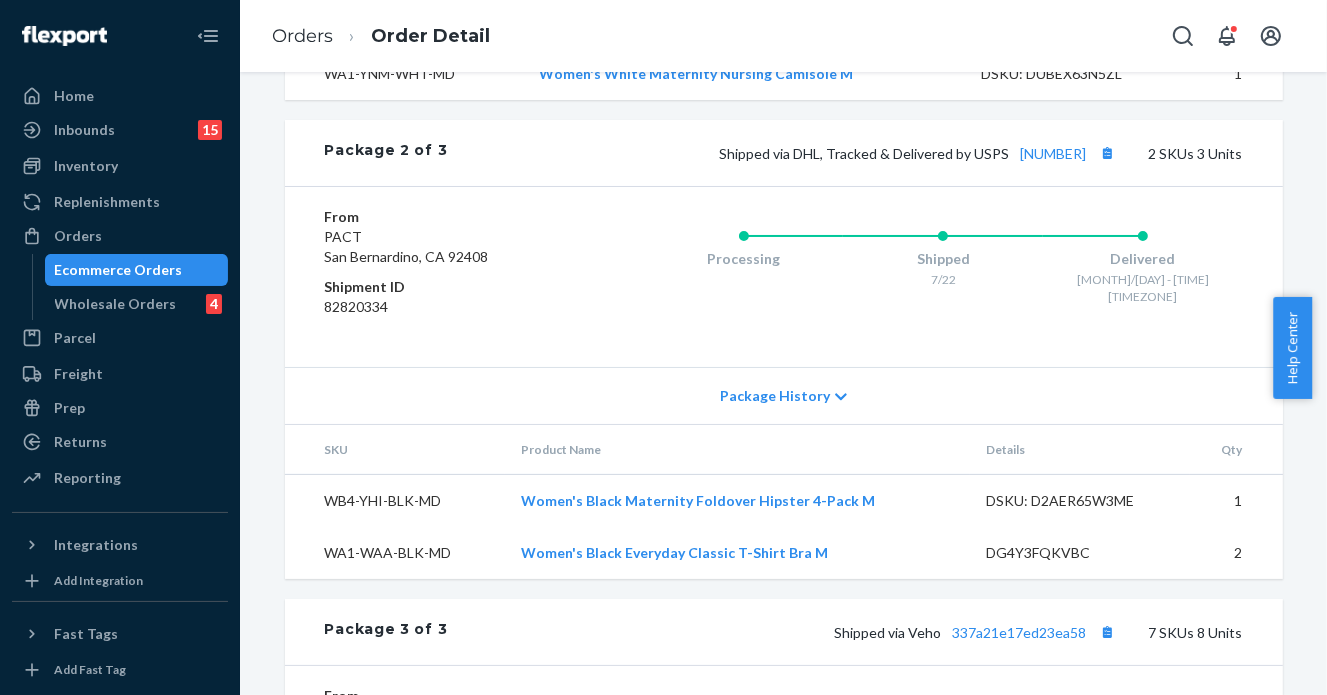 scroll, scrollTop: 1700, scrollLeft: 0, axis: vertical 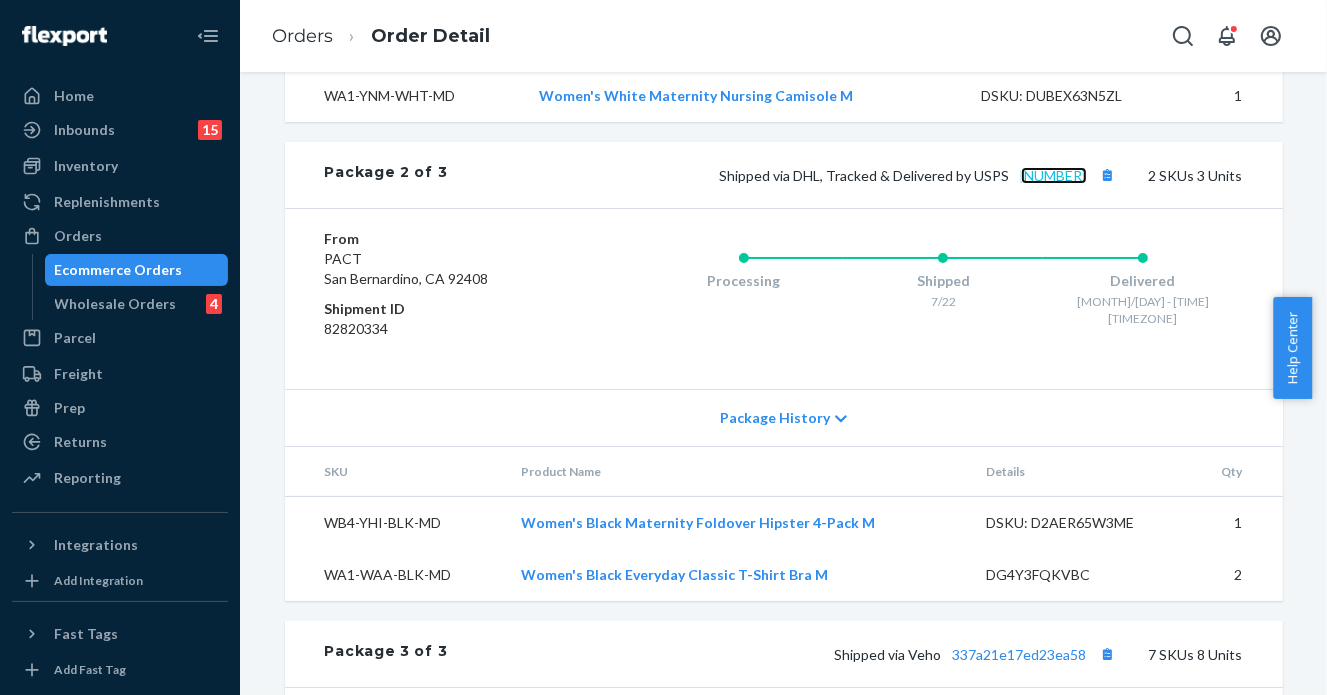 click on "[NUMBER]" at bounding box center [1054, 175] 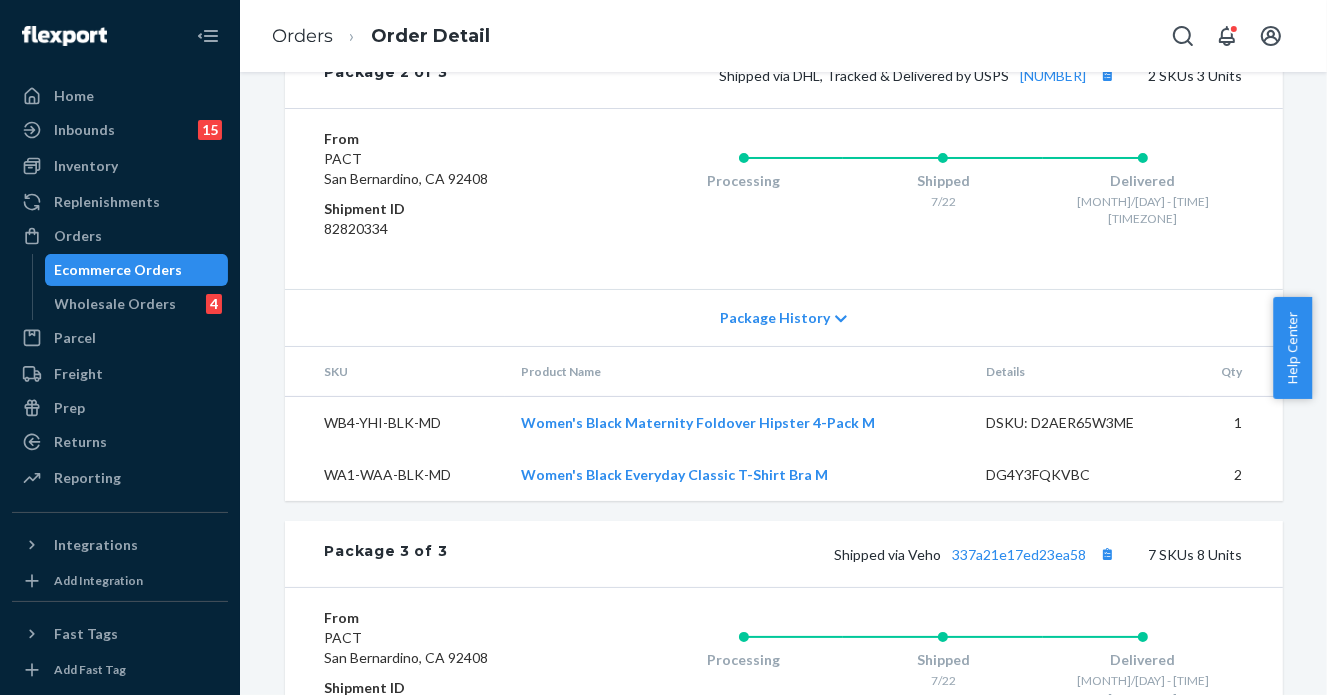 scroll, scrollTop: 1700, scrollLeft: 0, axis: vertical 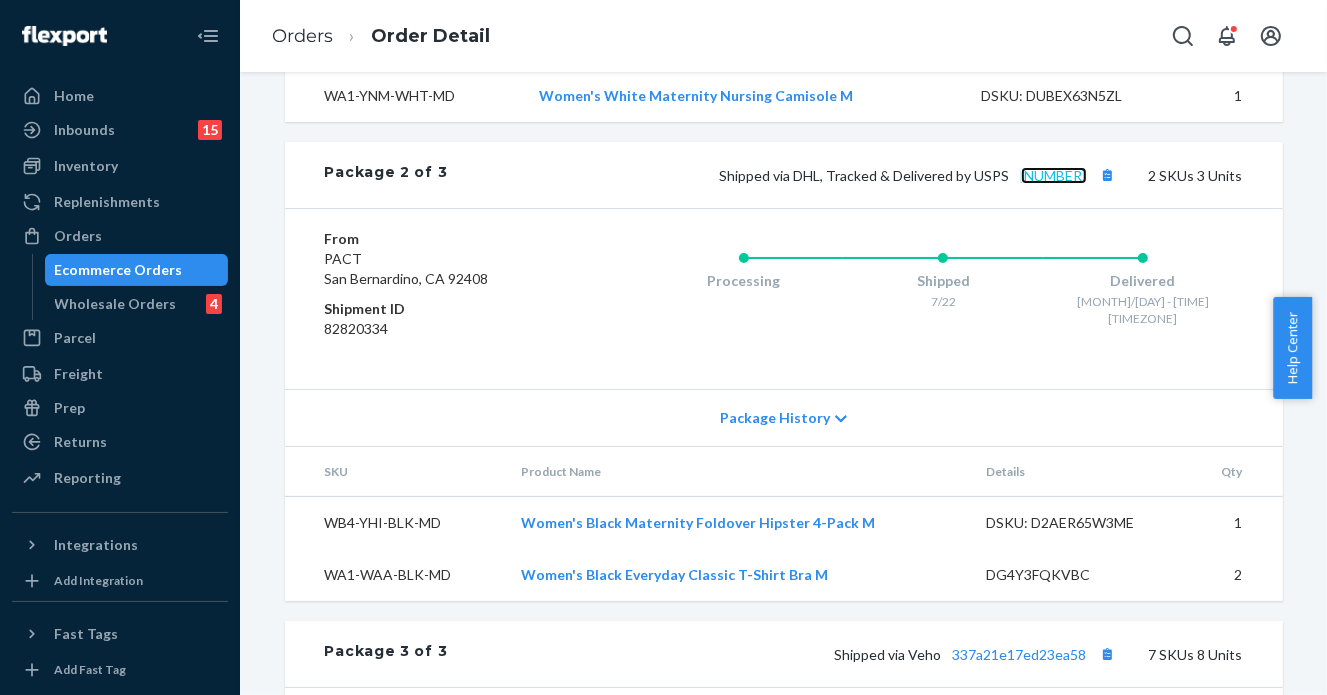click on "[NUMBER]" at bounding box center (1054, 175) 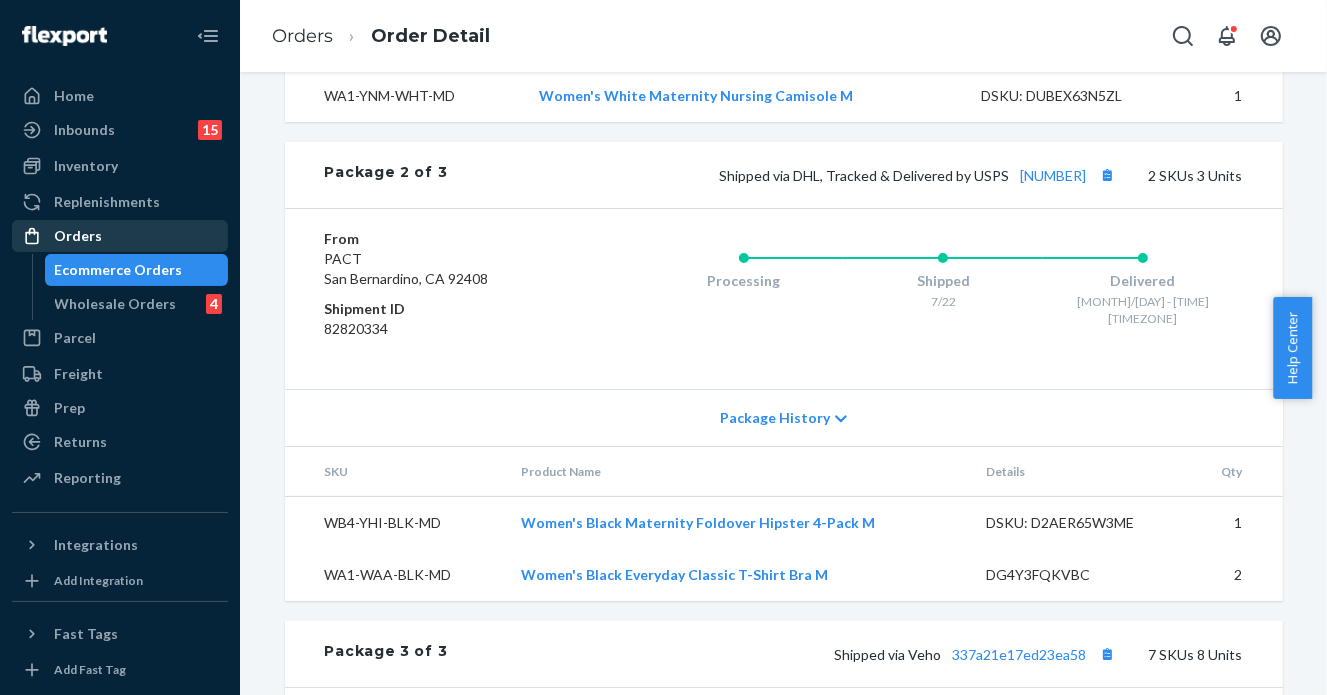 drag, startPoint x: 137, startPoint y: 231, endPoint x: 169, endPoint y: 204, distance: 41.868843 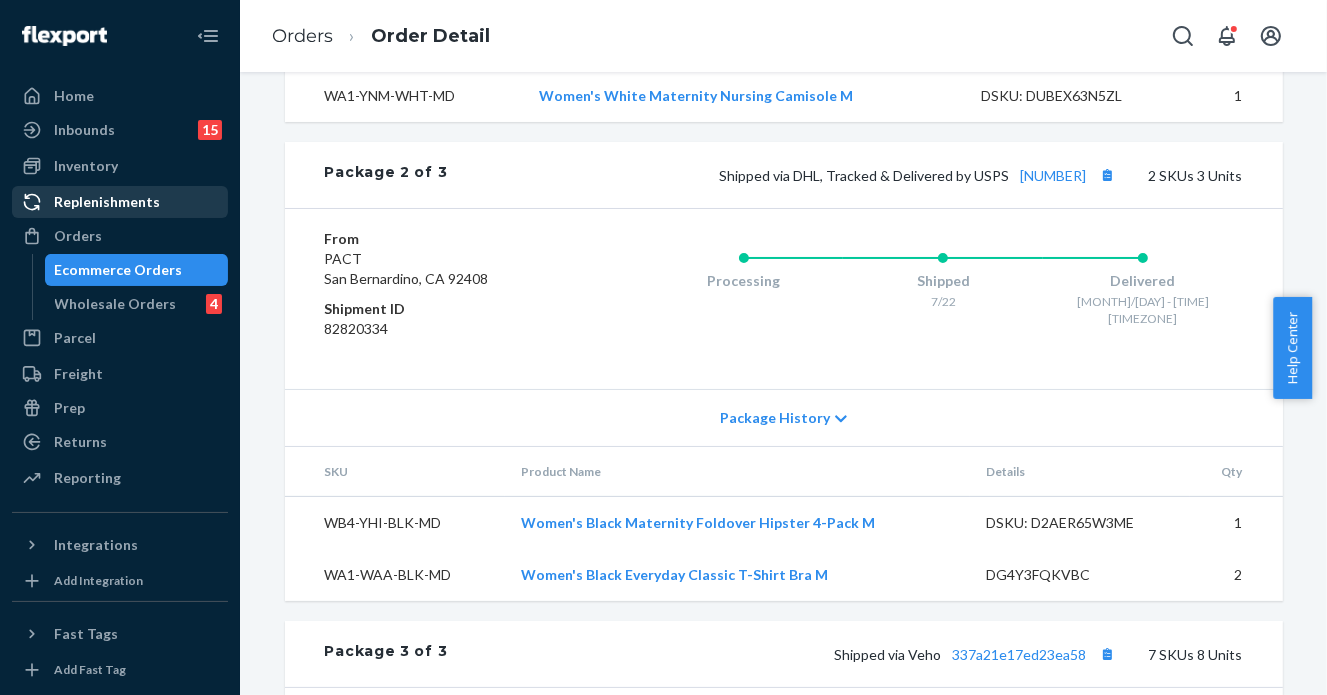click on "Orders" at bounding box center [120, 236] 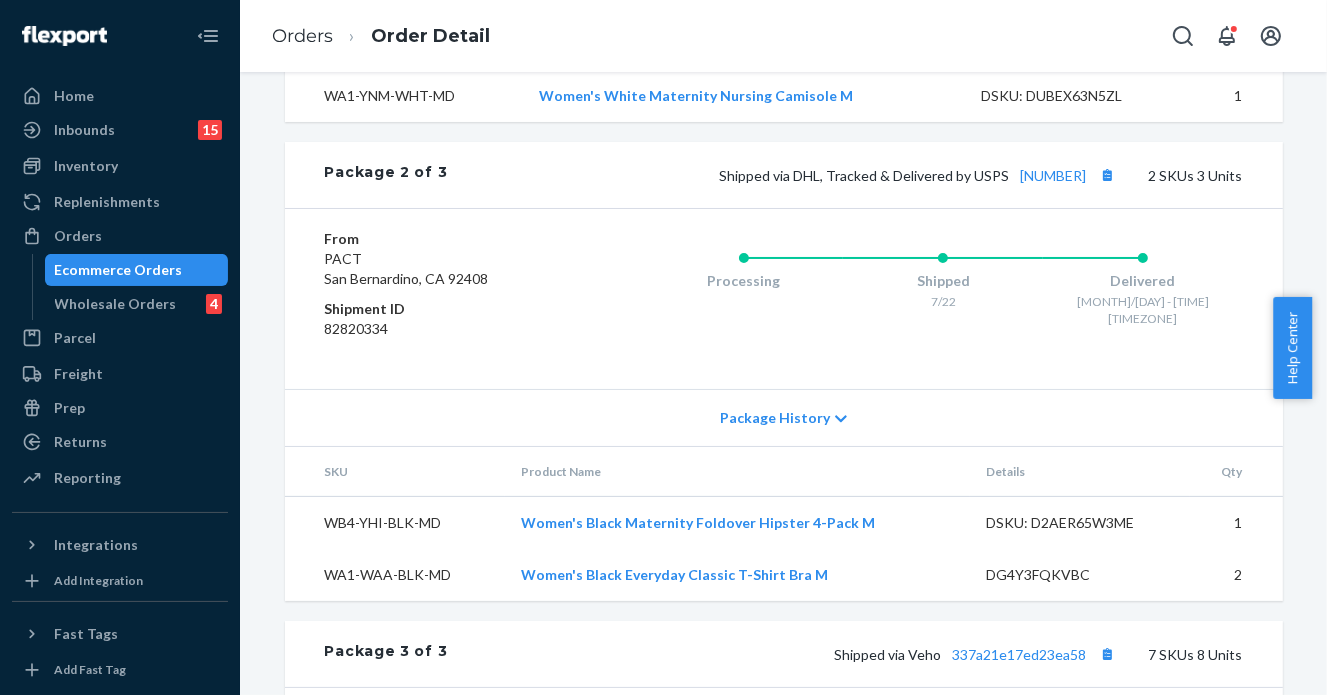 scroll, scrollTop: 0, scrollLeft: 0, axis: both 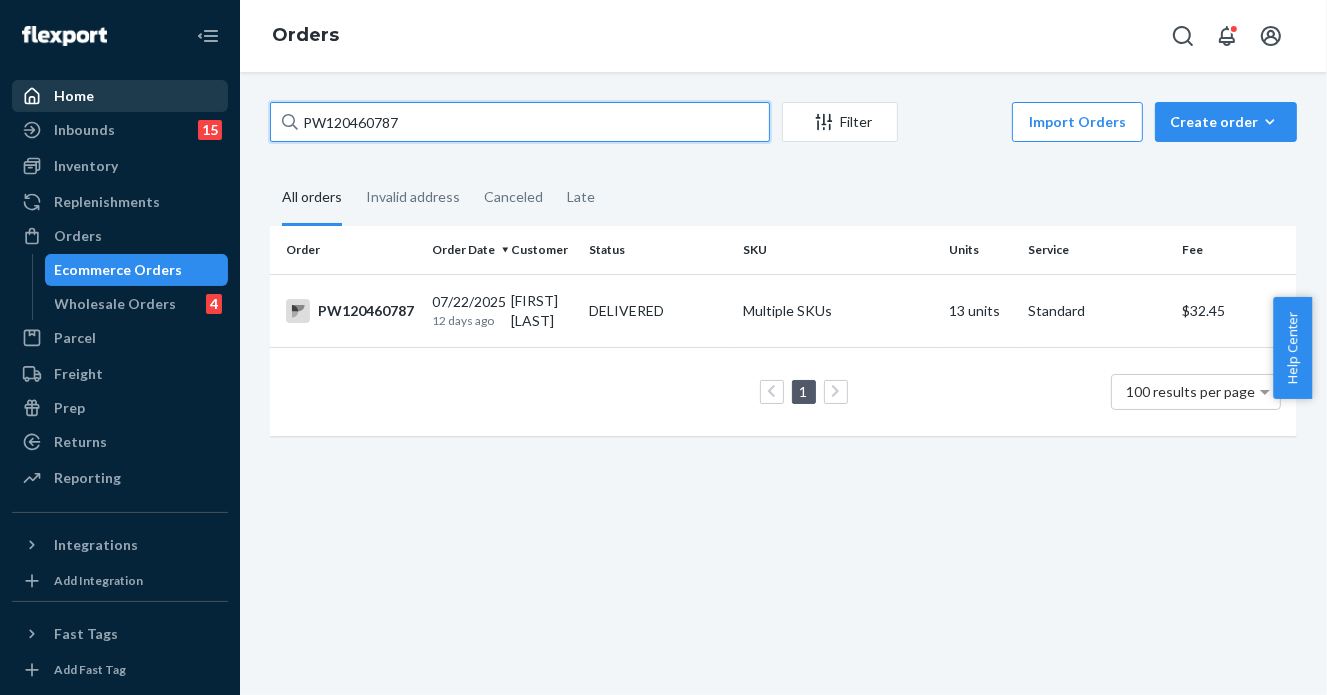 drag, startPoint x: 418, startPoint y: 112, endPoint x: 164, endPoint y: 103, distance: 254.1594 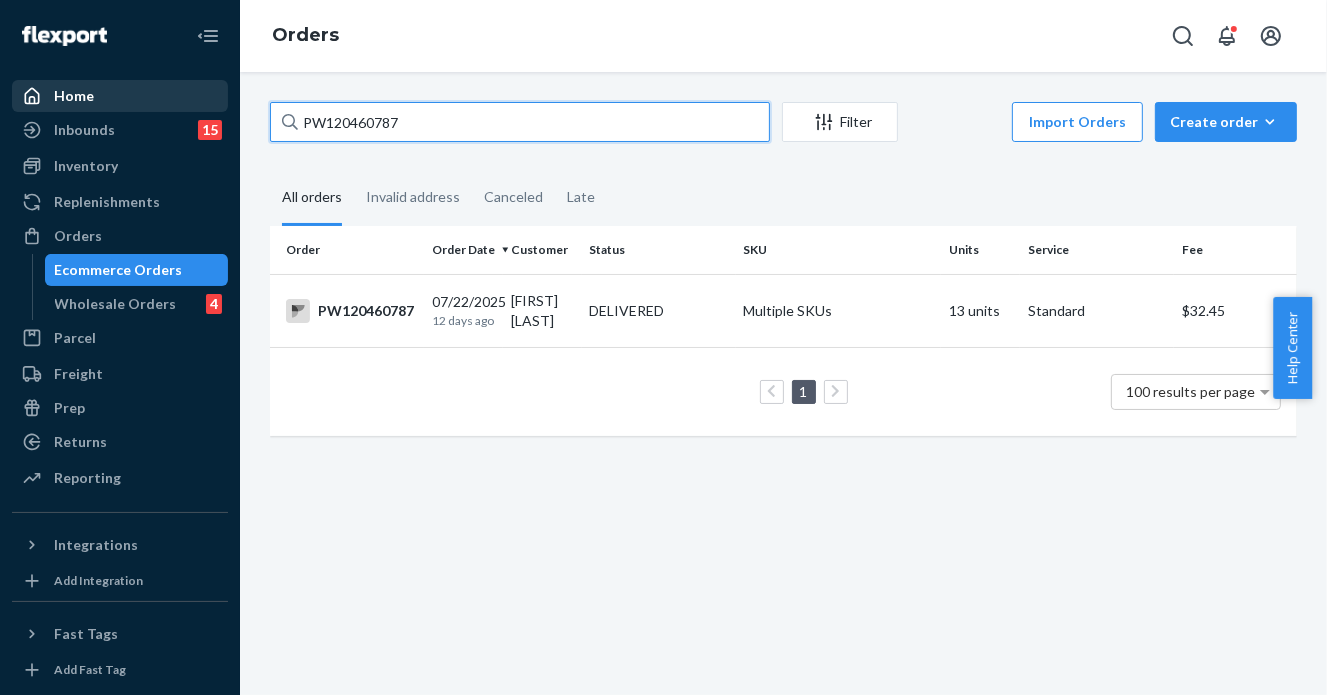 click on "Home Inbounds 15 Shipping Plans Problems 15 Inventory Products Branded Packaging Replenishments Orders Ecommerce Orders Wholesale Orders 4 Parcel Parcel orders Integrations Freight Prep Returns All Returns Settings Packages Reporting Reports Analytics Integrations Add Integration Fast Tags Add Fast Tag Settings Talk to Support Help Center Give Feedback Orders PW120460787 Filter Import Orders Create order Ecommerce order Removal order All orders Invalid address Canceled Late Order Order Date Customer Status SKU Units Service Fee PW120460787 07/22/2025 12 days ago Hleb Maslau DELIVERED Multiple SKUs 13 units Standard $32.45 1 100 results per page" at bounding box center (663, 347) 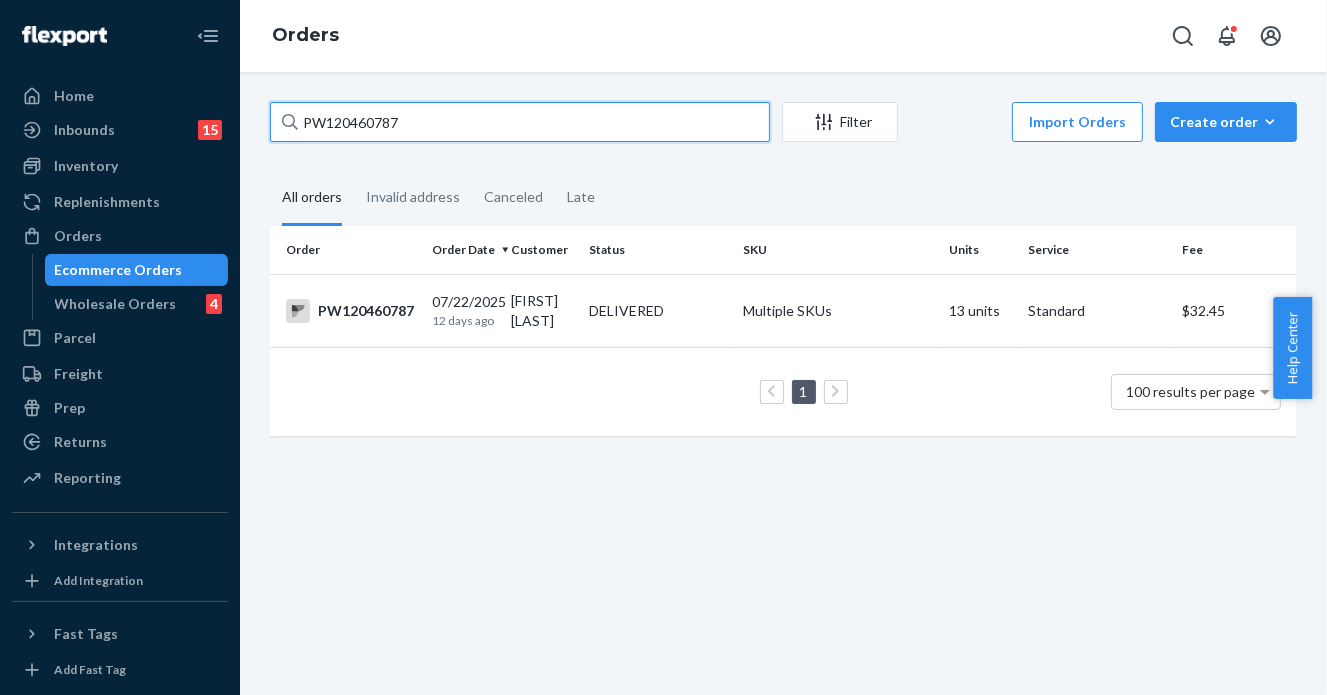paste on "390448" 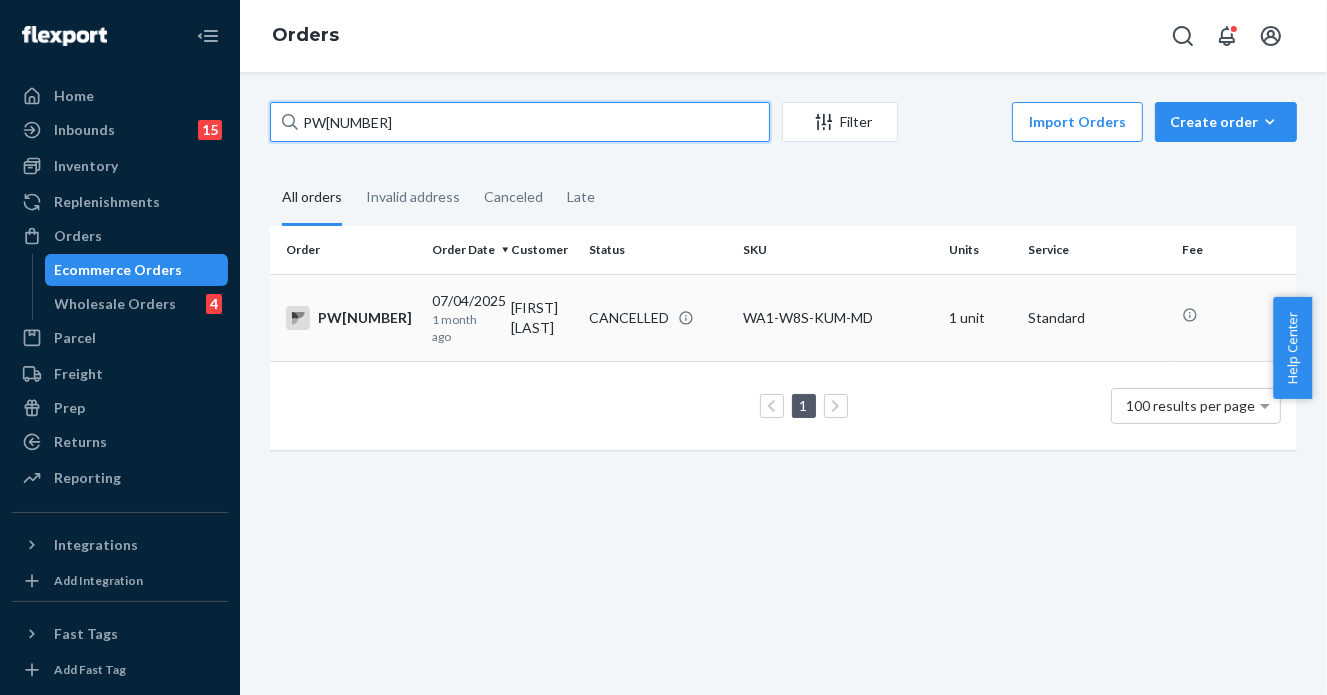 type on "PW[NUMBER]" 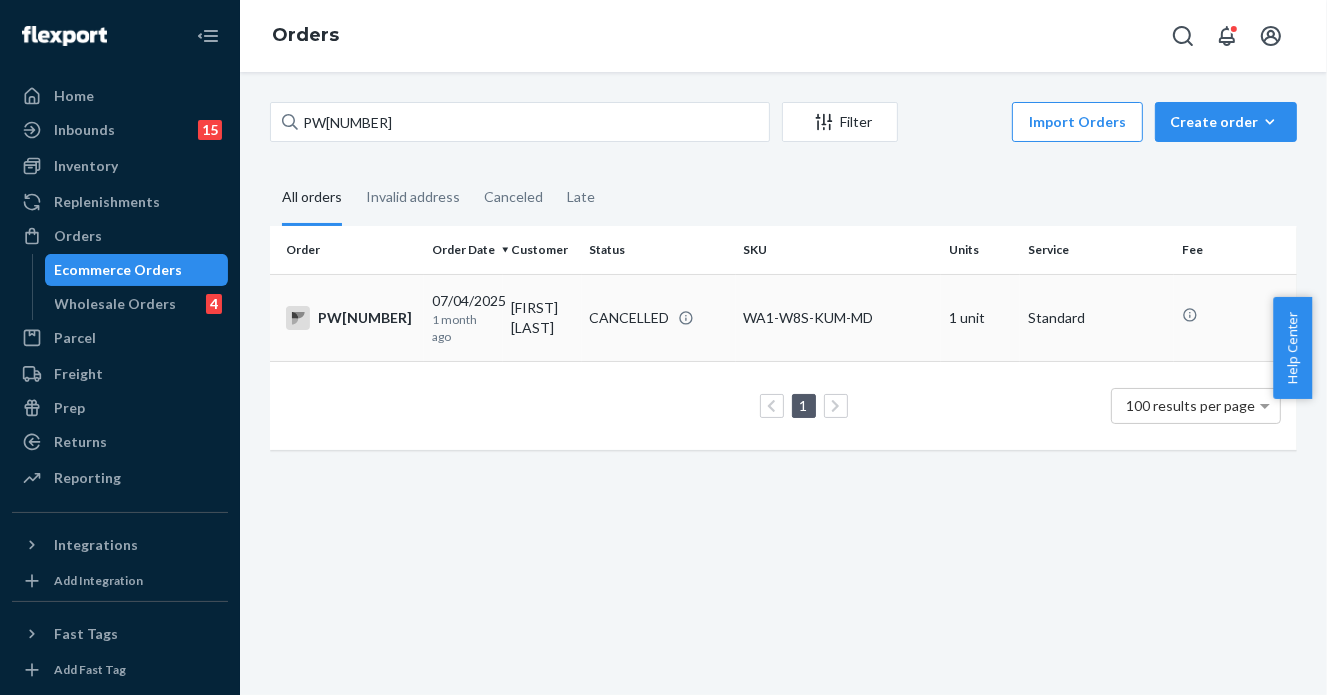 click on "CANCELLED" at bounding box center [659, 317] 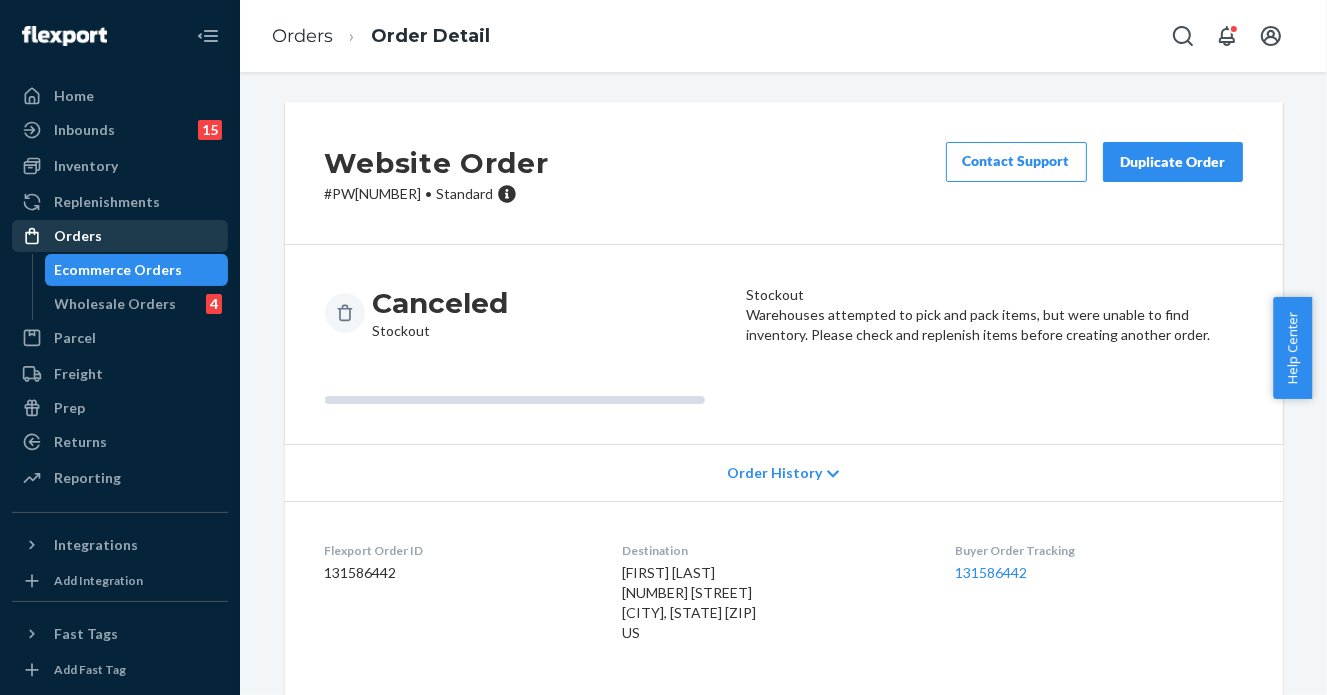 click on "Orders" at bounding box center [120, 236] 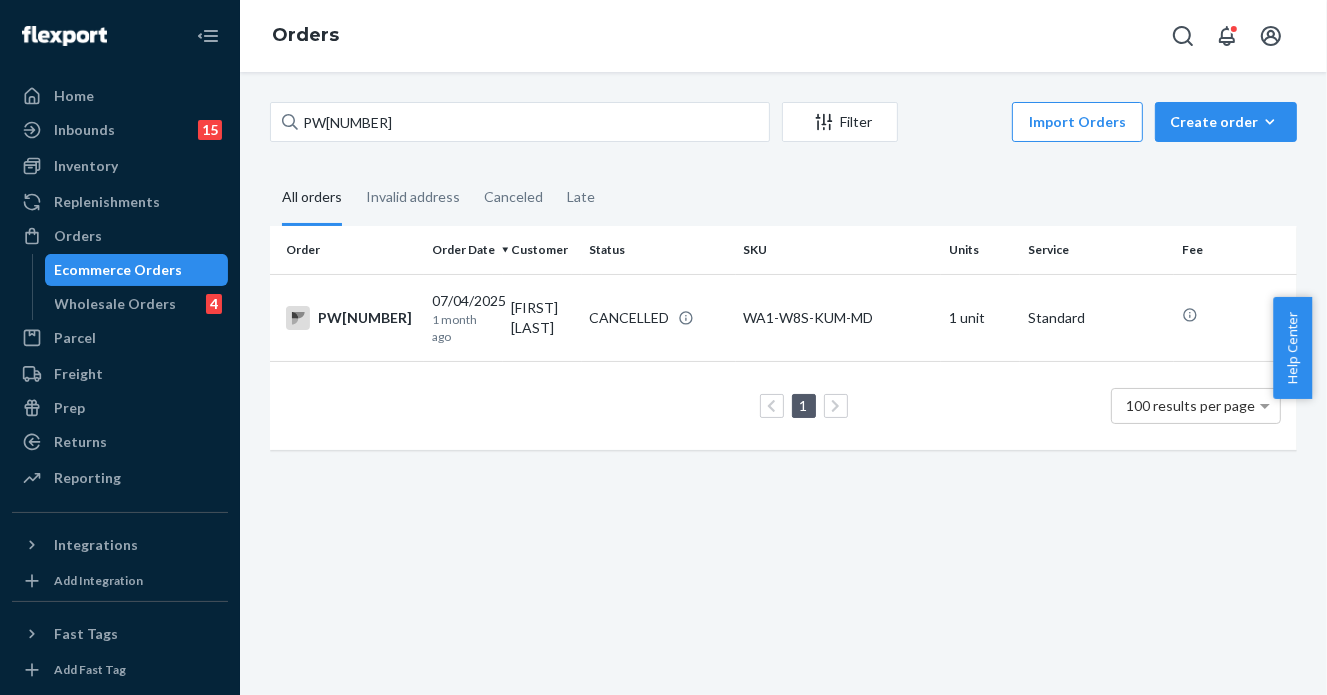 drag, startPoint x: 488, startPoint y: 95, endPoint x: 274, endPoint y: 105, distance: 214.23352 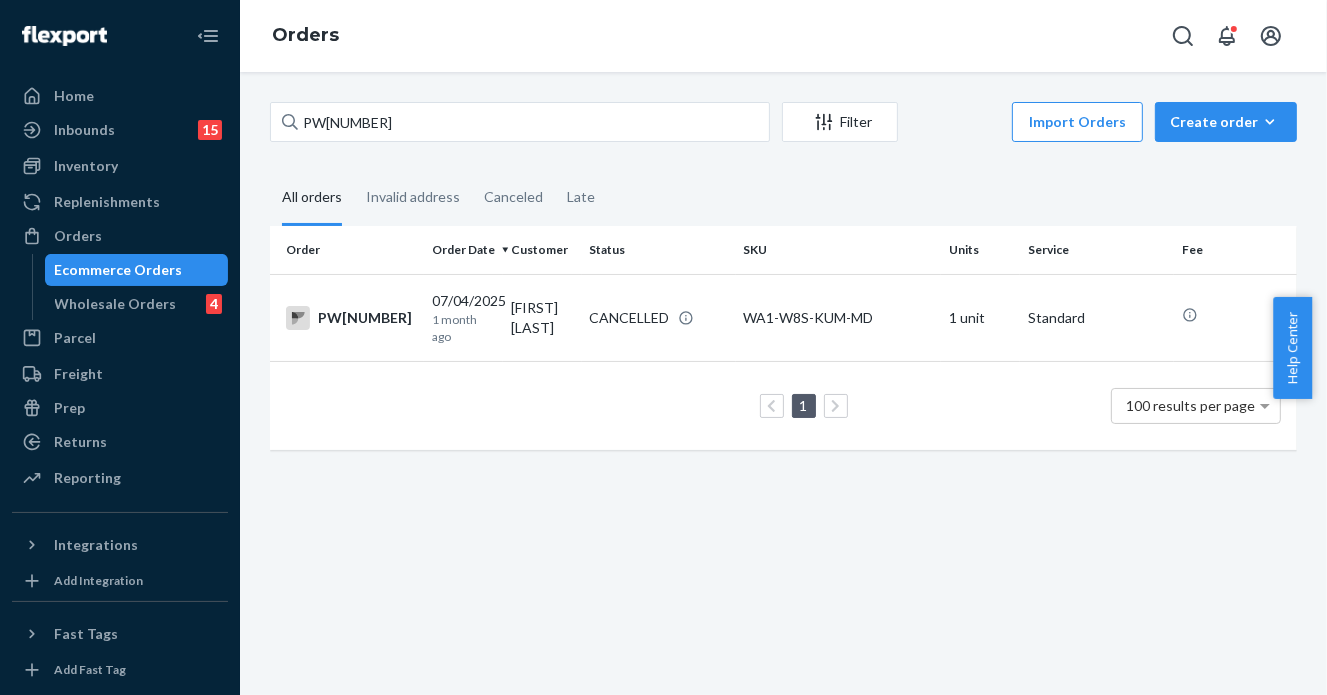 click on "PW120390448 Filter Import Orders Create order Ecommerce order Removal order All orders Invalid address Canceled Late Order Order Date Customer Status SKU Units Service Fee PW120390448 07/04/2025 1 month ago [FIRST] [LAST] CANCELLED WA1-W8S-KUM-MD 1 unit Standard 1 100 results per page" at bounding box center (783, 383) 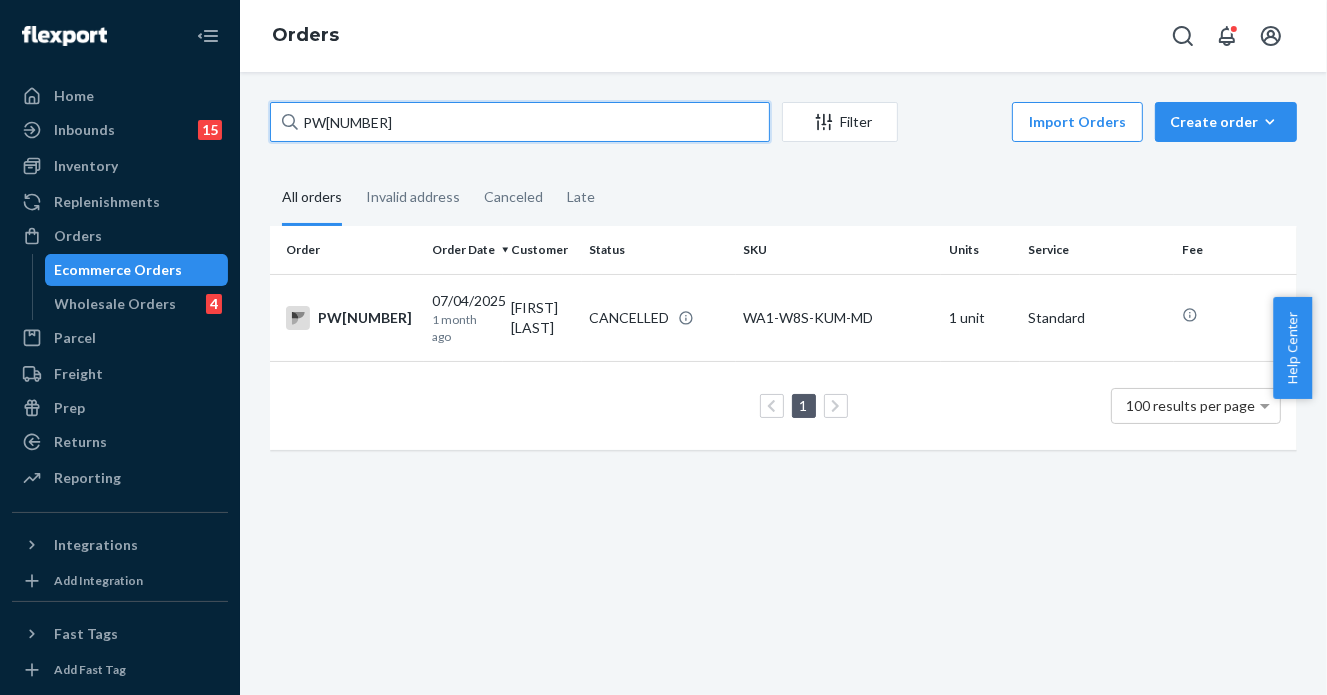 drag, startPoint x: 479, startPoint y: 107, endPoint x: 244, endPoint y: 103, distance: 235.03404 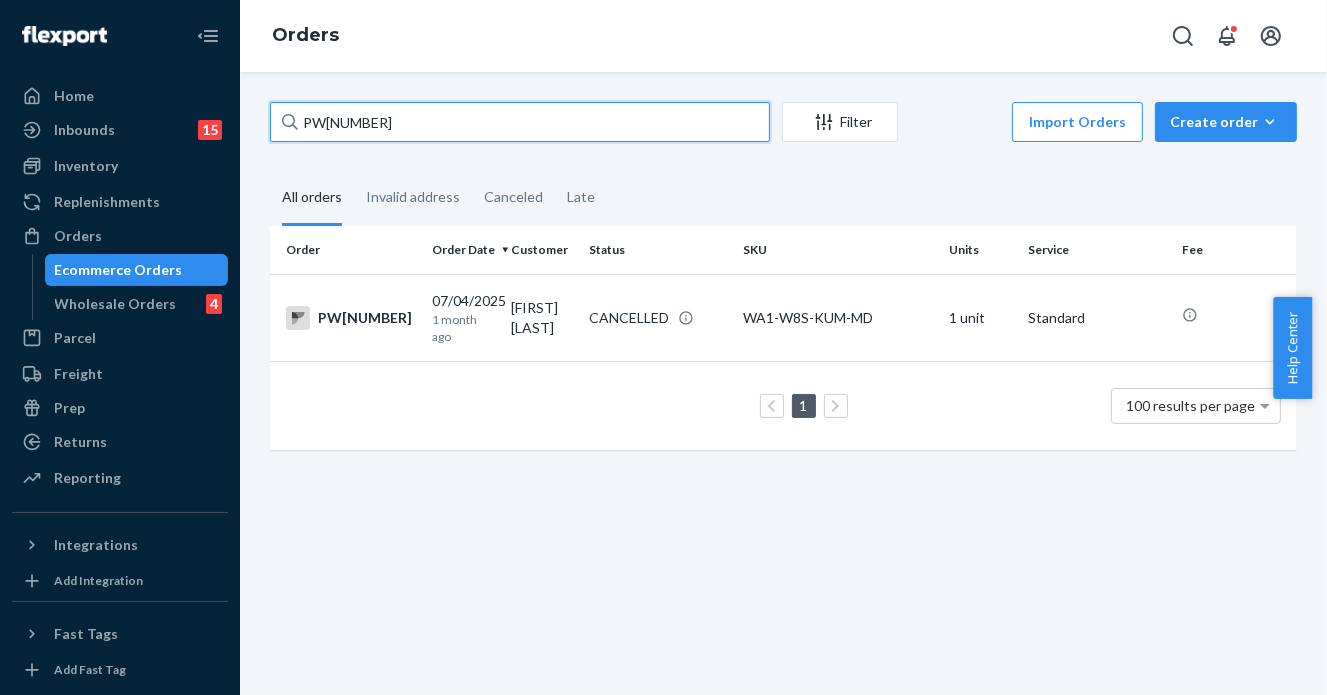 click on "PW120390448 Filter Import Orders Create order Ecommerce order Removal order All orders Invalid address Canceled Late Order Order Date Customer Status SKU Units Service Fee PW120390448 07/04/2025 1 month ago [FIRST] [LAST] CANCELLED WA1-W8S-KUM-MD 1 unit Standard 1 100 results per page" at bounding box center [783, 383] 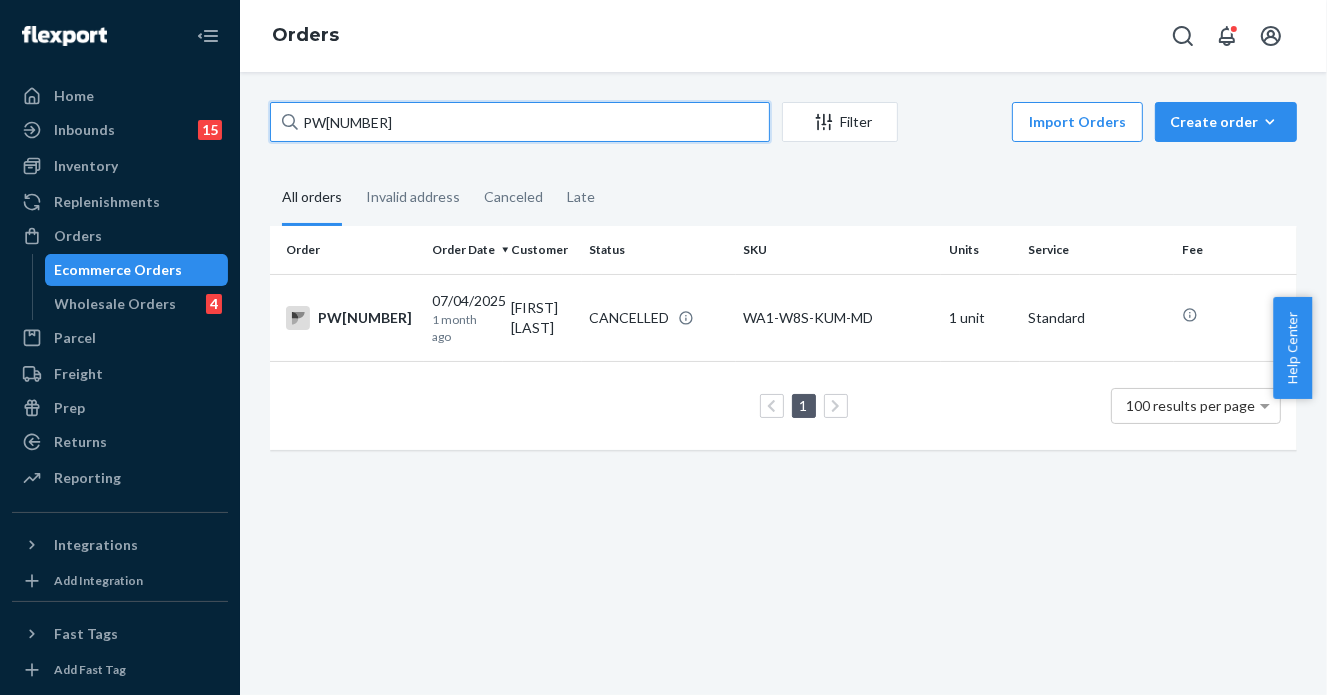 paste on "469266" 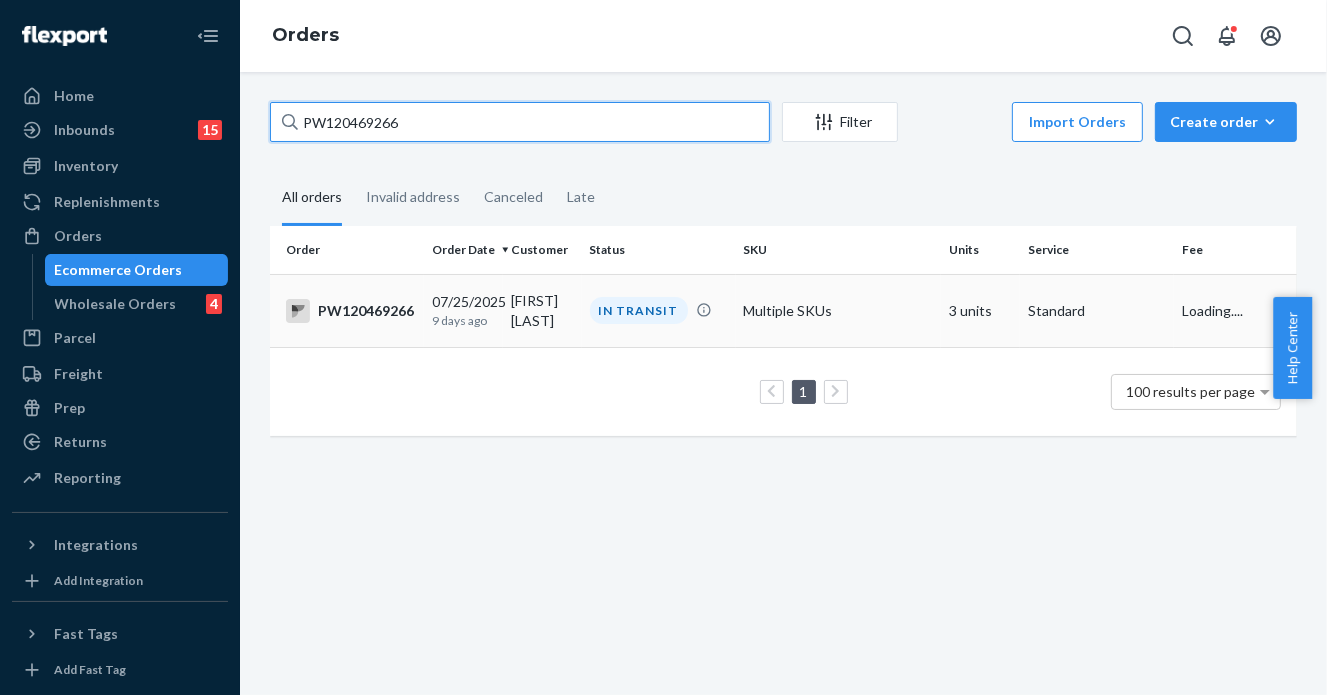 type on "PW120469266" 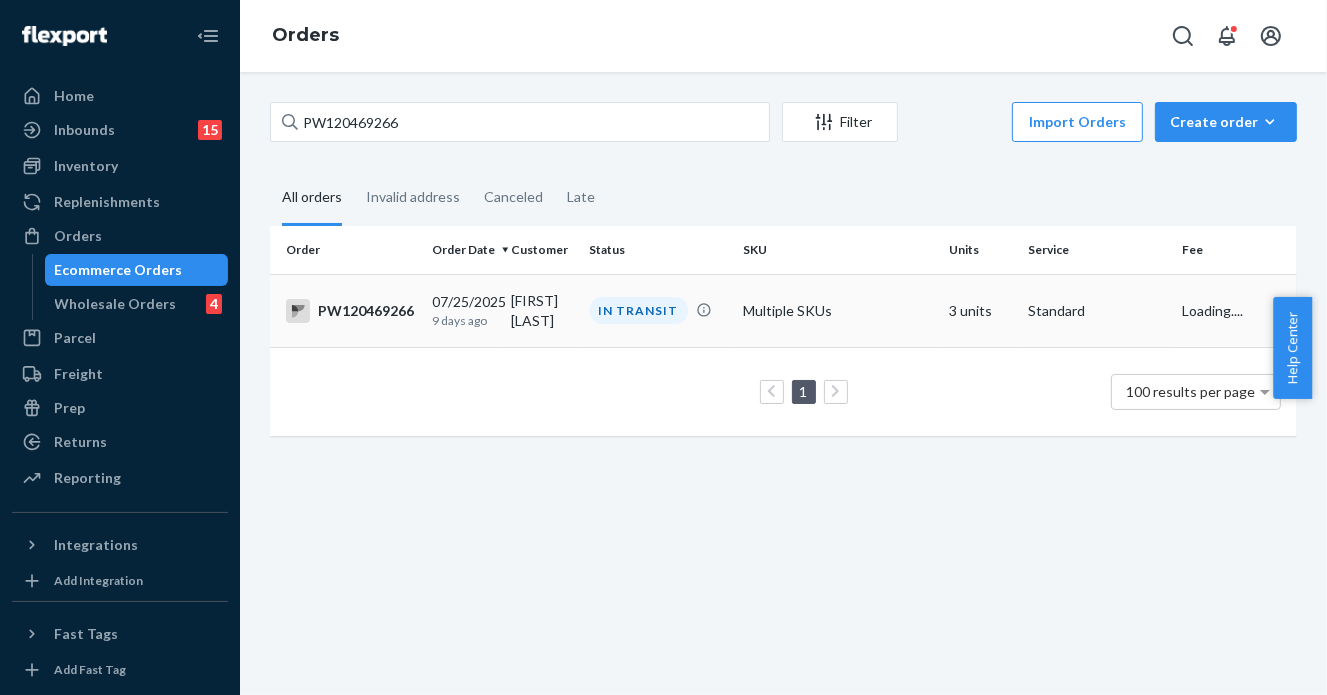 click on "IN TRANSIT" at bounding box center (659, 310) 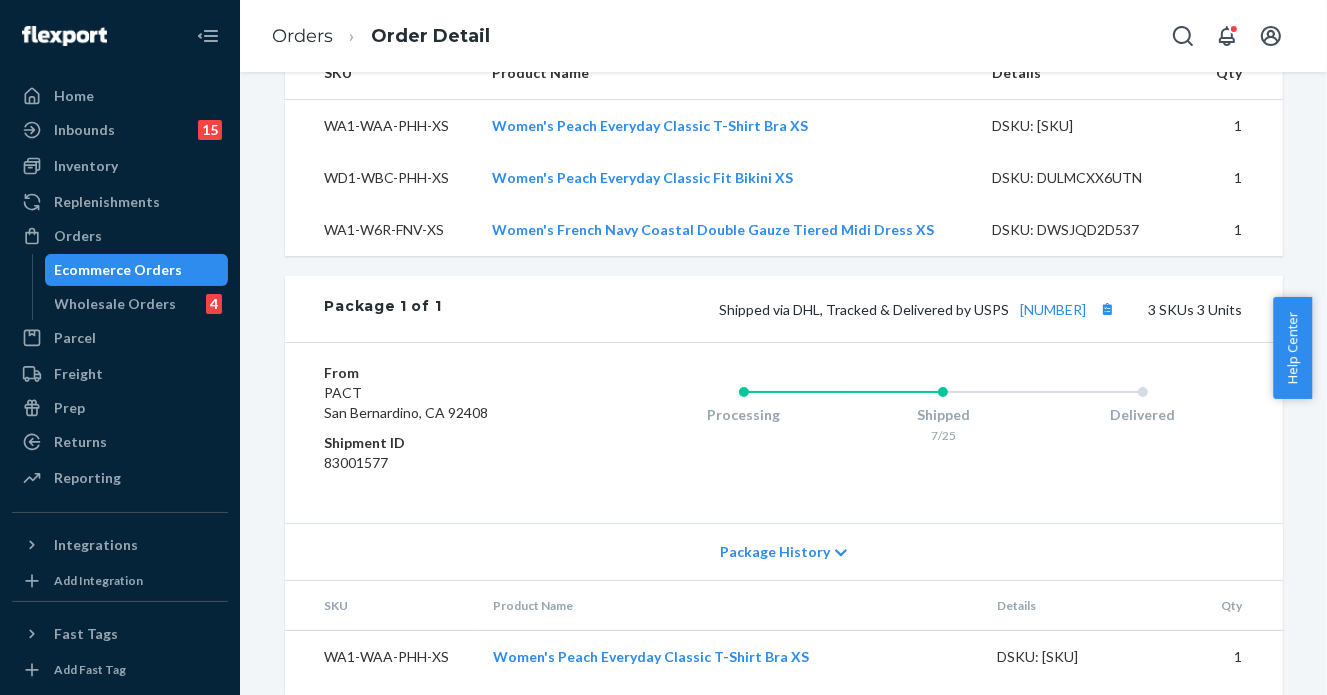 scroll, scrollTop: 836, scrollLeft: 0, axis: vertical 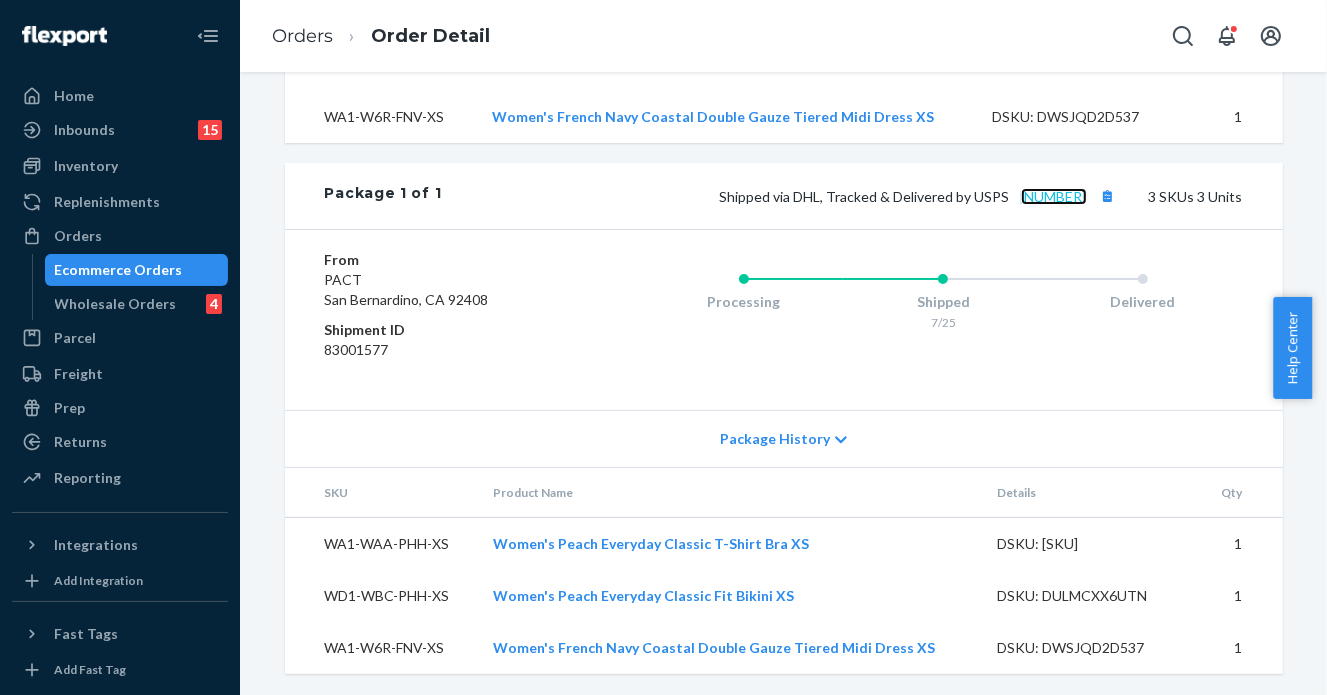 click on "[NUMBER]" at bounding box center (1054, 196) 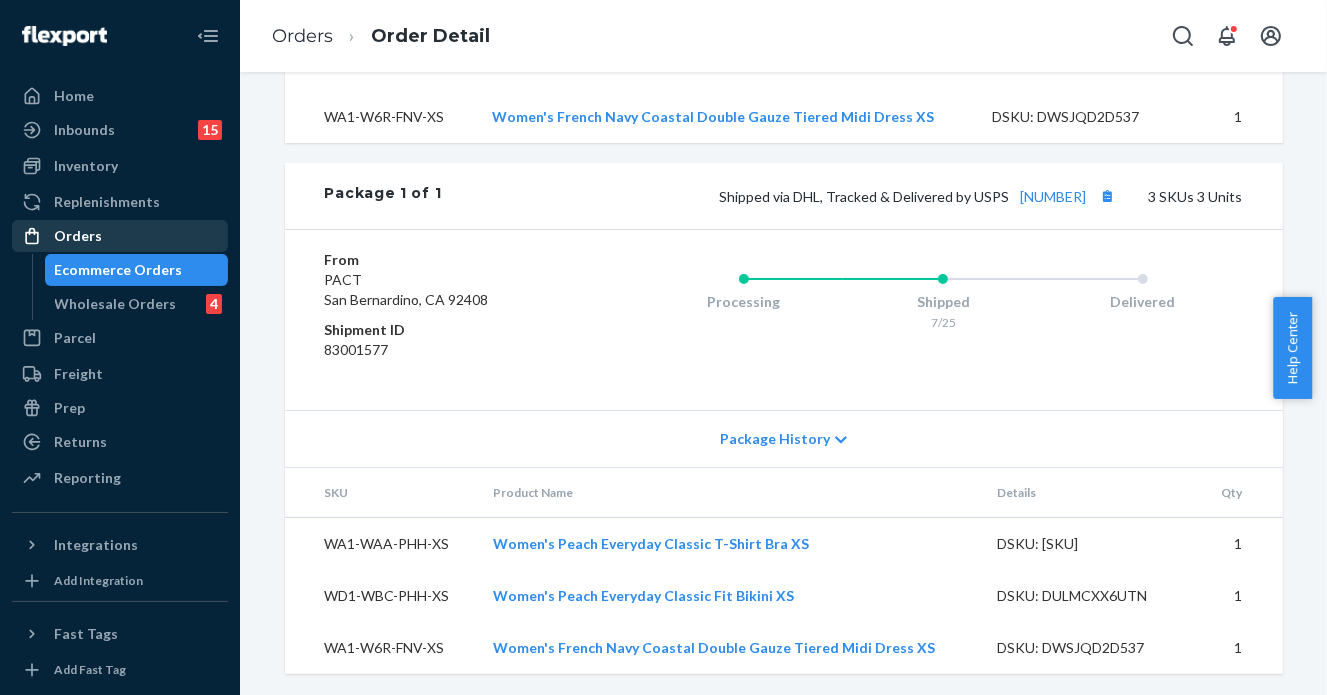 click on "Orders" at bounding box center [78, 236] 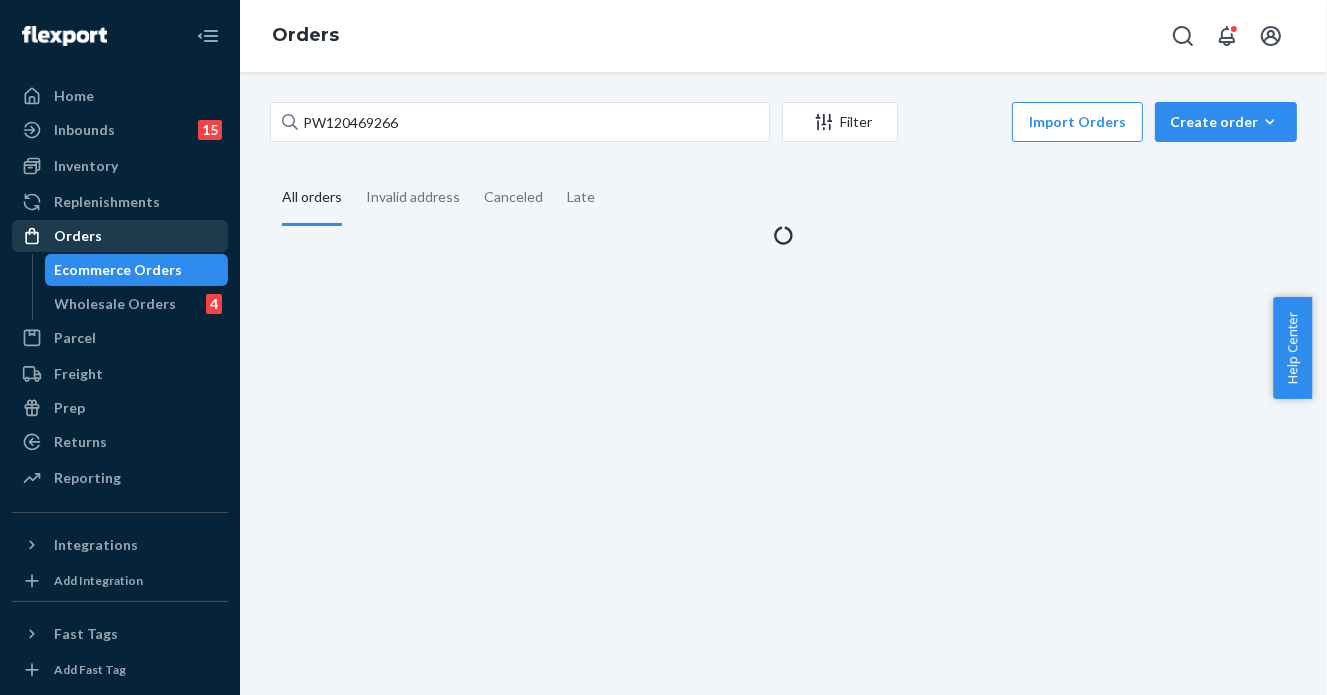 scroll, scrollTop: 0, scrollLeft: 0, axis: both 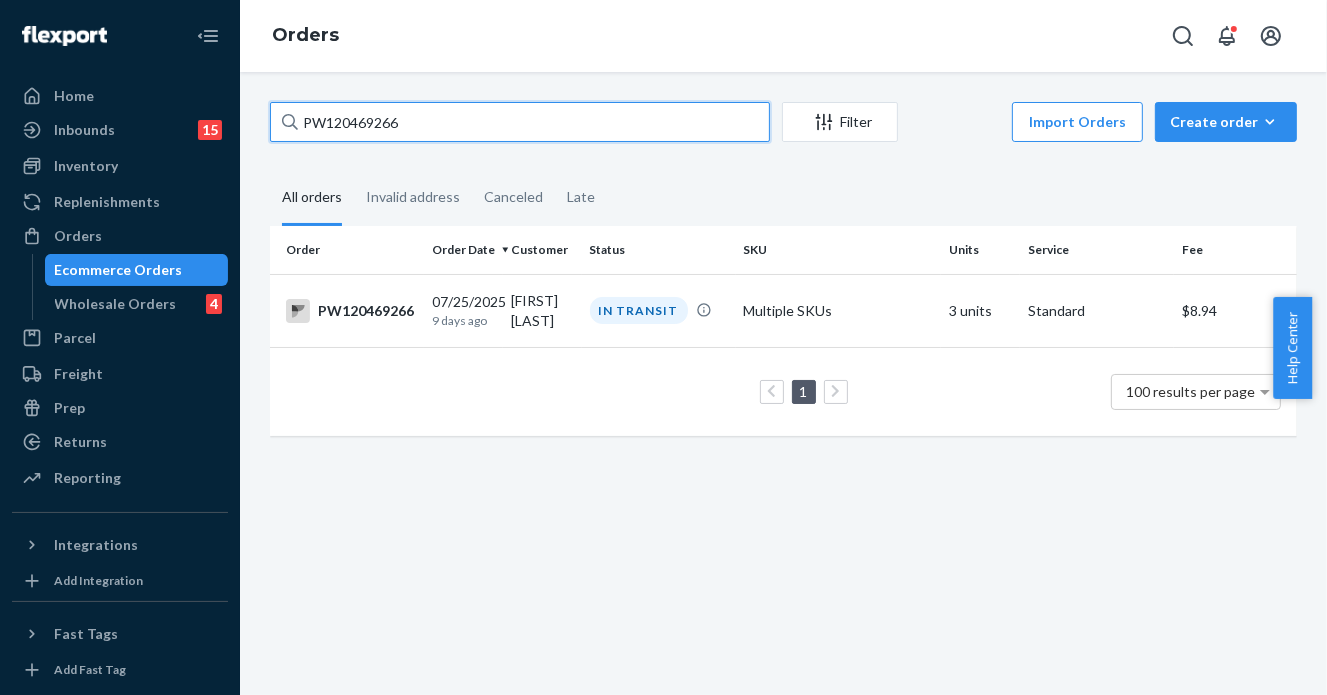 drag, startPoint x: 280, startPoint y: 92, endPoint x: 114, endPoint y: 73, distance: 167.08382 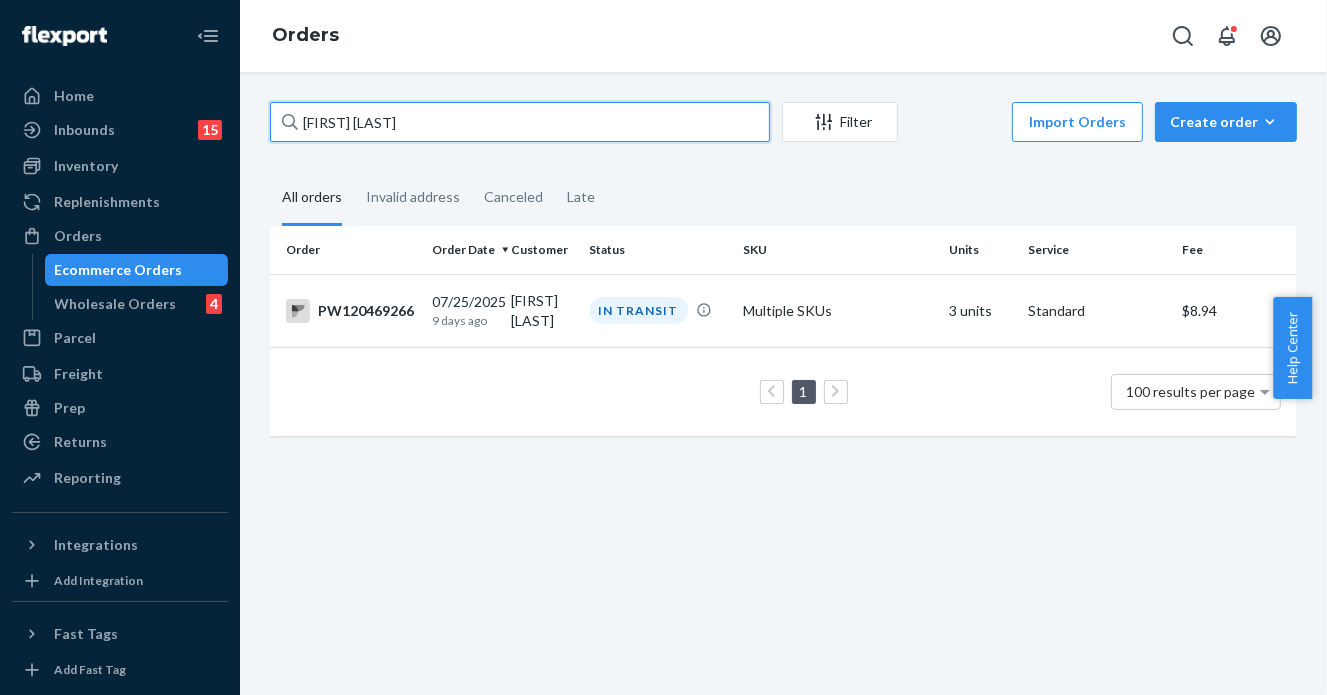 type on "[FIRST] [LAST]" 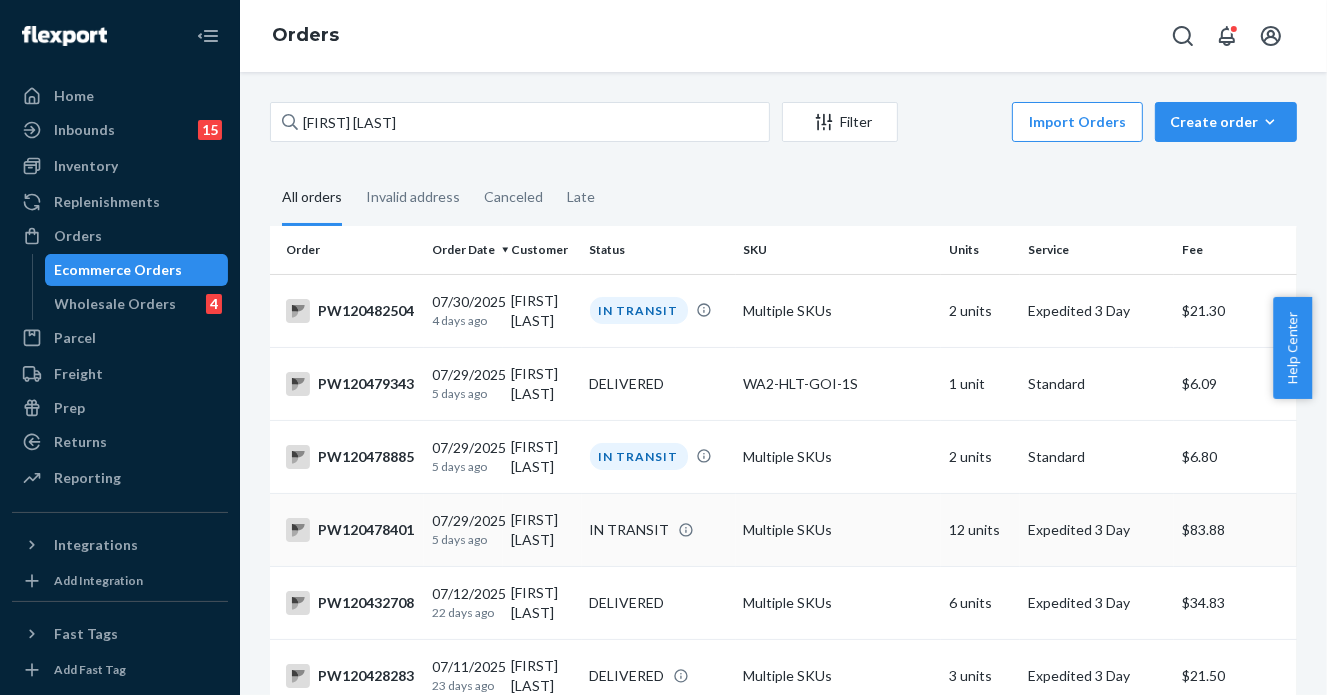 click on "Multiple SKUs" at bounding box center (838, 529) 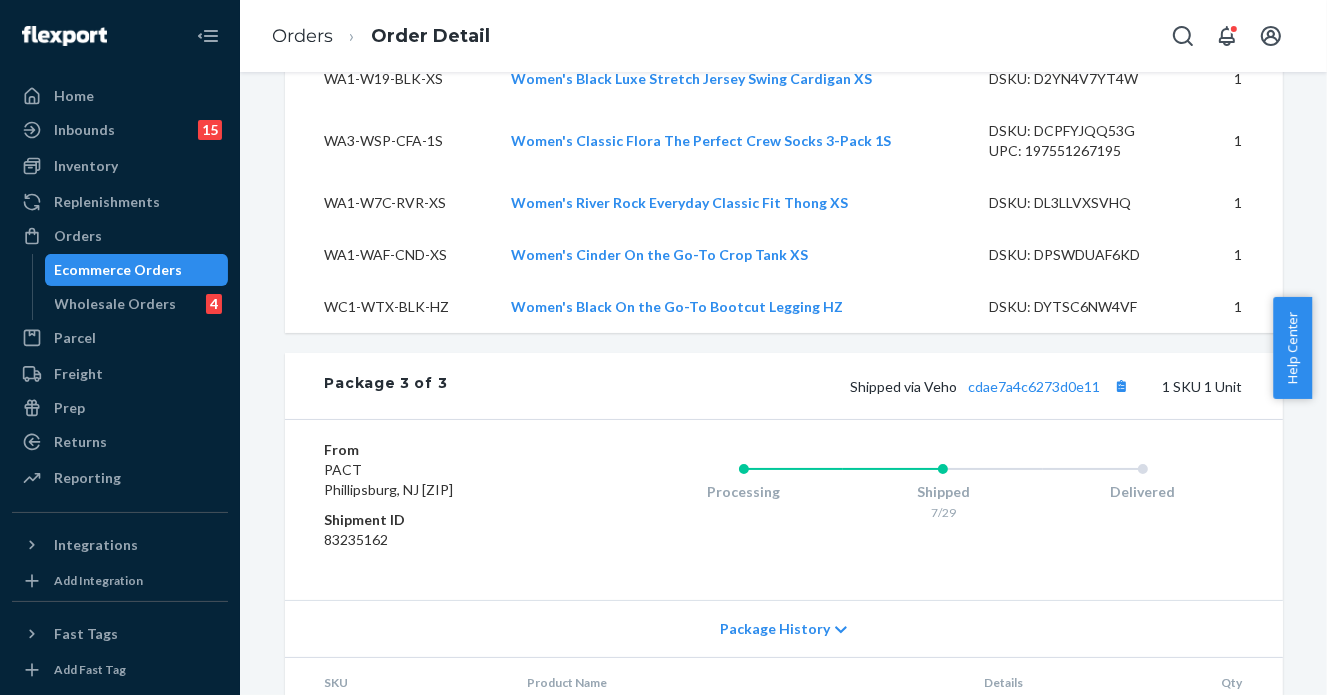 scroll, scrollTop: 2561, scrollLeft: 0, axis: vertical 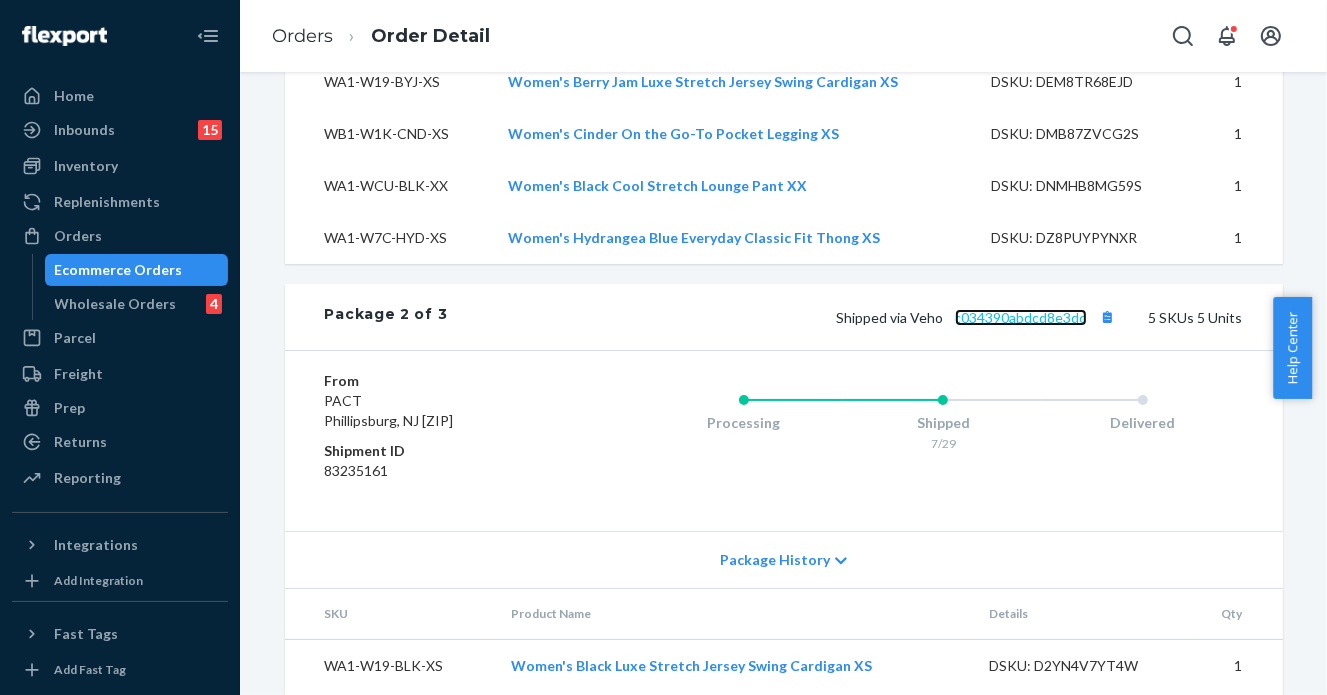 drag, startPoint x: 996, startPoint y: 257, endPoint x: 984, endPoint y: 243, distance: 18.439089 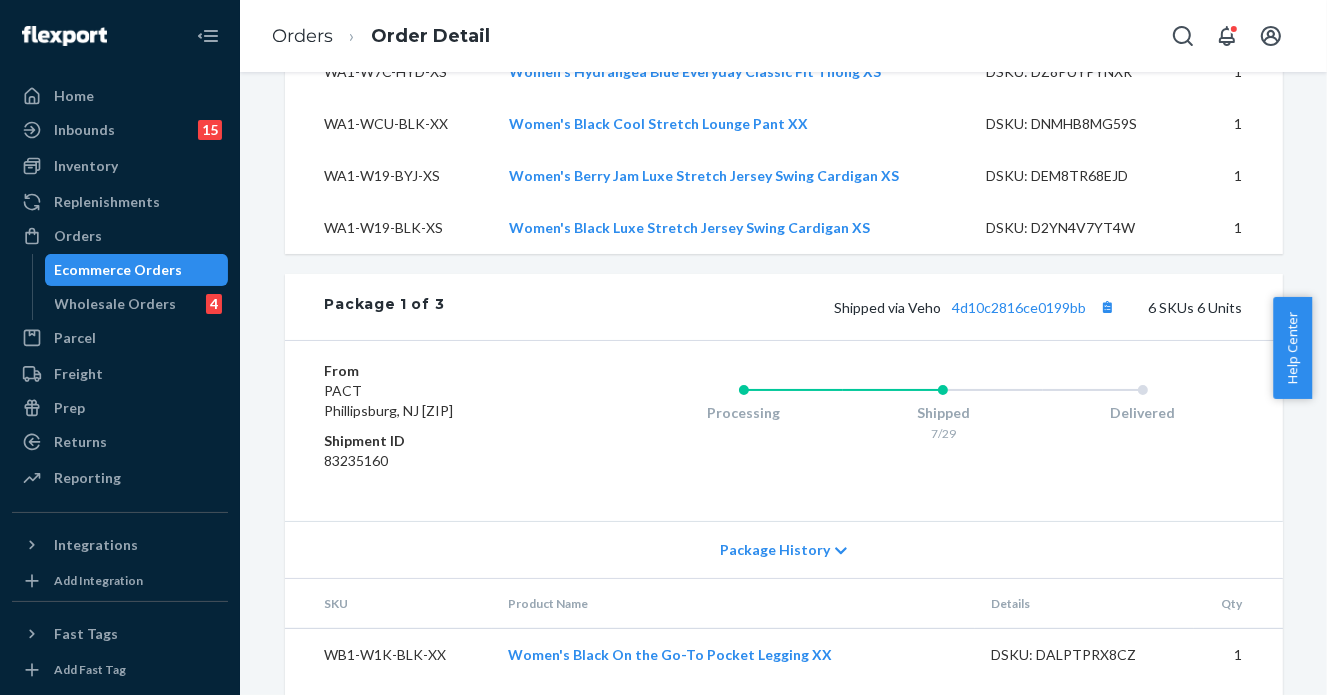 scroll, scrollTop: 1161, scrollLeft: 0, axis: vertical 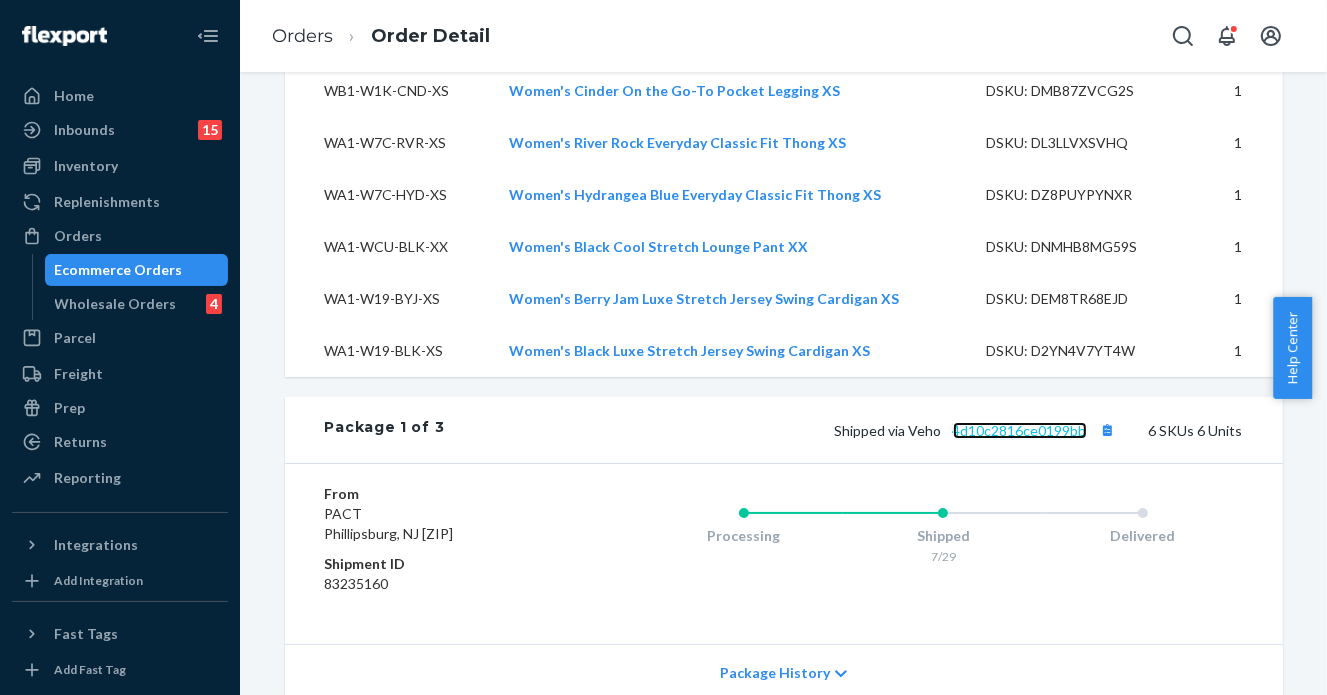 click on "4d10c2816ce0199bb" at bounding box center [1020, 430] 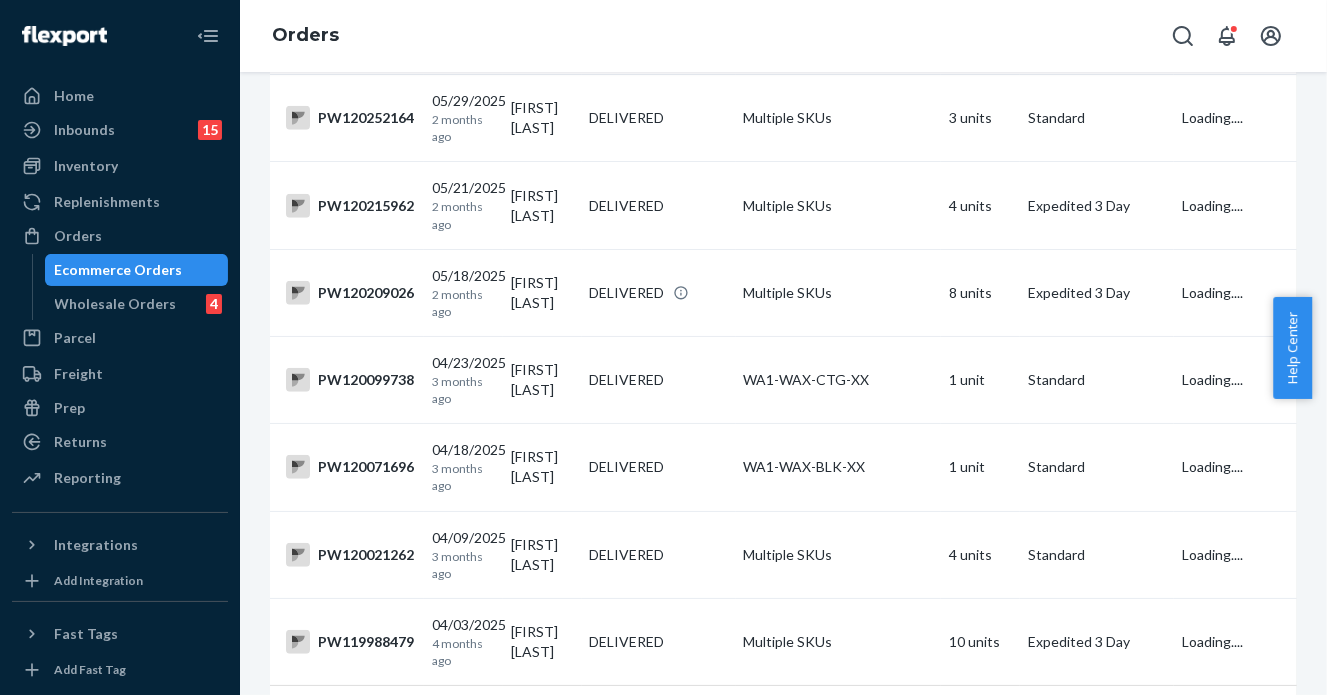 scroll, scrollTop: 0, scrollLeft: 0, axis: both 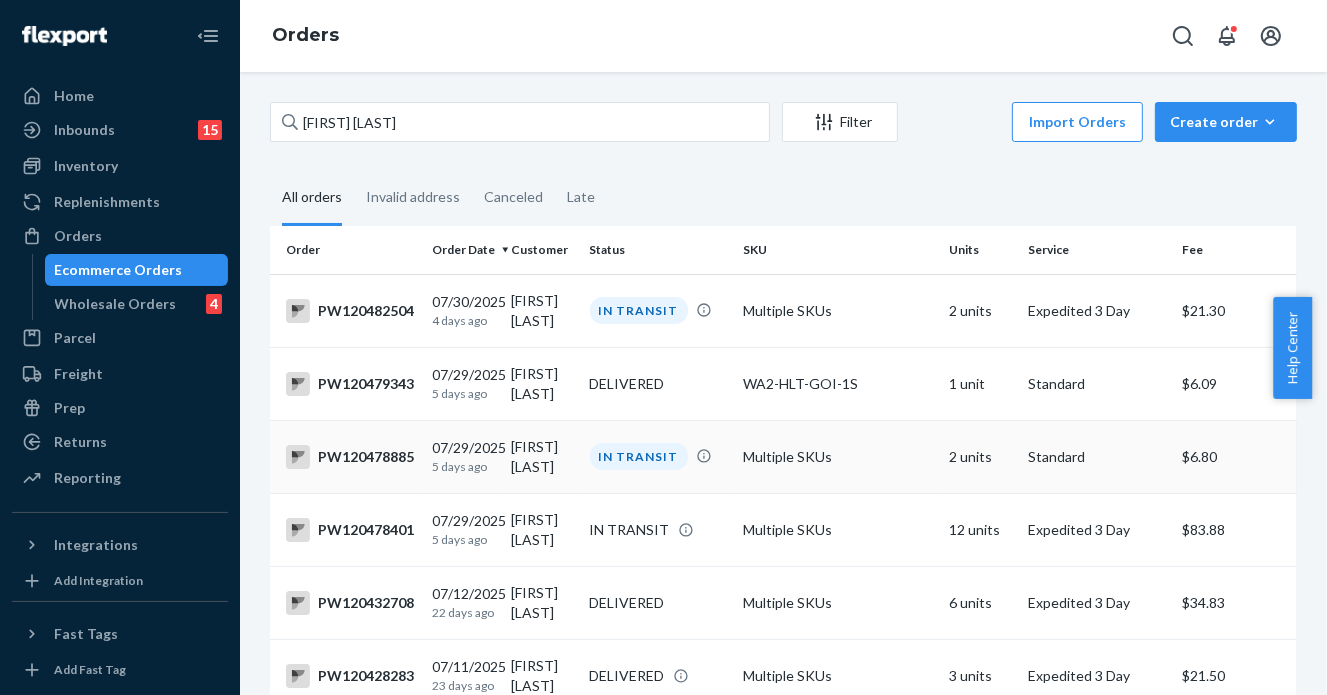 click on "Multiple SKUs" at bounding box center (838, 456) 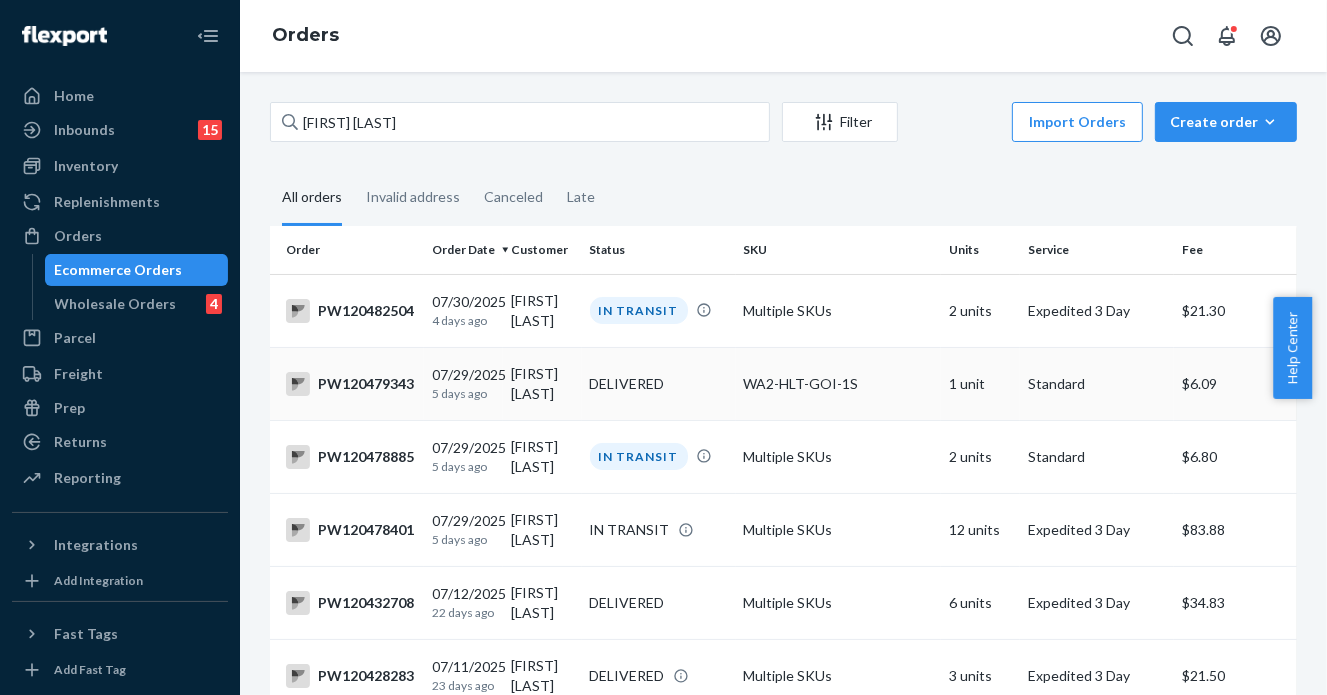 click on "WA2-HLT-GOI-1S" at bounding box center [838, 384] 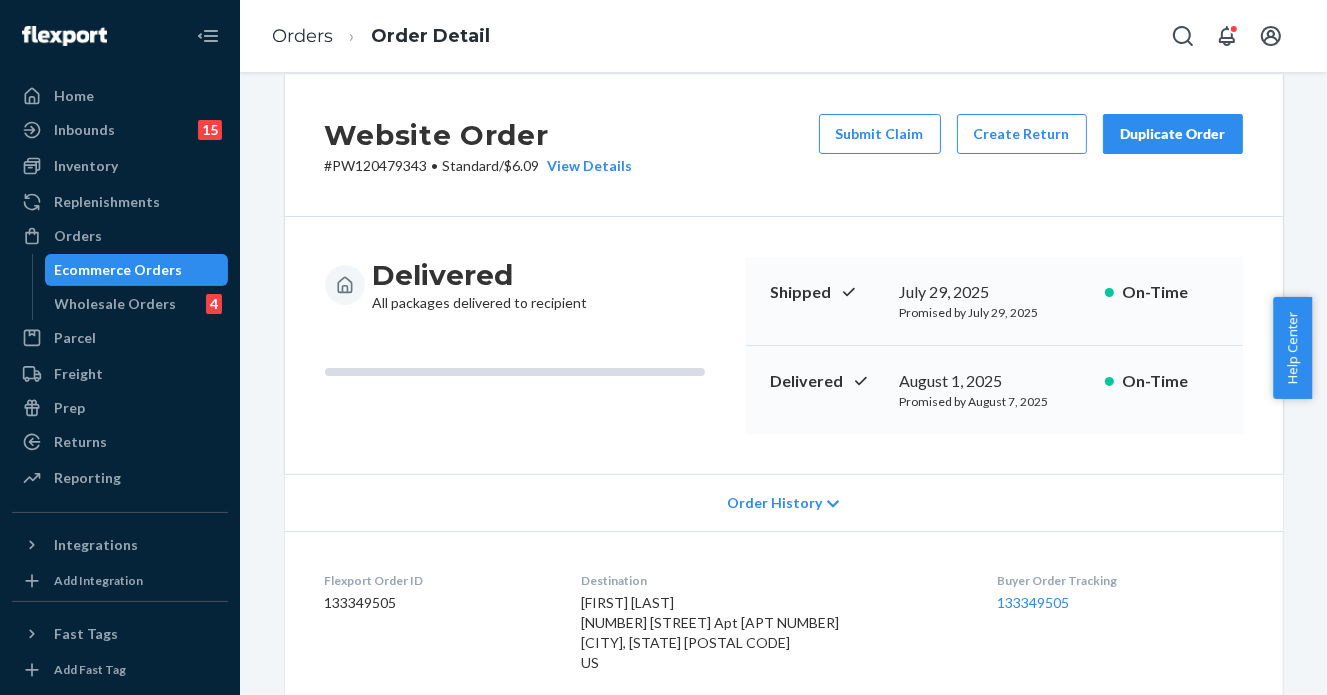 scroll, scrollTop: 0, scrollLeft: 0, axis: both 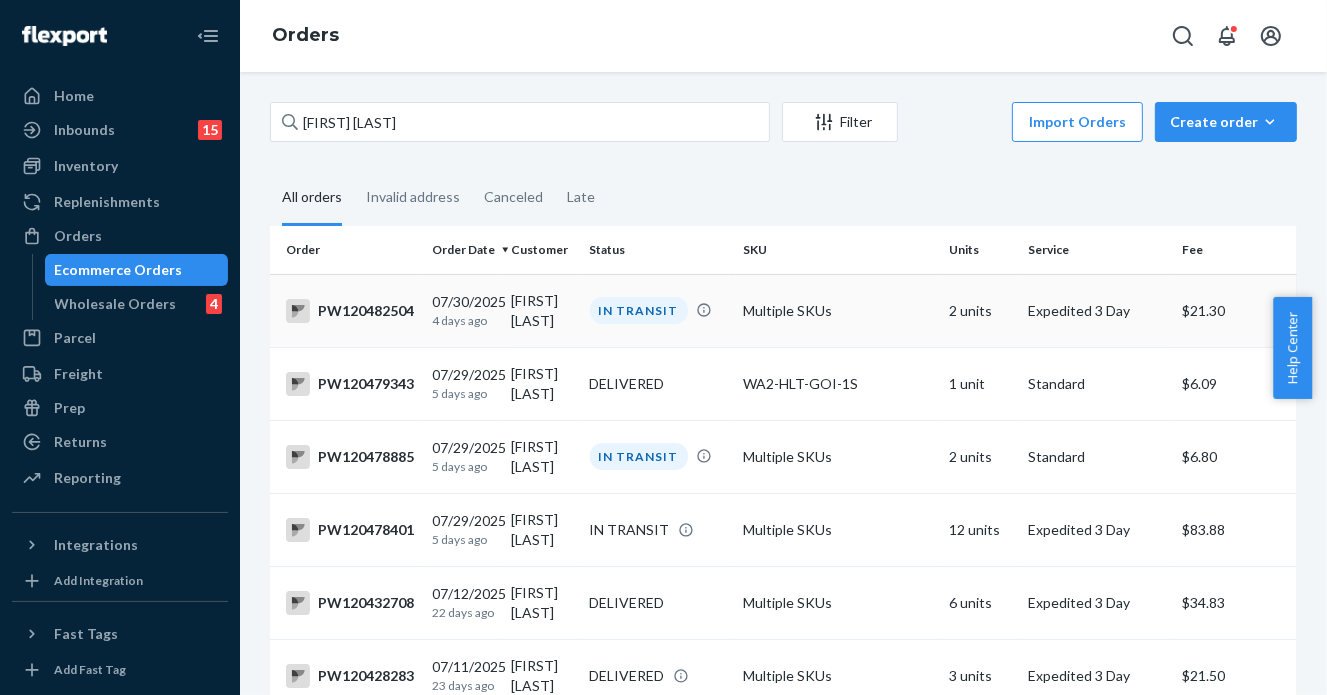 click on "Multiple SKUs" at bounding box center (838, 310) 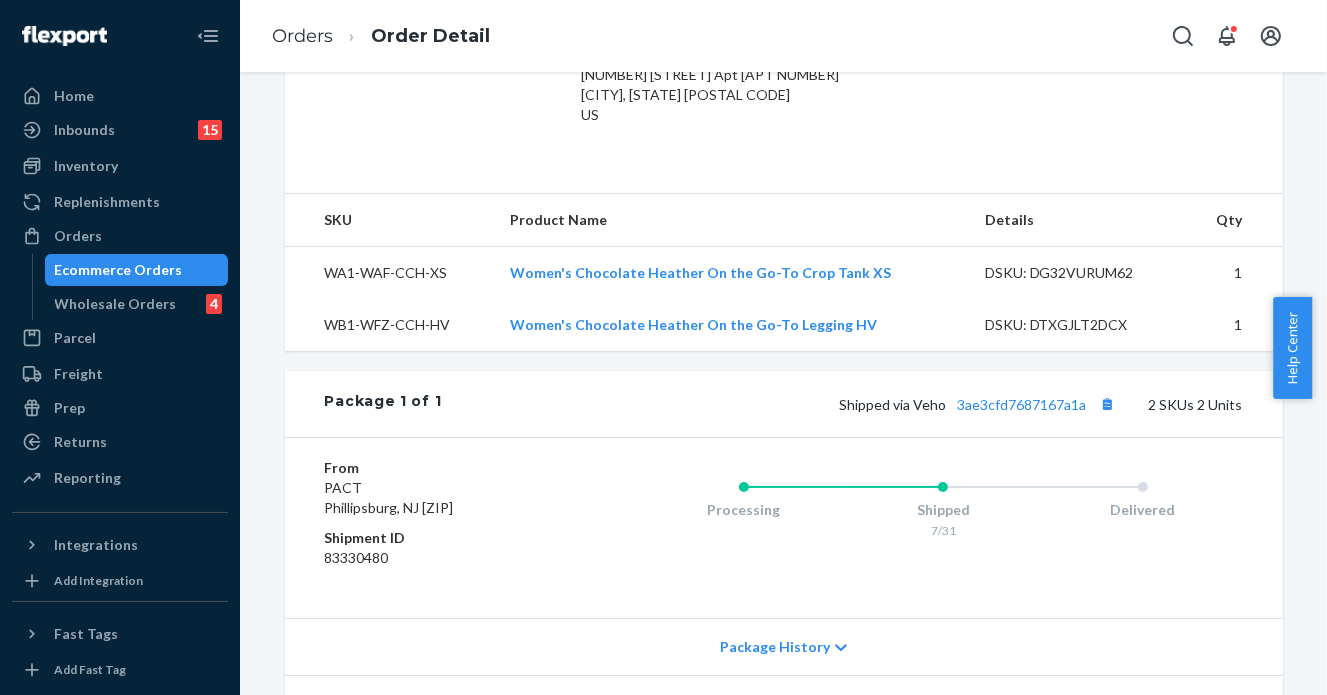 scroll, scrollTop: 732, scrollLeft: 0, axis: vertical 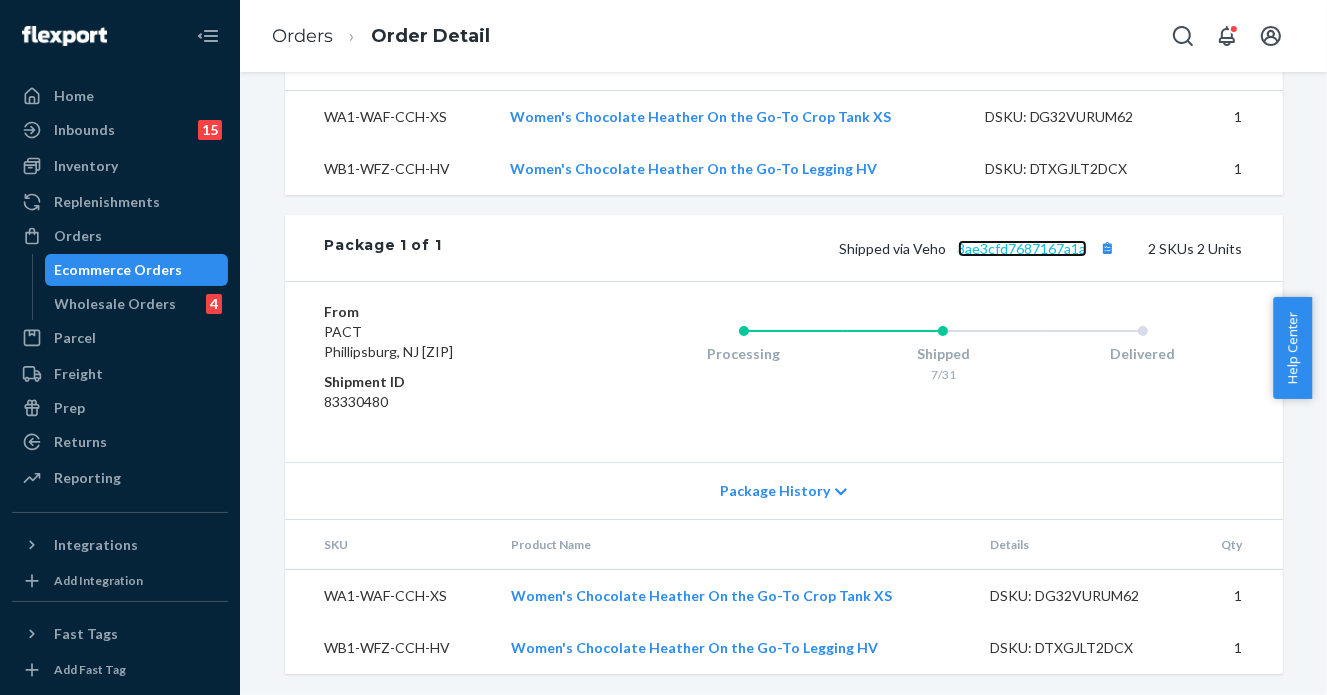click on "3ae3cfd7687167a1a" at bounding box center [1022, 248] 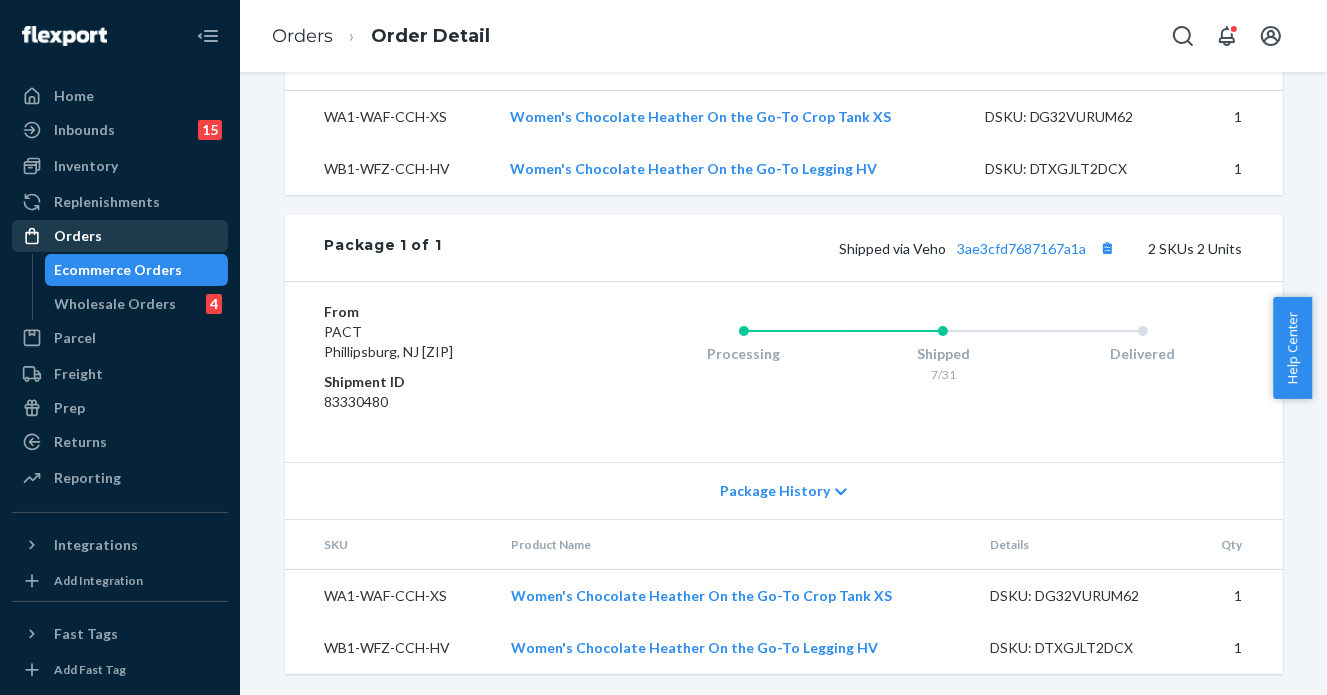 click on "Orders" at bounding box center (120, 236) 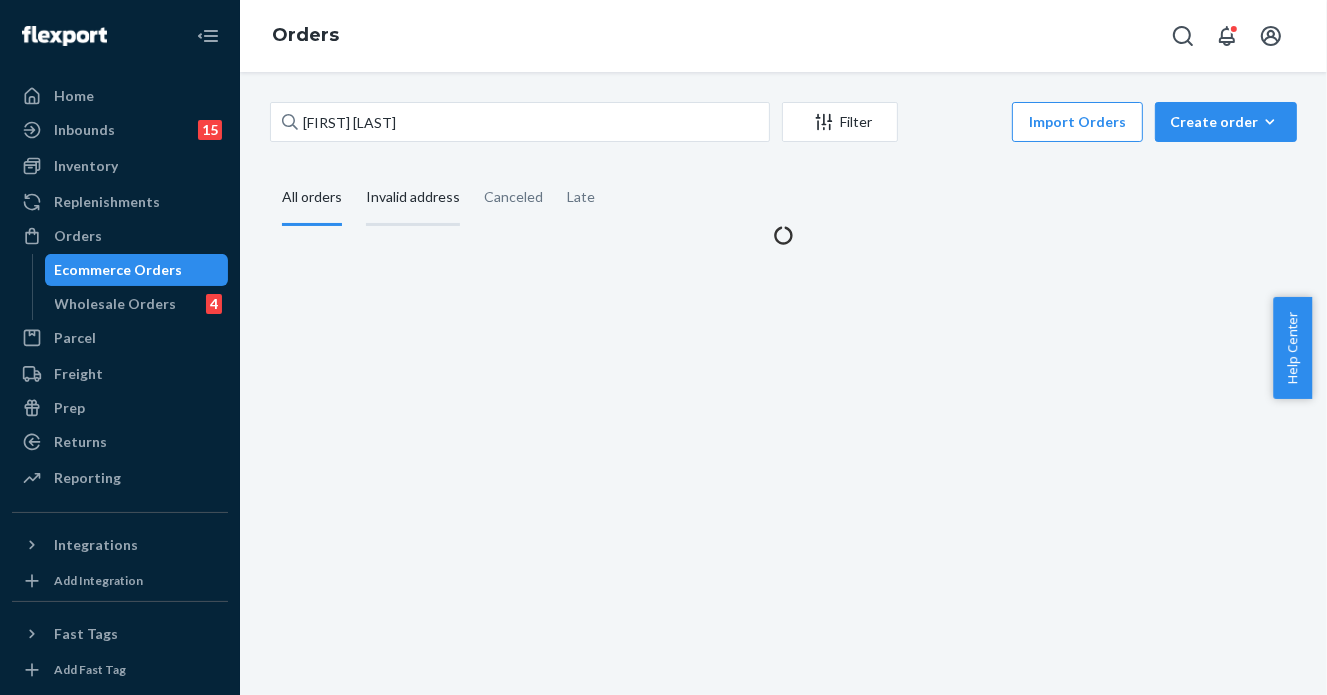 scroll, scrollTop: 0, scrollLeft: 0, axis: both 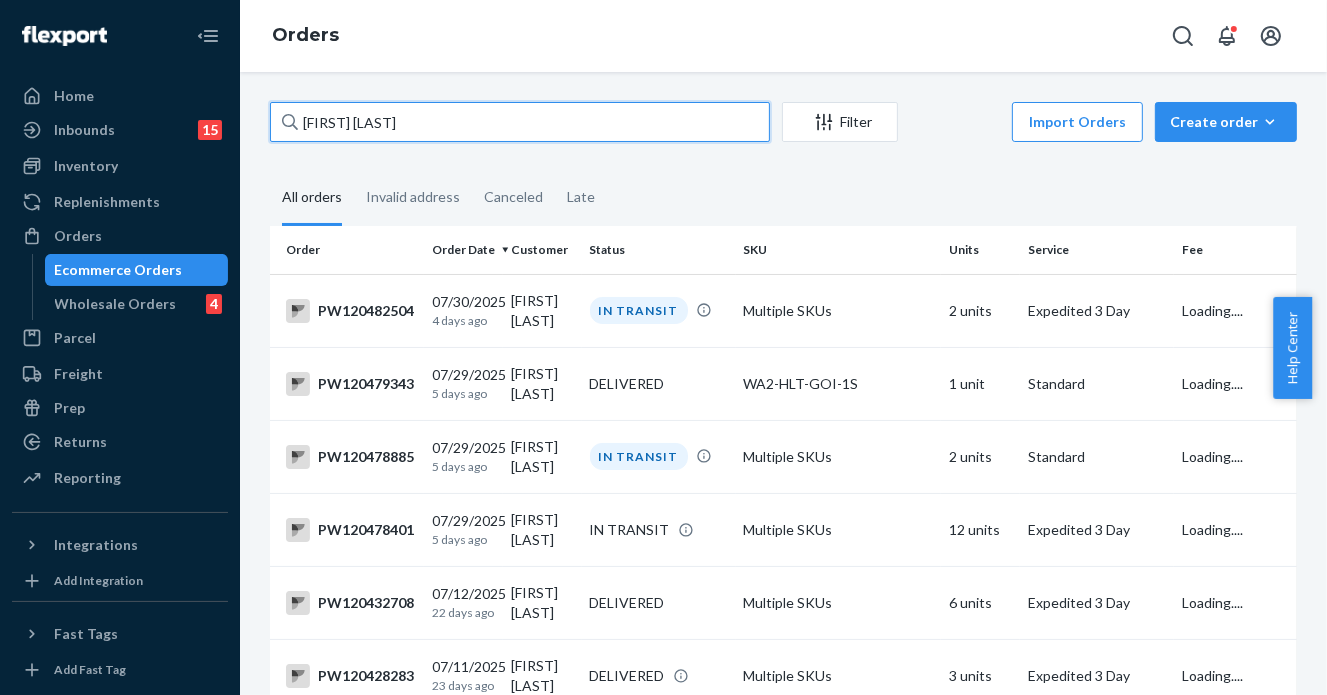 drag, startPoint x: 496, startPoint y: 125, endPoint x: 245, endPoint y: 97, distance: 252.55693 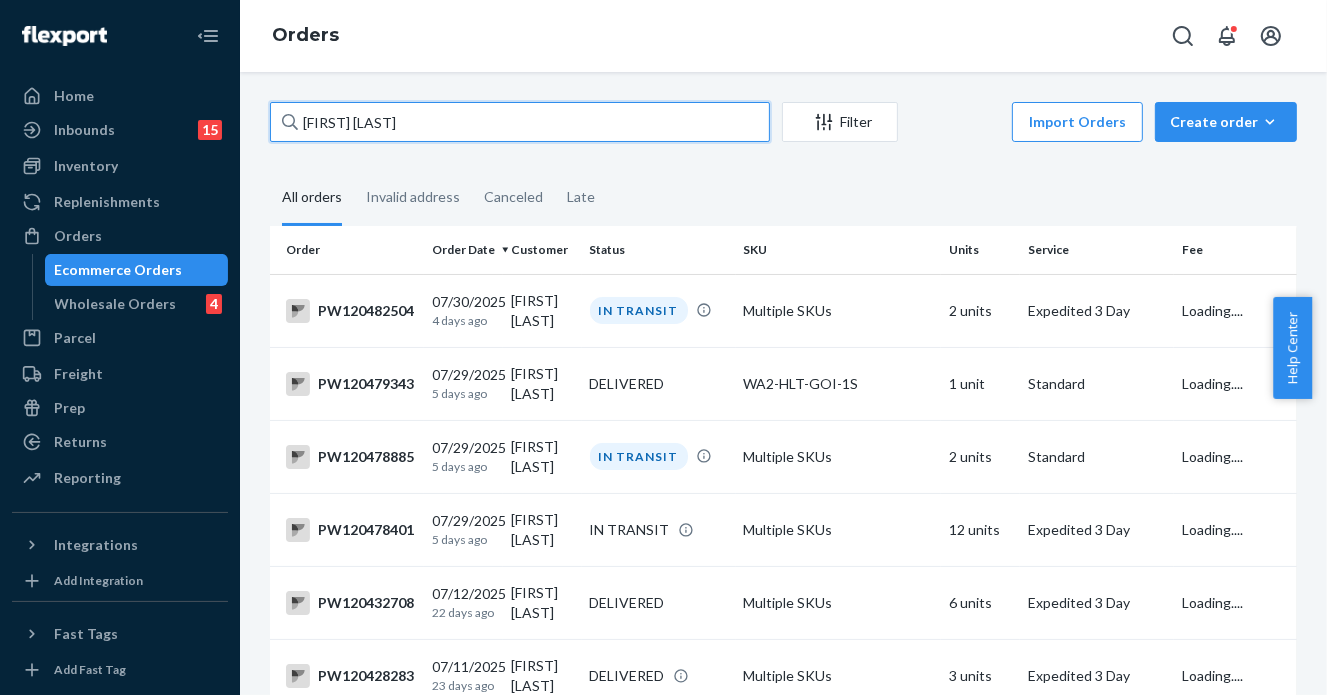 click on "ilyssa rodriguez Filter Import Orders Create order Ecommerce order Removal order All orders Invalid address Canceled Late Order Order Date Customer Status SKU Units Service Fee PW120482504 07/30/2025 4 days ago Ilyssa Rodriguez DELIVERED WA2-HLT-GOI-1S 1 unit Standard Loading.... PW120479343 07/29/2025 5 days ago Ilyssa Rodriguez DELIVERED WA2-HSM-CHA-ST 1 unit Standard Loading.... PW120478885 07/29/2025 5 days ago Ilyssa Rodriguez IN TRANSIT Multiple SKUs 2 units Standard Loading.... PW120478401 07/29/2025 5 days ago Ilyssa Rodriguez IN TRANSIT Multiple SKUs 12 units Expedited 3 Day Loading.... PW120432708 07/12/2025 22 days ago Ilyssa Rodriguez DELIVERED Multiple SKUs 6 units Expedited 3 Day Loading.... PW120428283 07/11/2025 23 days ago Ilyssa Rodriguez DELIVERED Multiple SKUs 3 units Expedited 3 Day Loading.... PW120369906 06/30/2025 1 month ago Ilyssa Rodriguez DELIVERED WA2-HSM-CHA-ST 1 unit Standard Loading.... PW120355106 06/25/2025 1 month ago Ilyssa Rodriguez DELIVERED Multiple SKUs 8 units" at bounding box center (783, 383) 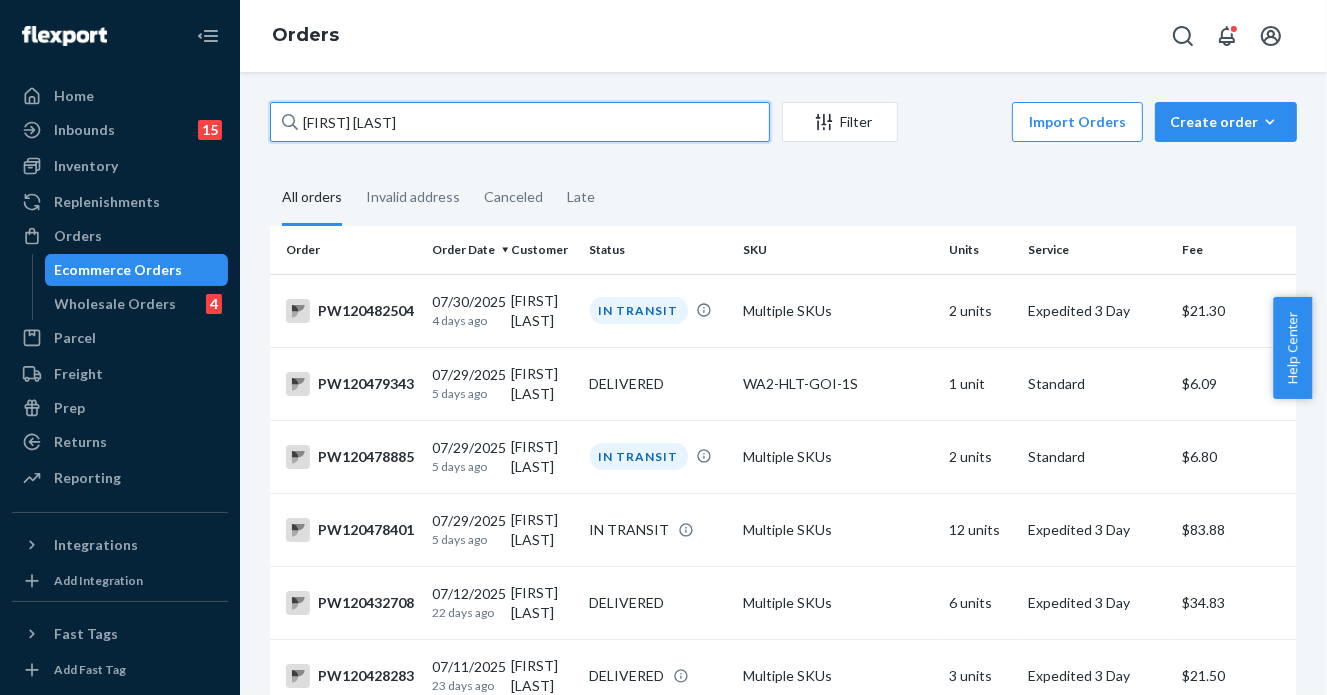 paste on "PW120491543" 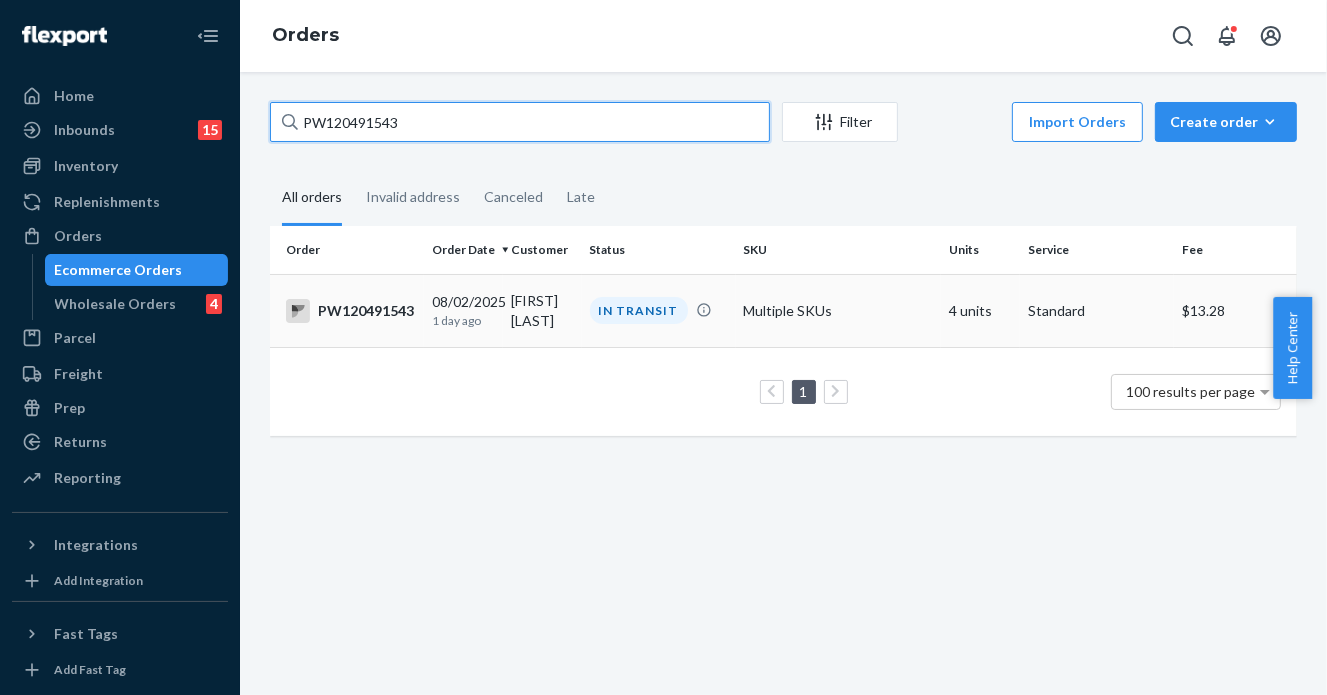 type on "PW120491543" 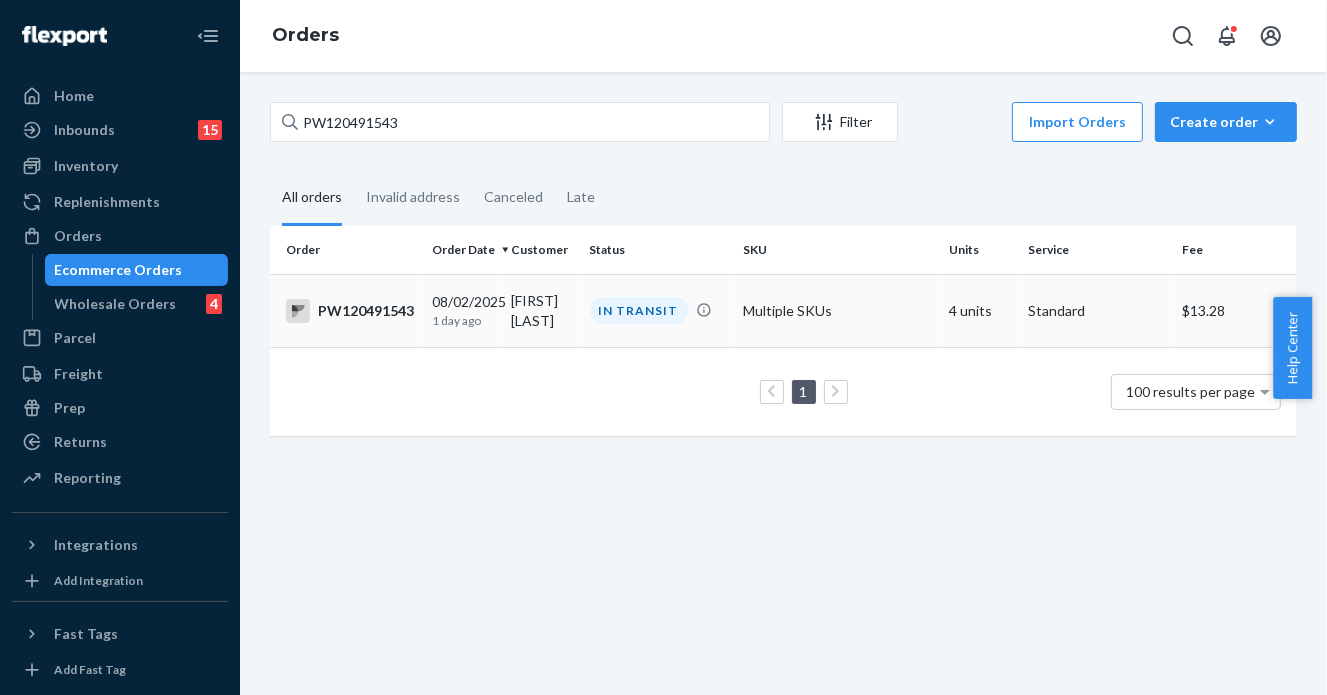 click on "IN TRANSIT" at bounding box center (659, 310) 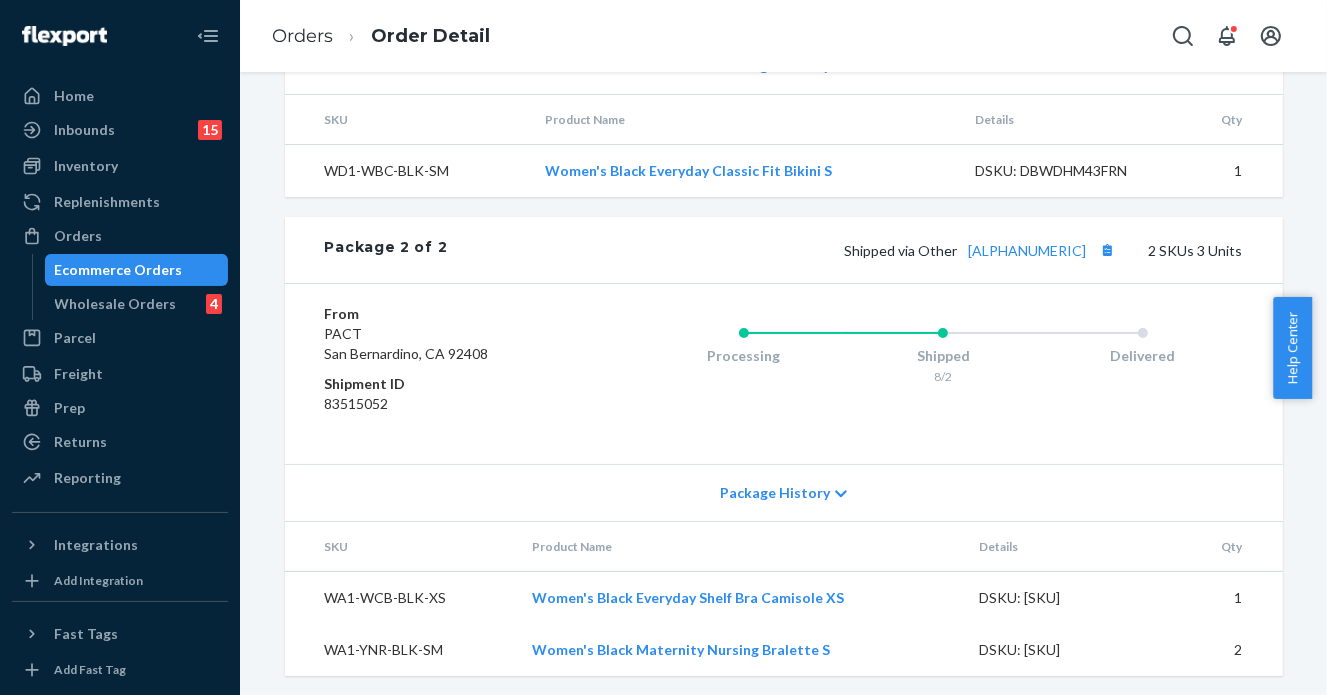 scroll, scrollTop: 1211, scrollLeft: 0, axis: vertical 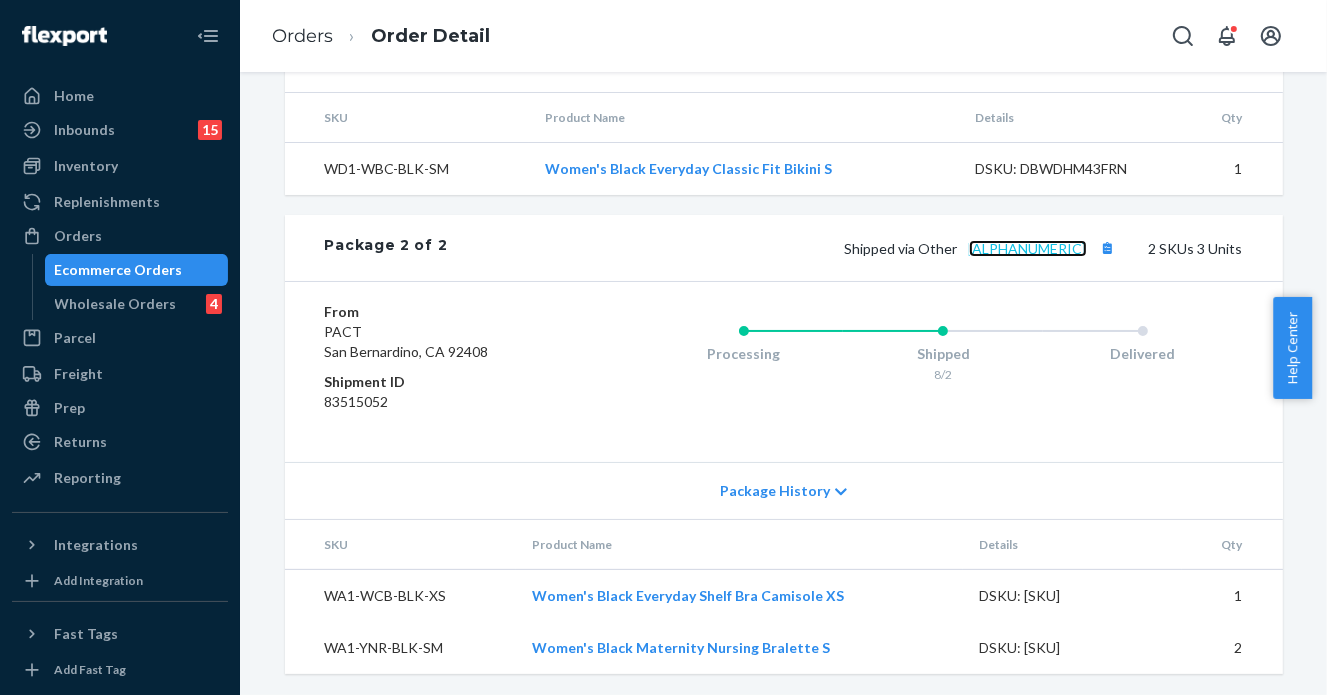 click on "[ALPHANUMERIC]" at bounding box center (1028, 248) 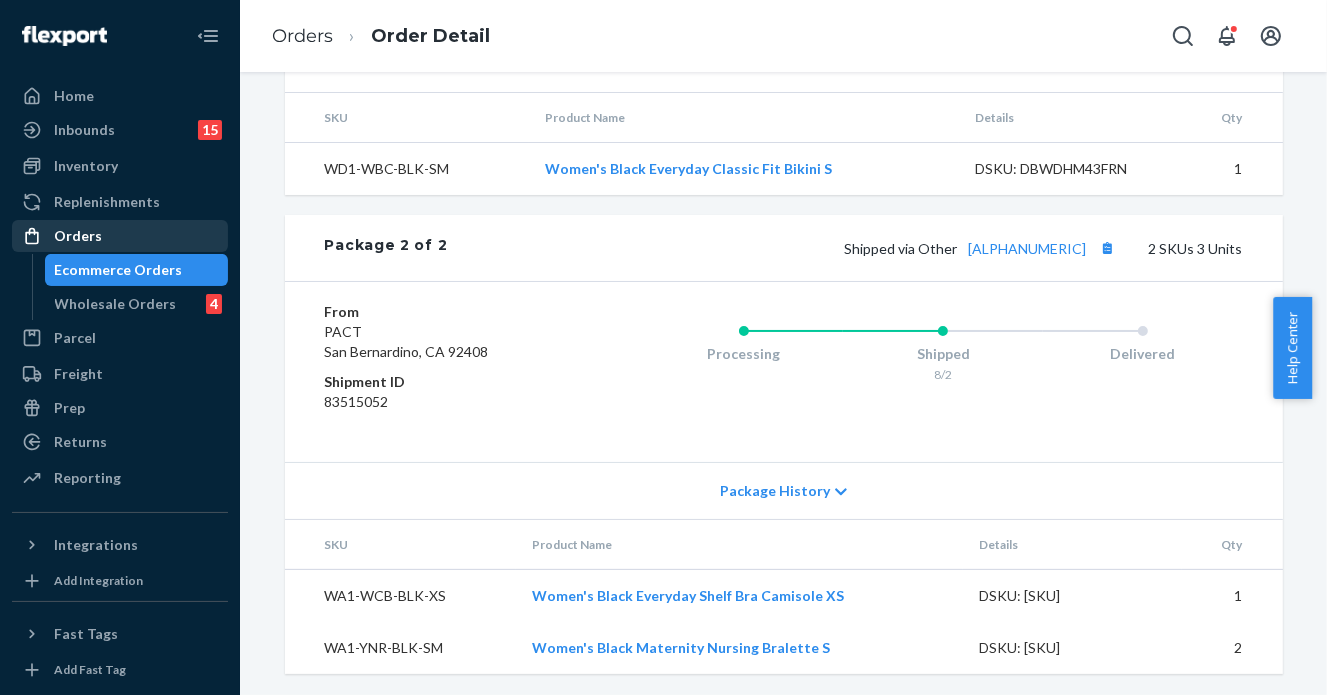 click on "Orders" at bounding box center [120, 236] 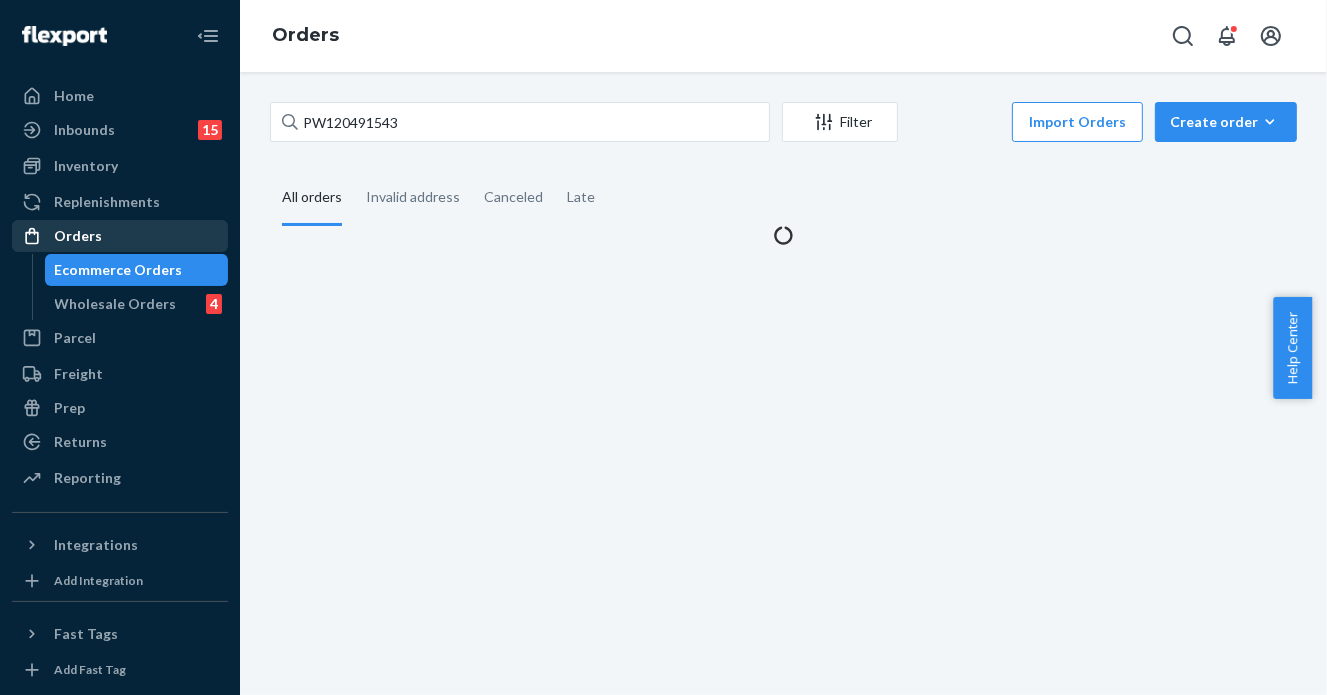 scroll, scrollTop: 0, scrollLeft: 0, axis: both 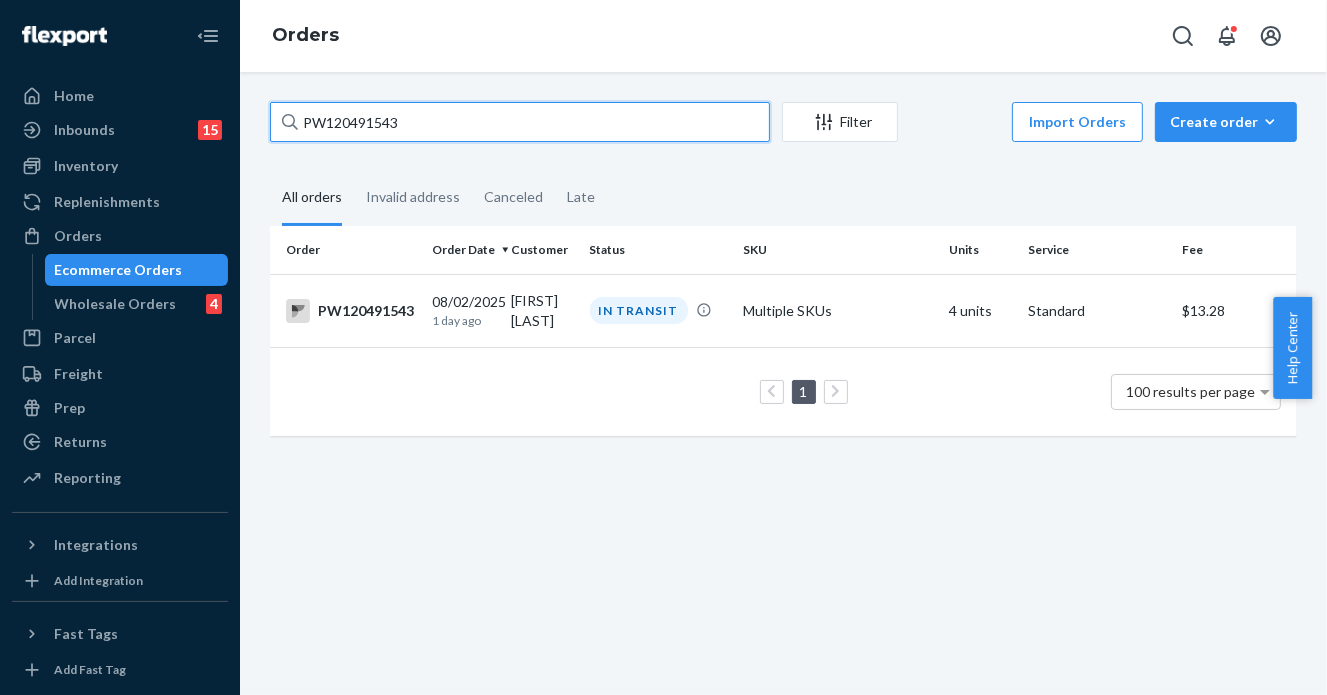 drag, startPoint x: 367, startPoint y: 127, endPoint x: 296, endPoint y: 64, distance: 94.92102 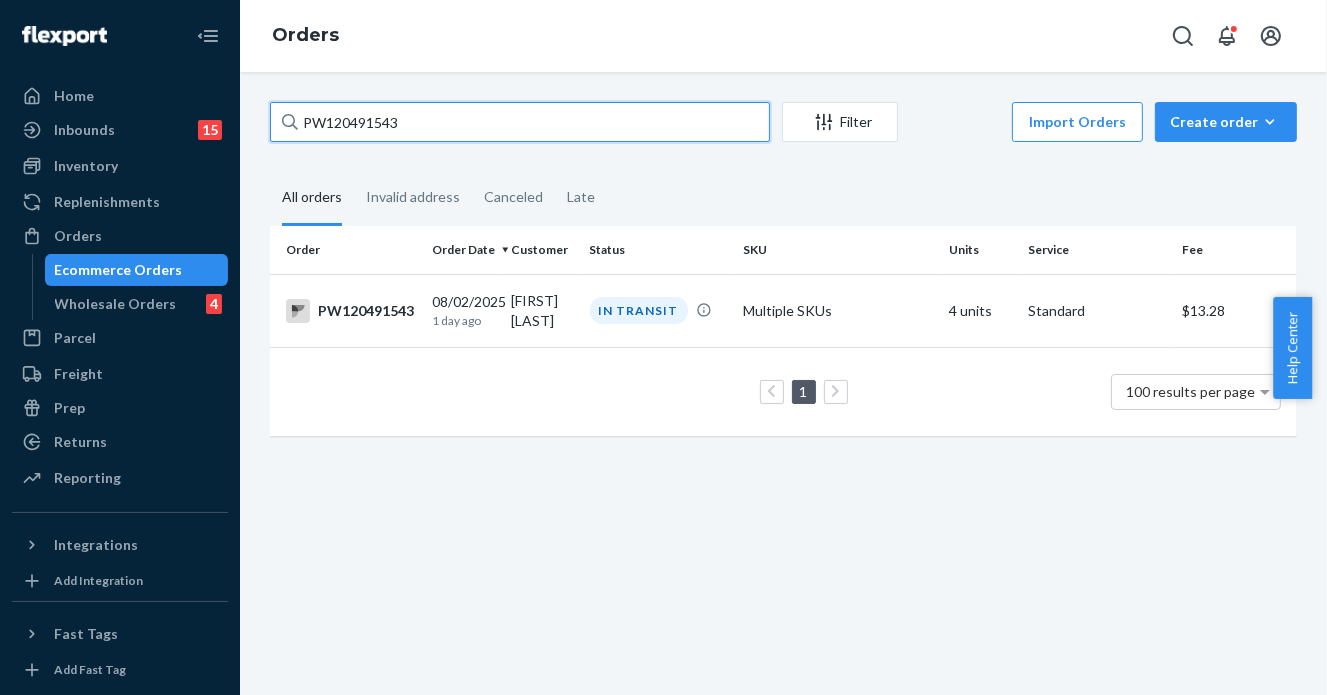 click on "PW120491543" at bounding box center (520, 122) 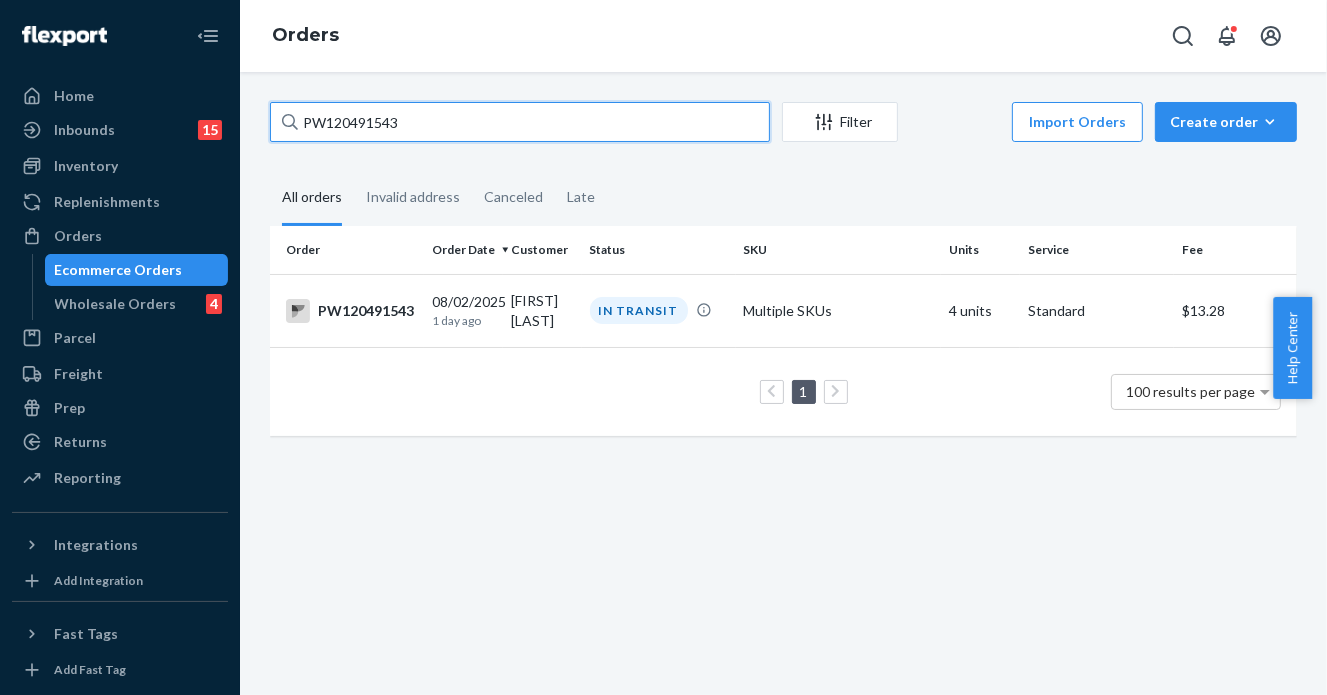 paste on "[NUMBER]" 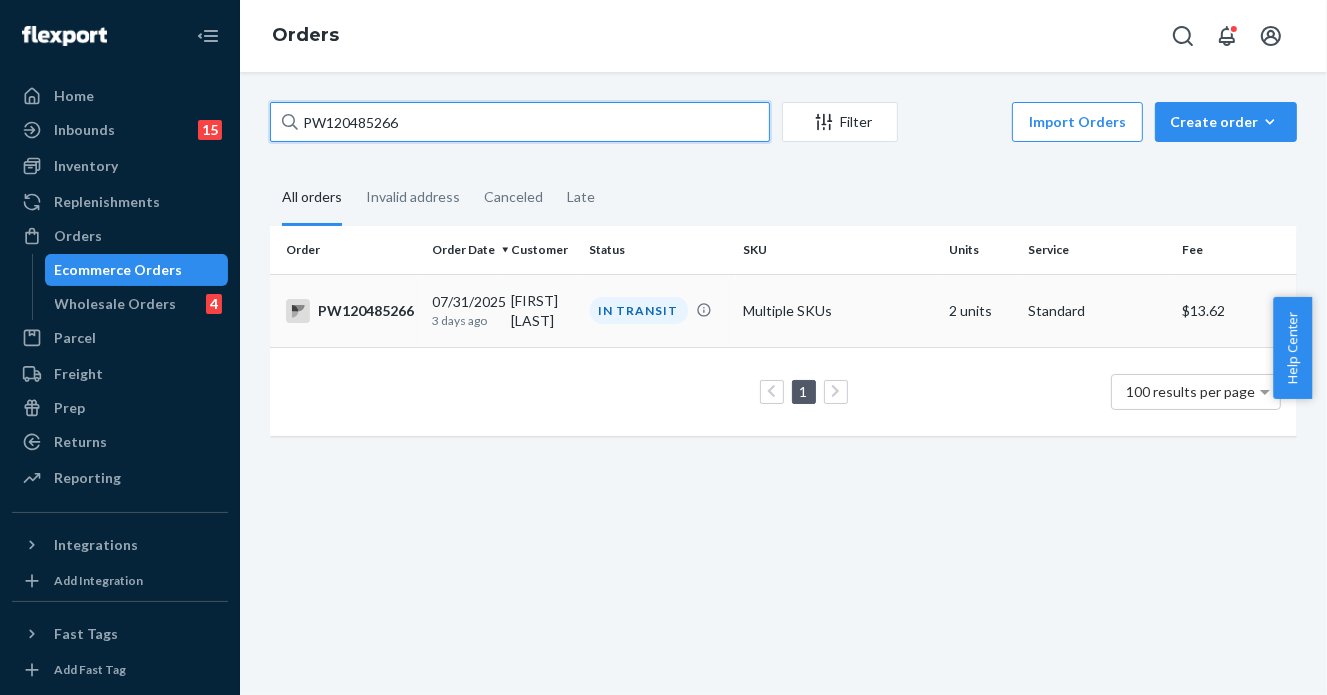 type on "PW120485266" 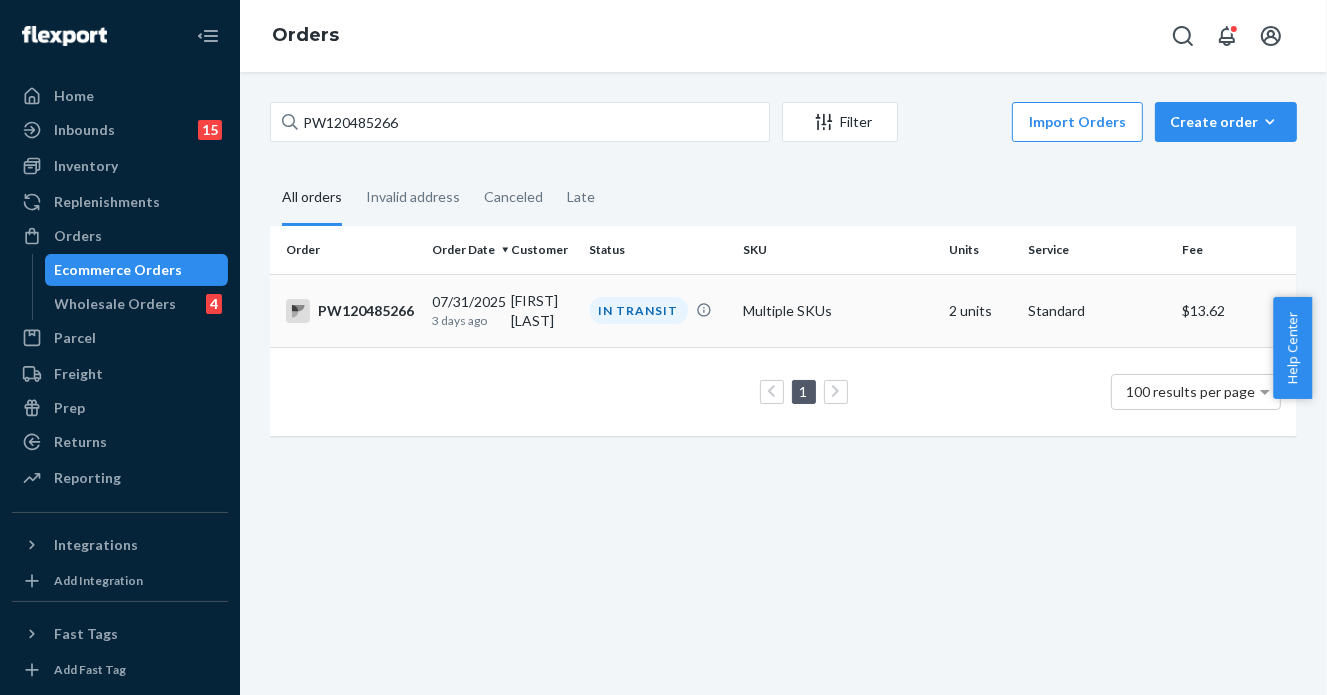 click on "IN TRANSIT" at bounding box center (639, 310) 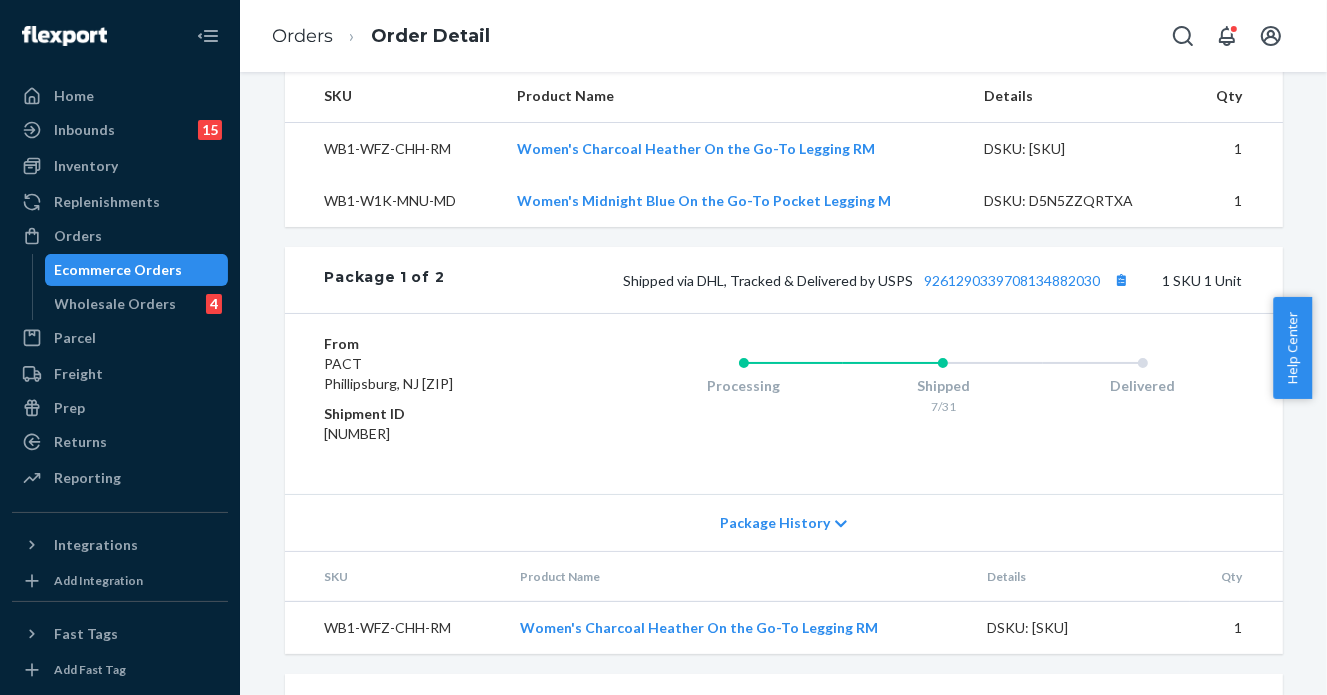 scroll, scrollTop: 1107, scrollLeft: 0, axis: vertical 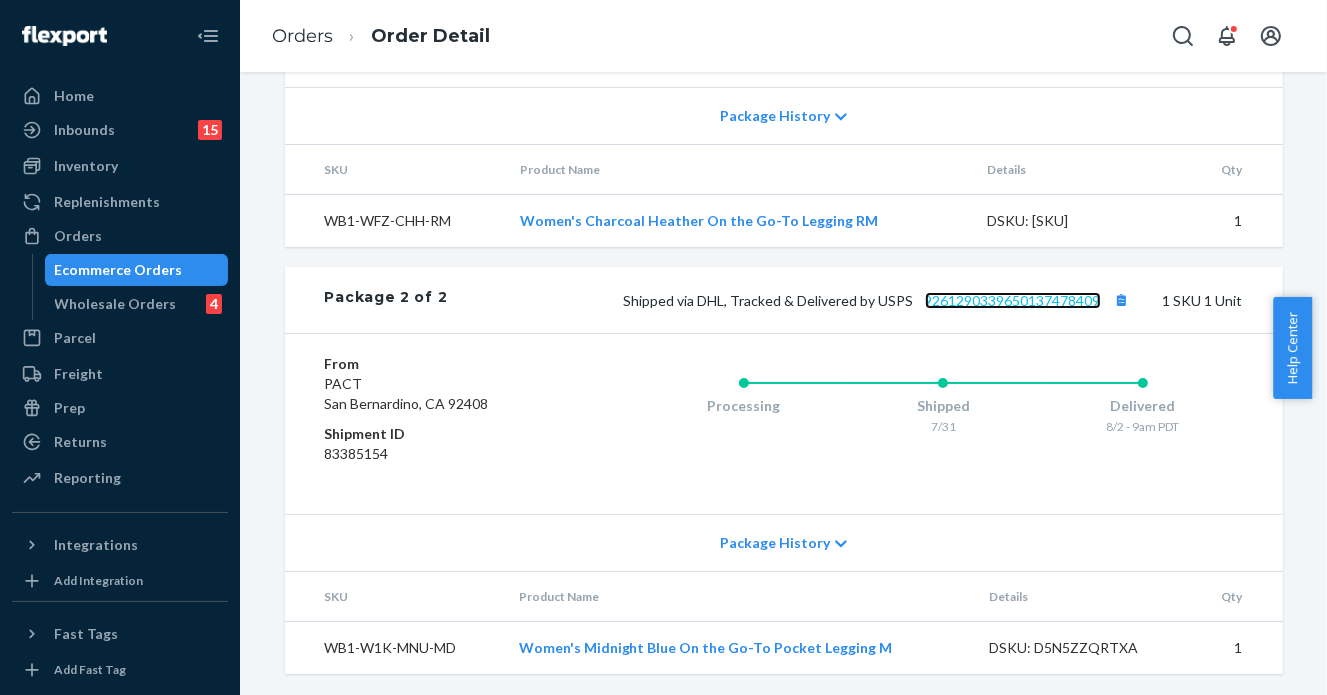 click on "9261290339650137478409" at bounding box center [1013, 300] 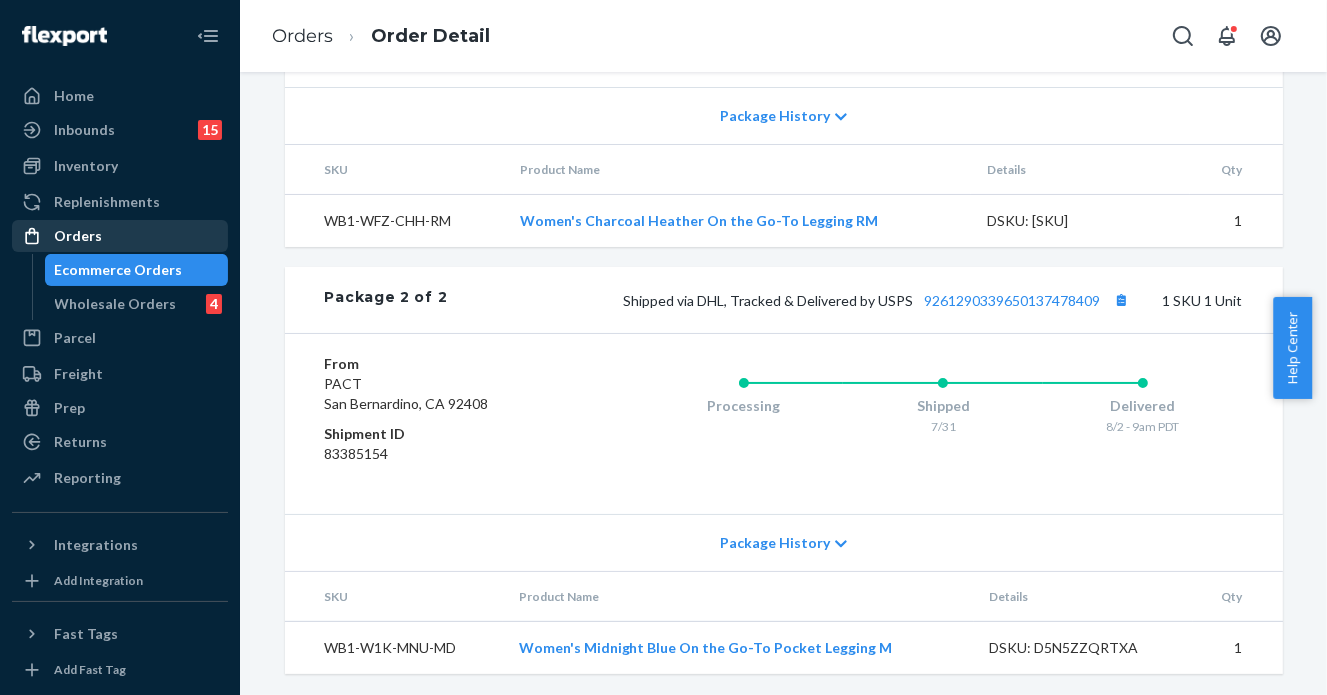 click on "Orders" at bounding box center [120, 236] 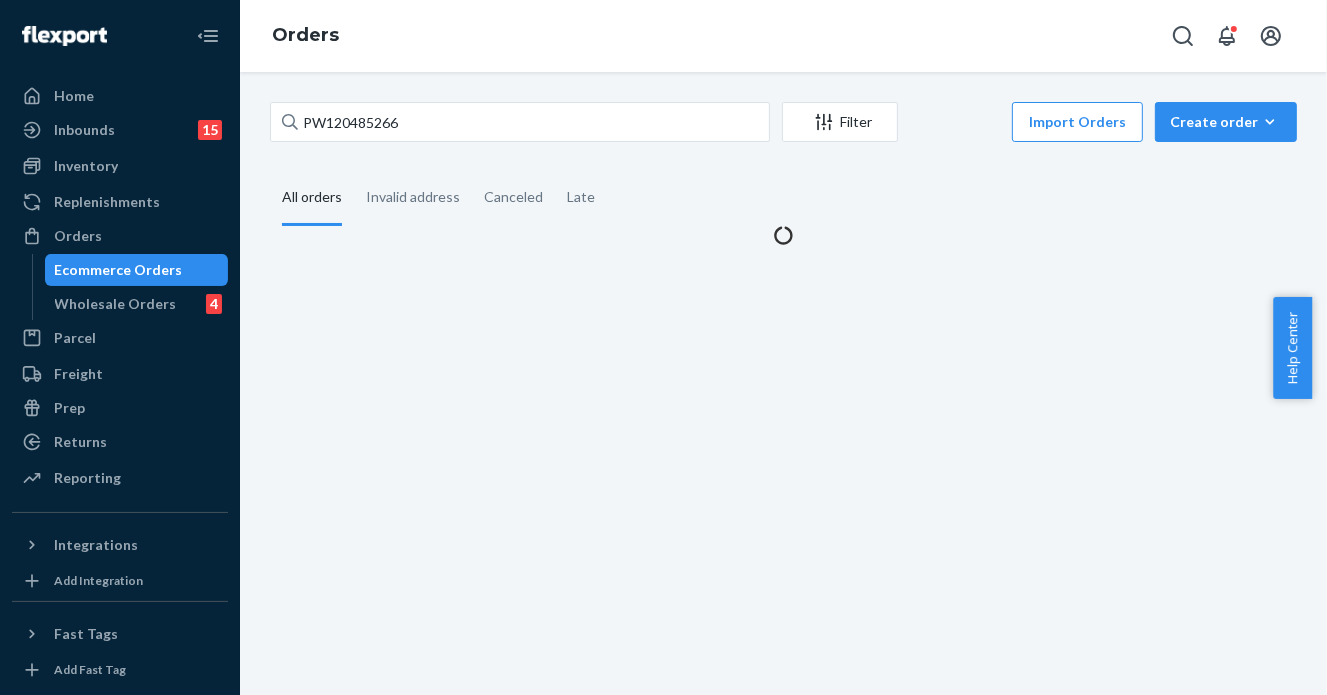 scroll, scrollTop: 0, scrollLeft: 0, axis: both 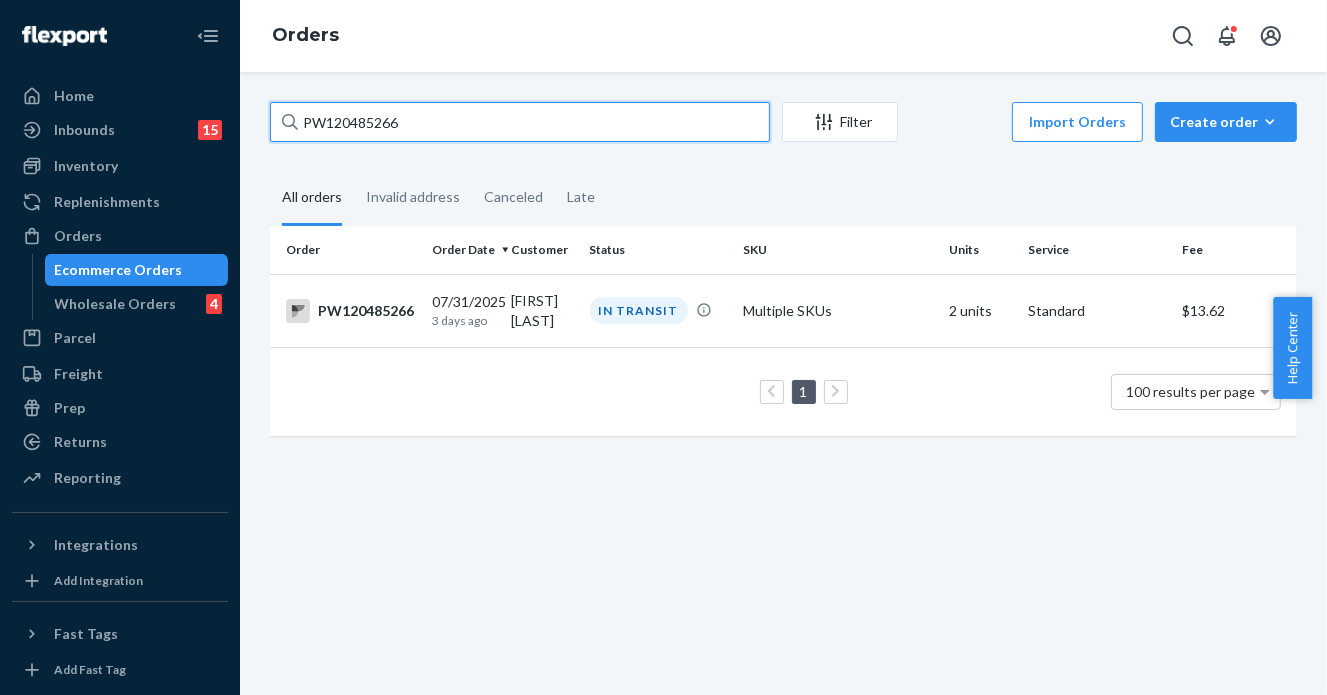 drag, startPoint x: 418, startPoint y: 120, endPoint x: 211, endPoint y: 61, distance: 215.24405 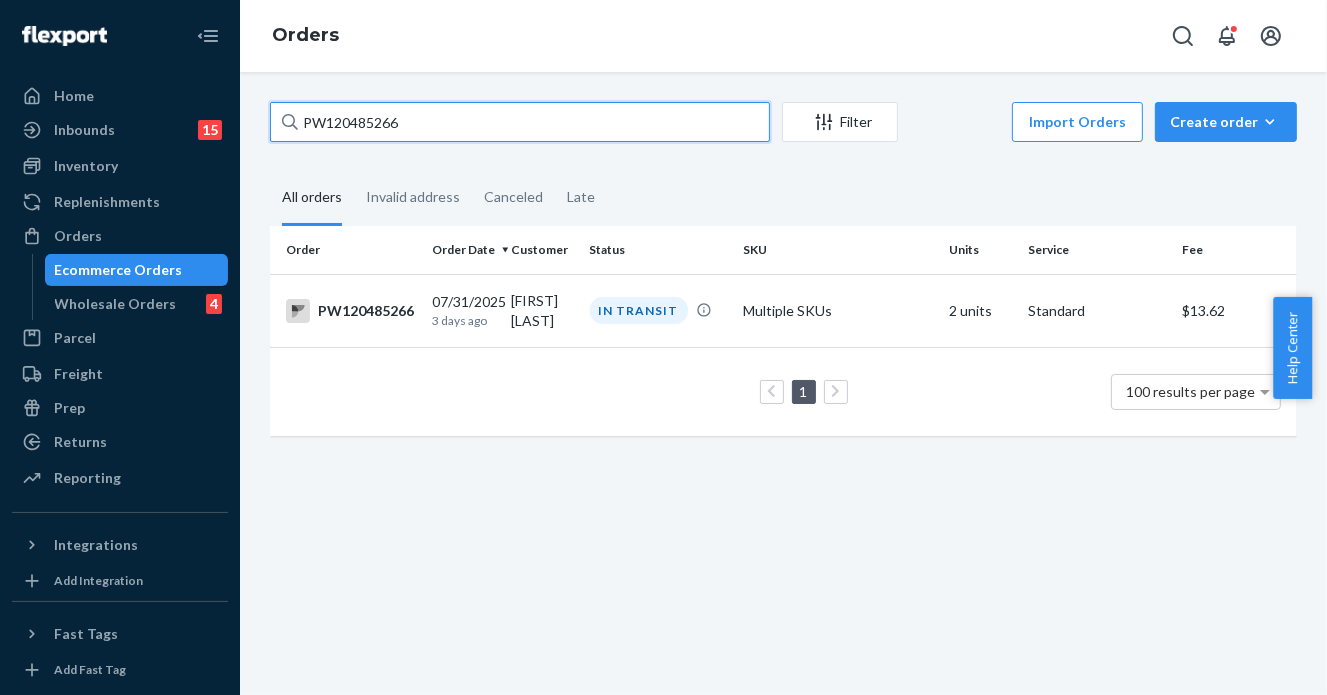 click on "Home Inbounds 15 Shipping Plans Problems 15 Inventory Products Branded Packaging Replenishments Orders Ecommerce Orders Wholesale Orders 4 Parcel Parcel orders Integrations Freight Prep Returns All Returns Settings Packages Reporting Reports Analytics Integrations Add Integration Fast Tags Add Fast Tag Settings Talk to Support Help Center Give Feedback Orders PW120485266 Filter Import Orders Create order Ecommerce order Removal order All orders Invalid address Canceled Late Order Order Date Customer Status SKU Units Service Fee PW120485266 07/31/2025 3 days ago [FIRST] [LAST] IN TRANSIT Multiple SKUs 2 units Standard $13.62 1 100 results per page" at bounding box center (663, 347) 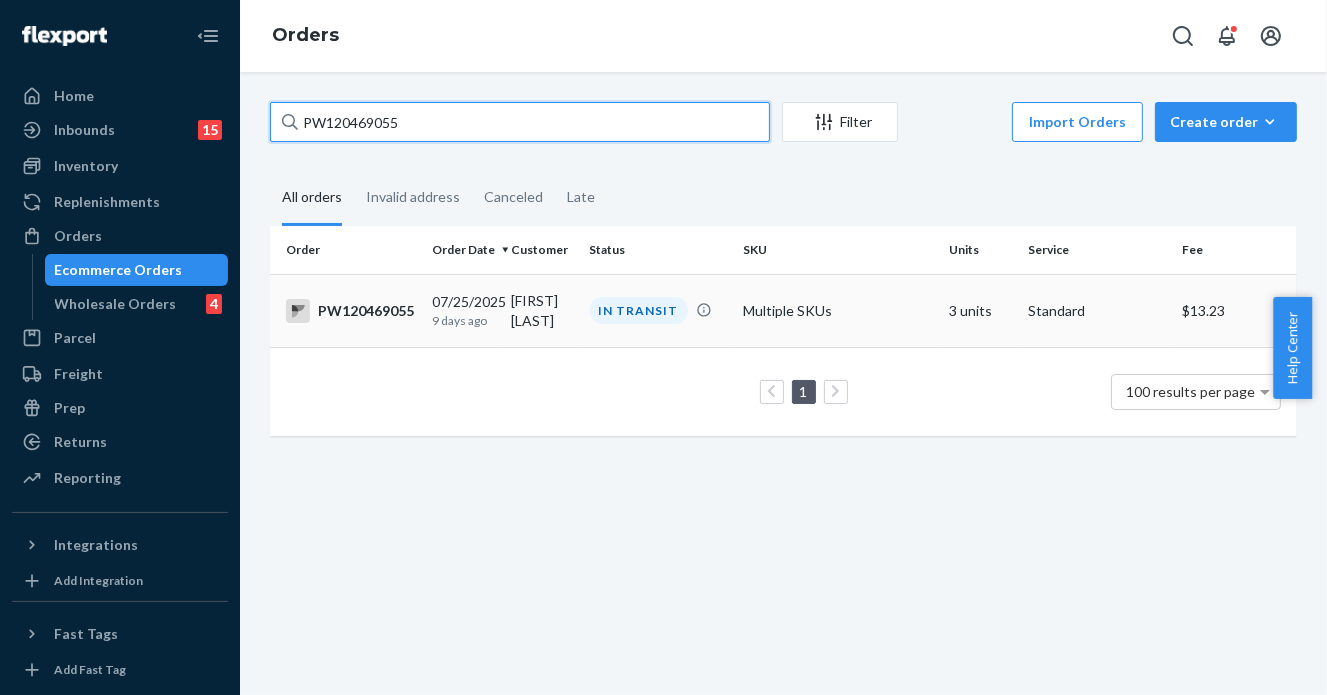 type on "PW120469055" 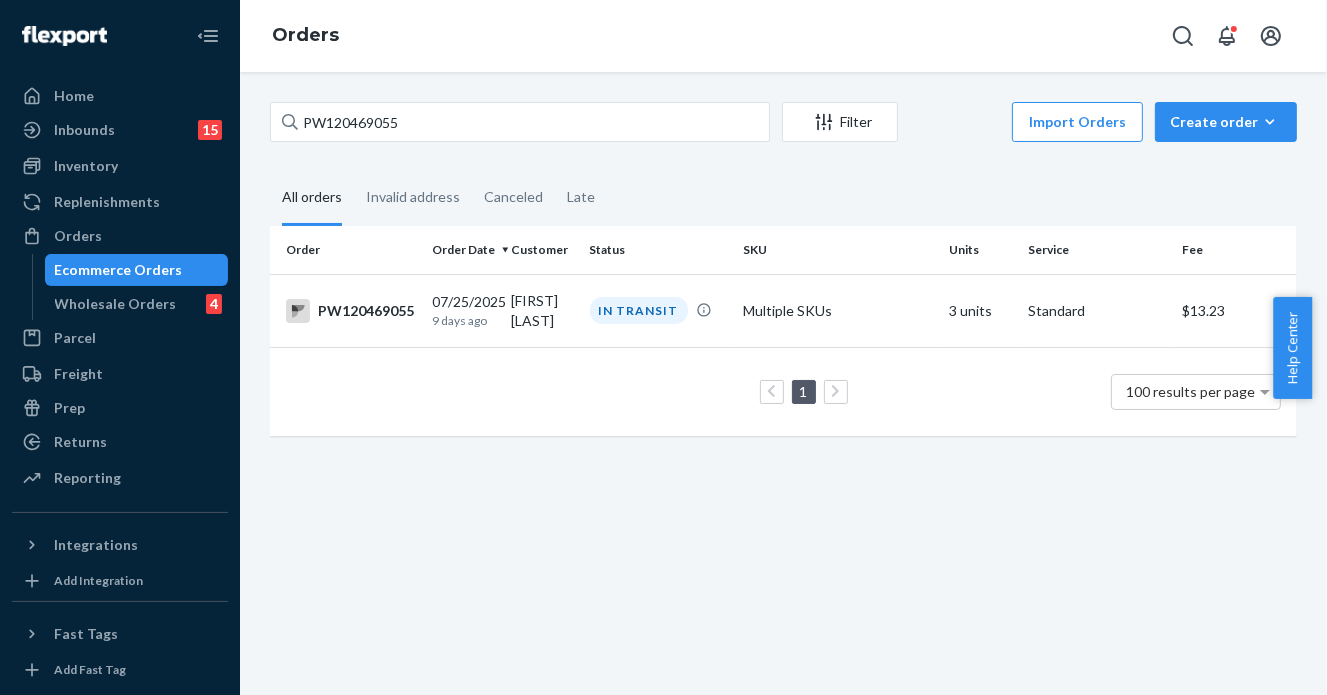 click on "IN TRANSIT" at bounding box center (659, 310) 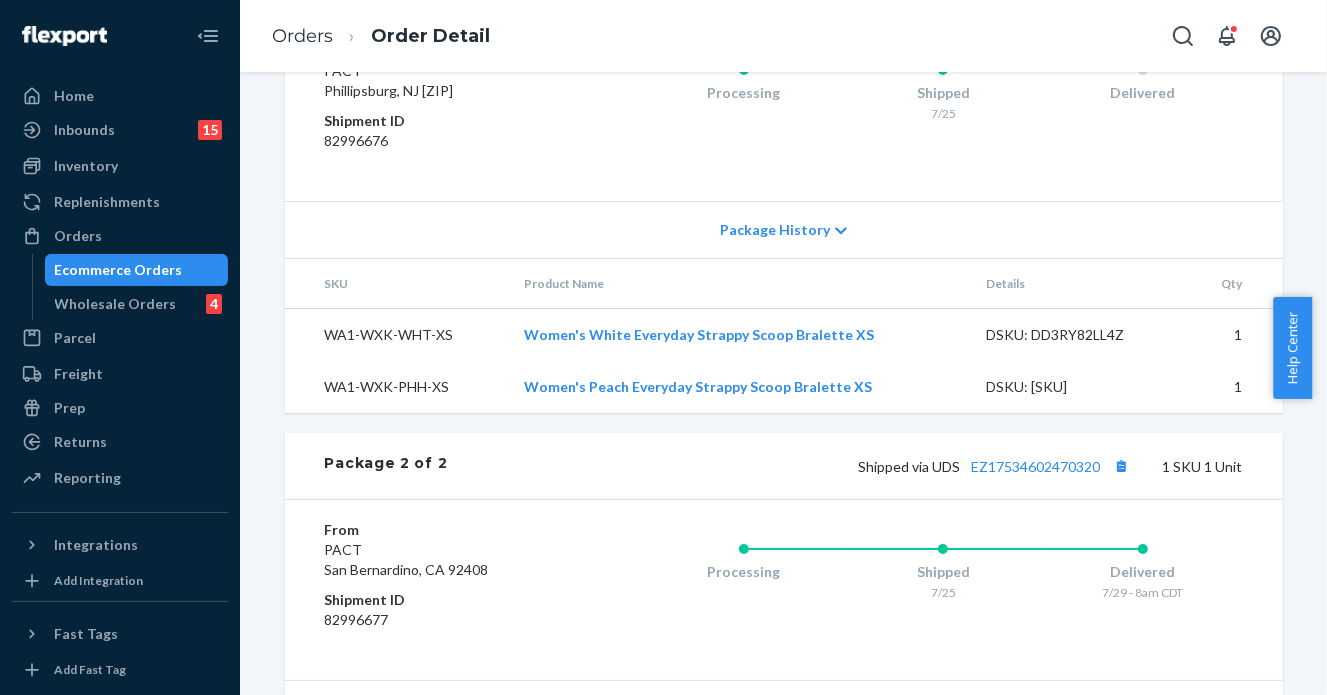 scroll, scrollTop: 800, scrollLeft: 0, axis: vertical 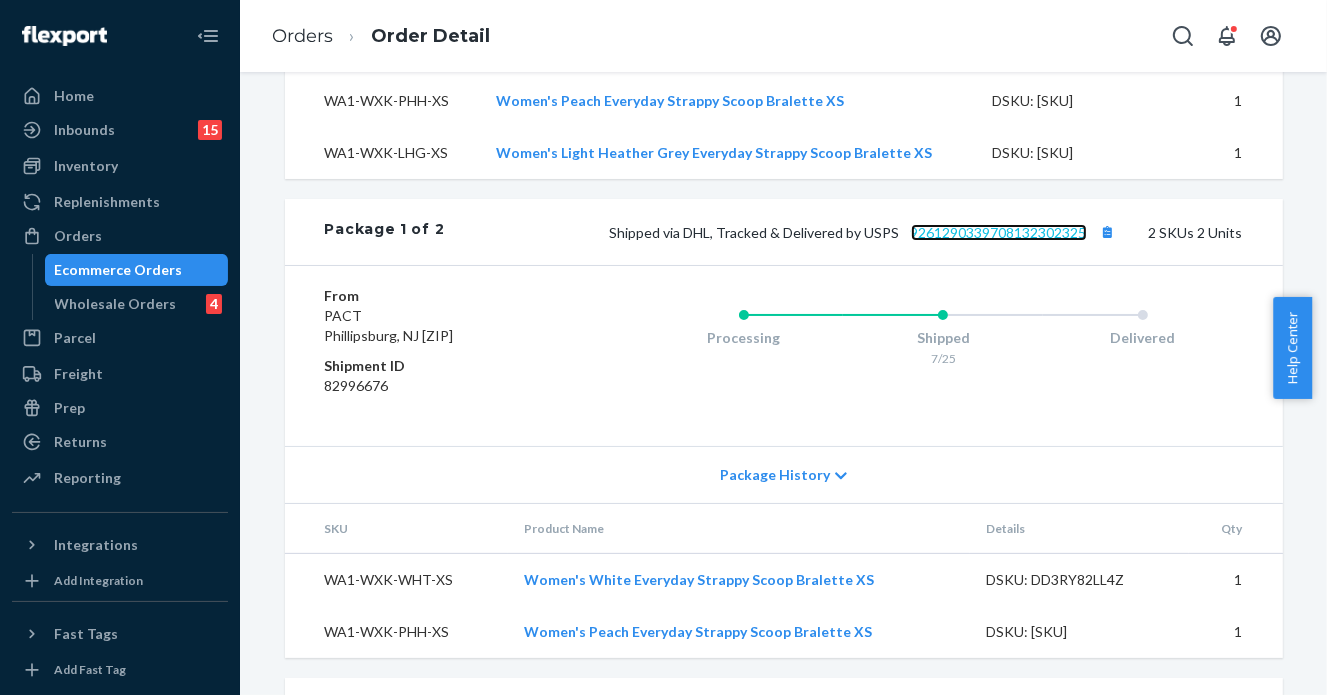 click on "9261290339708132302325" at bounding box center (999, 232) 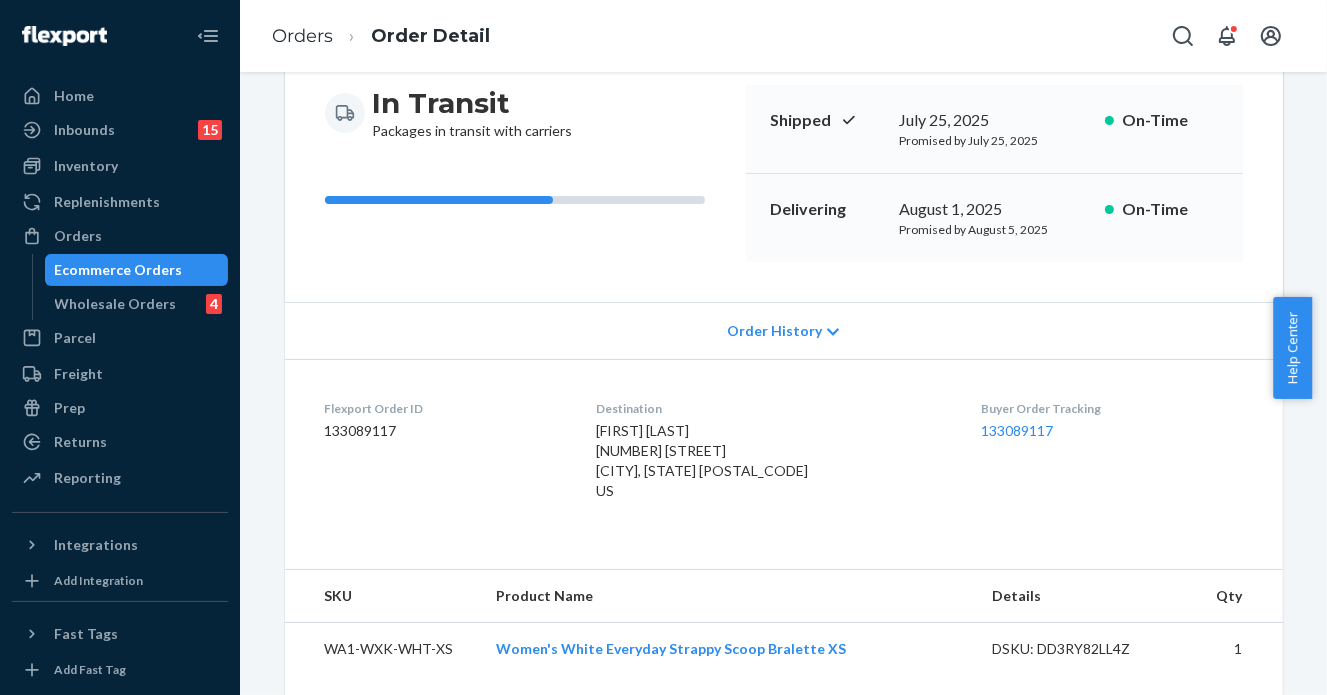 scroll, scrollTop: 0, scrollLeft: 0, axis: both 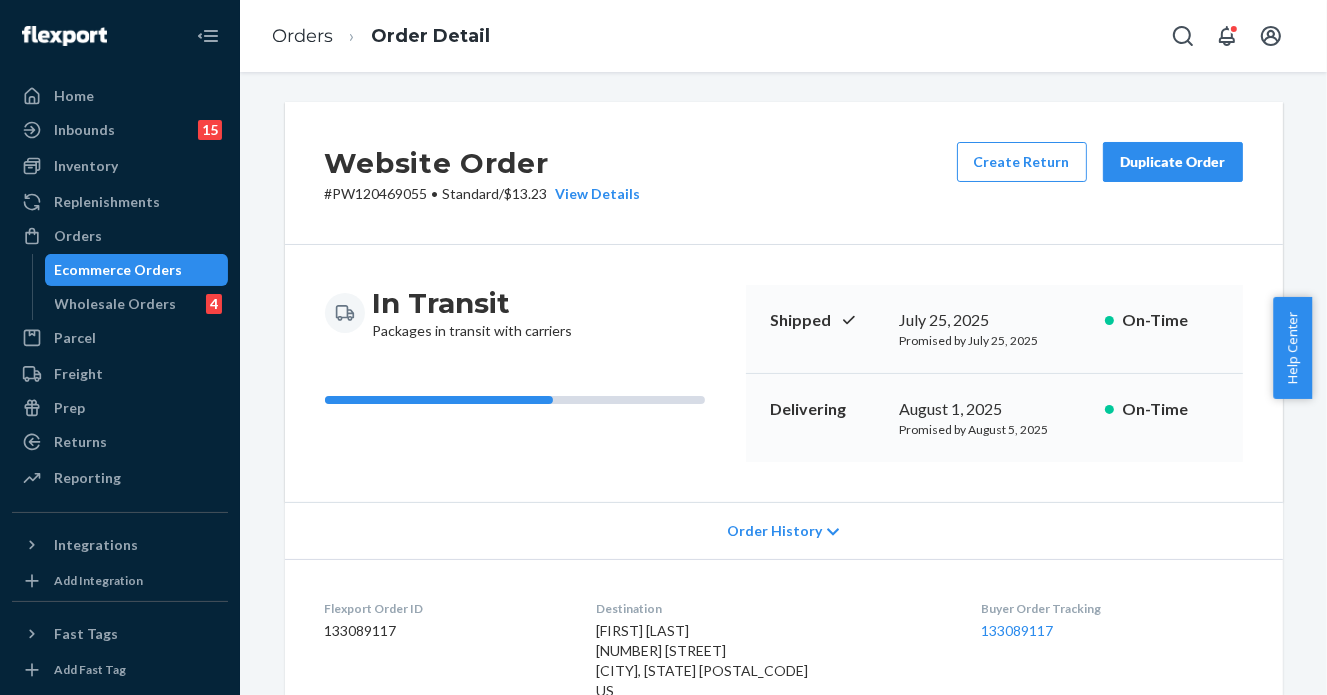 click on "In Transit Packages in transit with carriers Shipped July 25, 2025 Promised by July 25, 2025 On-Time Delivering August 1, 2025 Promised by August 5, 2025 On-Time" at bounding box center (784, 373) 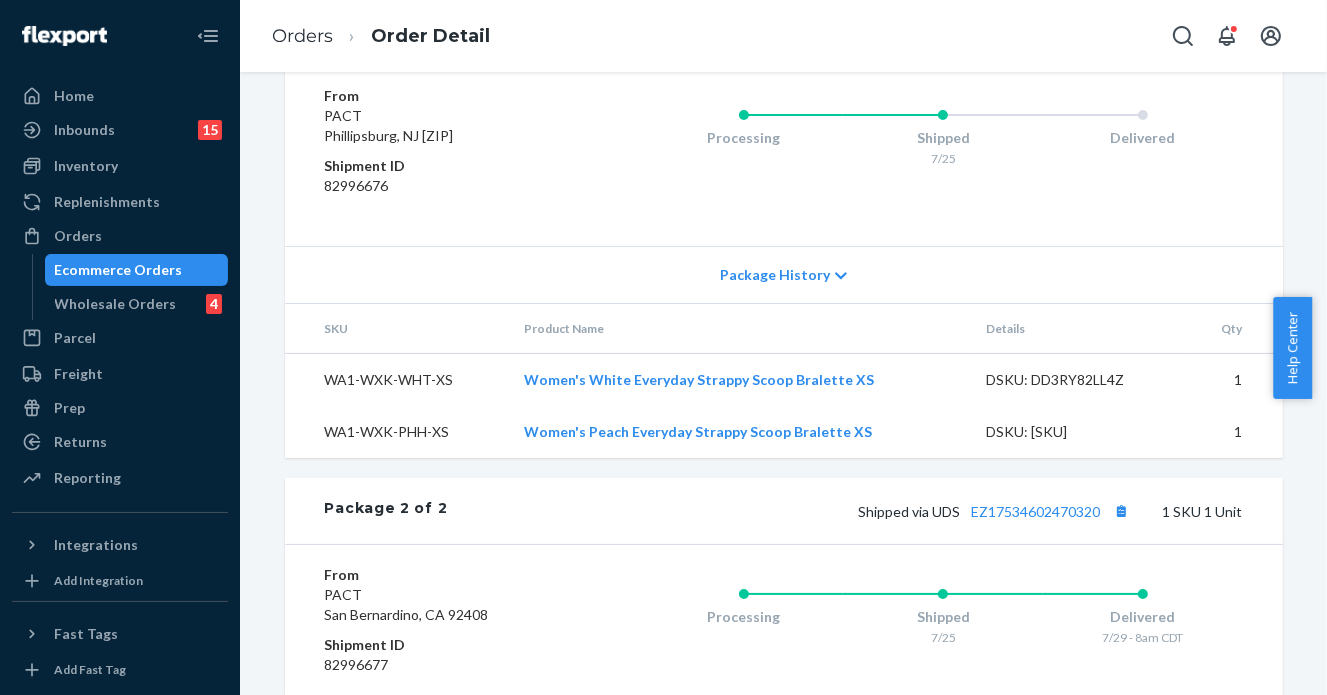 scroll, scrollTop: 700, scrollLeft: 0, axis: vertical 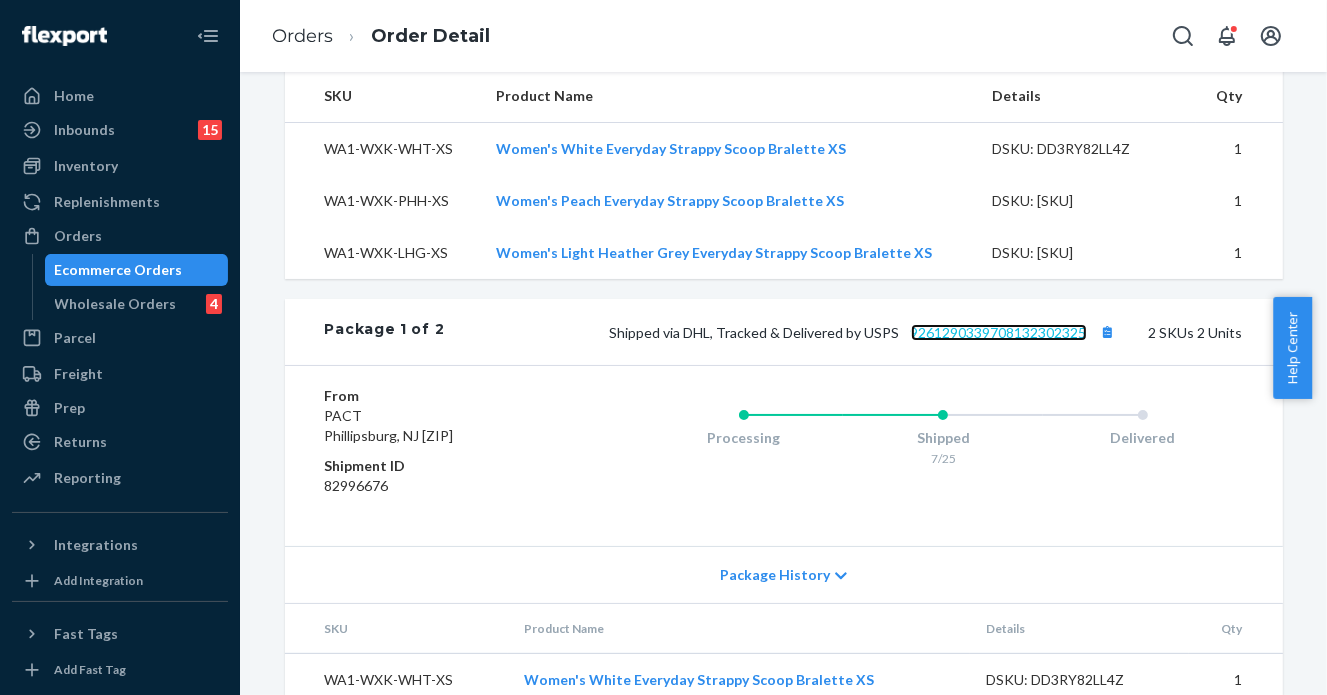 click on "9261290339708132302325" at bounding box center (999, 332) 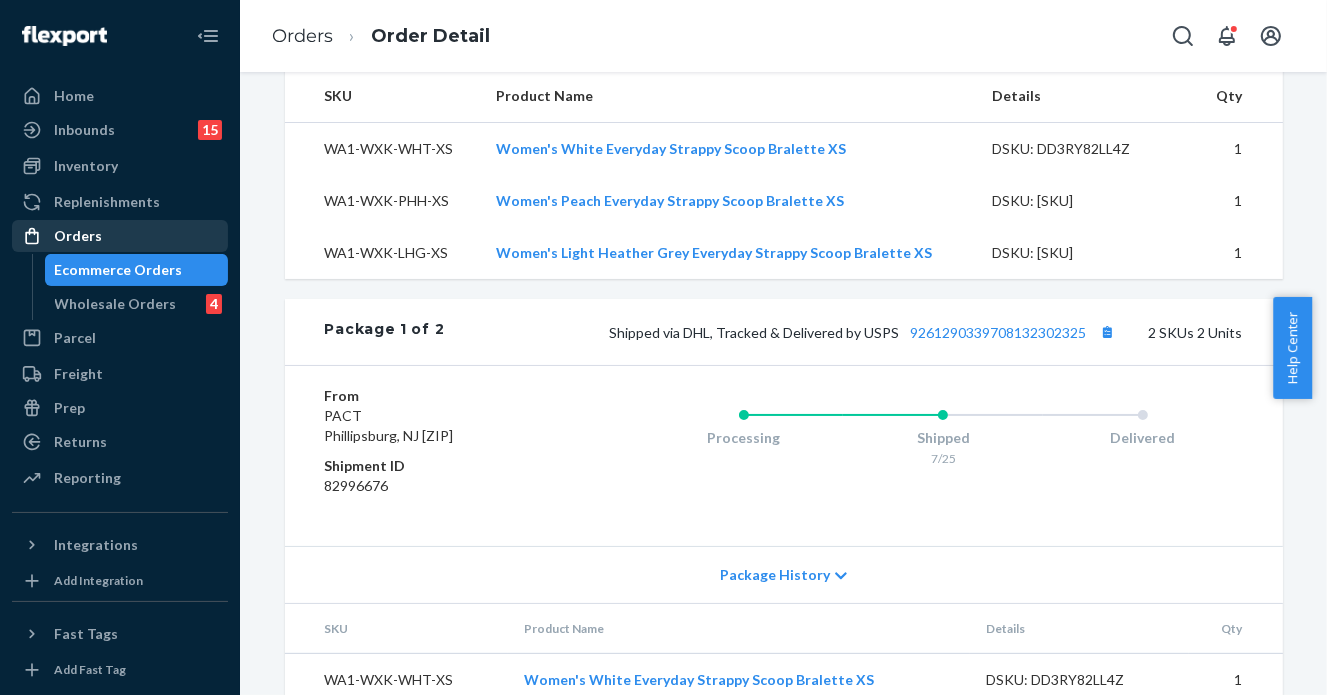 click on "Orders" at bounding box center [120, 236] 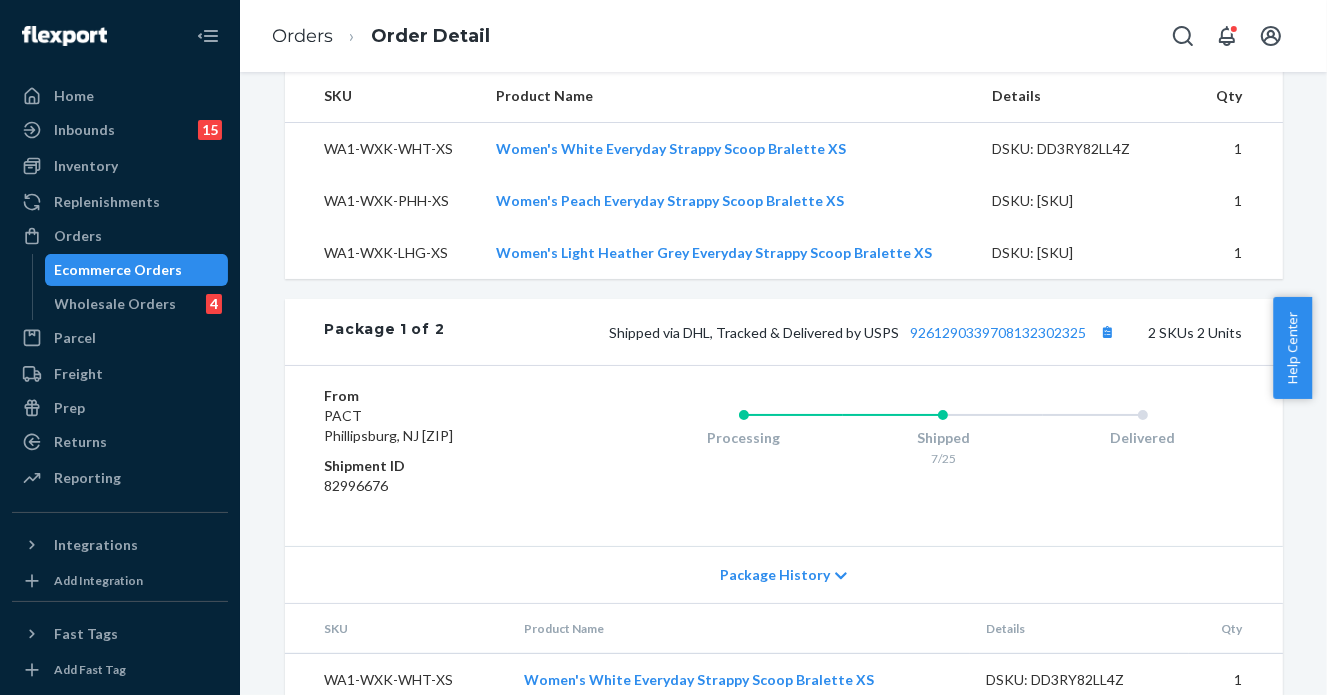 scroll, scrollTop: 0, scrollLeft: 0, axis: both 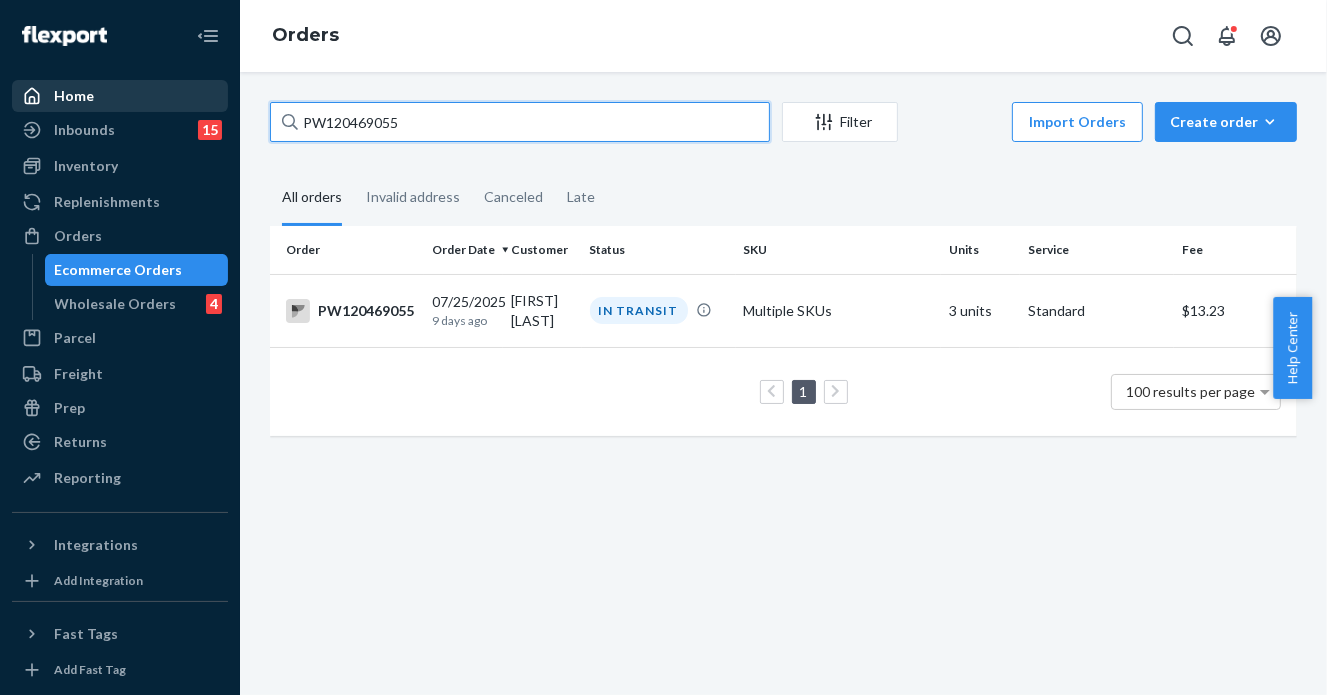 drag, startPoint x: 492, startPoint y: 115, endPoint x: 99, endPoint y: 92, distance: 393.67245 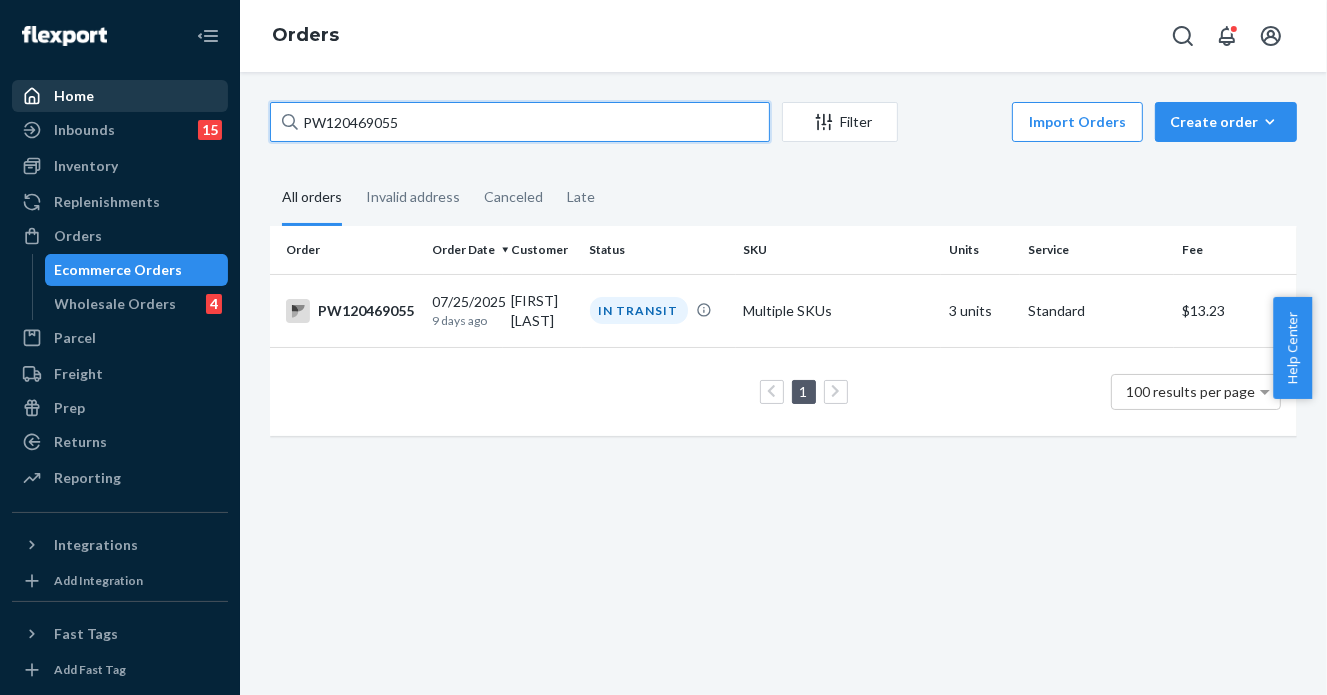 click on "Home Inbounds 15 Shipping Plans Problems 15 Inventory Products Branded Packaging Replenishments Orders Ecommerce Orders Wholesale Orders 4 Parcel Parcel orders Integrations Freight Prep Returns All Returns Settings Packages Reporting Reports Analytics Integrations Add Integration Fast Tags Add Fast Tag Settings Talk to Support Help Center Give Feedback Orders PW120469055 Filter Import Orders Create order Ecommerce order Removal order All orders Invalid address Canceled Late Order Order Date Customer Status SKU Units Service Fee PW120469055 07/25/2025 9 days ago [FIRST] [LAST] IN TRANSIT Multiple SKUs 3 units Standard $13.23 1 100 results per page" at bounding box center [663, 347] 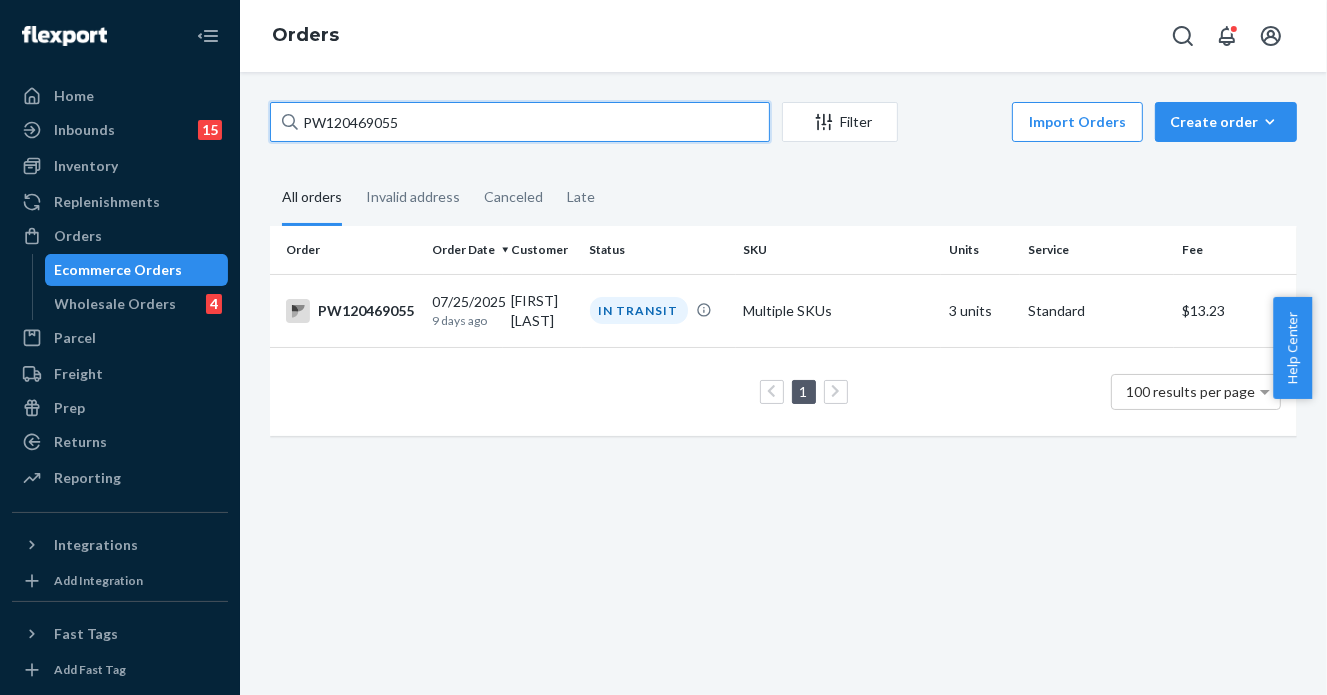 paste on "72332" 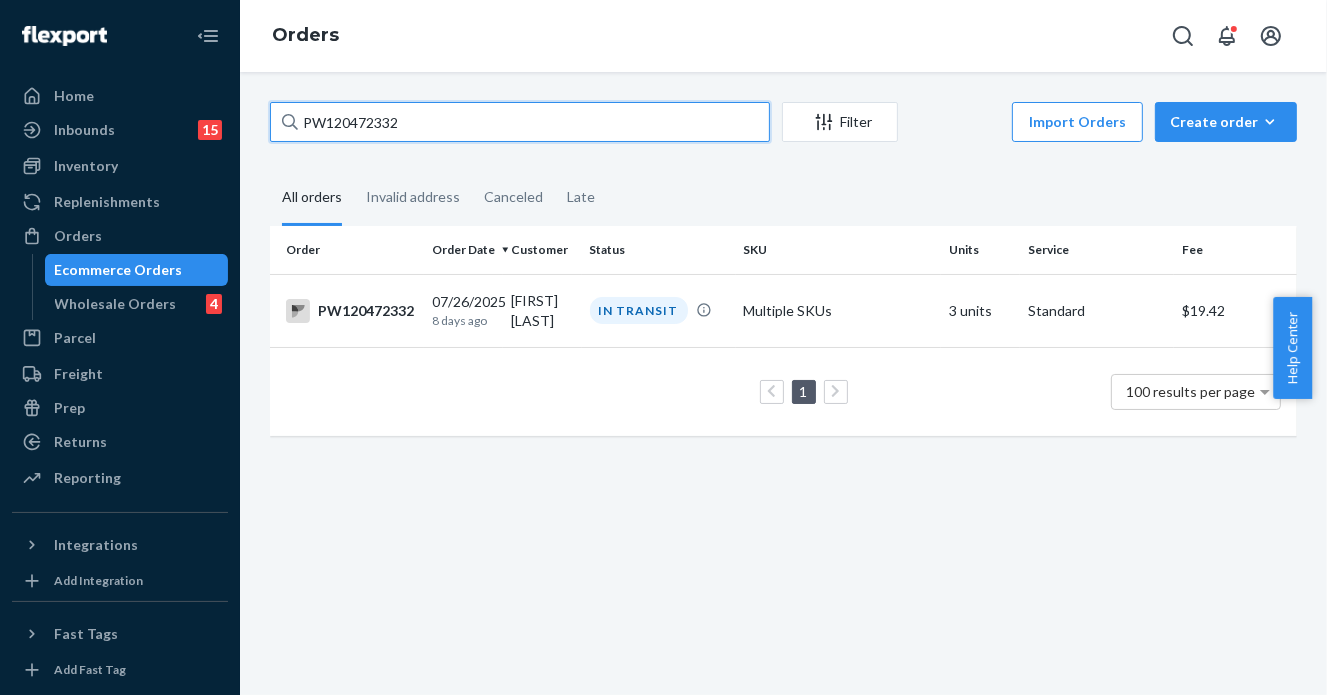 type on "PW120472332" 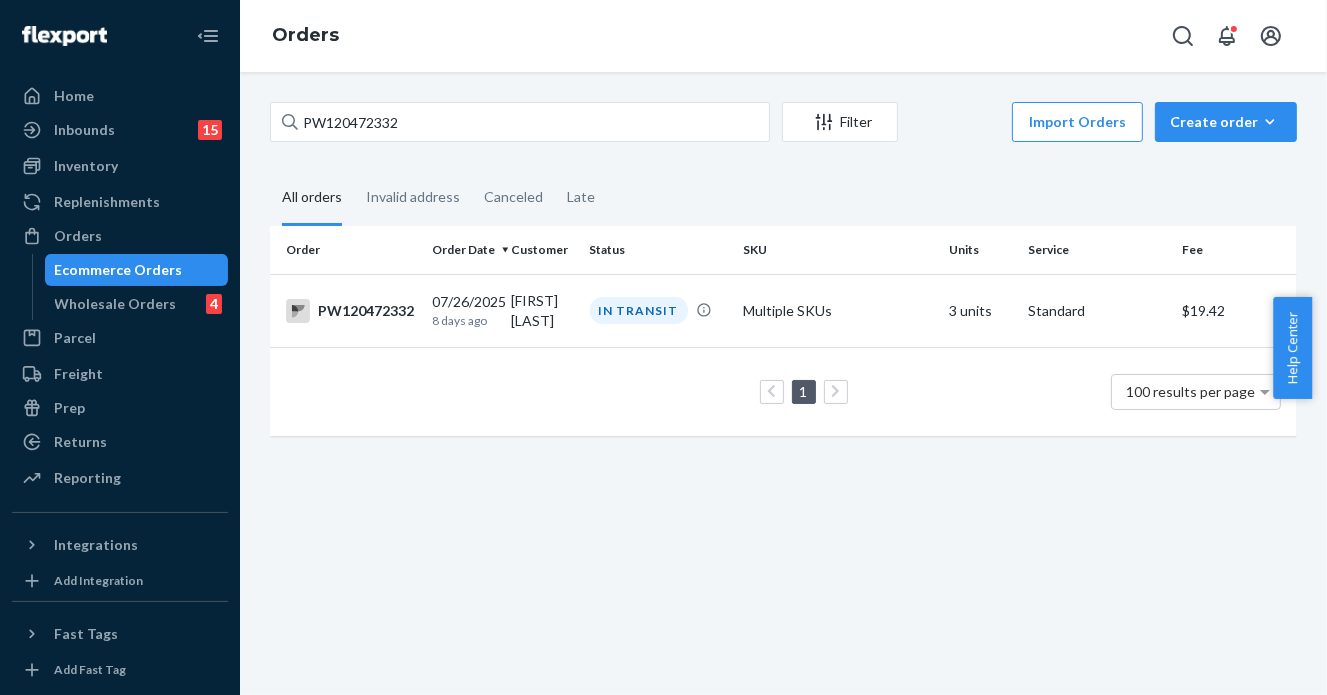 click on "[FIRST] [LAST]" at bounding box center (542, 310) 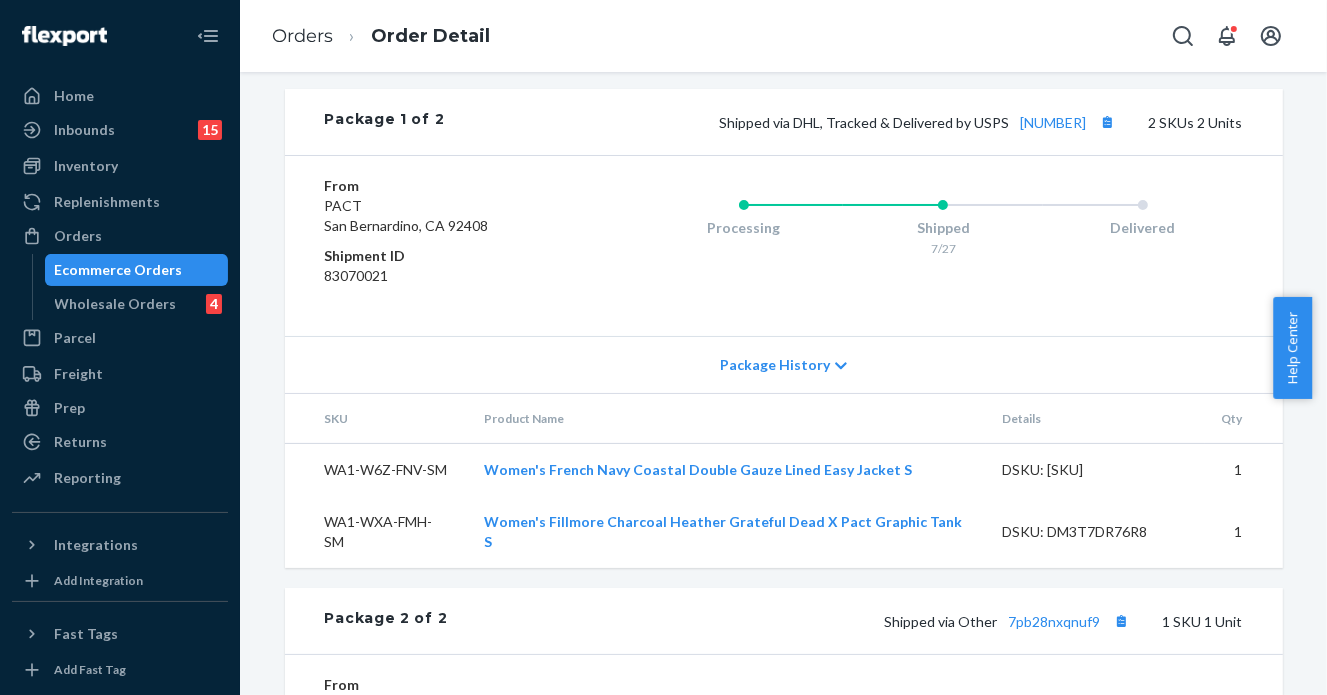 scroll, scrollTop: 811, scrollLeft: 0, axis: vertical 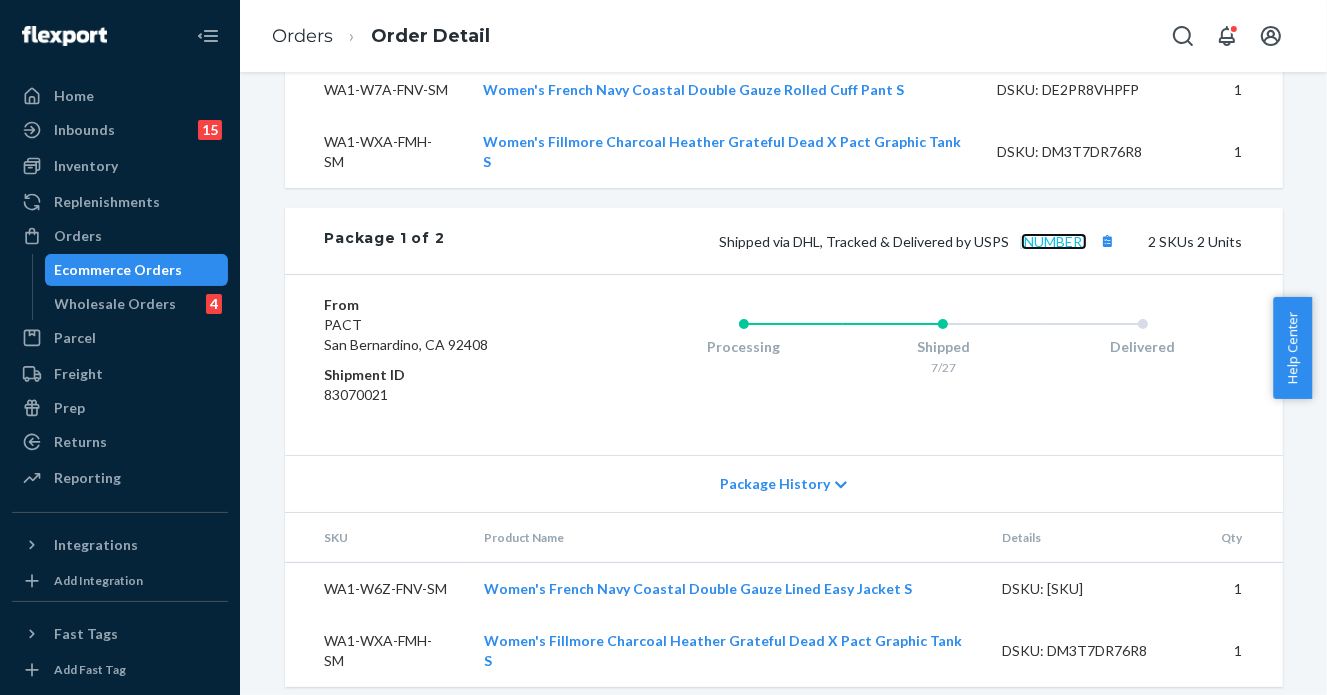 click on "[NUMBER]" at bounding box center [1054, 241] 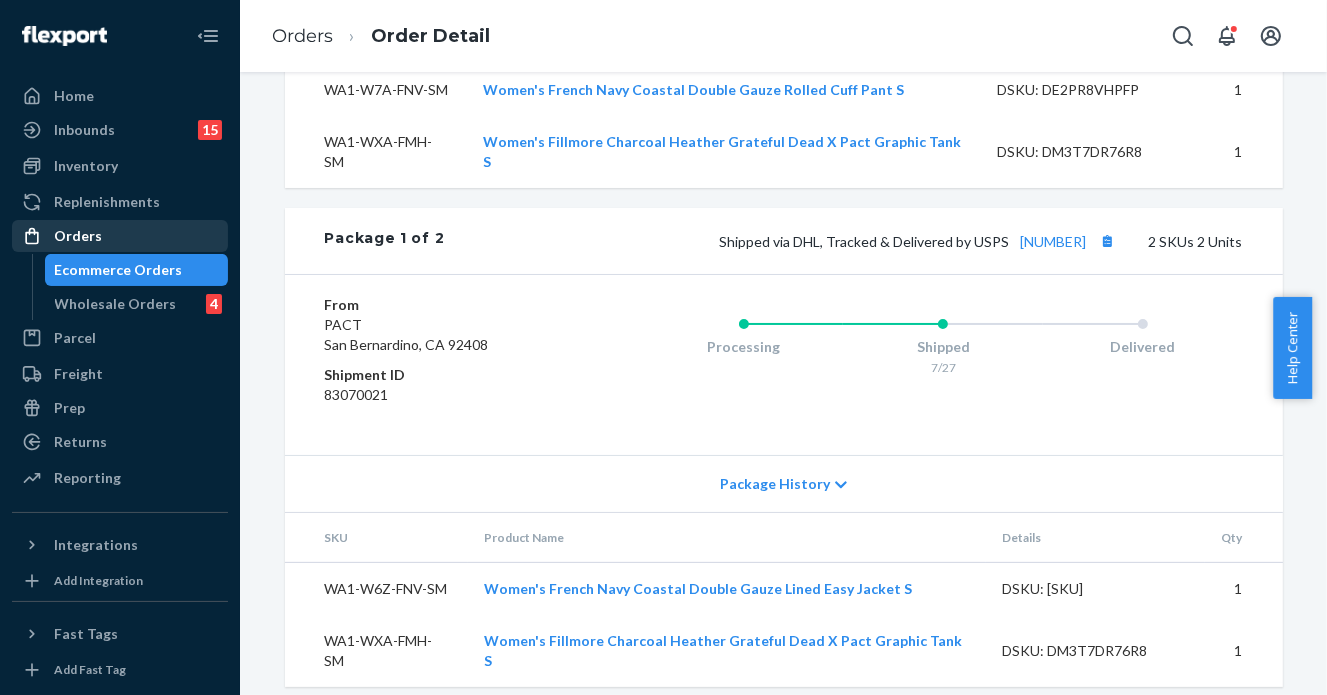 click on "Orders" at bounding box center [120, 236] 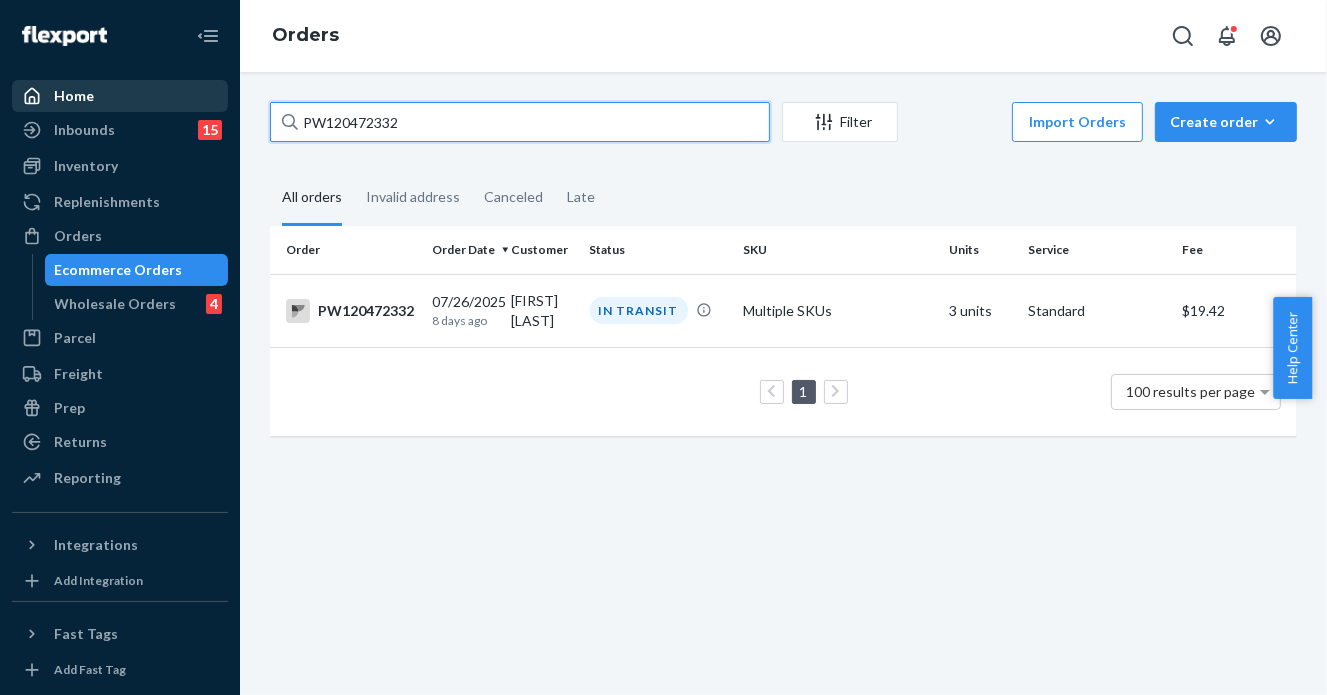 drag, startPoint x: 495, startPoint y: 112, endPoint x: 168, endPoint y: 91, distance: 327.6736 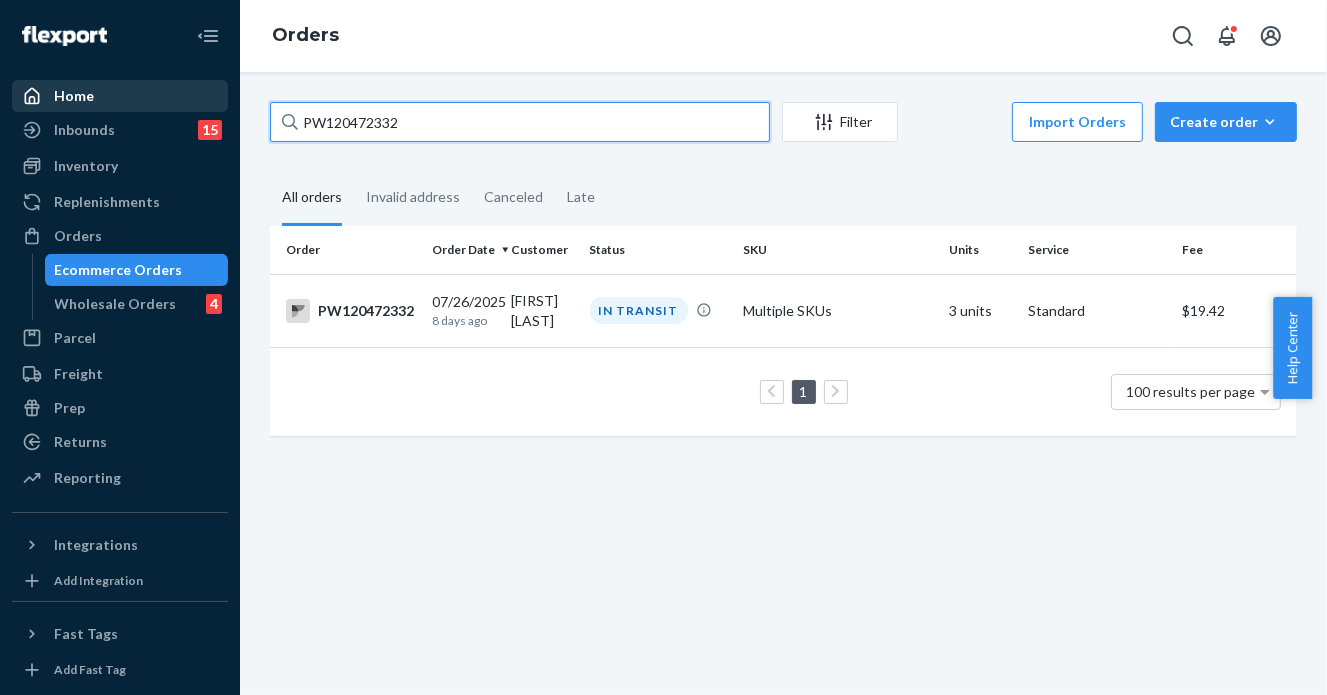click on "Home Inbounds 15 Shipping Plans Problems 15 Inventory Products Branded Packaging Replenishments Orders Ecommerce Orders Wholesale Orders 4 Parcel Parcel orders Integrations Freight Prep Returns All Returns Settings Packages Reporting Reports Analytics Integrations Add Integration Fast Tags Add Fast Tag Settings Talk to Support Help Center Give Feedback Orders PW120472332 Filter Import Orders Create order Ecommerce order Removal order All orders Invalid address Canceled Late Order Order Date Customer Status SKU Units Service Fee PW120472332 07/26/2025 8 days ago [FIRST] [LAST] IN TRANSIT Multiple SKUs 3 units Standard $19.42 1 100 results per page" at bounding box center [663, 347] 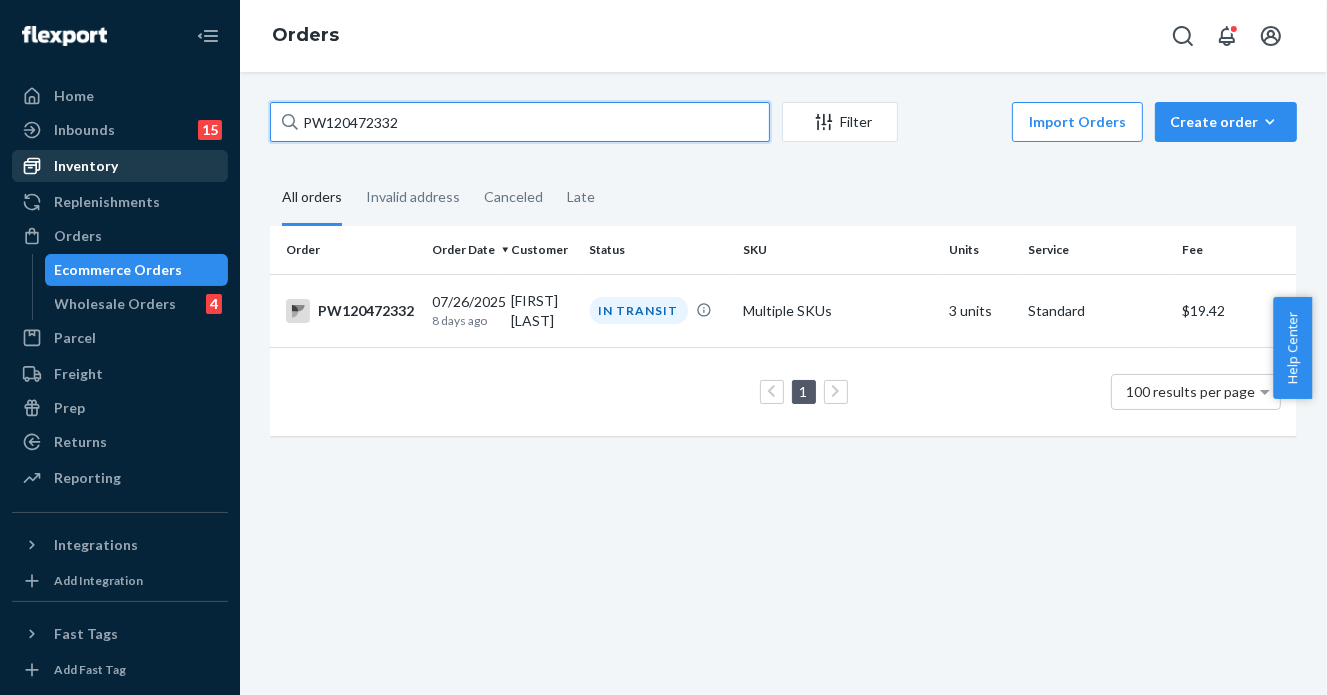 paste on "[NUMBER]" 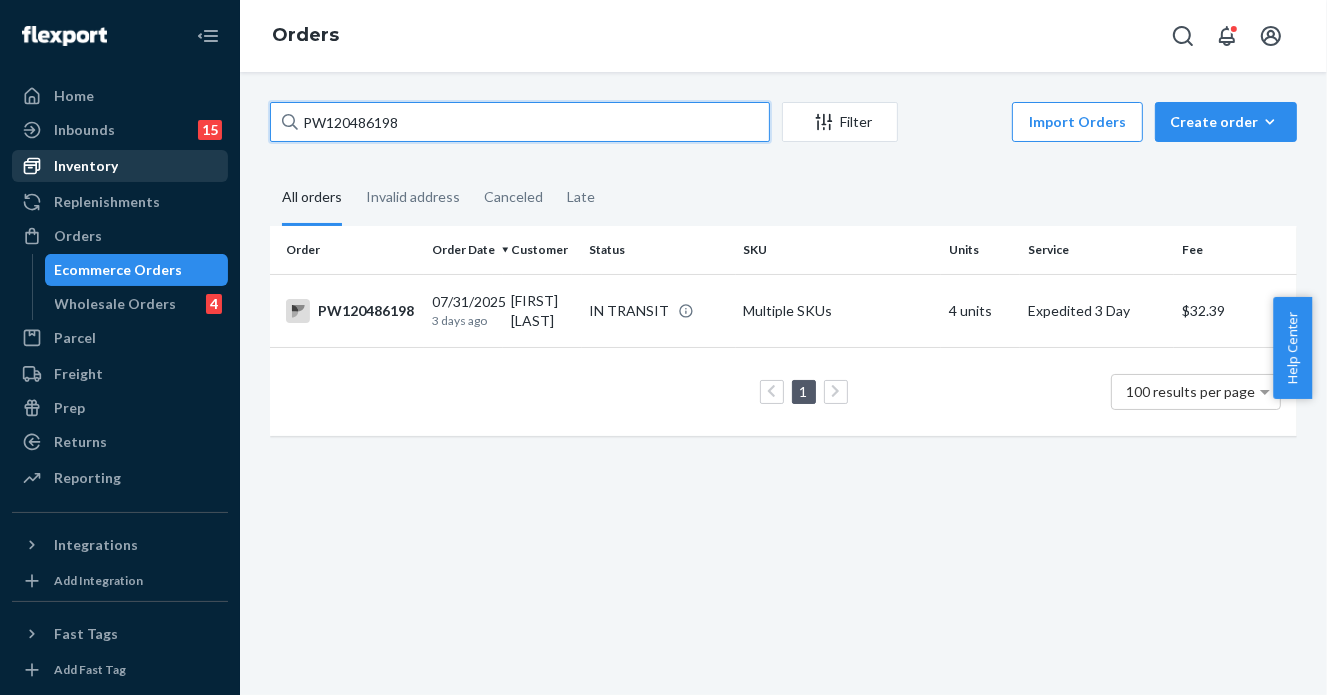 type on "PW120486198" 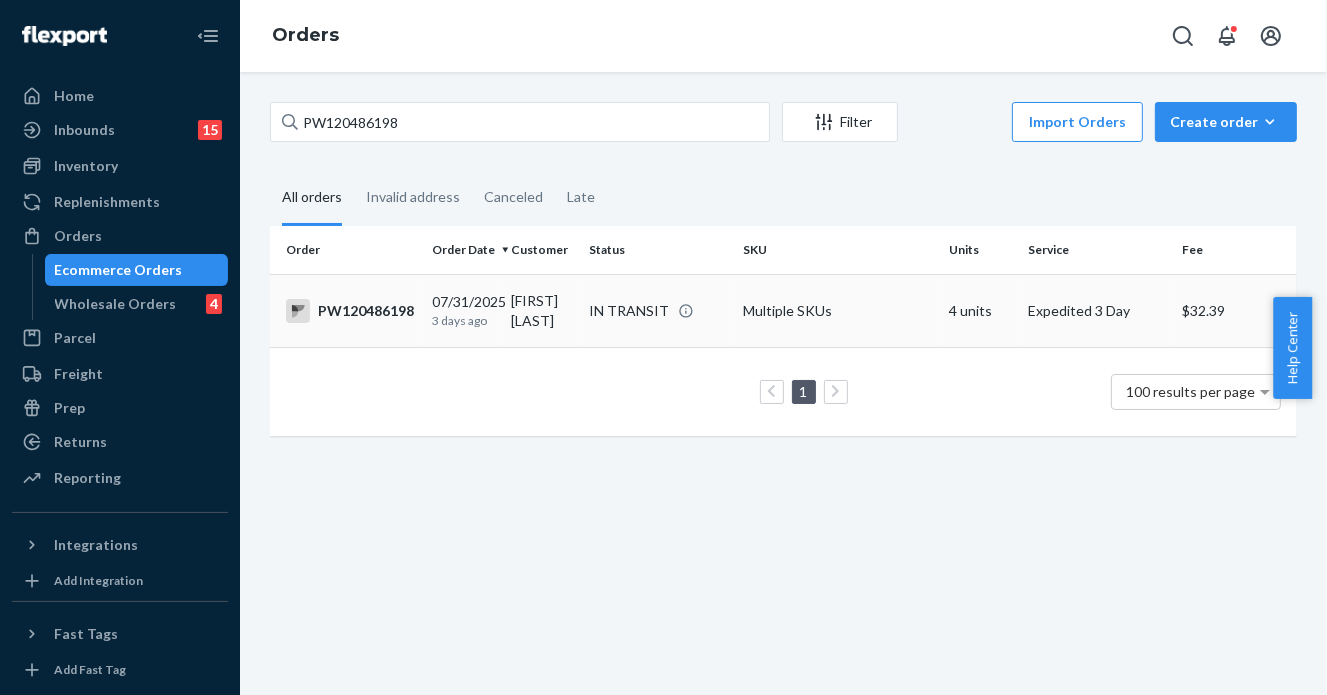click on "IN TRANSIT" at bounding box center [630, 311] 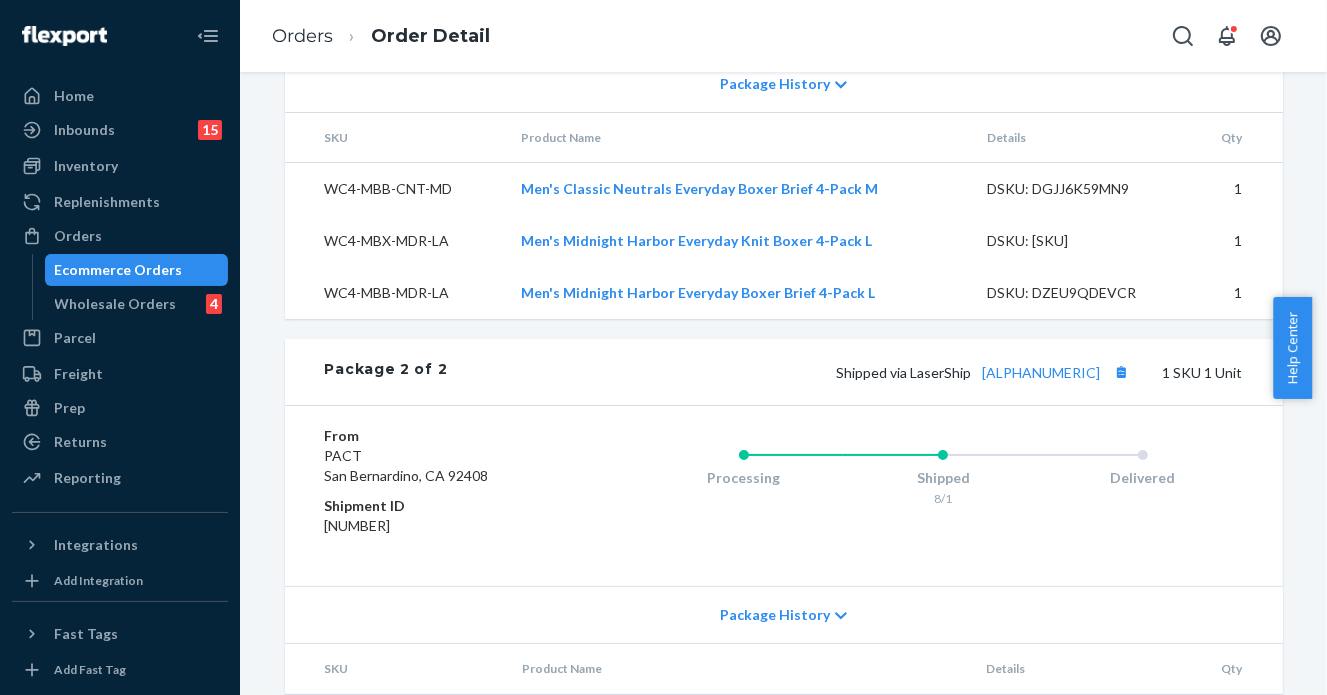 scroll, scrollTop: 1315, scrollLeft: 0, axis: vertical 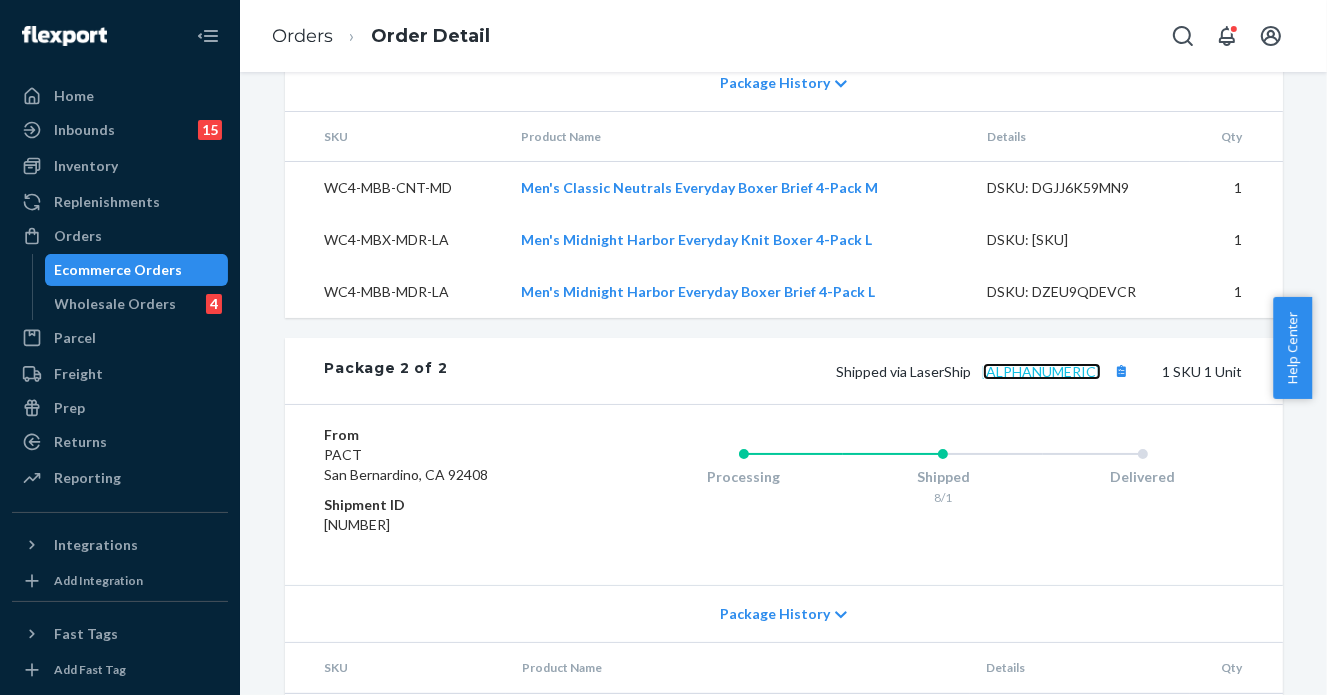click on "[ALPHANUMERIC]" at bounding box center (1042, 371) 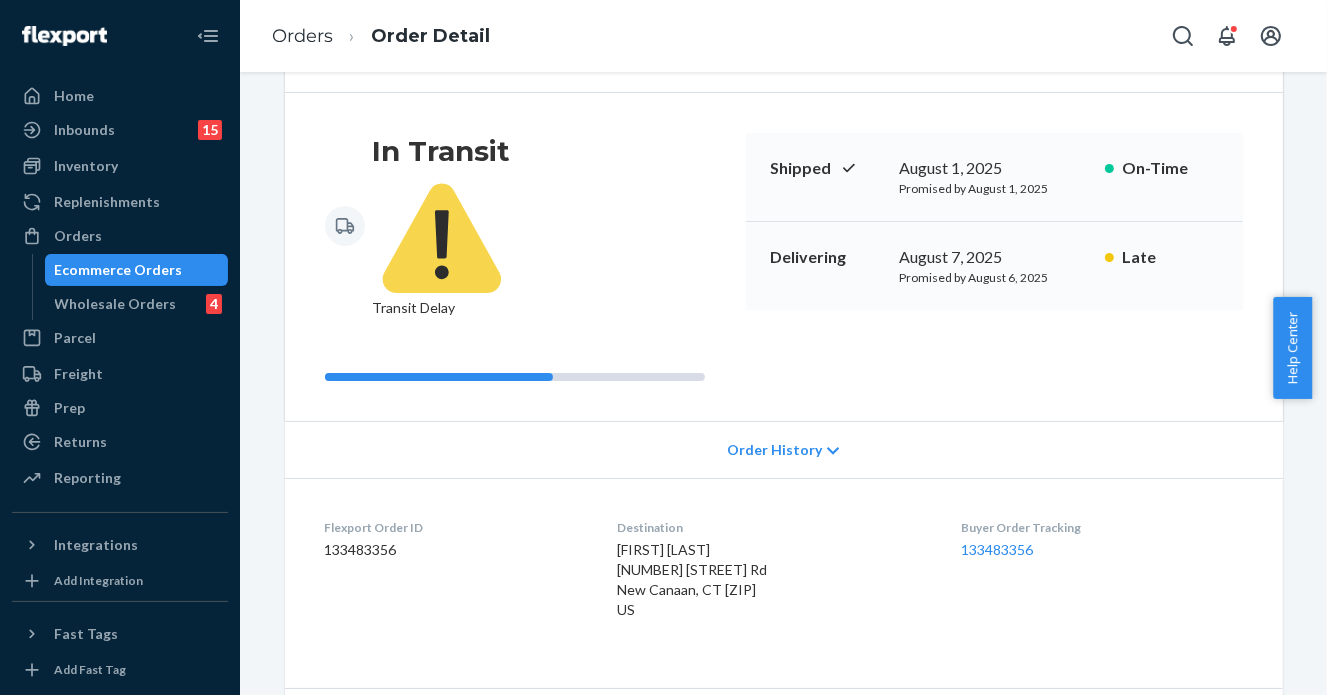 scroll, scrollTop: 0, scrollLeft: 0, axis: both 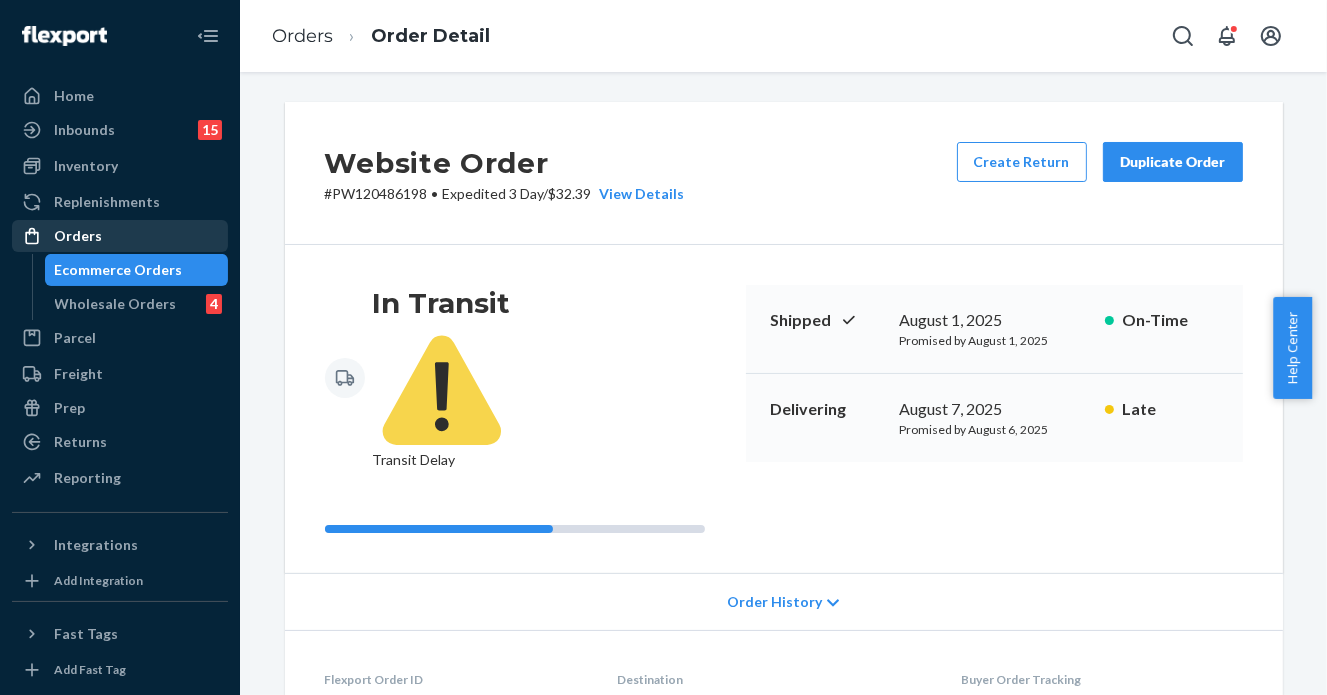 click on "Orders" at bounding box center [78, 236] 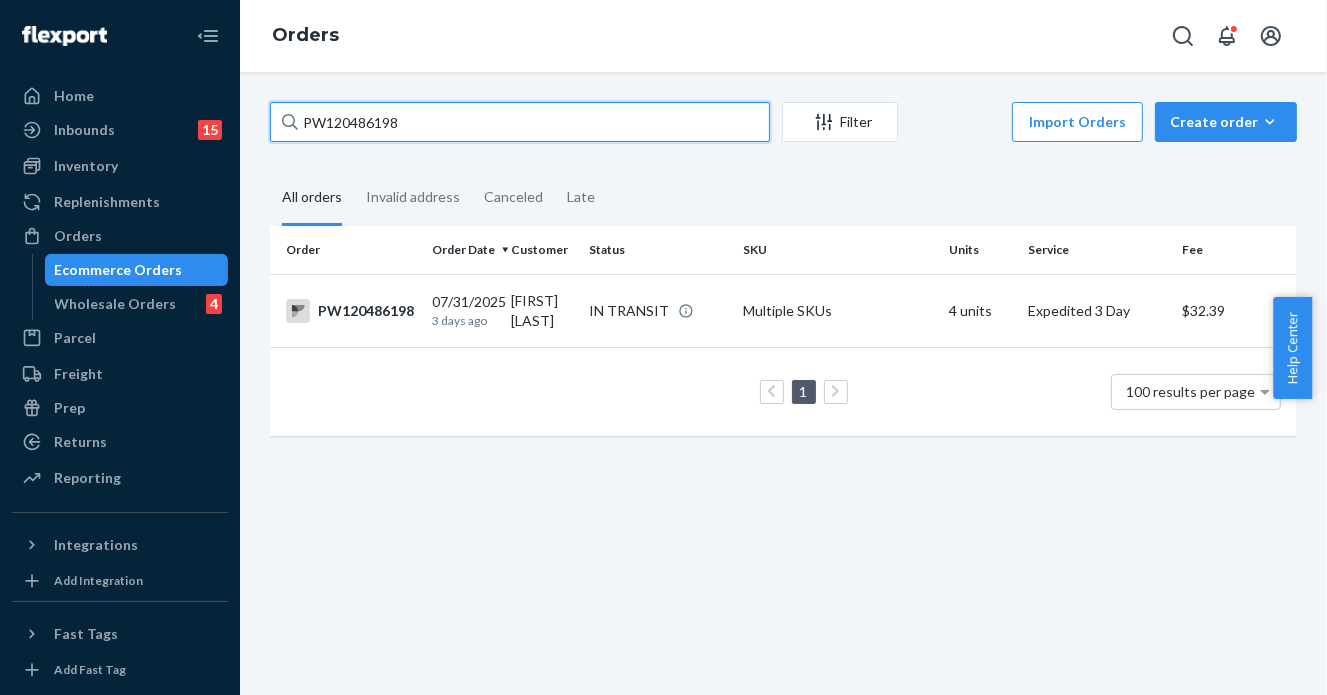 drag, startPoint x: 401, startPoint y: 104, endPoint x: 159, endPoint y: 70, distance: 244.37675 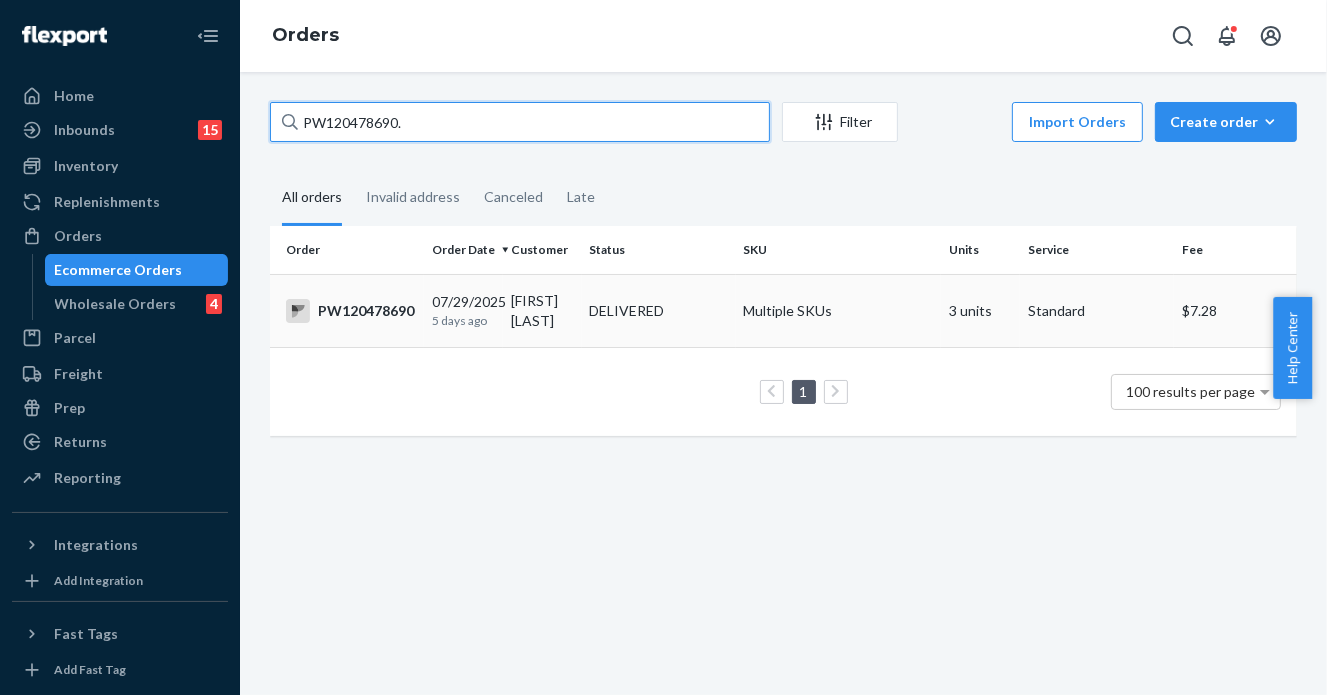 type on "PW120478690." 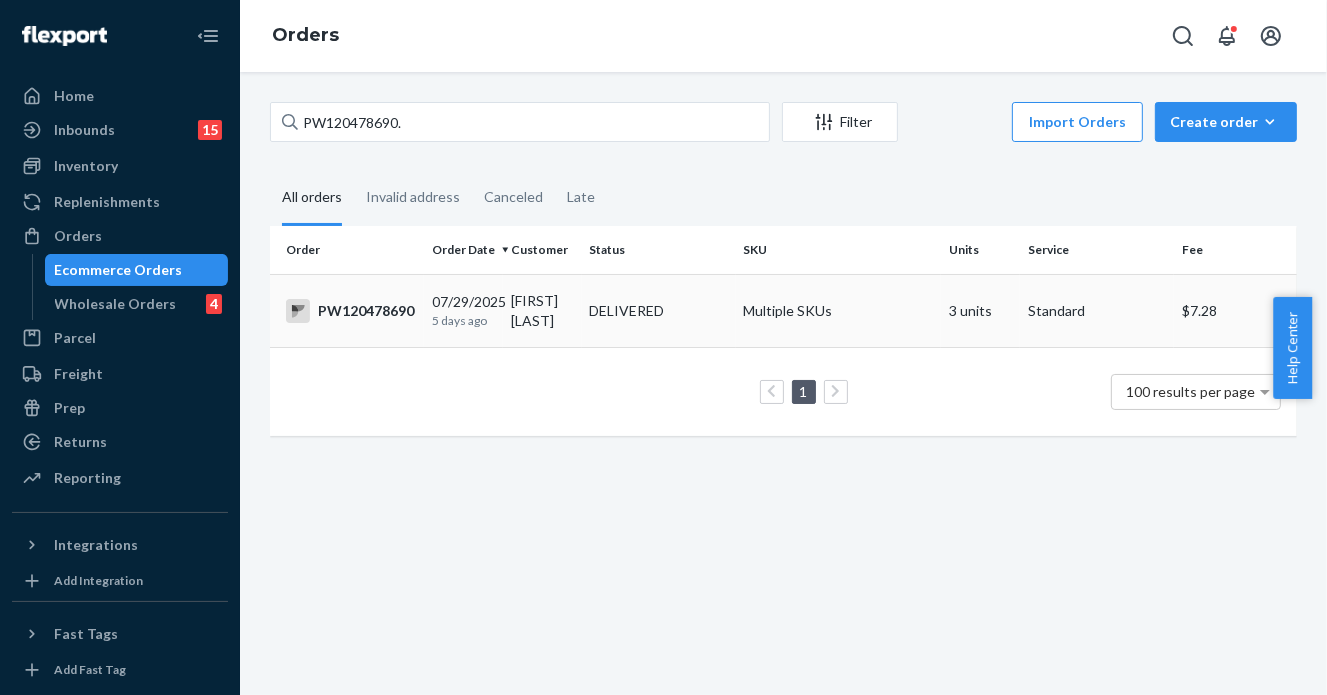 click on "DELIVERED" at bounding box center [627, 311] 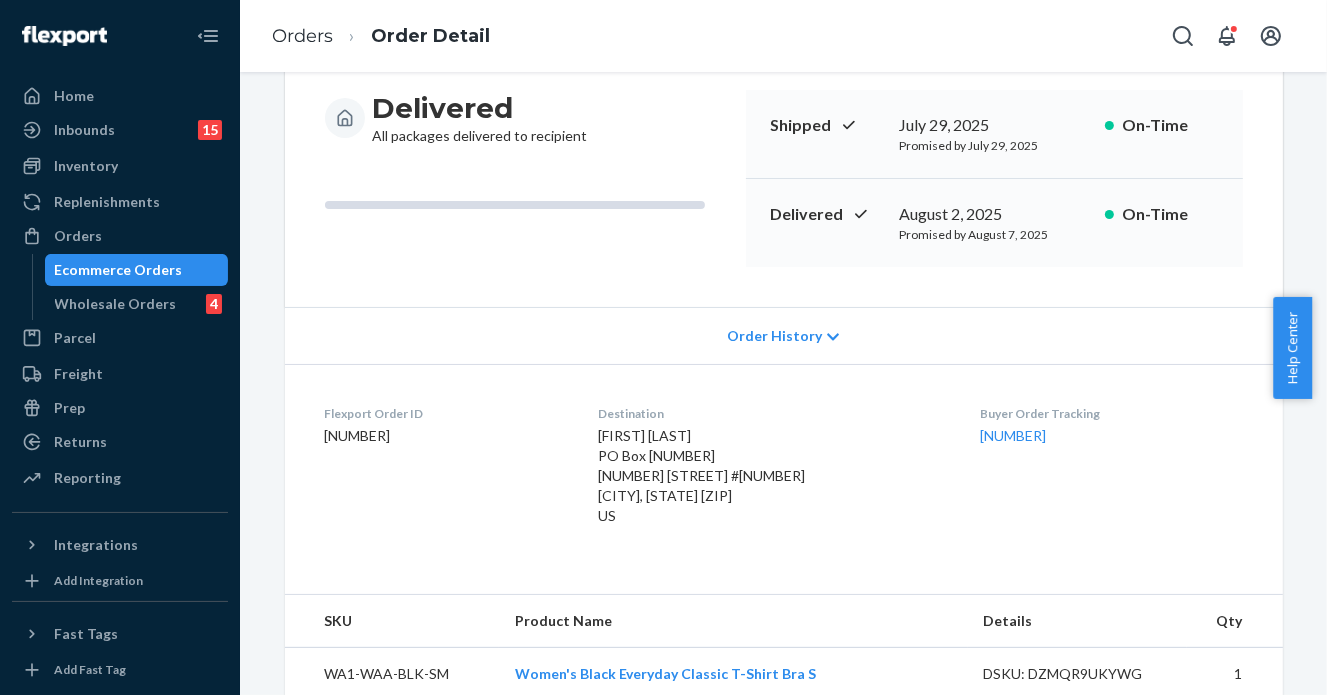 scroll, scrollTop: 0, scrollLeft: 0, axis: both 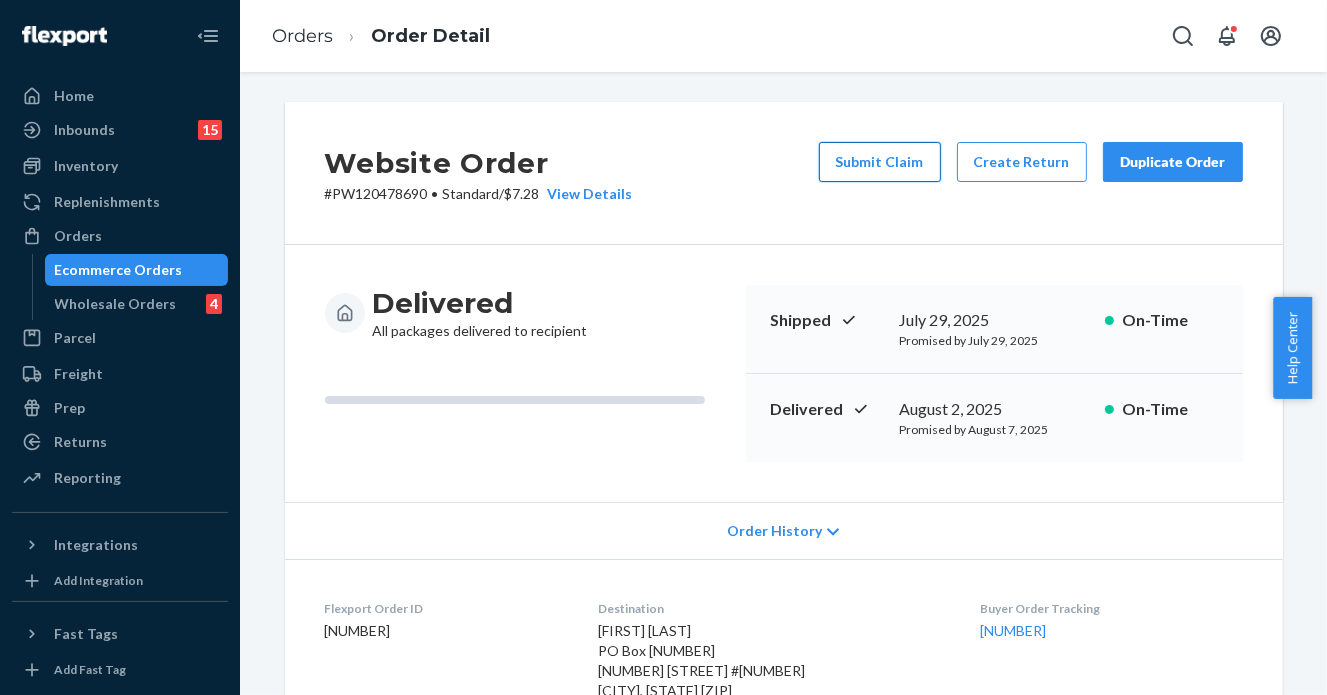 click on "Submit Claim" at bounding box center [880, 162] 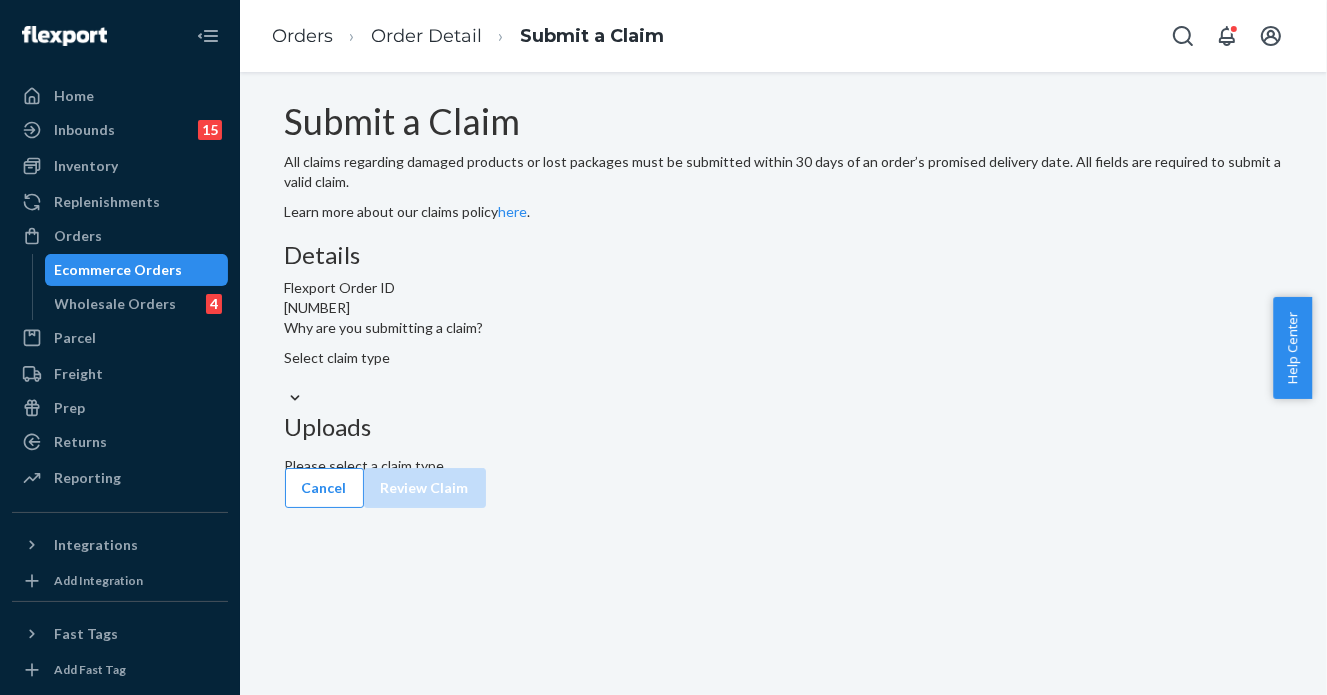 click on "Select claim type" at bounding box center [784, 358] 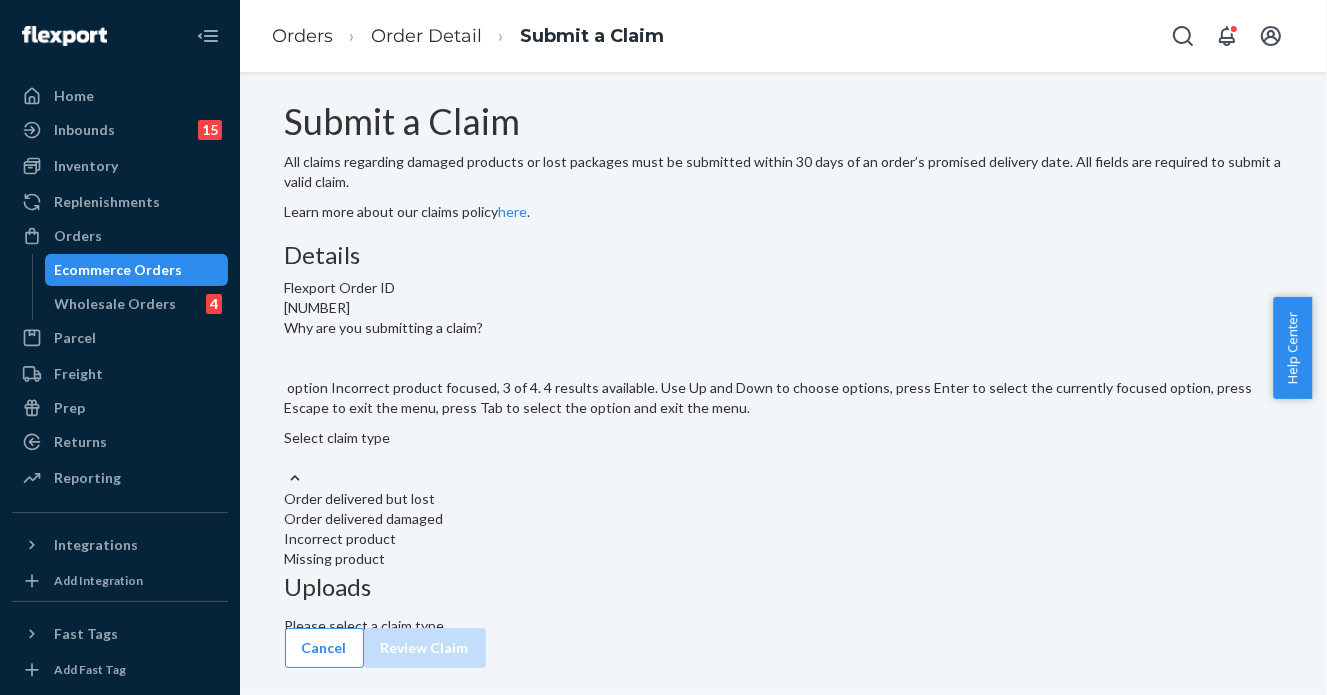 click on "Incorrect product" at bounding box center [784, 539] 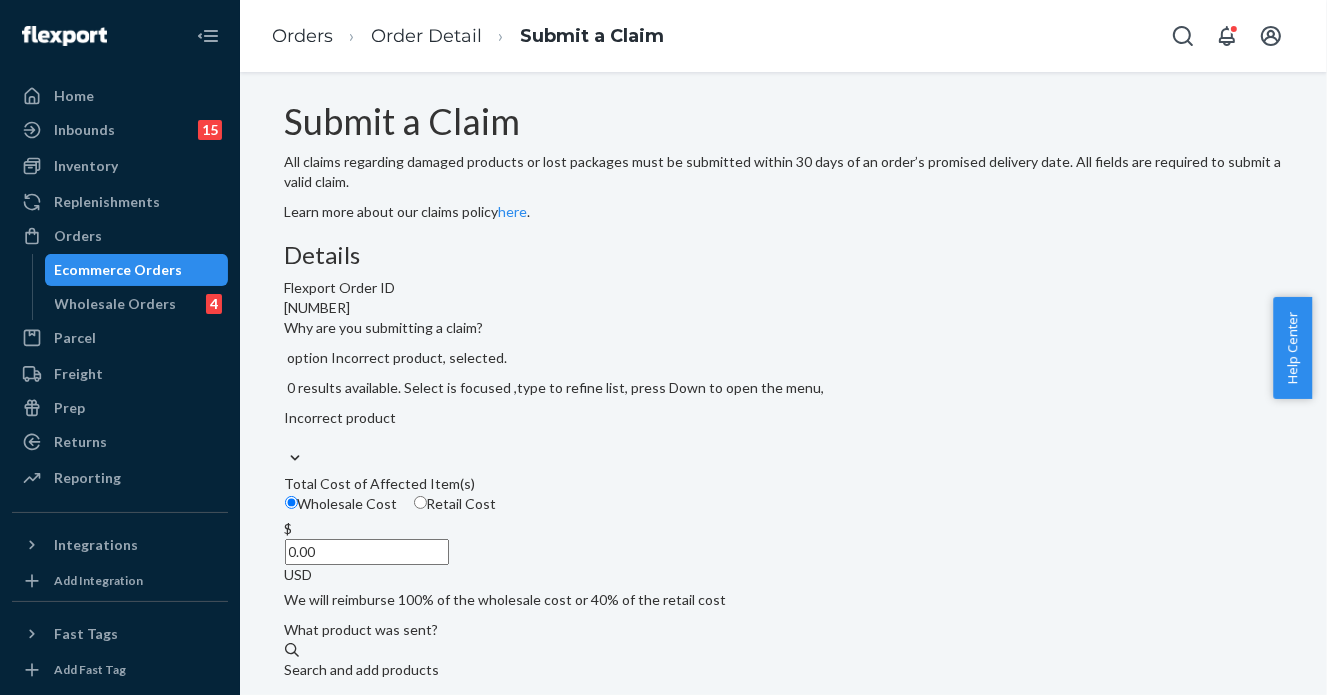 scroll, scrollTop: 400, scrollLeft: 0, axis: vertical 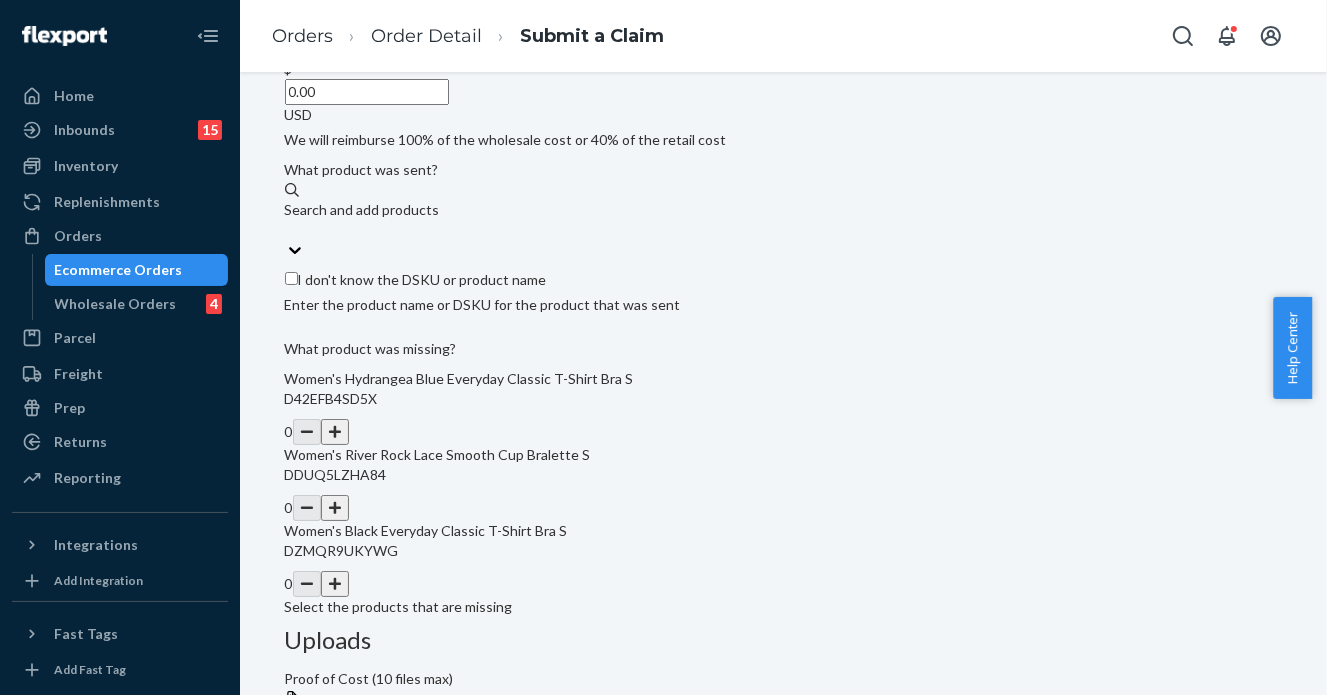click on "0.00" at bounding box center (367, 92) 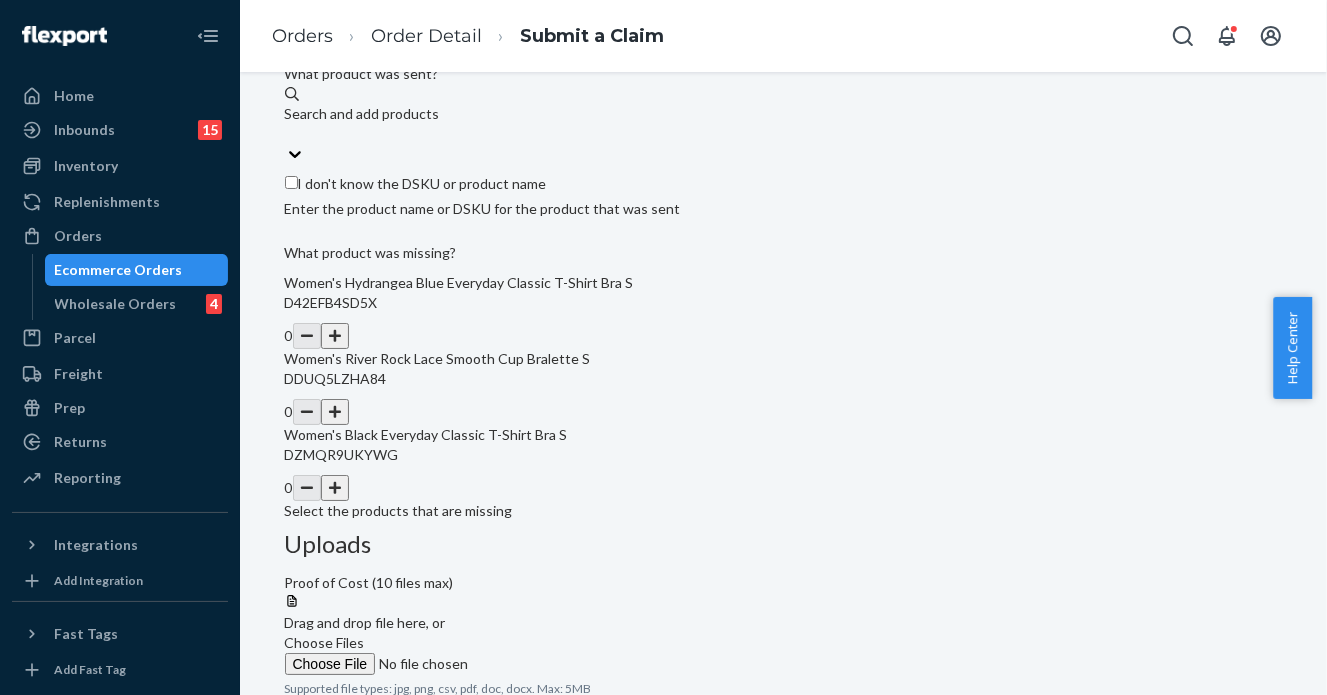 scroll, scrollTop: 559, scrollLeft: 0, axis: vertical 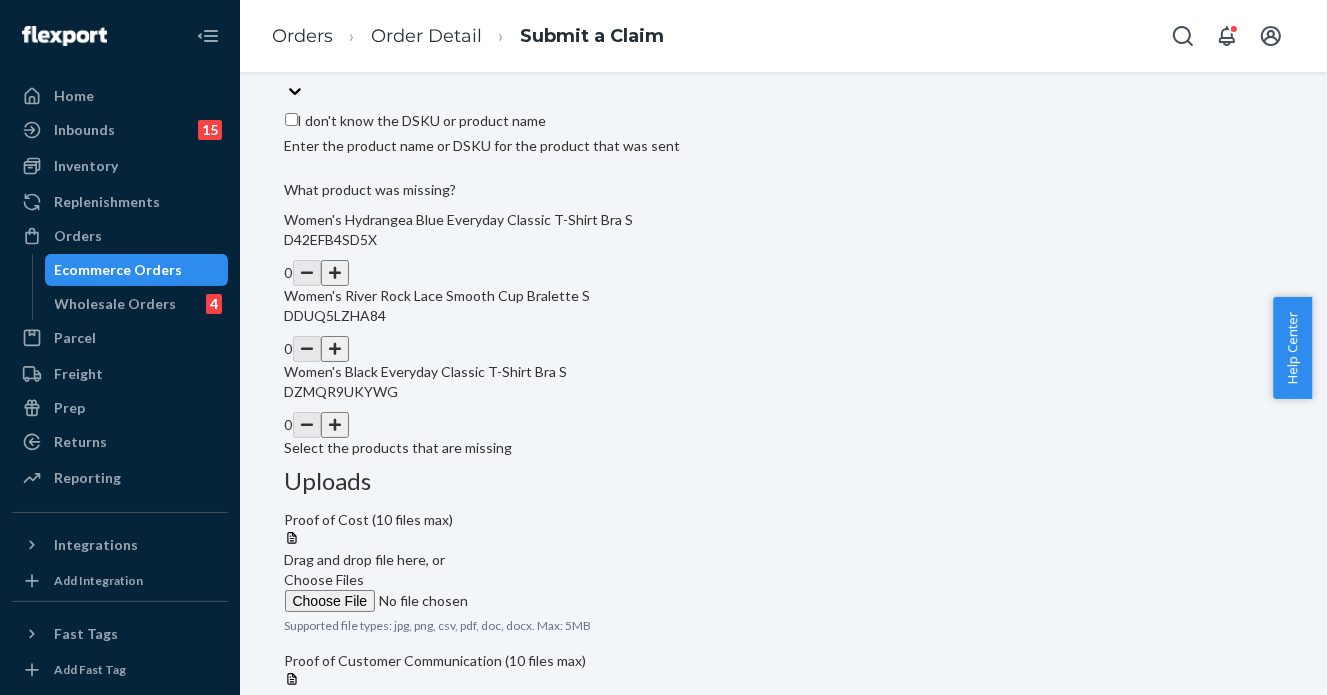 click at bounding box center [335, 425] 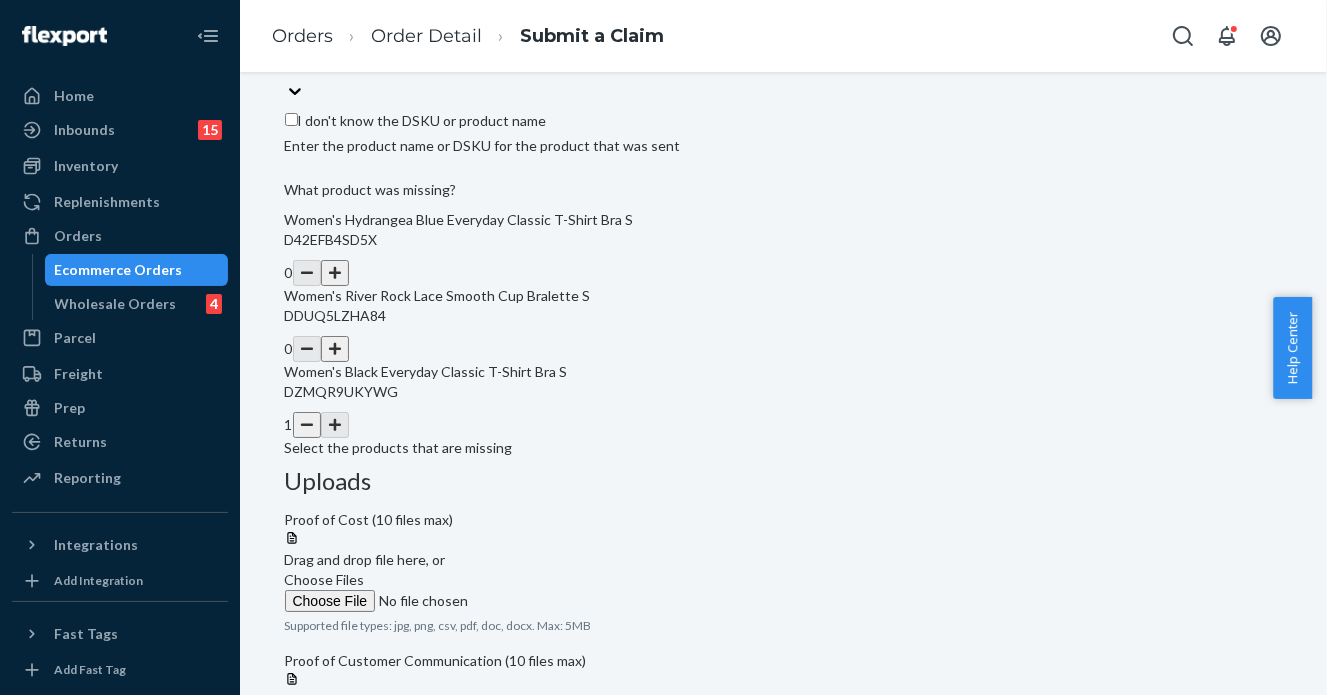 click on "Uploads Proof of Cost (10 files max) Drag and drop file here, or Choose Files Supported file types: jpg, png, csv, pdf, doc, docx.  Max: 5MB Proof of Customer Communication (10 files max) Drag and drop file here, or Choose Files Supported file types: jpg, png, csv, pdf, doc, docx.  Max: 5MB" at bounding box center (784, 621) 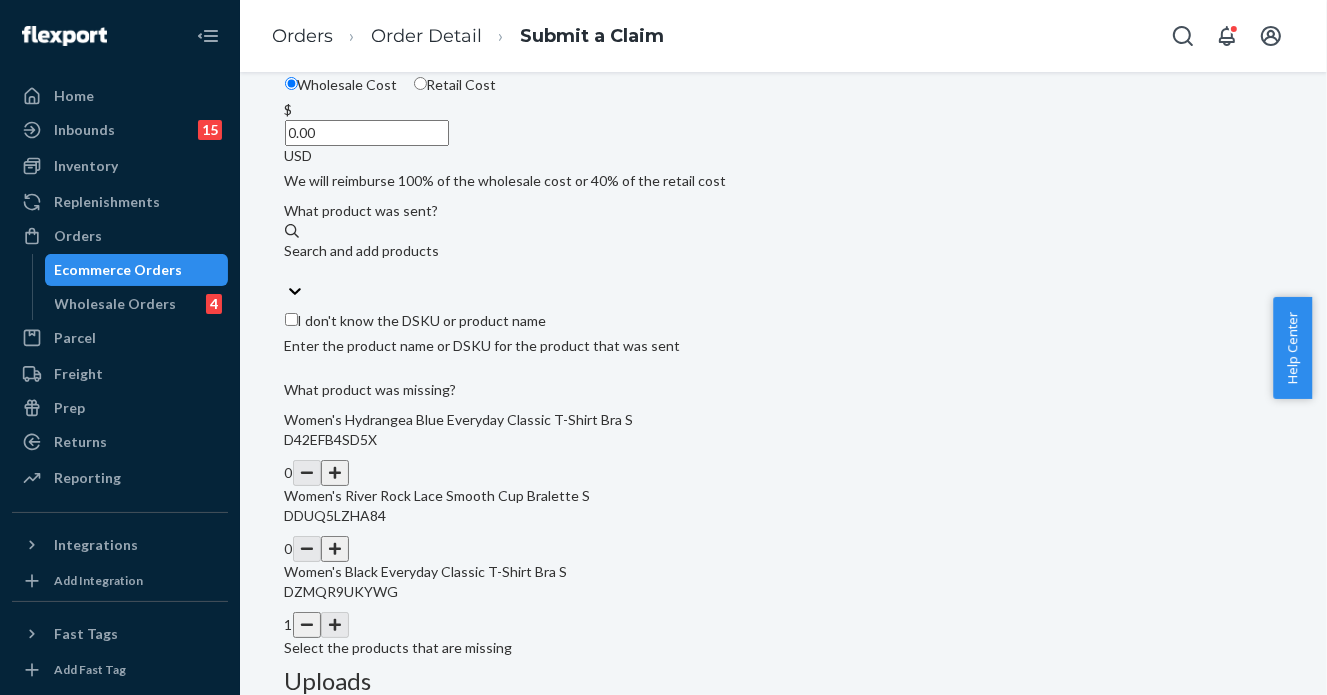 click on "I don't know the DSKU or product name" at bounding box center (291, 319) 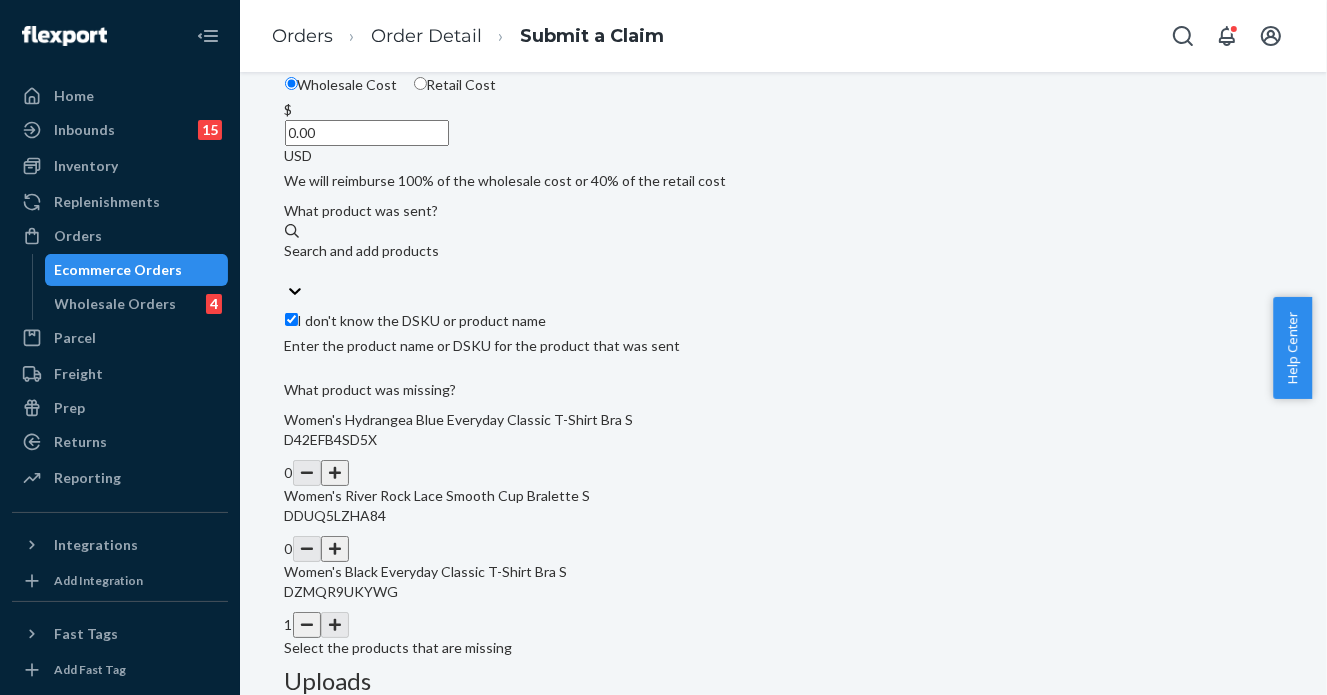 checkbox on "true" 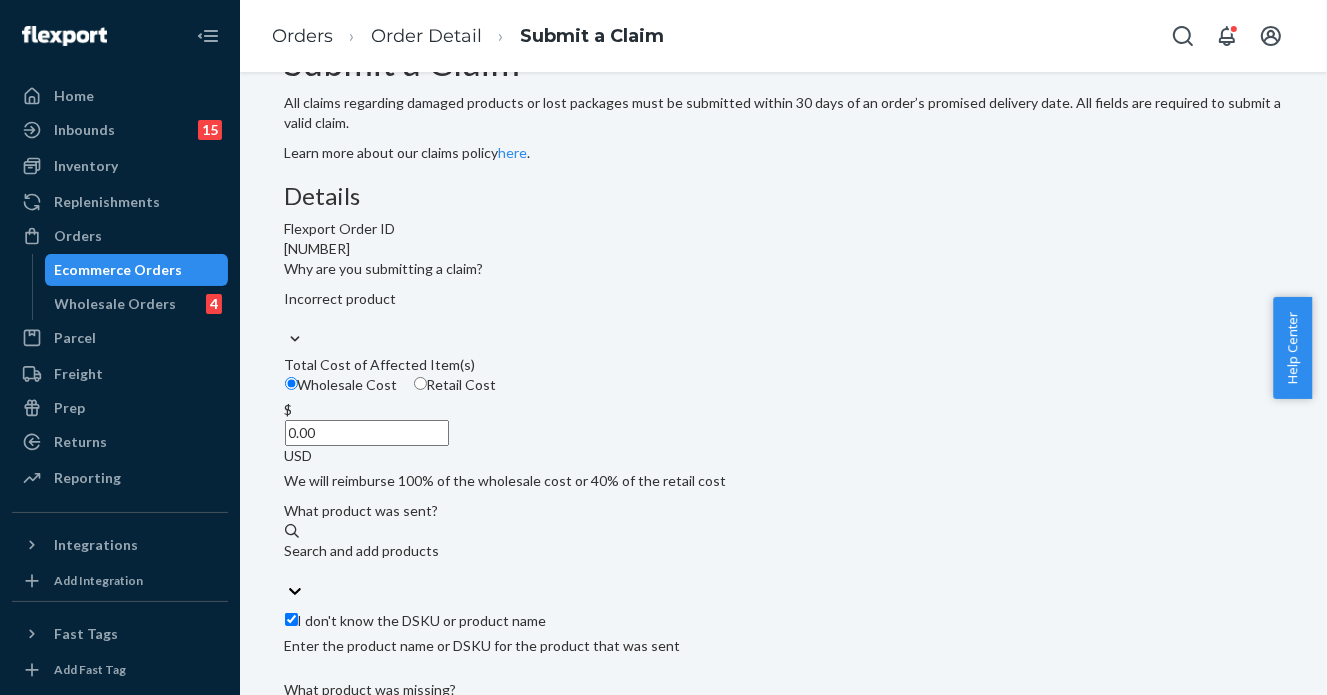 click on "Choose Files" at bounding box center (325, 1079) 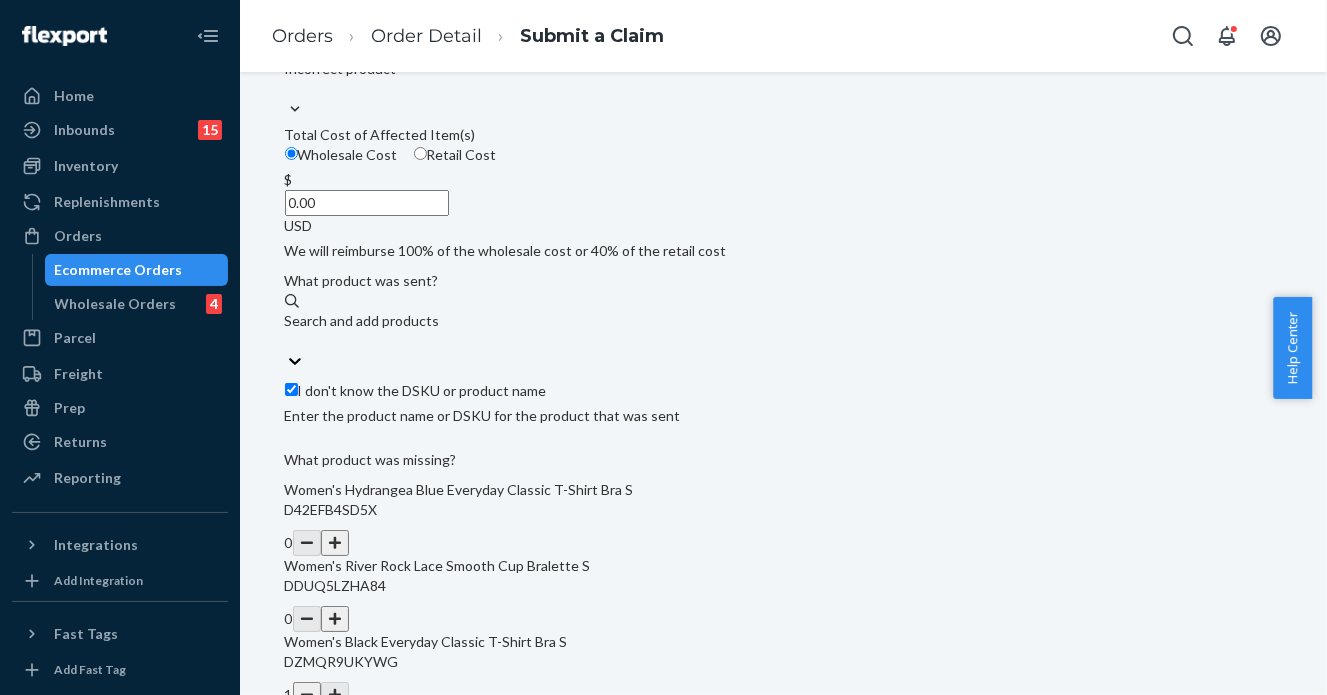 scroll, scrollTop: 559, scrollLeft: 0, axis: vertical 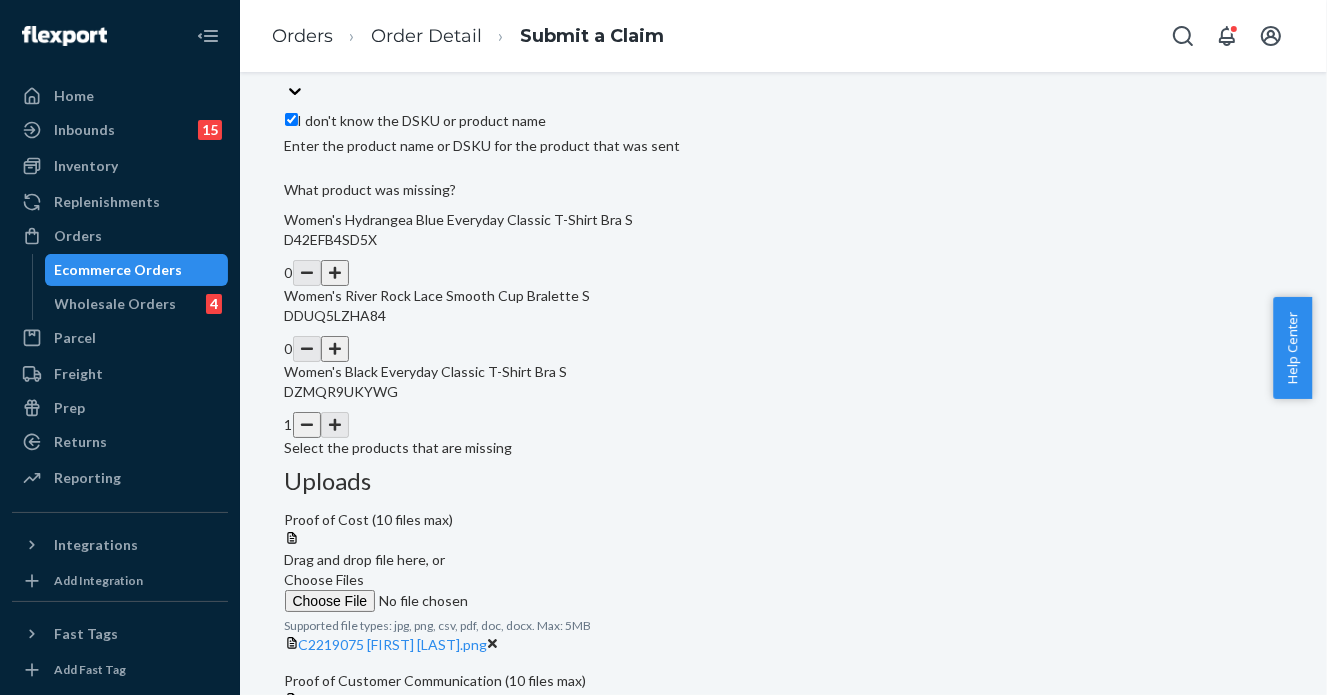 click at bounding box center [784, 691] 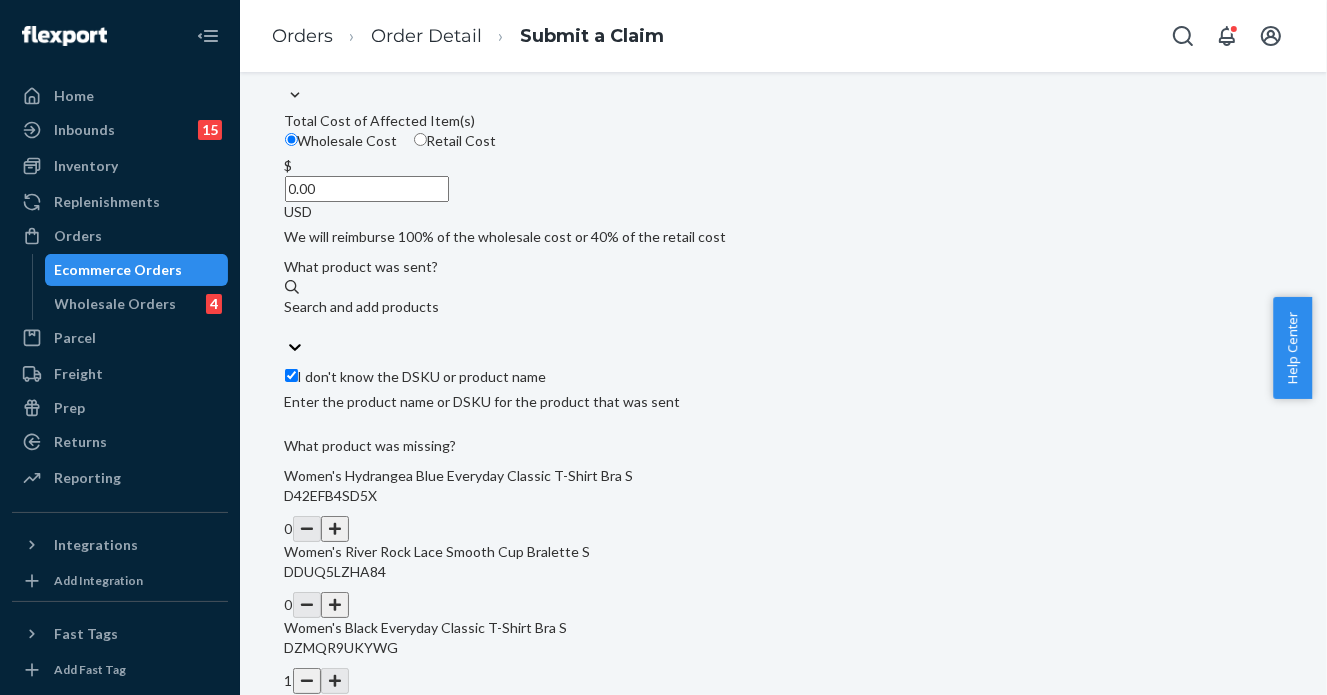 scroll, scrollTop: 59, scrollLeft: 0, axis: vertical 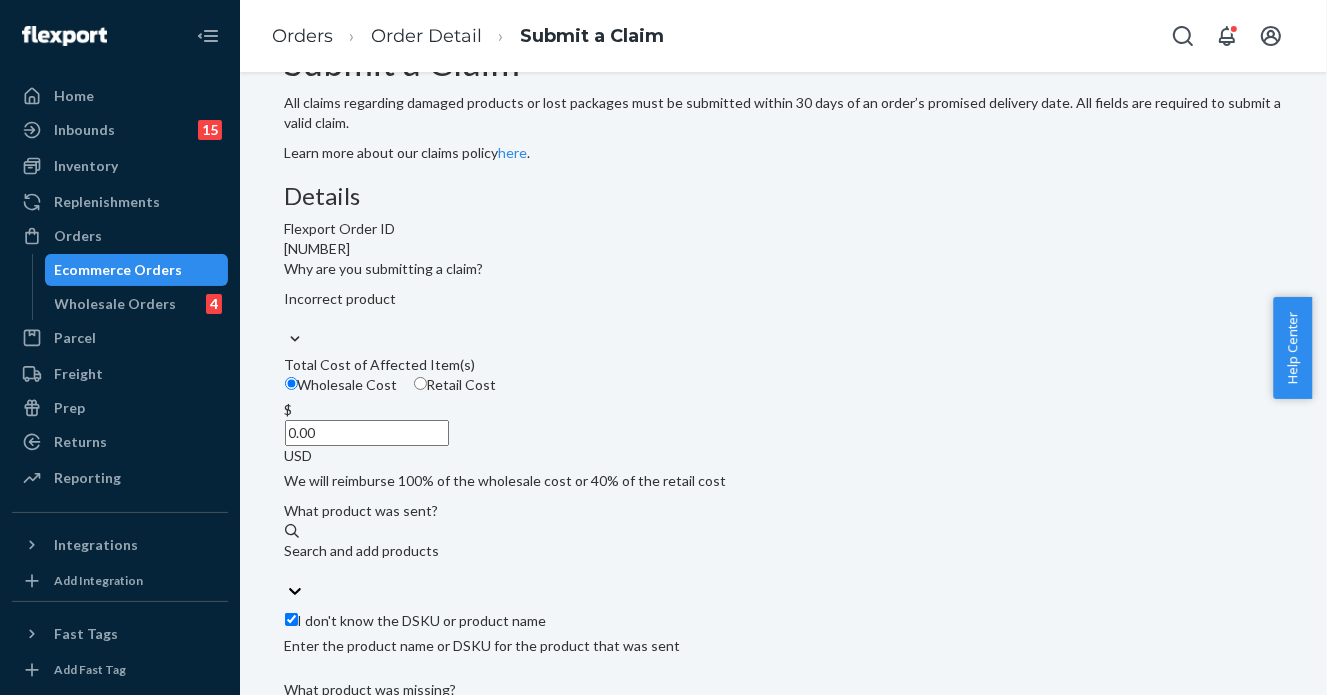 click on "0.00" at bounding box center (367, 433) 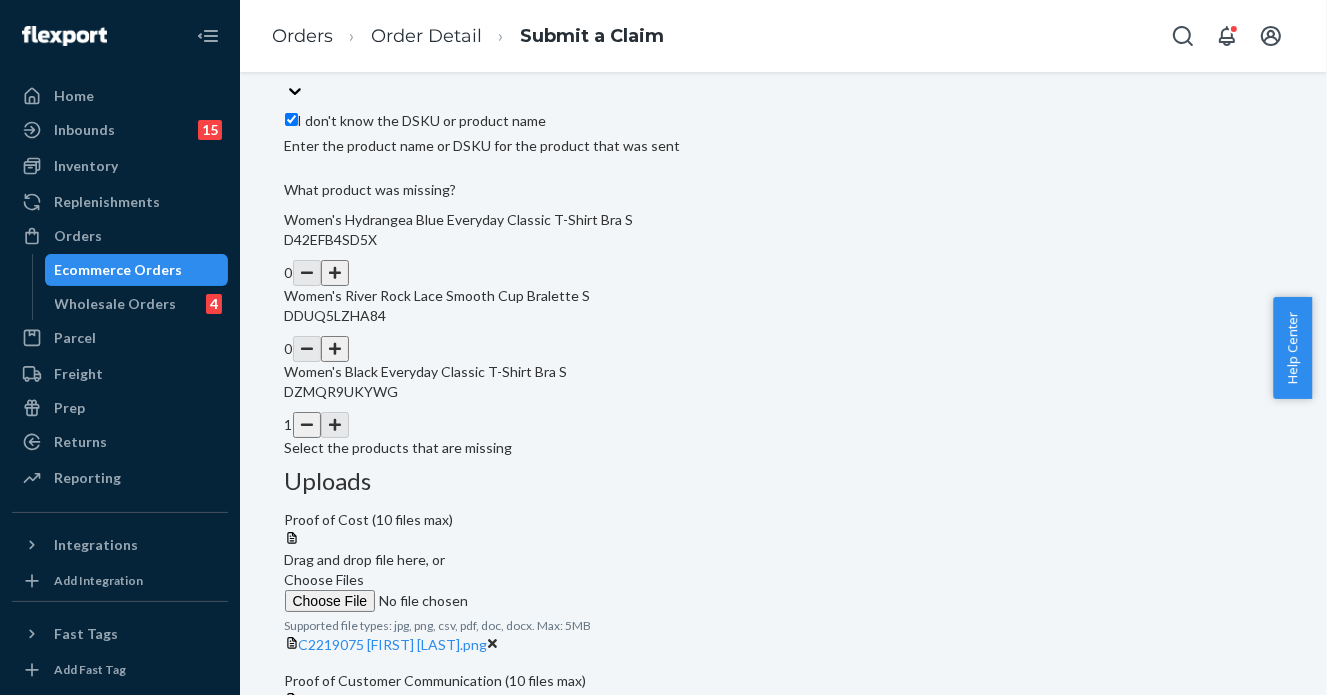 type on "38.00" 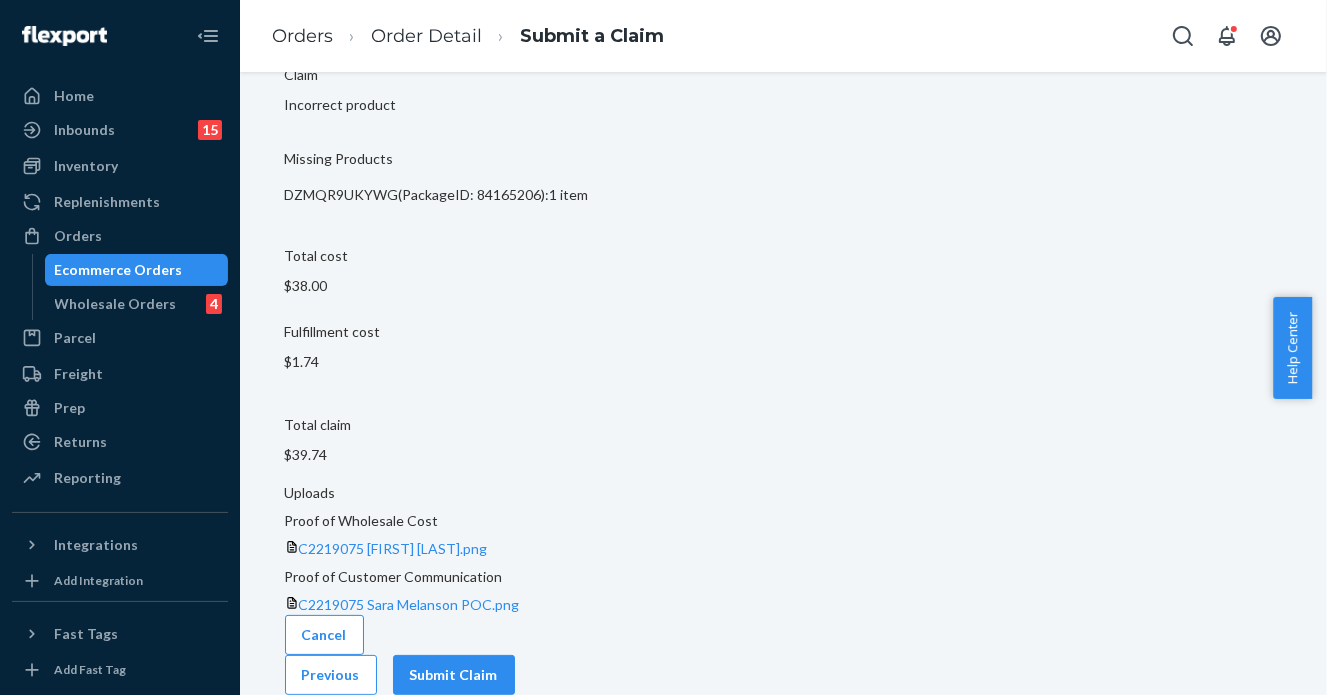 scroll, scrollTop: 160, scrollLeft: 0, axis: vertical 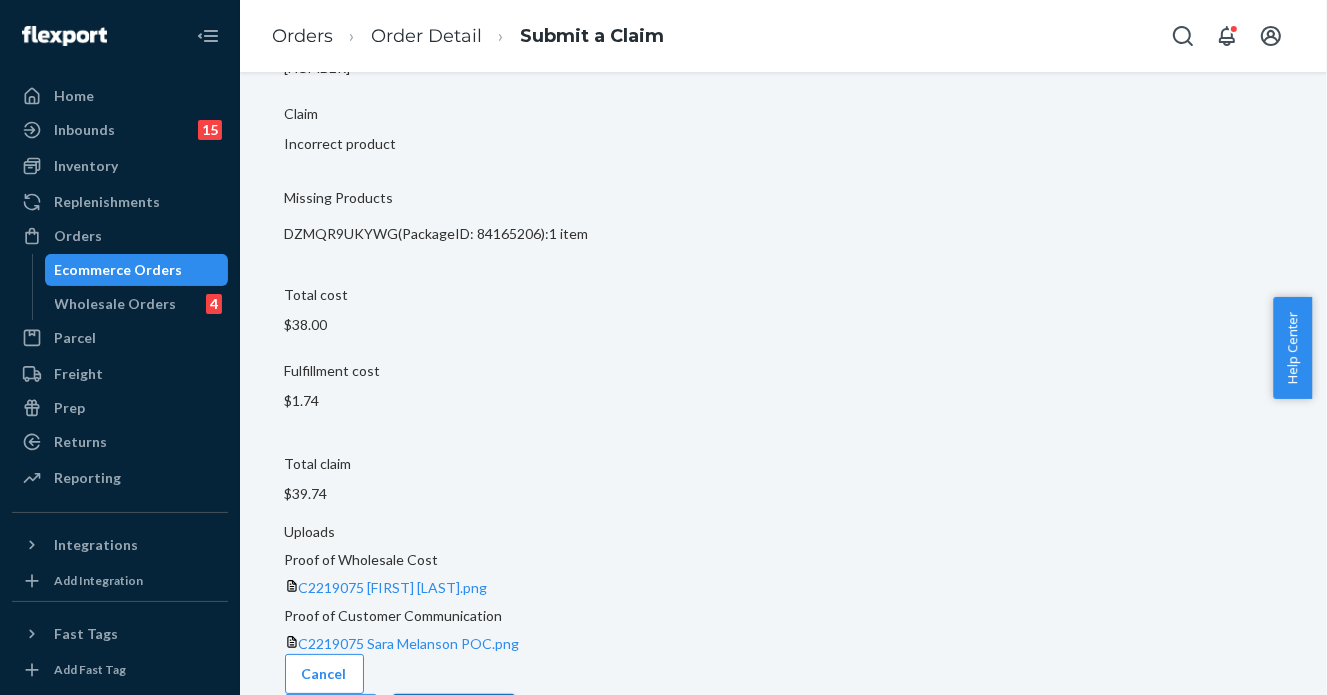 click on "Submit Claim" at bounding box center [454, 714] 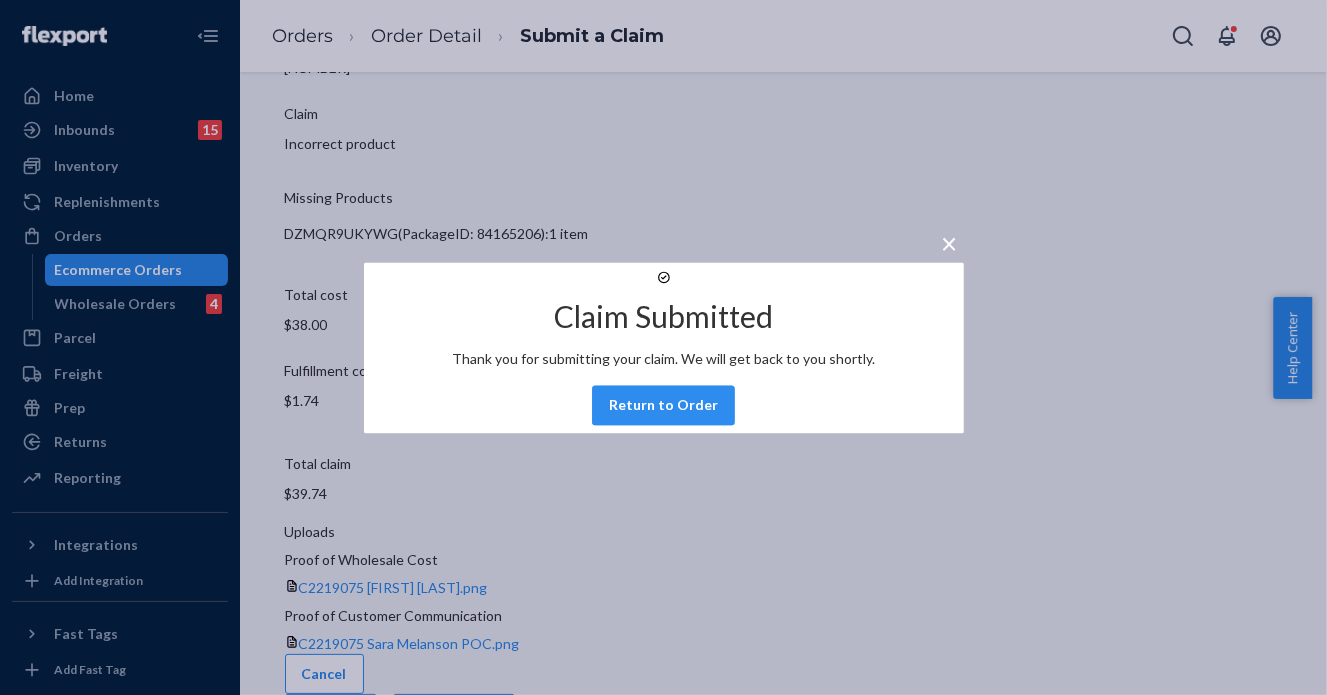 click on "Return to Order" at bounding box center (663, 405) 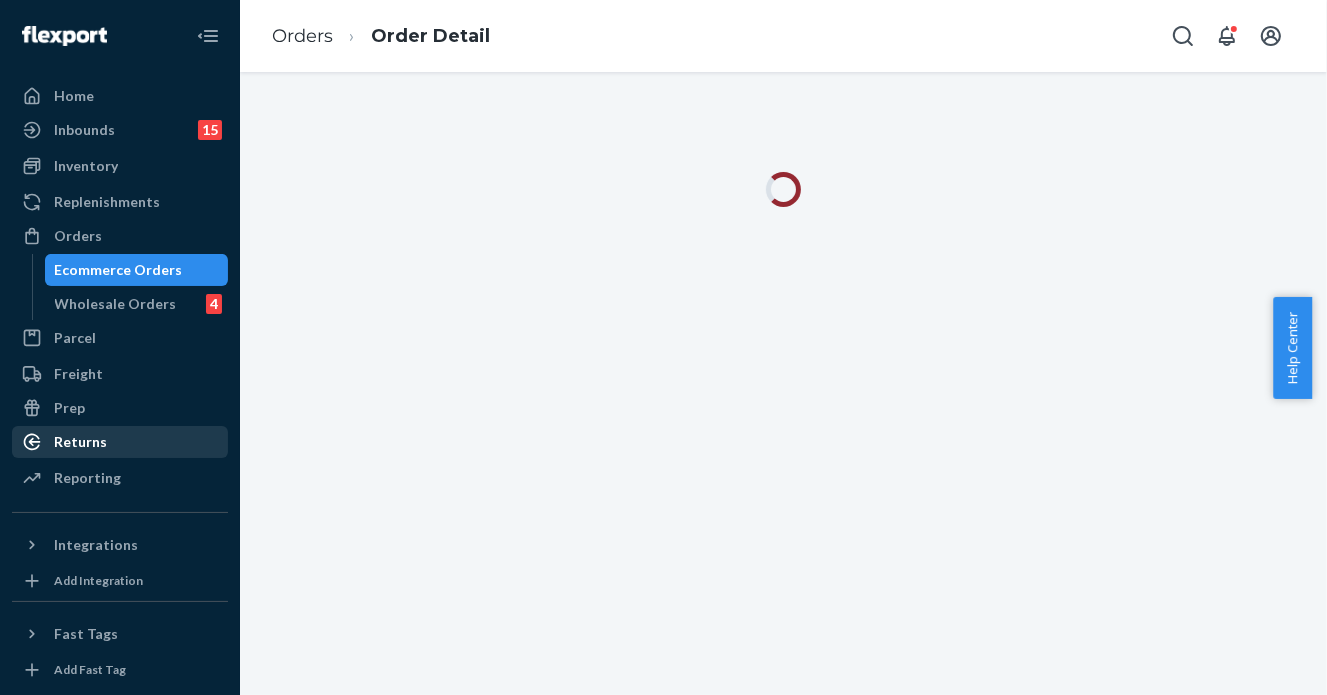 scroll, scrollTop: 0, scrollLeft: 0, axis: both 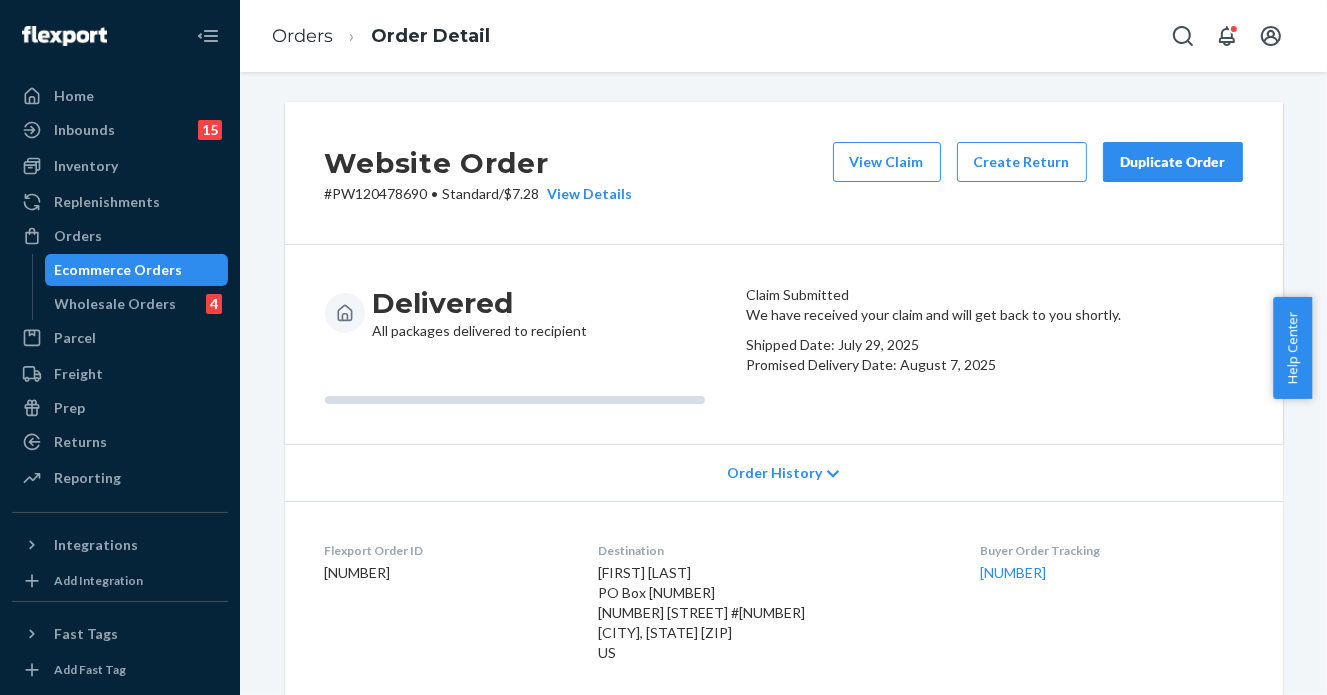 click on "Orders Ecommerce Orders Wholesale Orders 4" at bounding box center [120, 270] 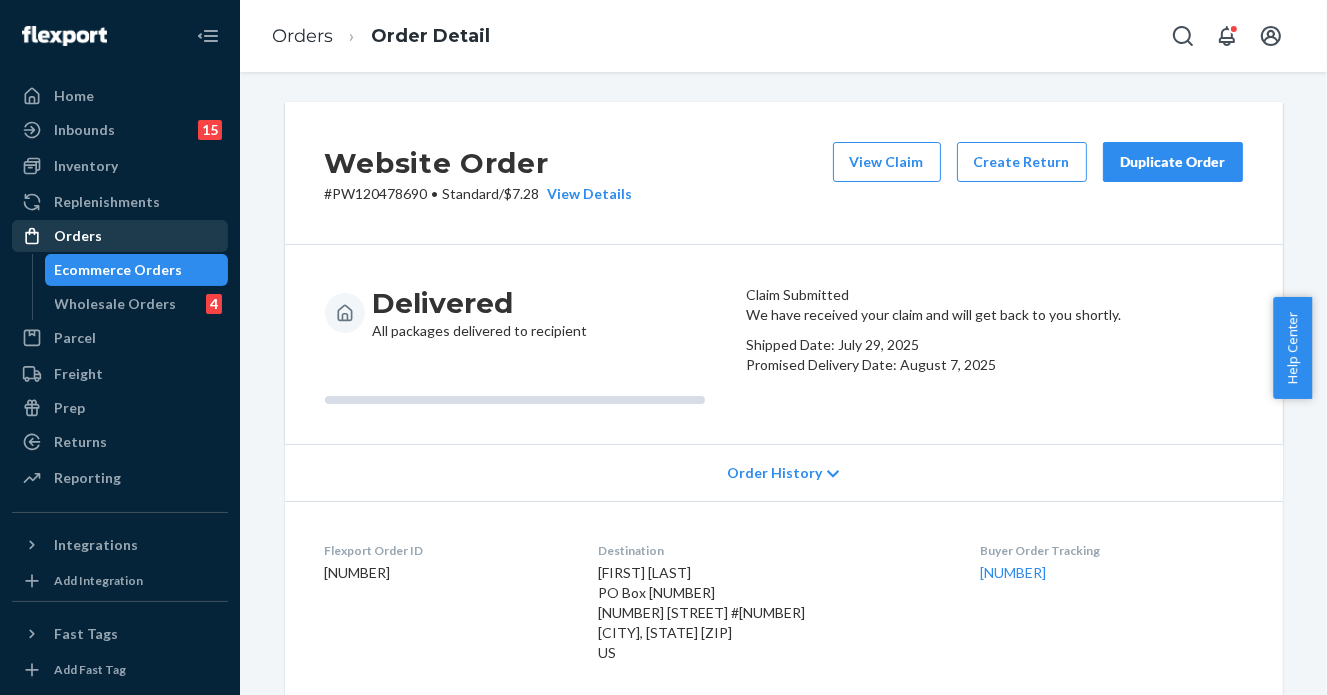 click on "Orders" at bounding box center [120, 236] 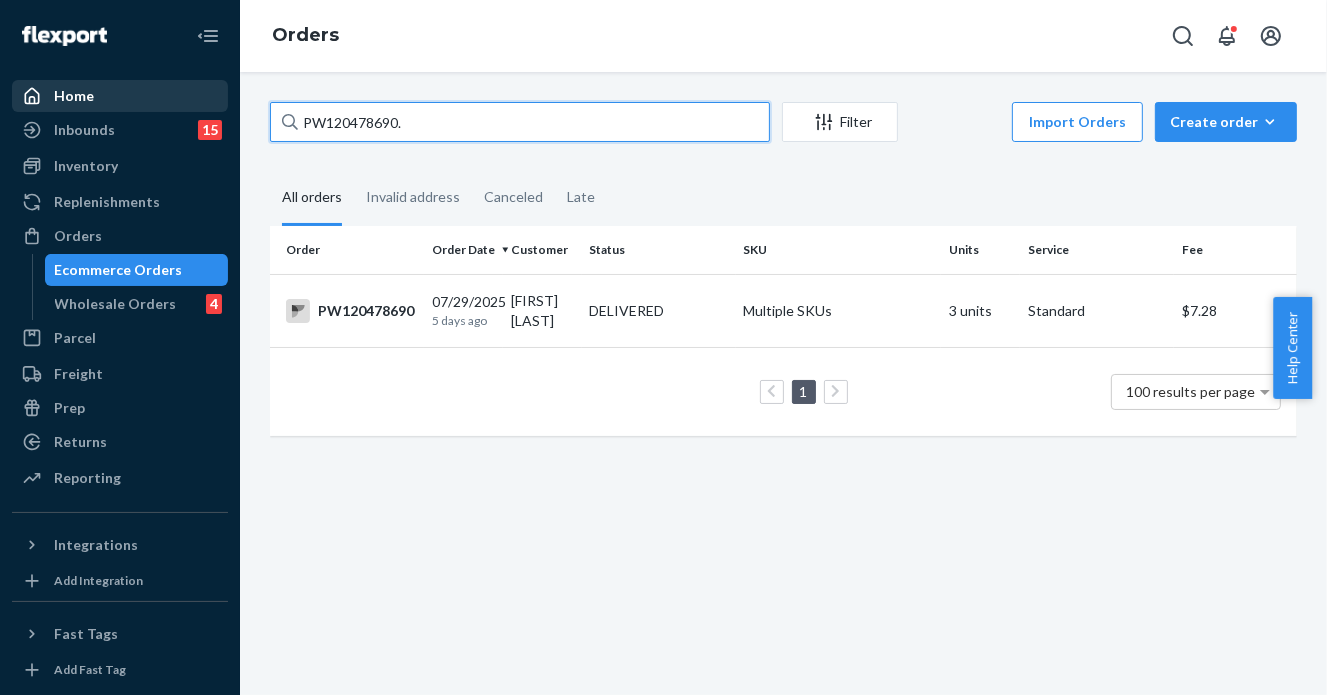 drag, startPoint x: 442, startPoint y: 121, endPoint x: 176, endPoint y: 93, distance: 267.46964 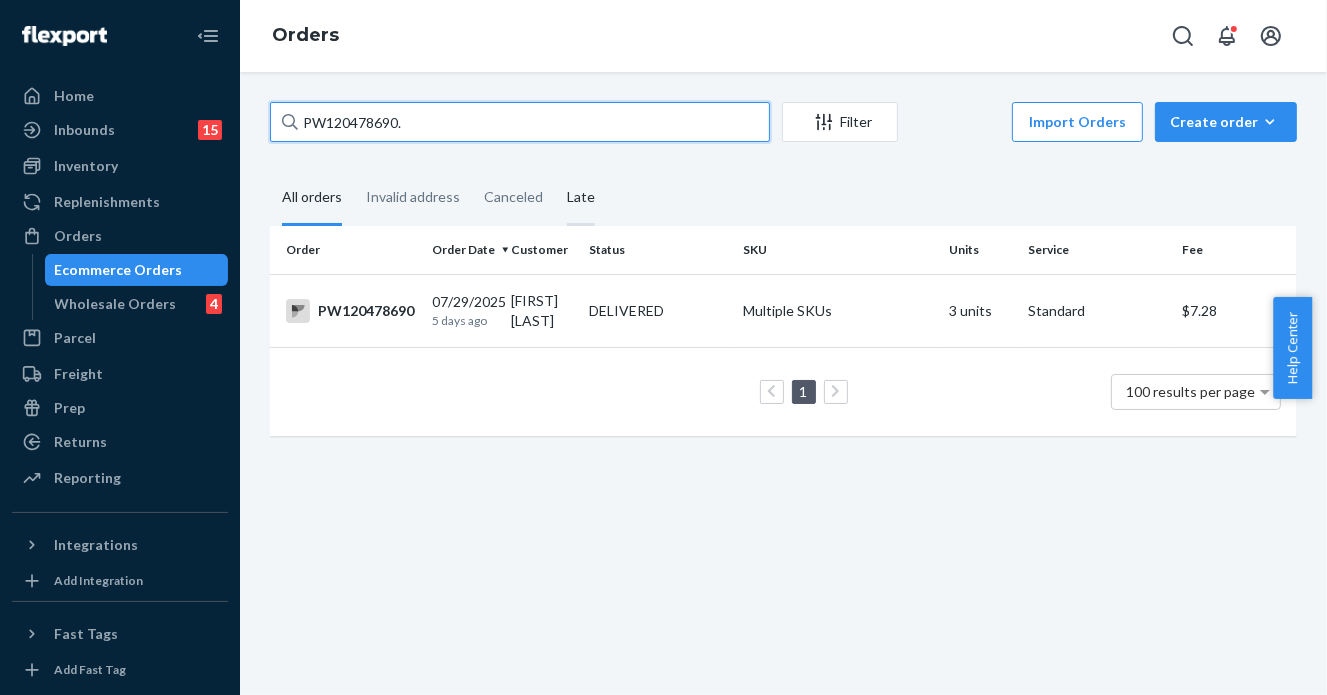 paste on "01767" 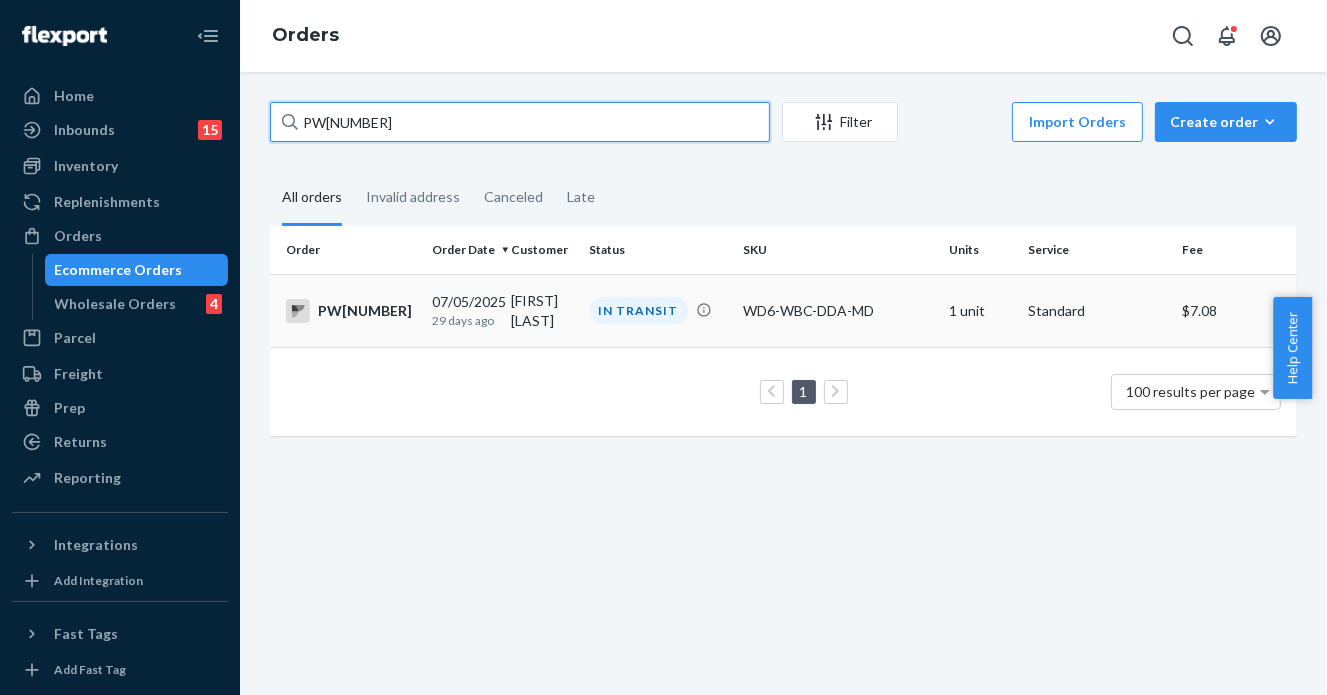 type on "PW[NUMBER]" 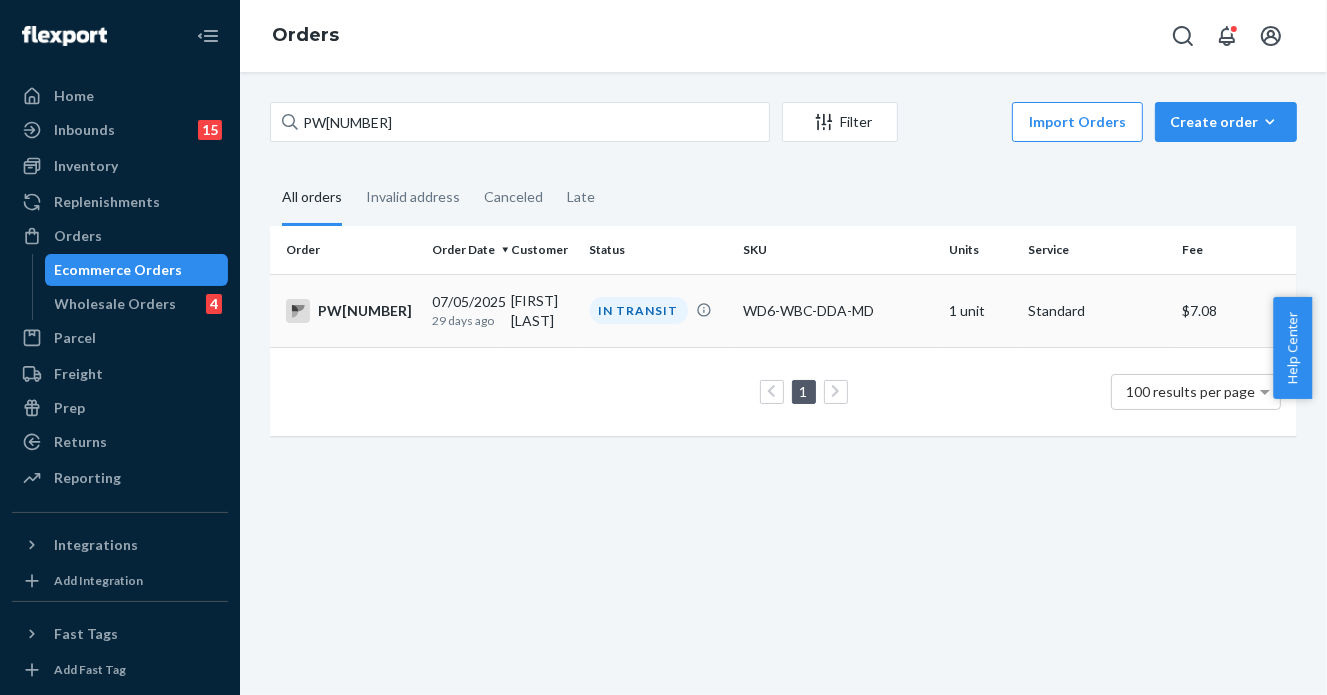click on "IN TRANSIT" at bounding box center [639, 310] 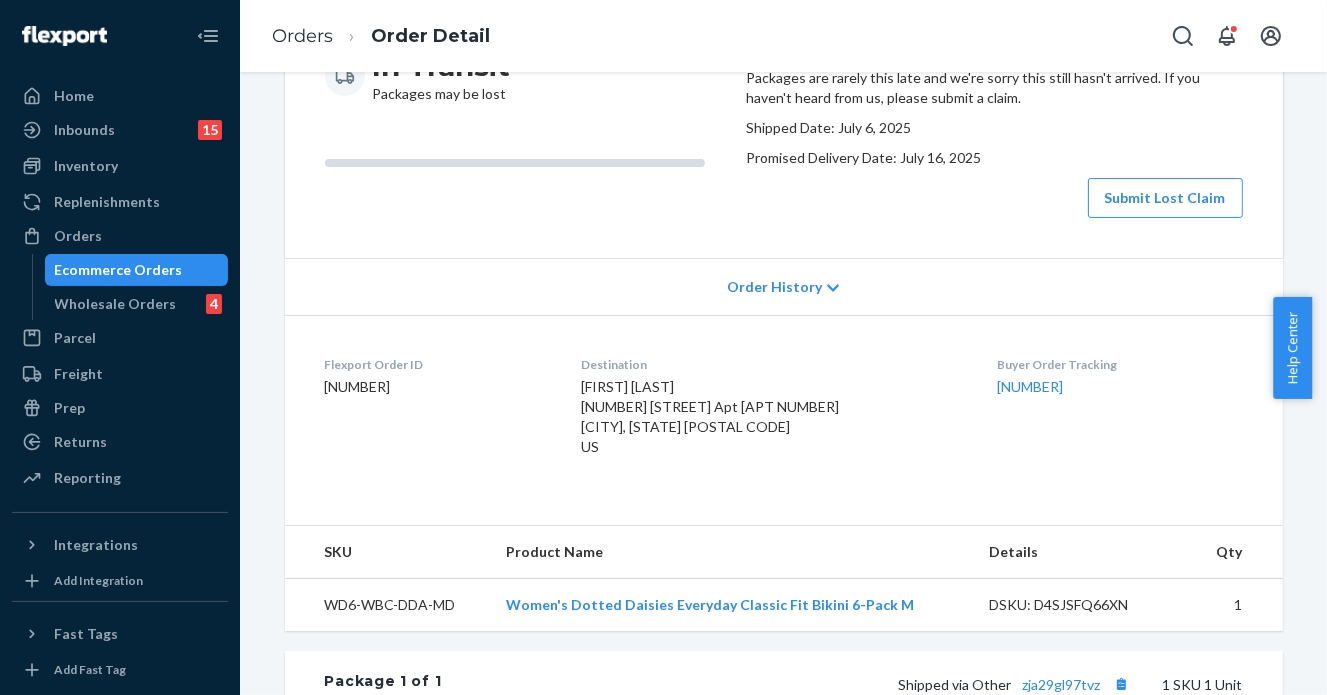 scroll, scrollTop: 676, scrollLeft: 0, axis: vertical 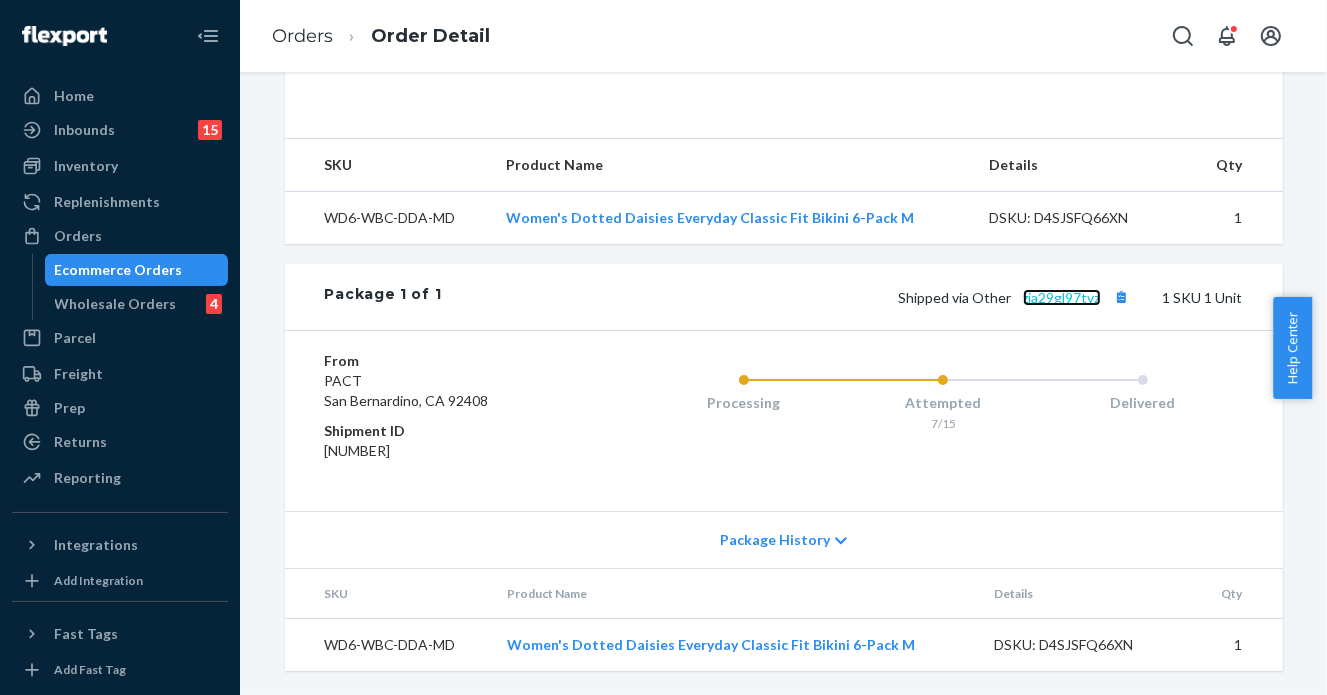 click on "zja29gl97tvz" at bounding box center (1062, 297) 